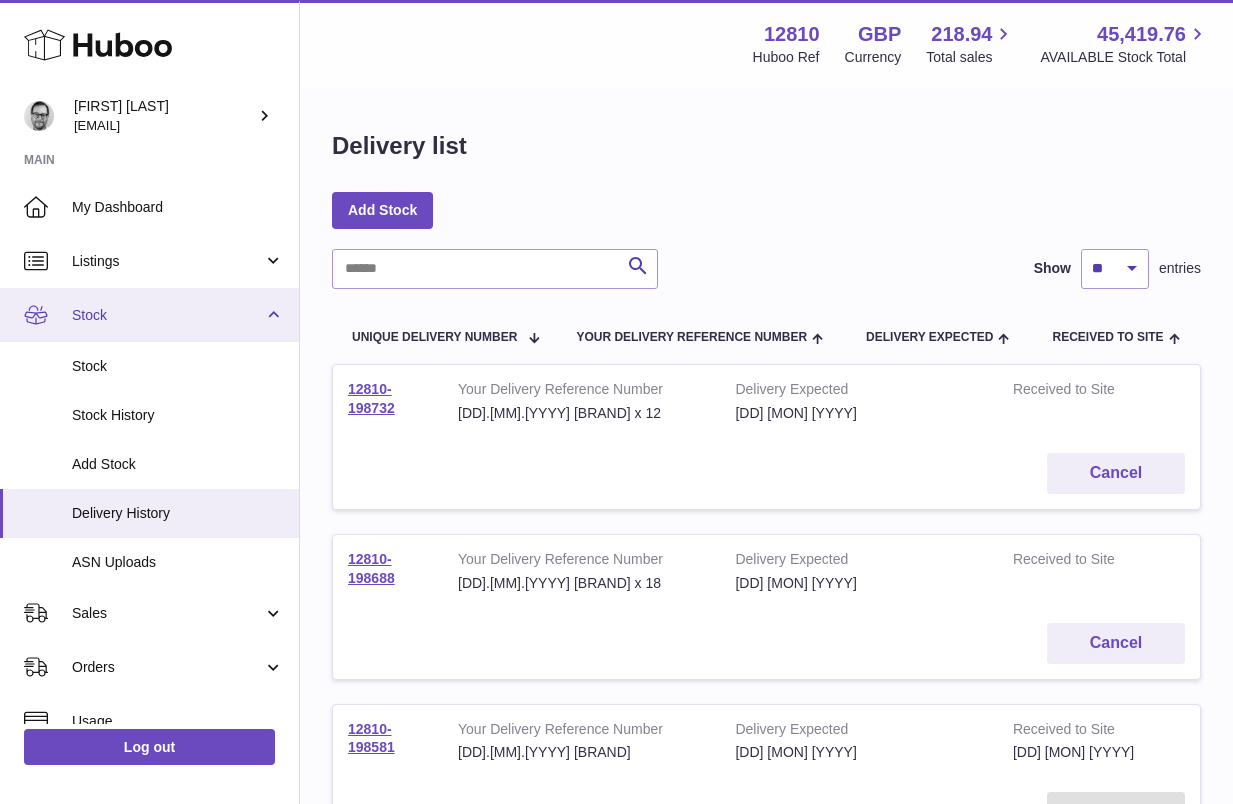 scroll, scrollTop: 343, scrollLeft: 0, axis: vertical 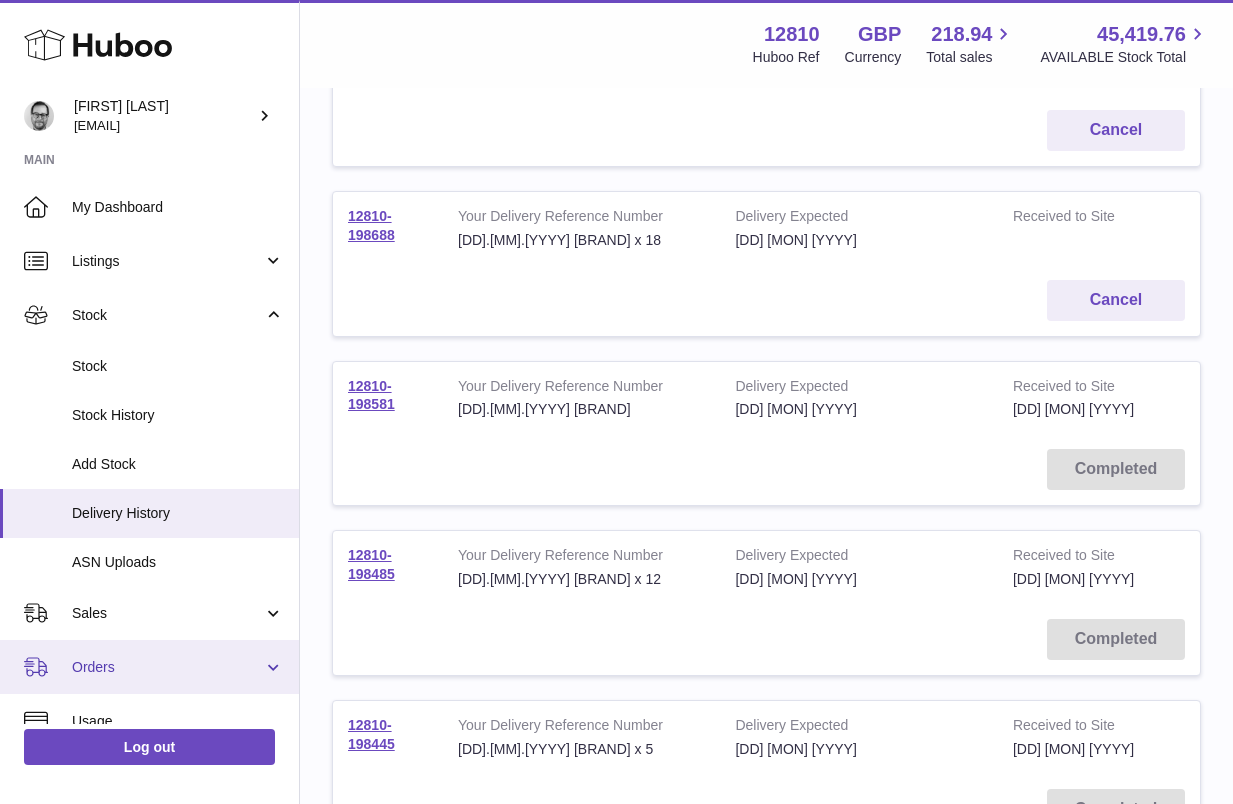 click on "Orders" at bounding box center (167, 667) 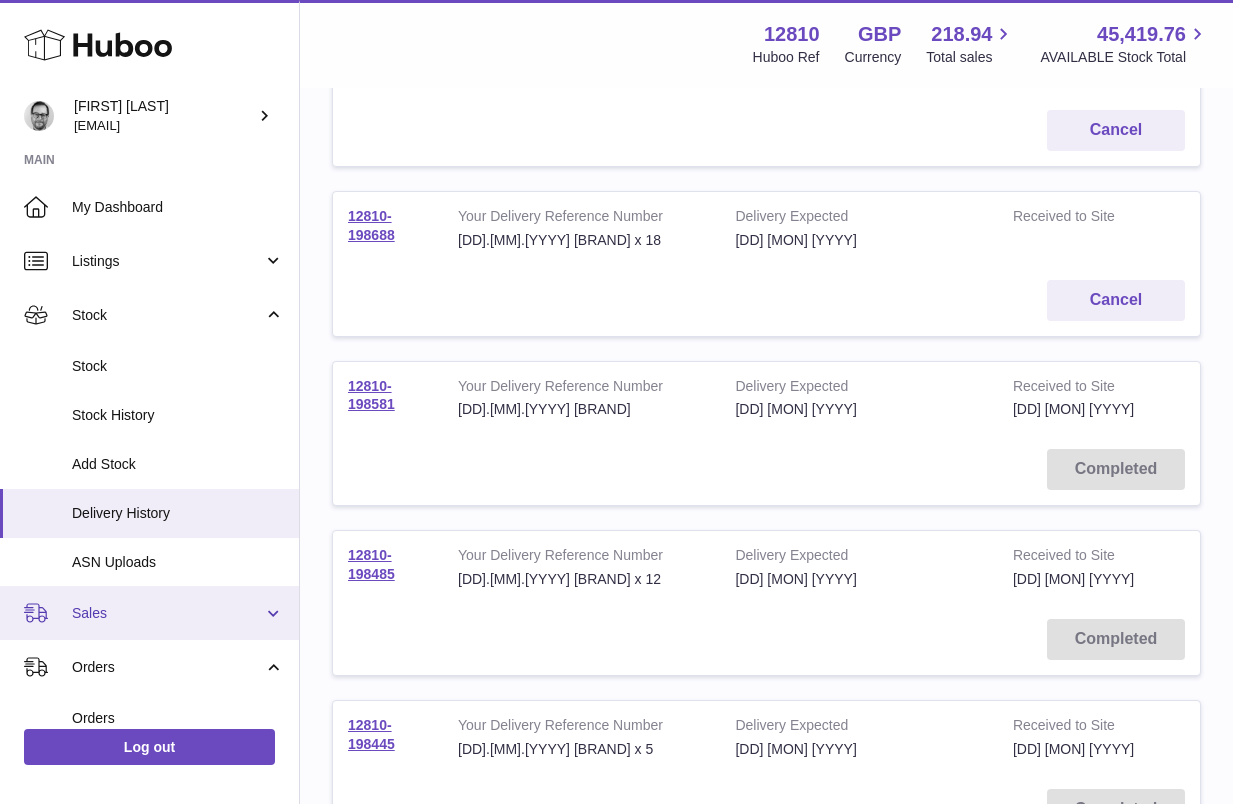 click on "Sales" at bounding box center [167, 613] 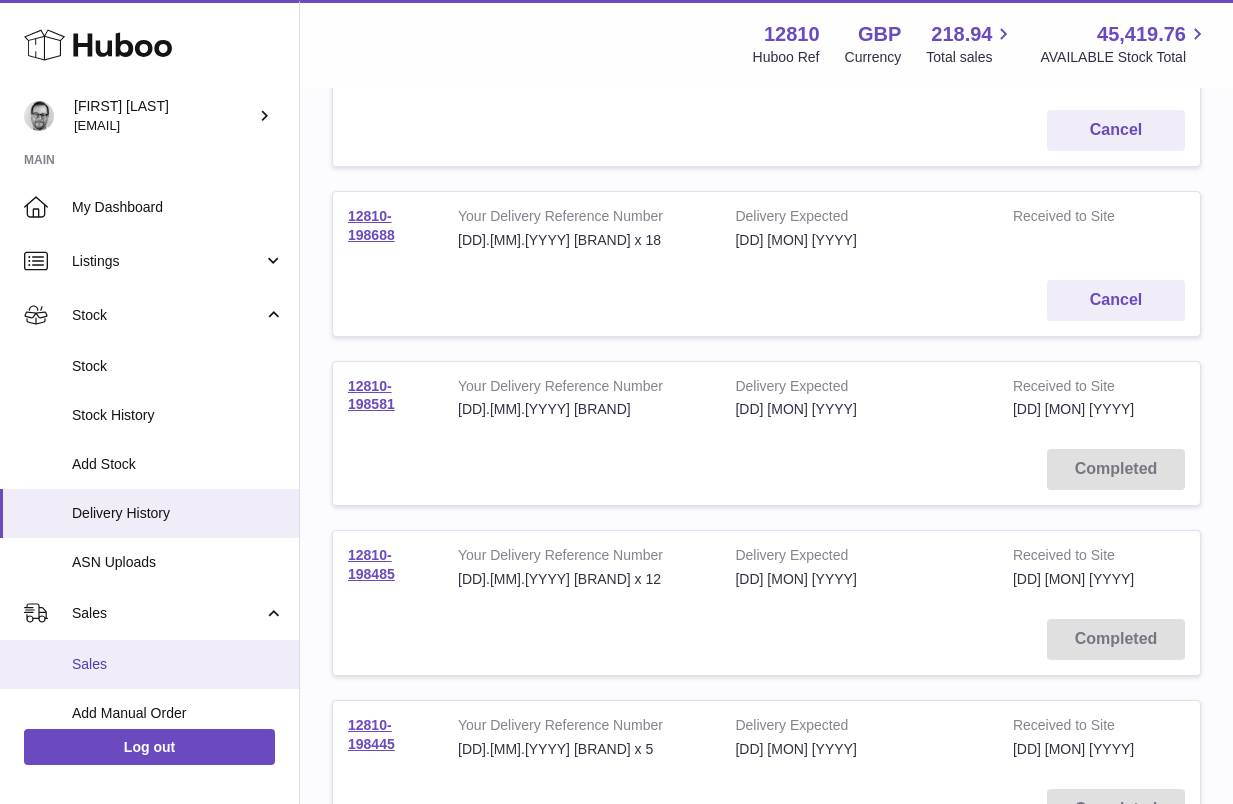 click on "Sales" at bounding box center (178, 664) 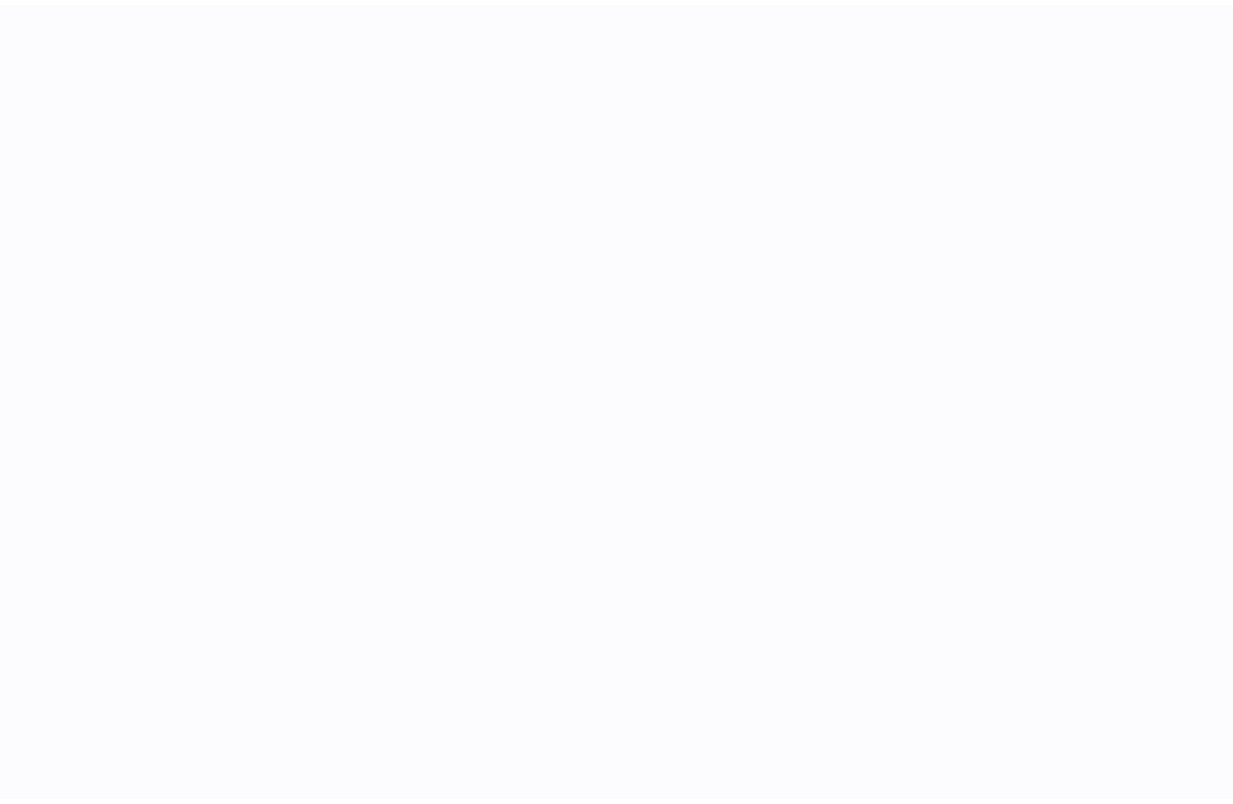 scroll, scrollTop: 0, scrollLeft: 0, axis: both 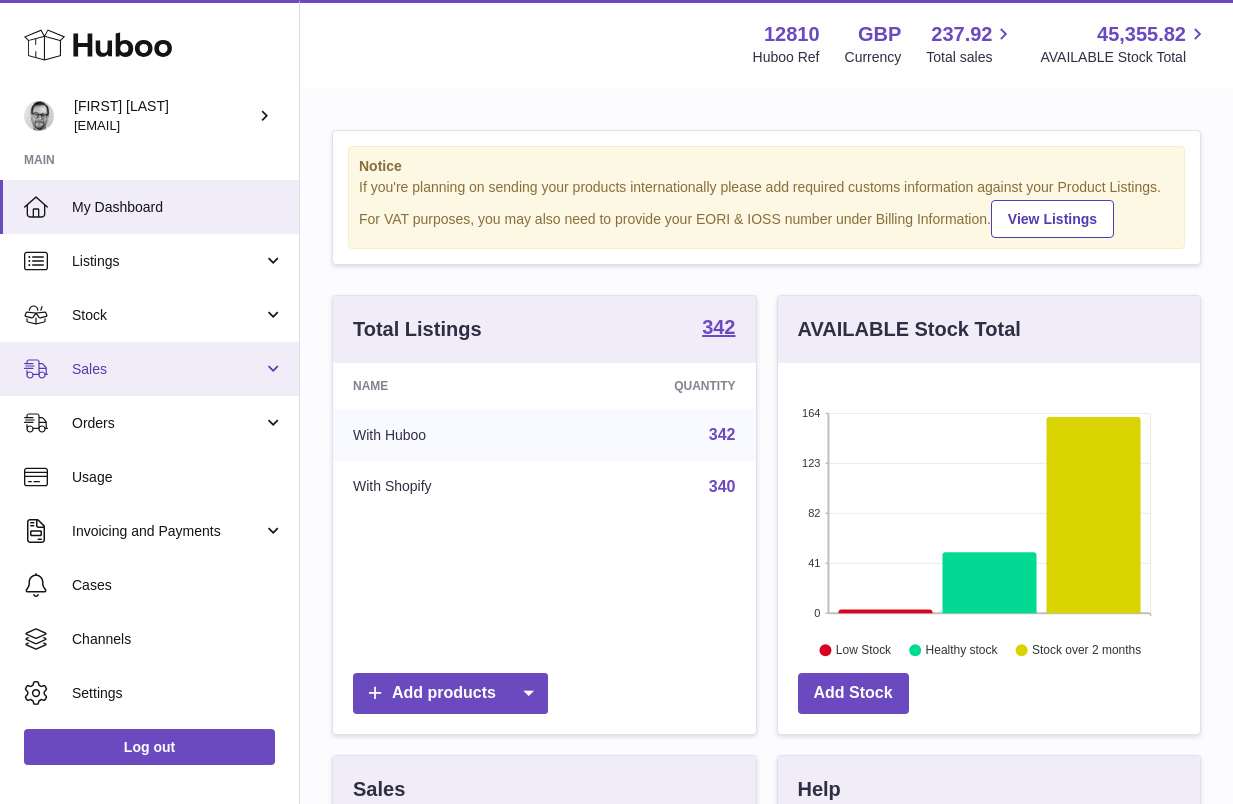 click on "Sales" at bounding box center [167, 369] 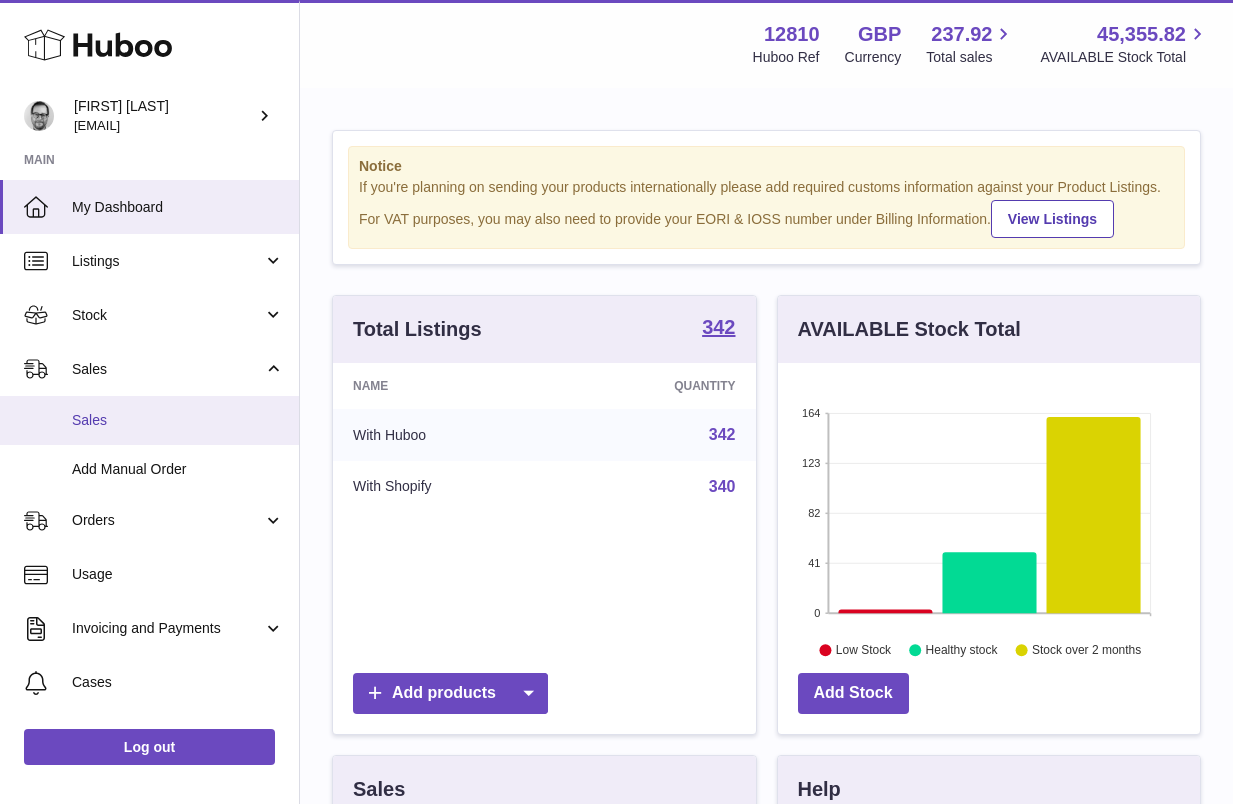 click on "Sales" at bounding box center (178, 420) 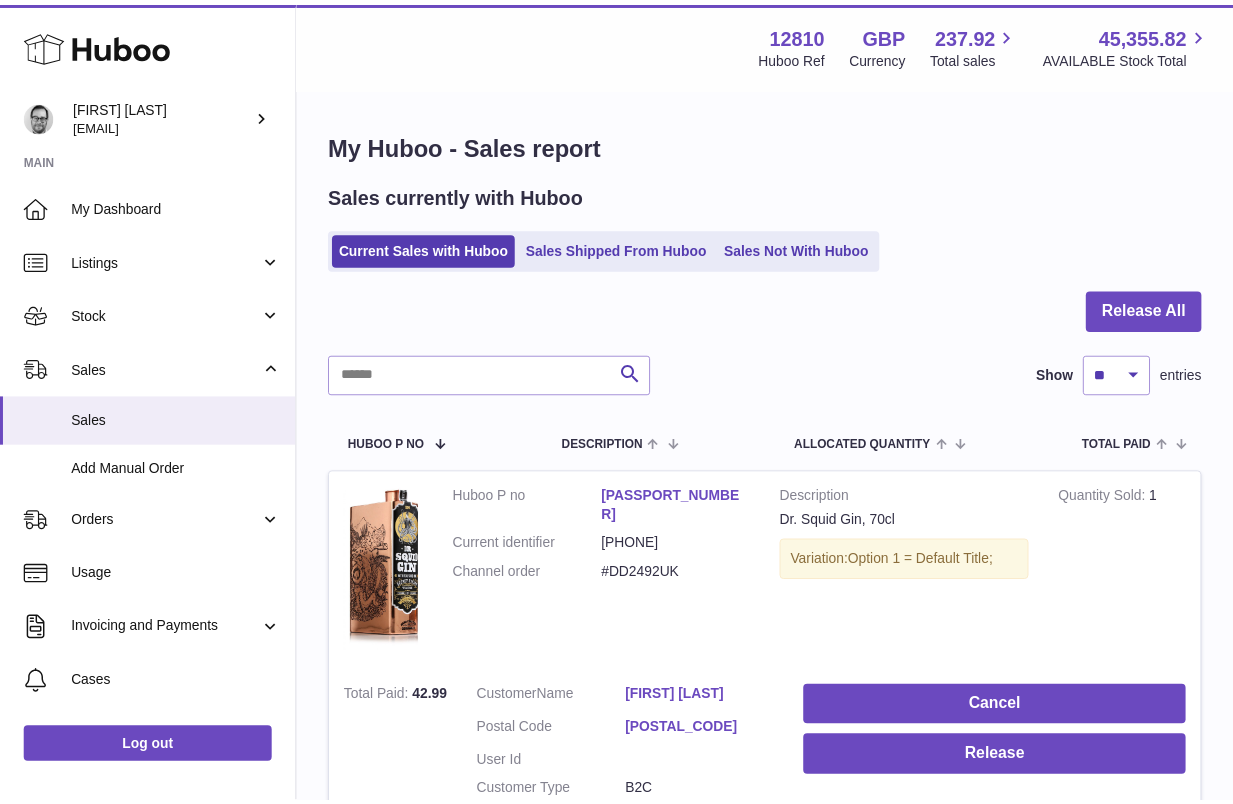 scroll, scrollTop: 0, scrollLeft: 0, axis: both 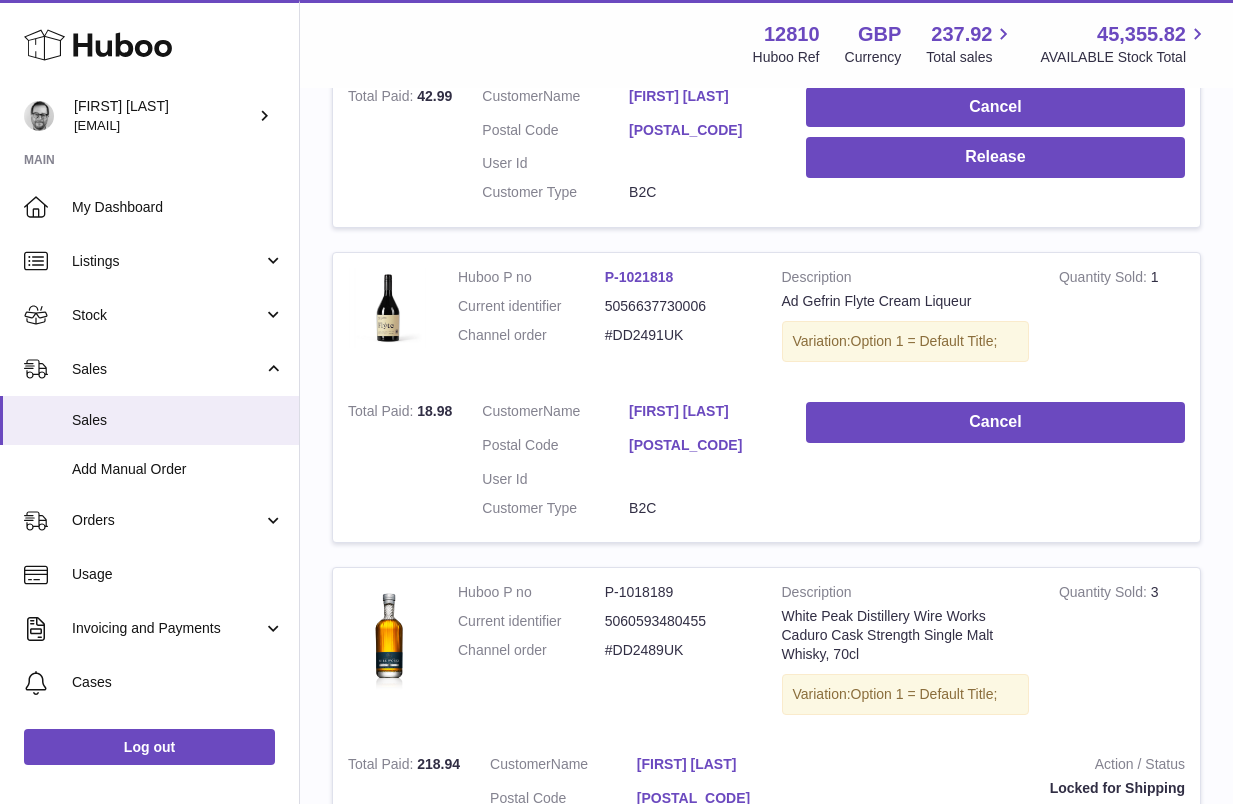 click on "CR0 3PL" at bounding box center (702, 445) 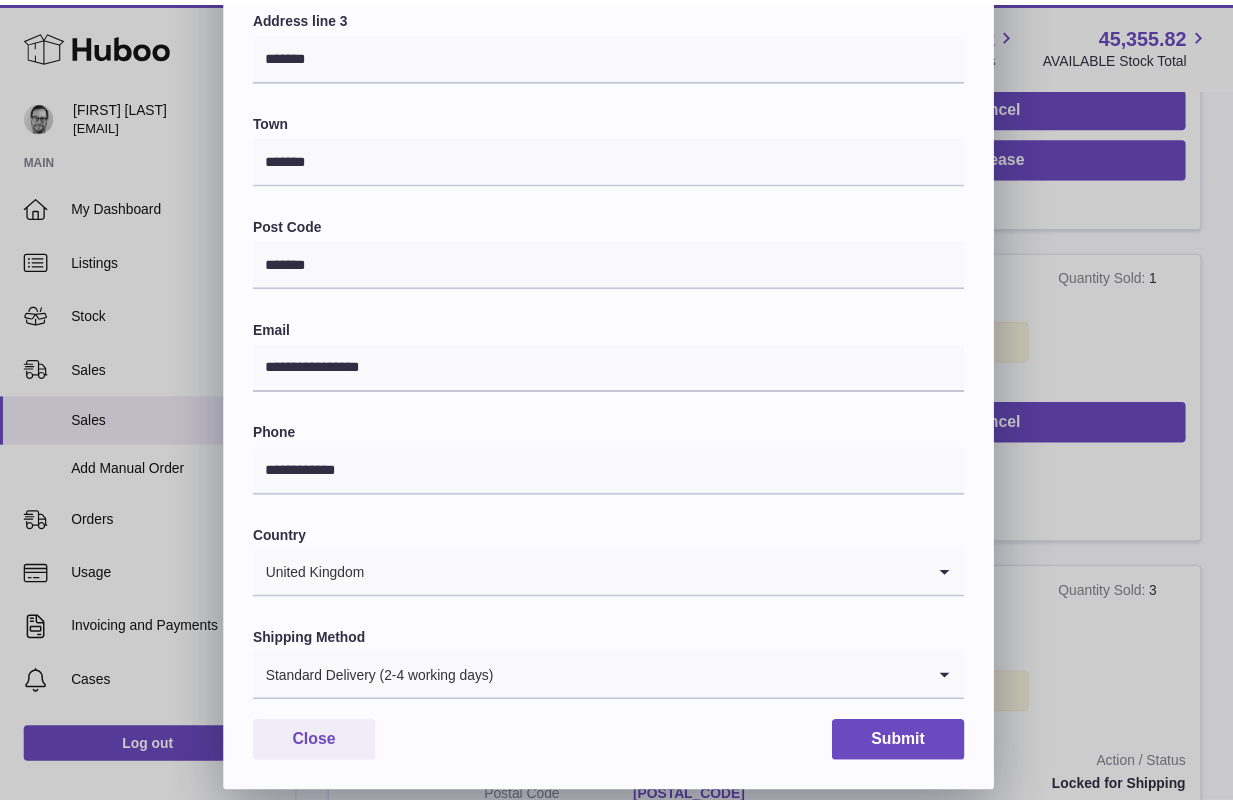scroll, scrollTop: 456, scrollLeft: 0, axis: vertical 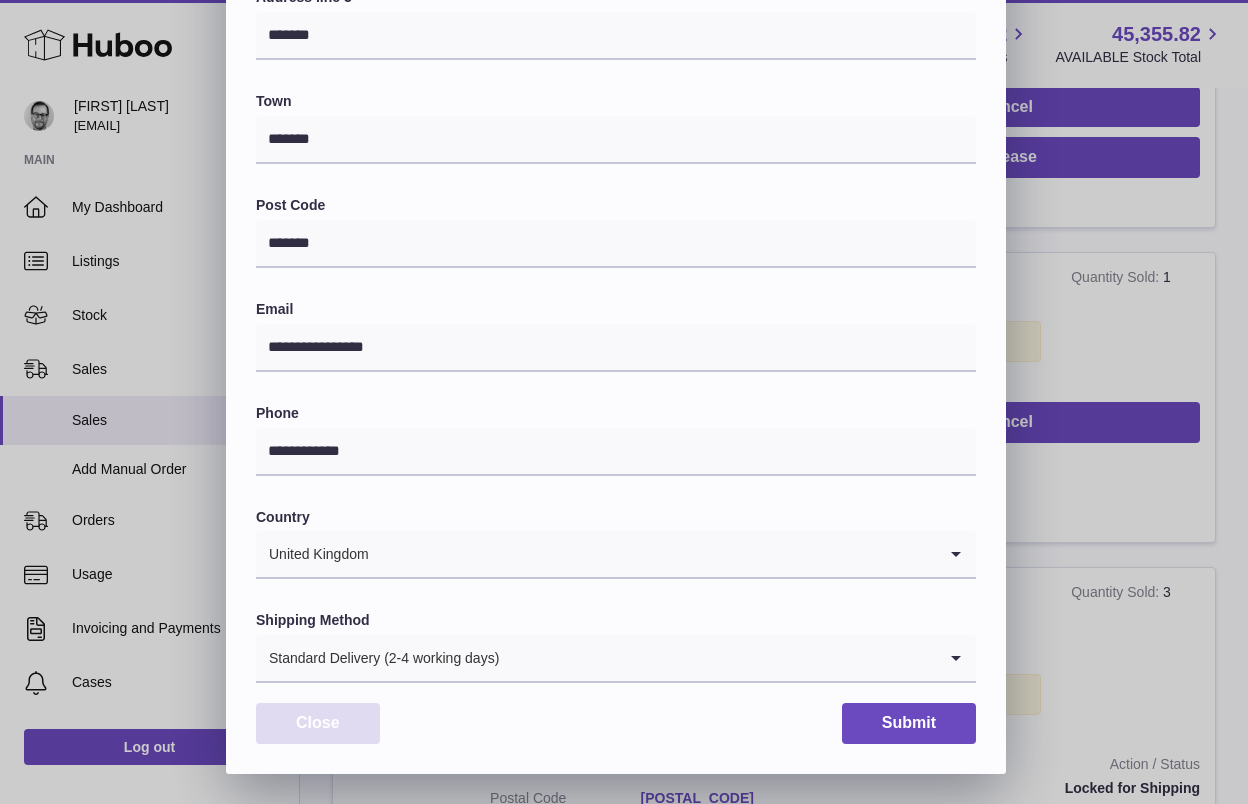 click on "Close" at bounding box center [318, 723] 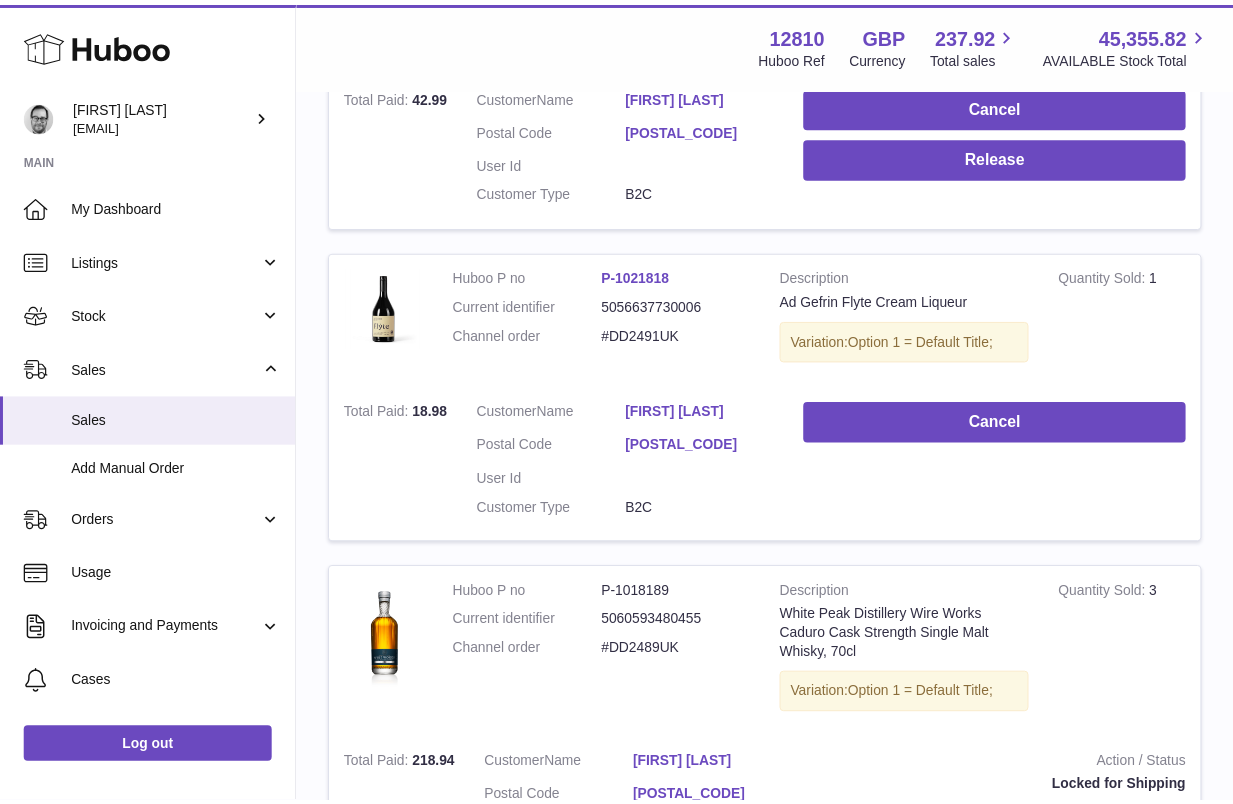 scroll, scrollTop: 0, scrollLeft: 0, axis: both 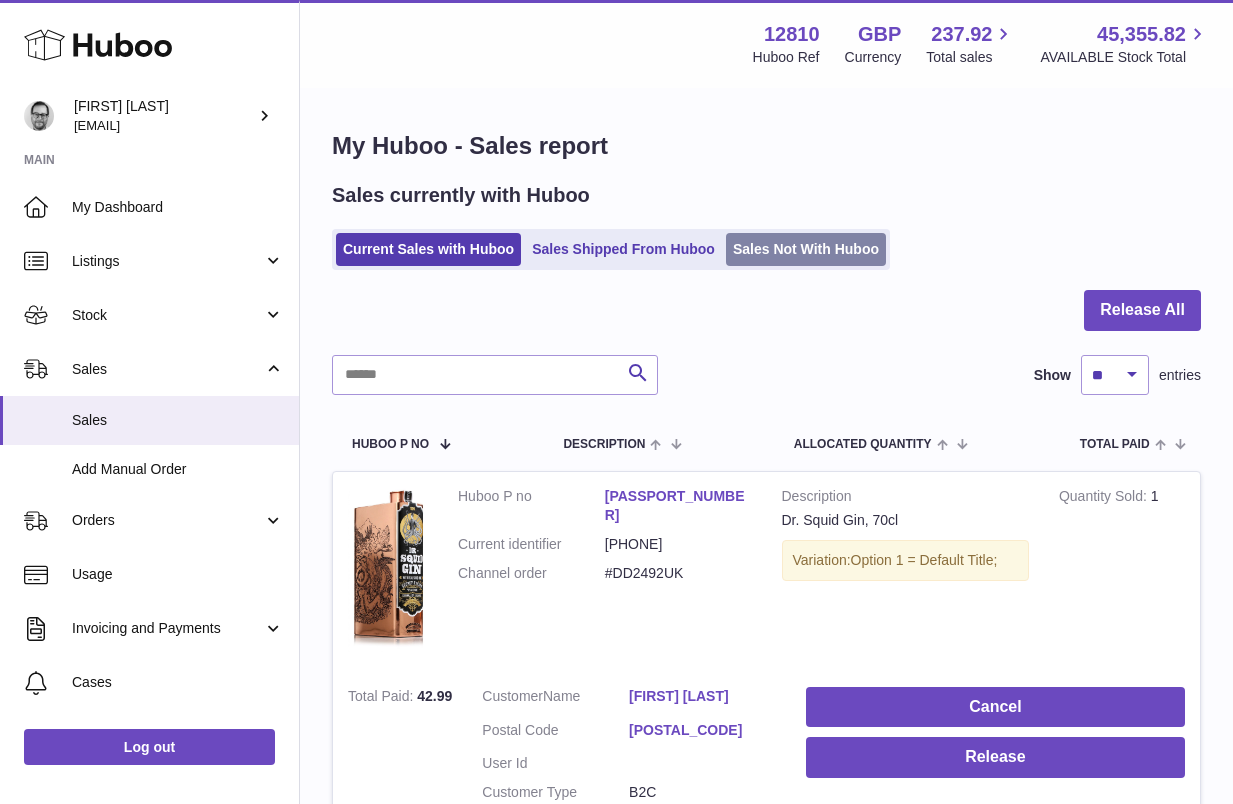click on "Sales Not With Huboo" at bounding box center (806, 249) 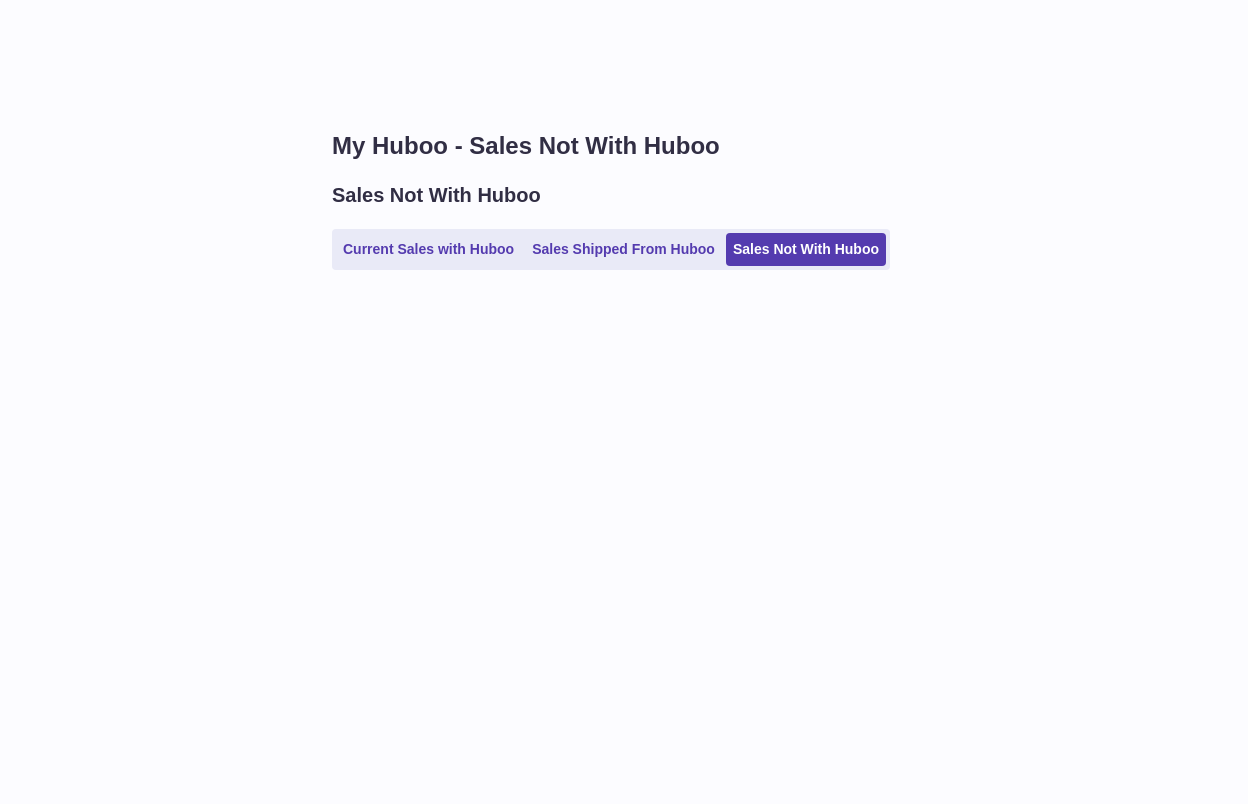 scroll, scrollTop: 0, scrollLeft: 0, axis: both 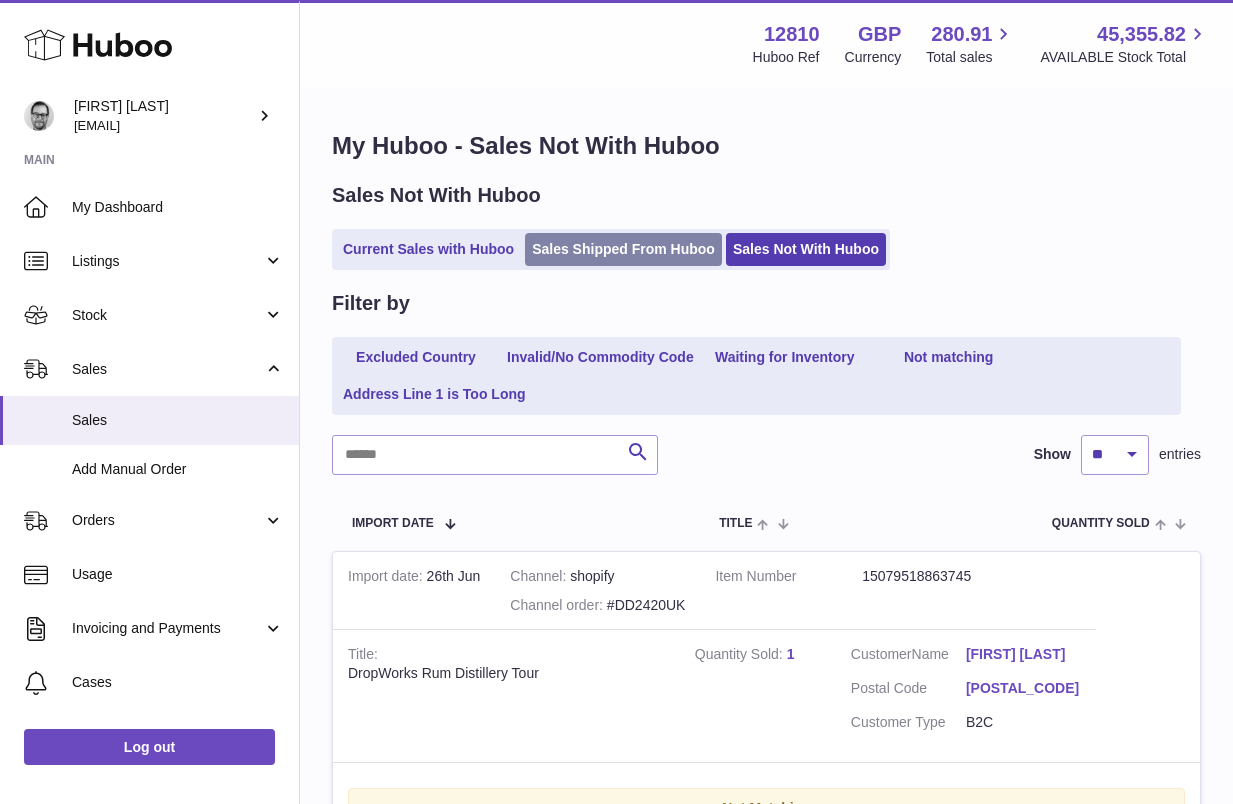 click on "Sales Shipped From Huboo" at bounding box center [623, 249] 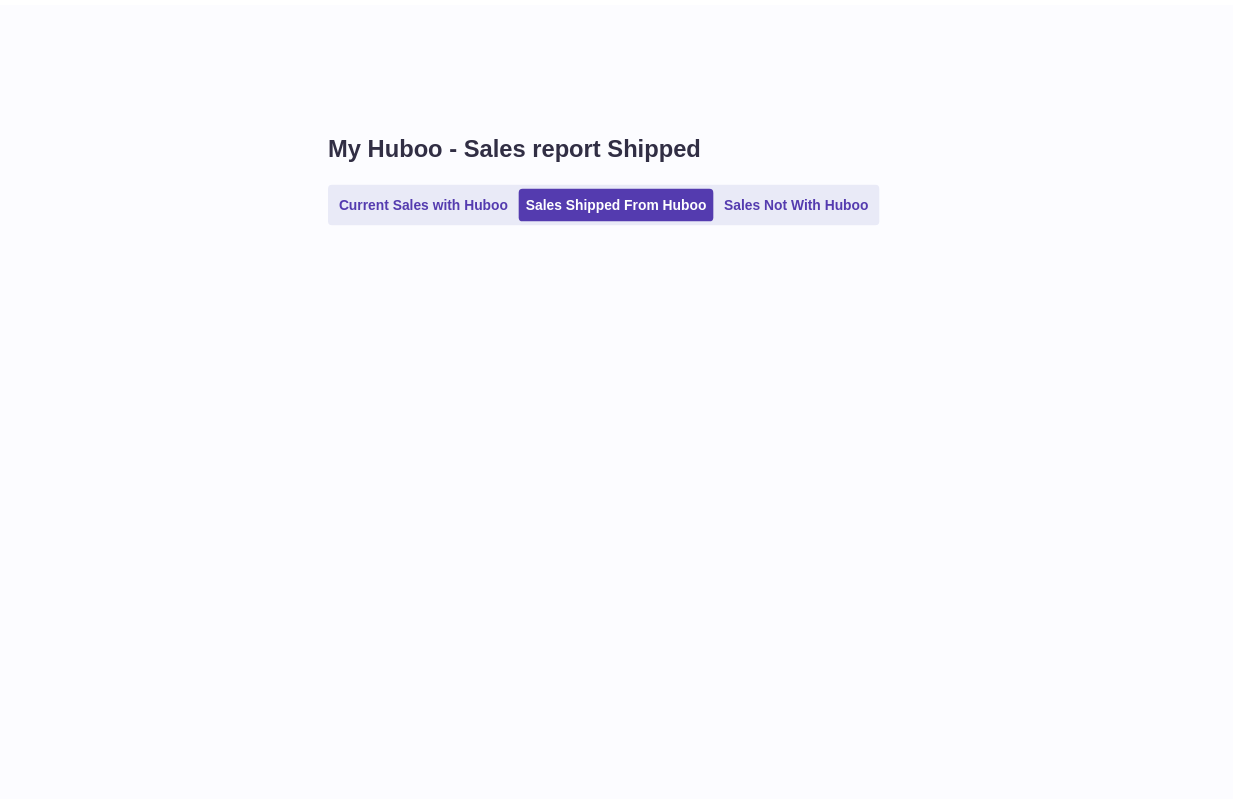 scroll, scrollTop: 0, scrollLeft: 0, axis: both 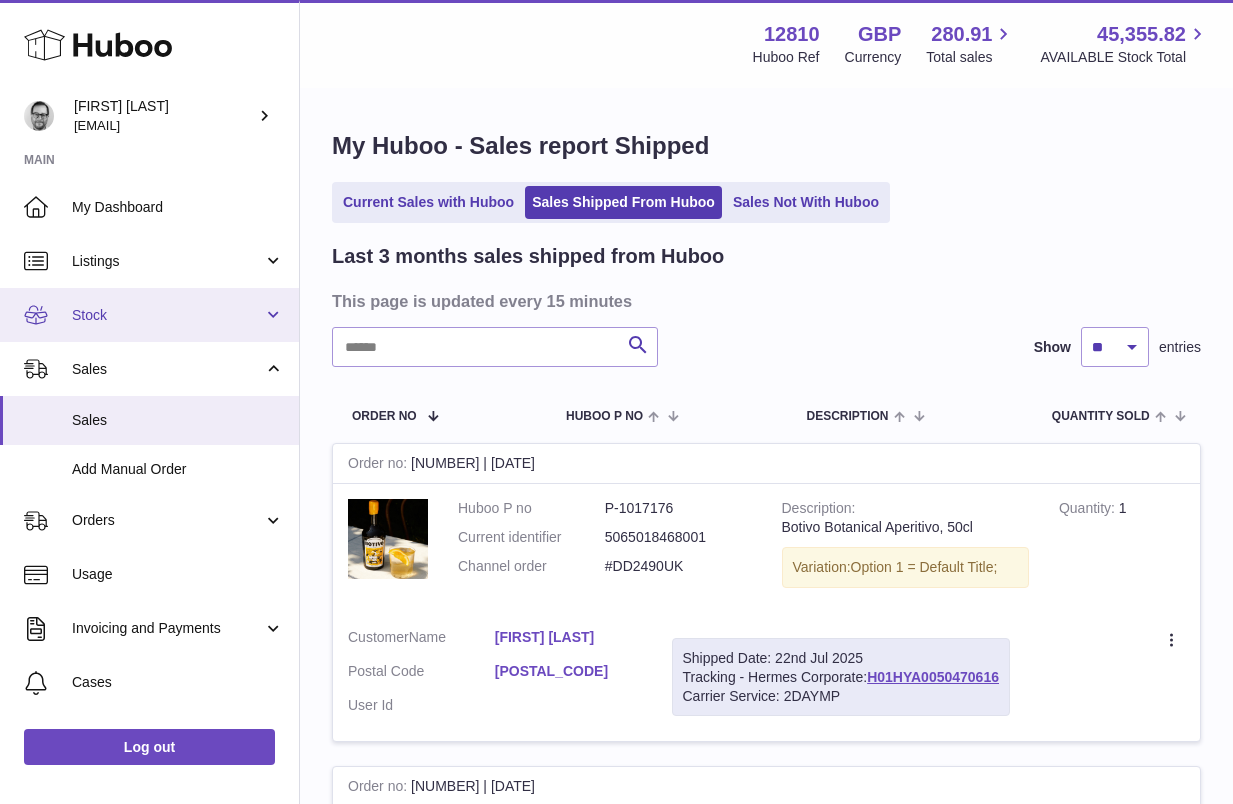 click on "Stock" at bounding box center (167, 315) 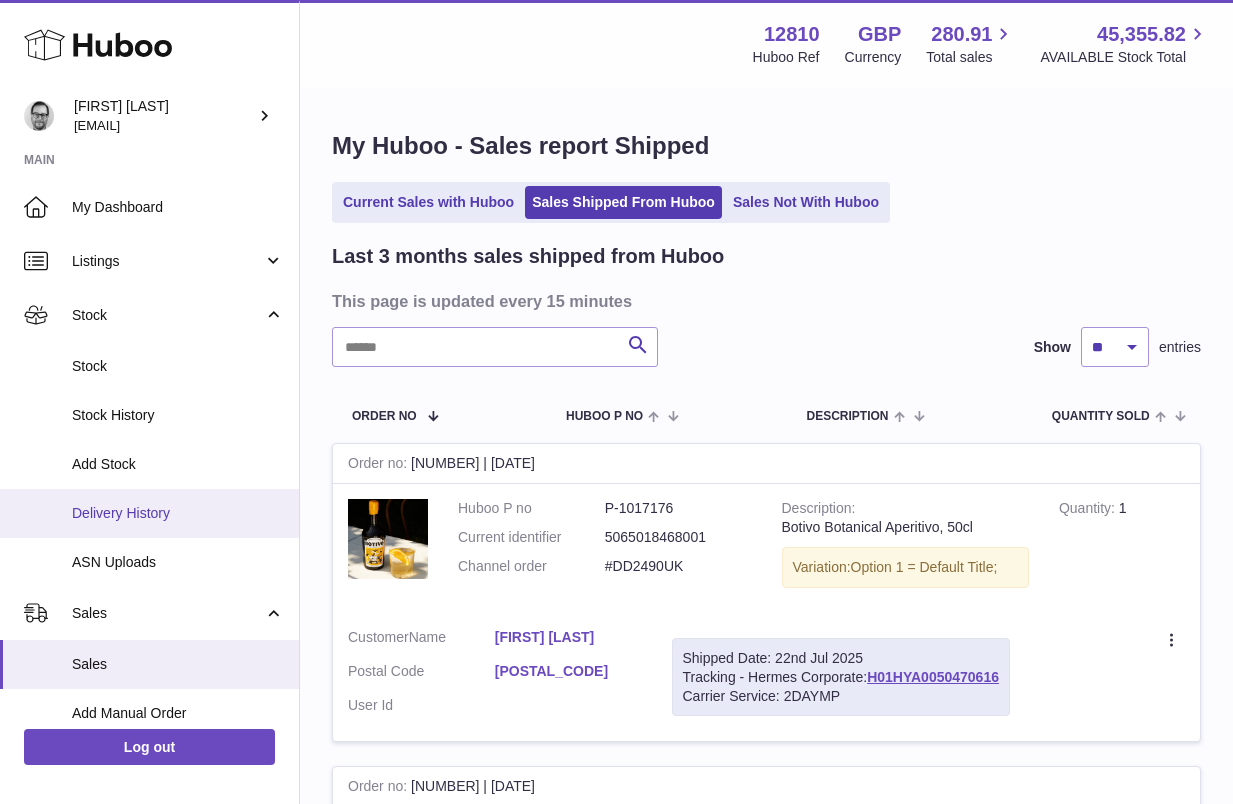 click on "Delivery History" at bounding box center (178, 513) 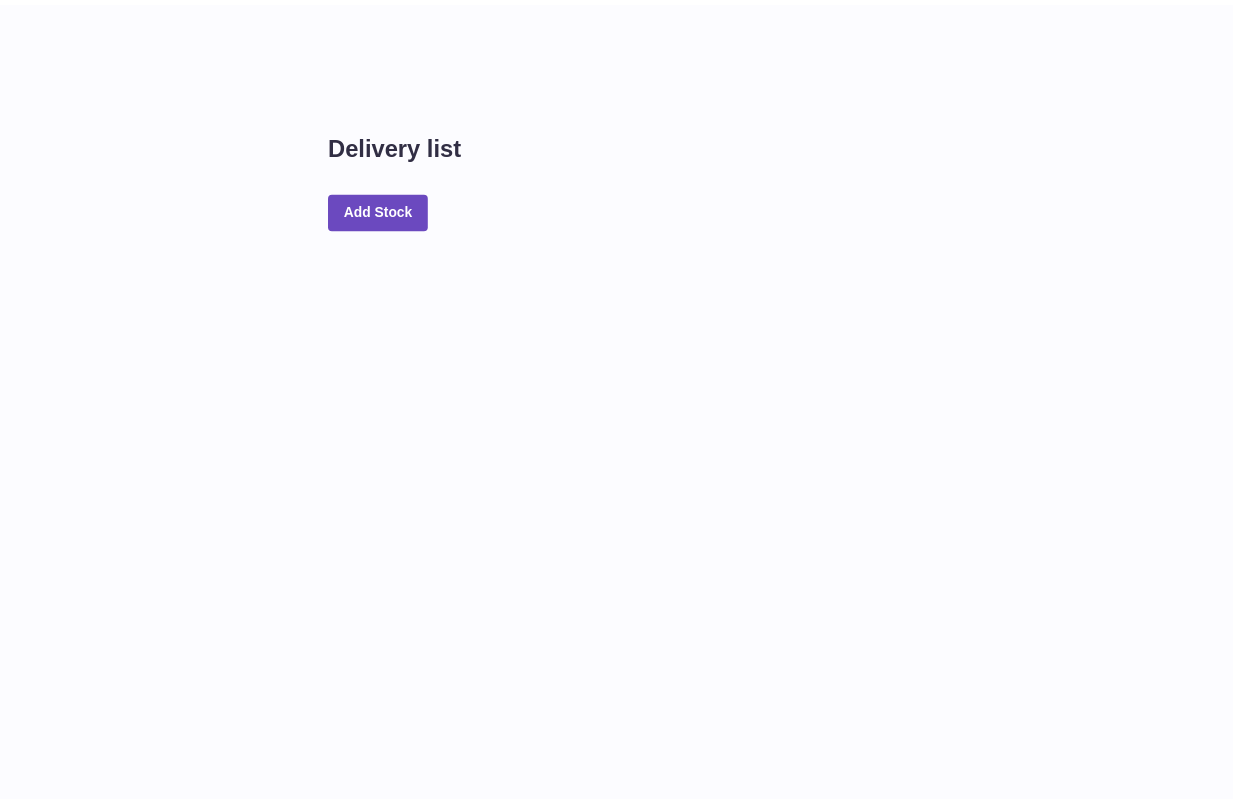 scroll, scrollTop: 0, scrollLeft: 0, axis: both 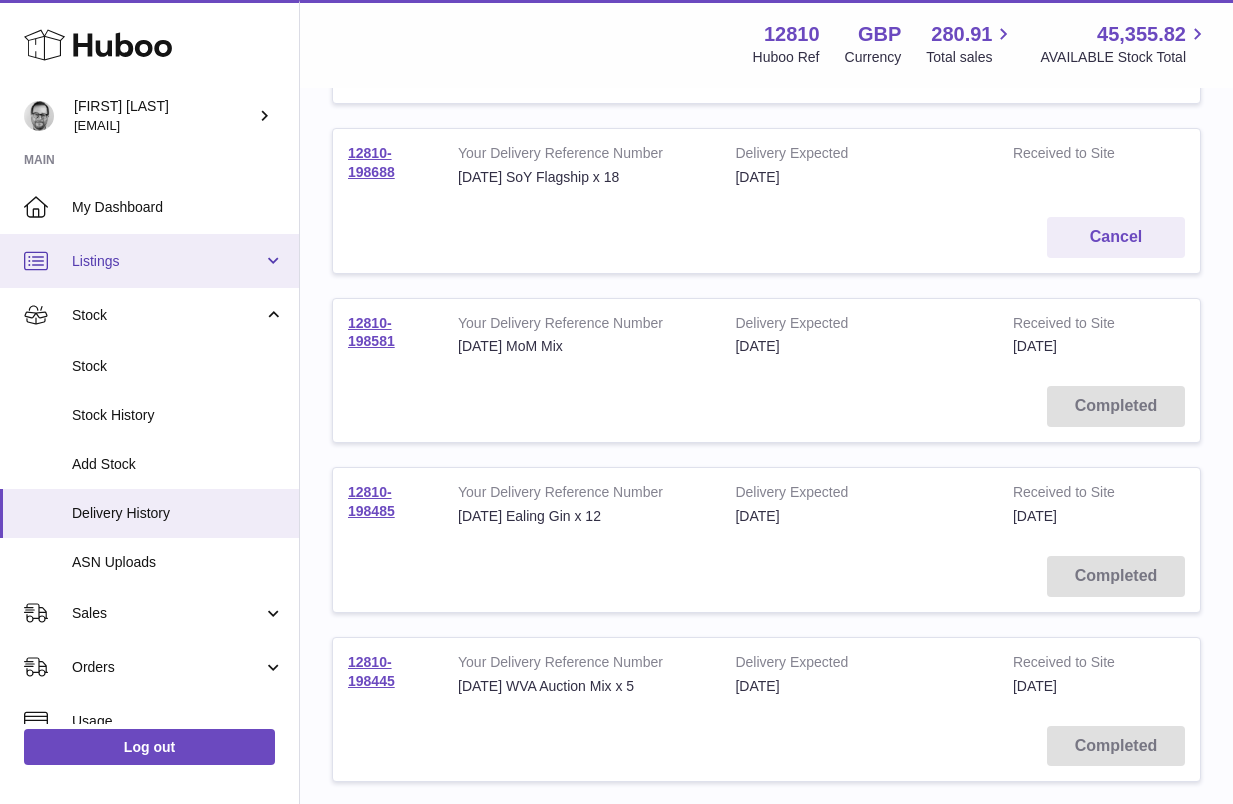 click on "Listings" at bounding box center (167, 261) 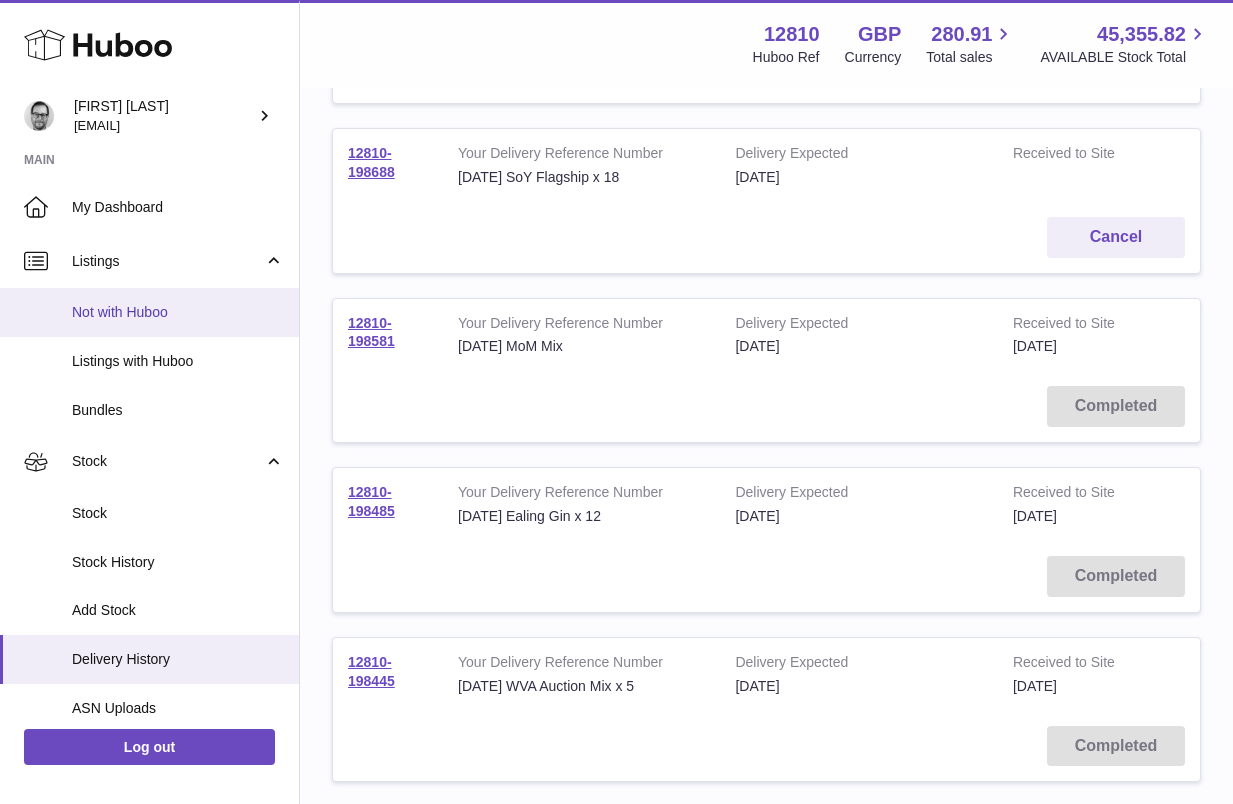 click on "Not with Huboo" at bounding box center (178, 312) 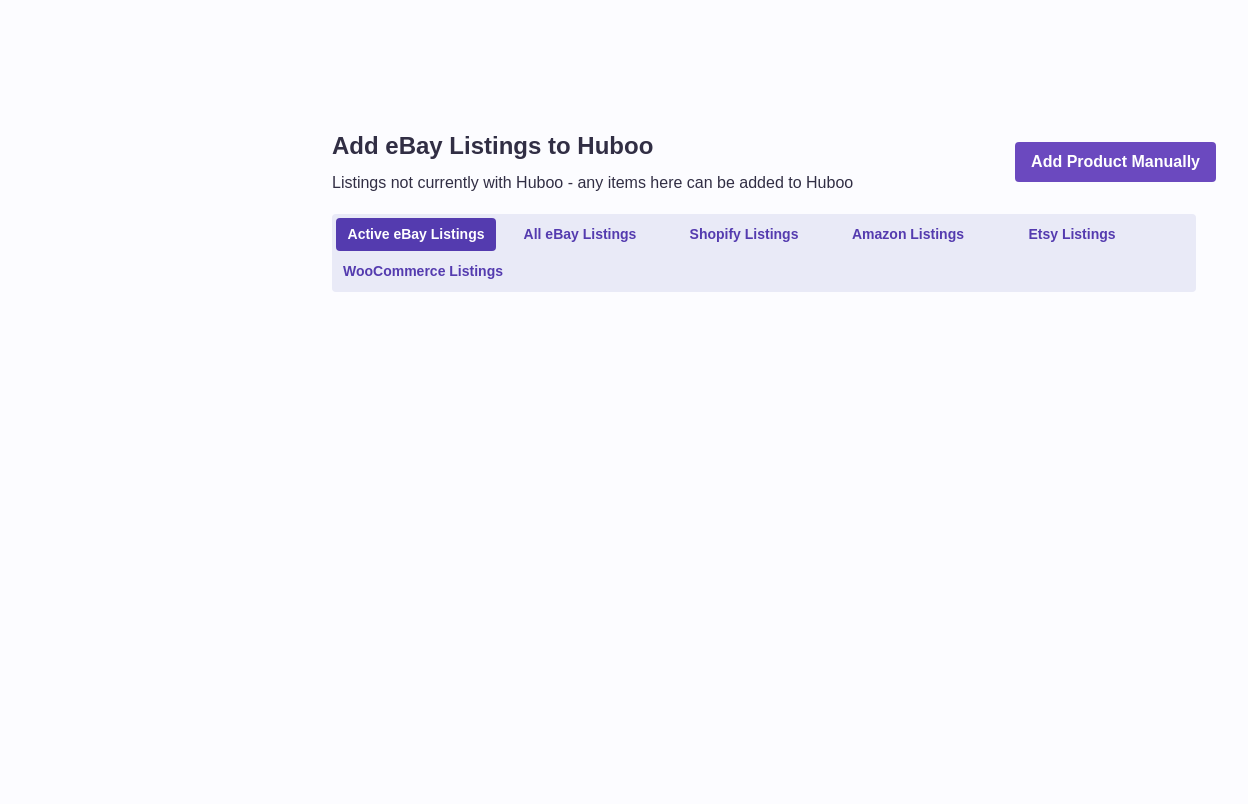 scroll, scrollTop: 0, scrollLeft: 0, axis: both 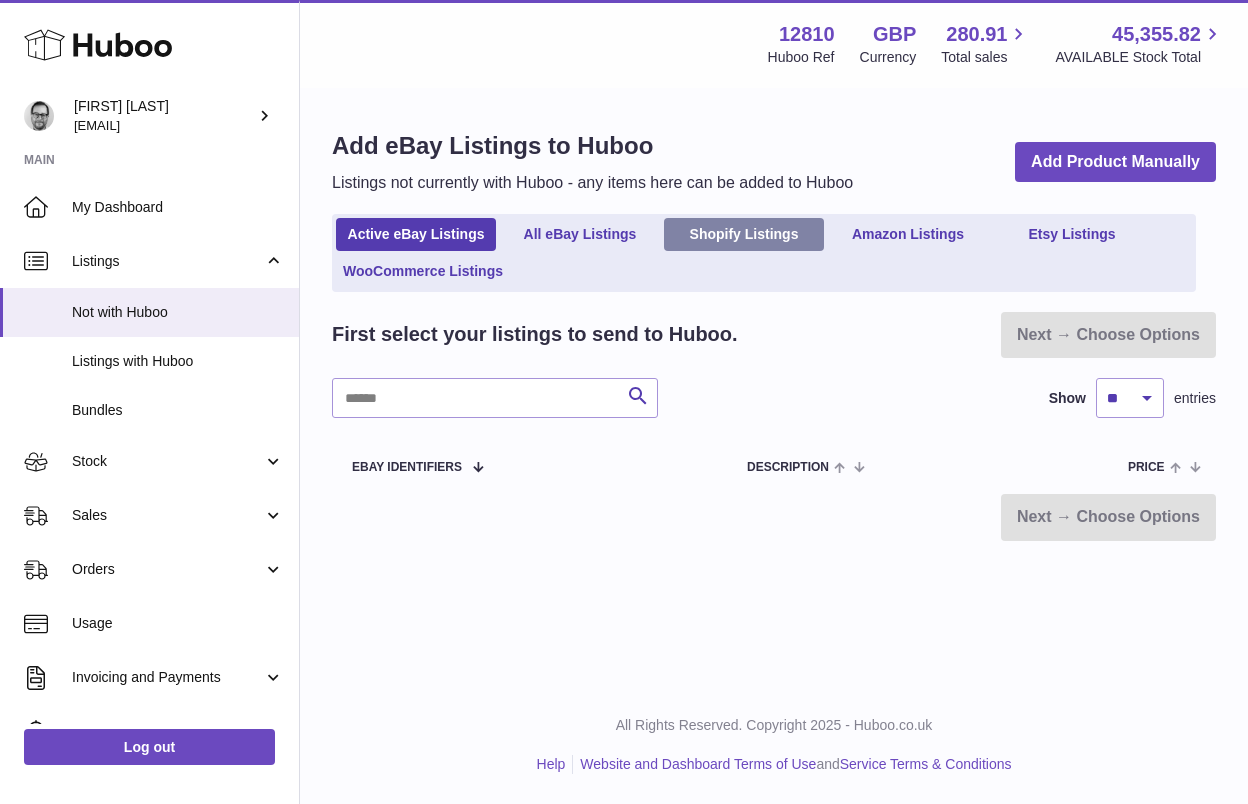 click on "Shopify Listings" at bounding box center [744, 234] 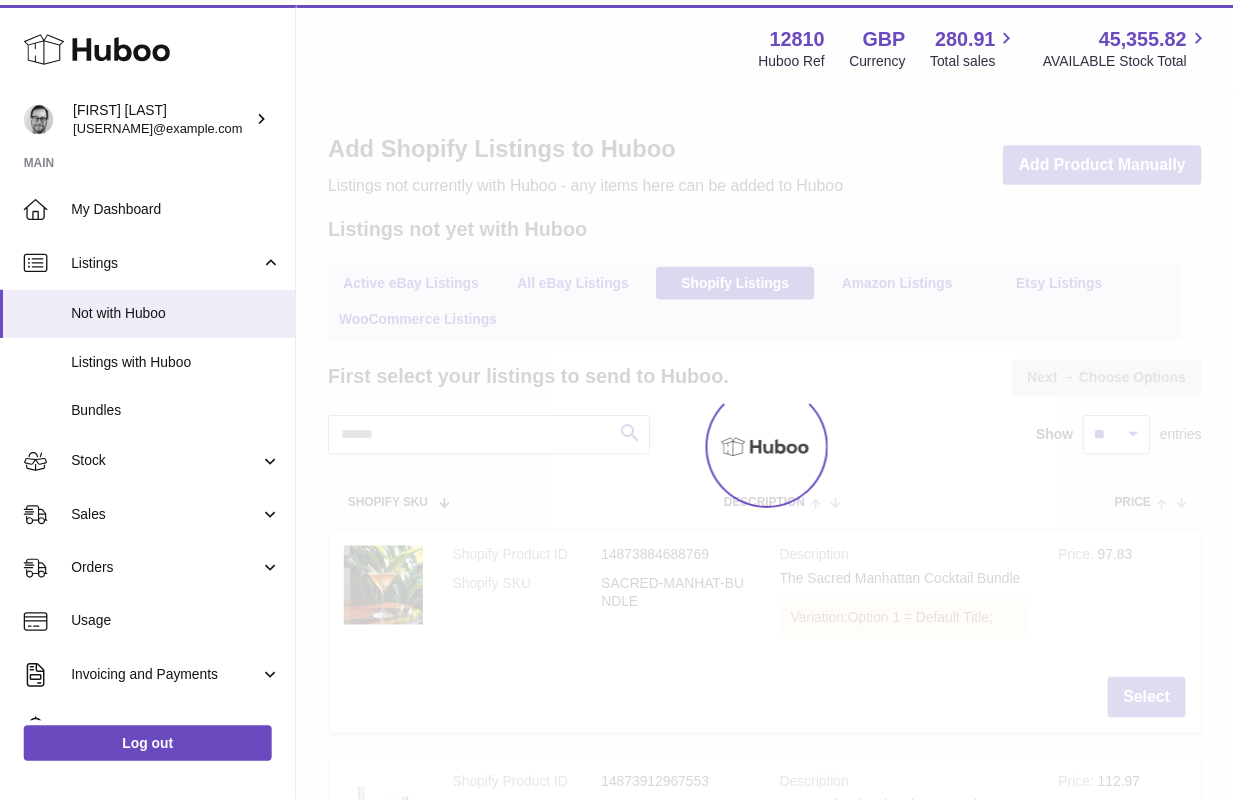 scroll, scrollTop: 0, scrollLeft: 0, axis: both 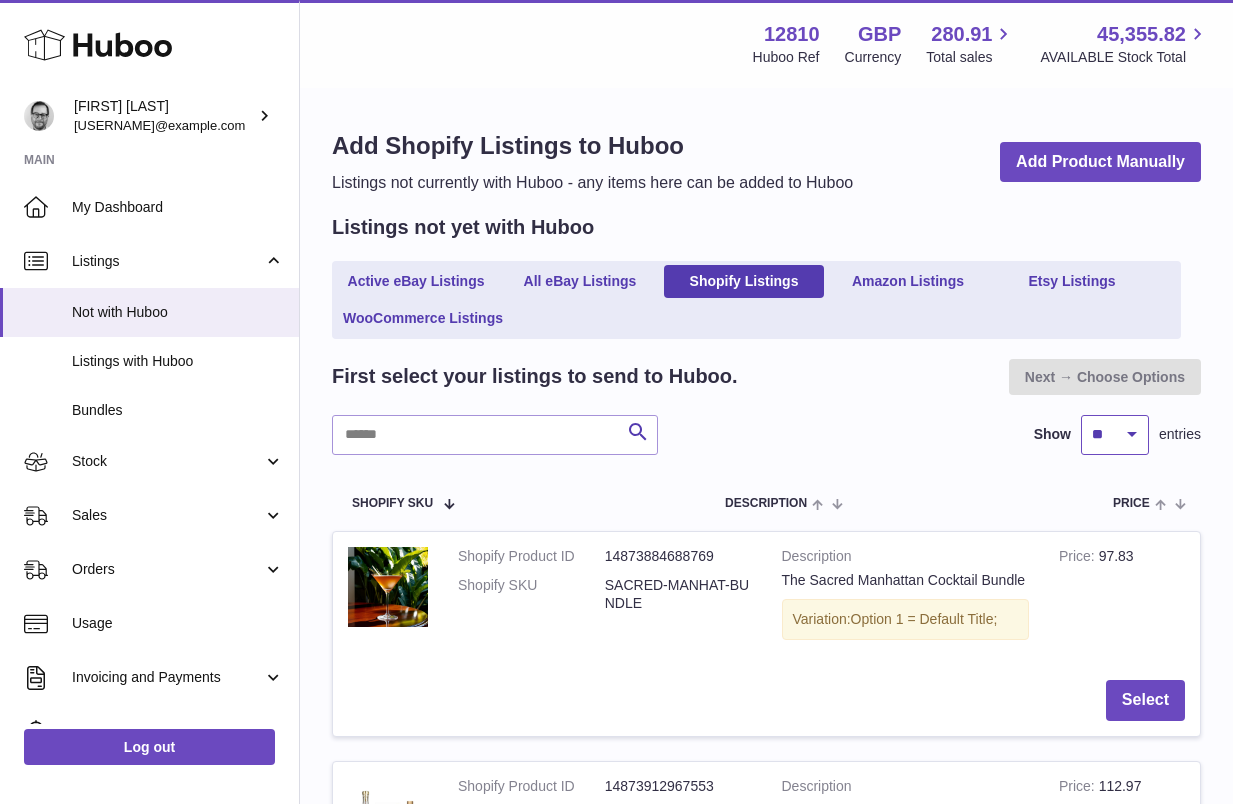 click on "** ** ** ***" at bounding box center (1115, 435) 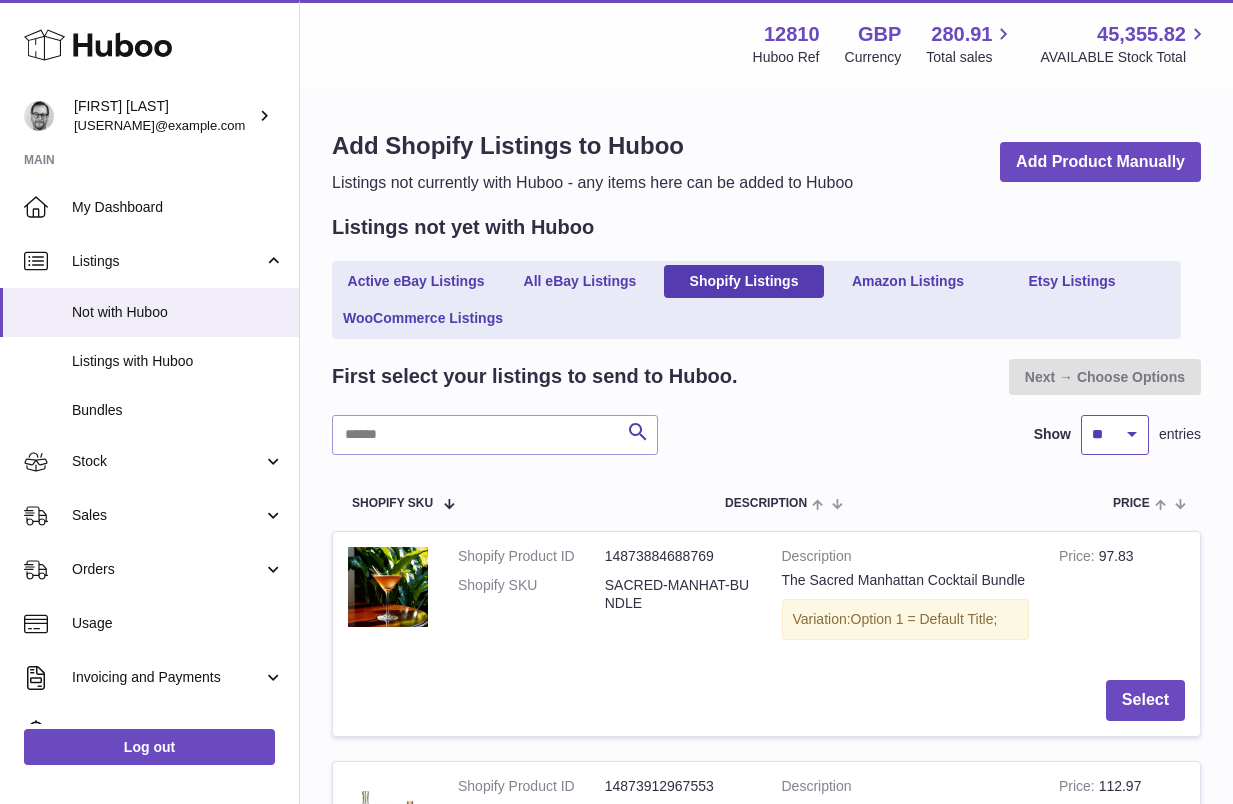 select on "***" 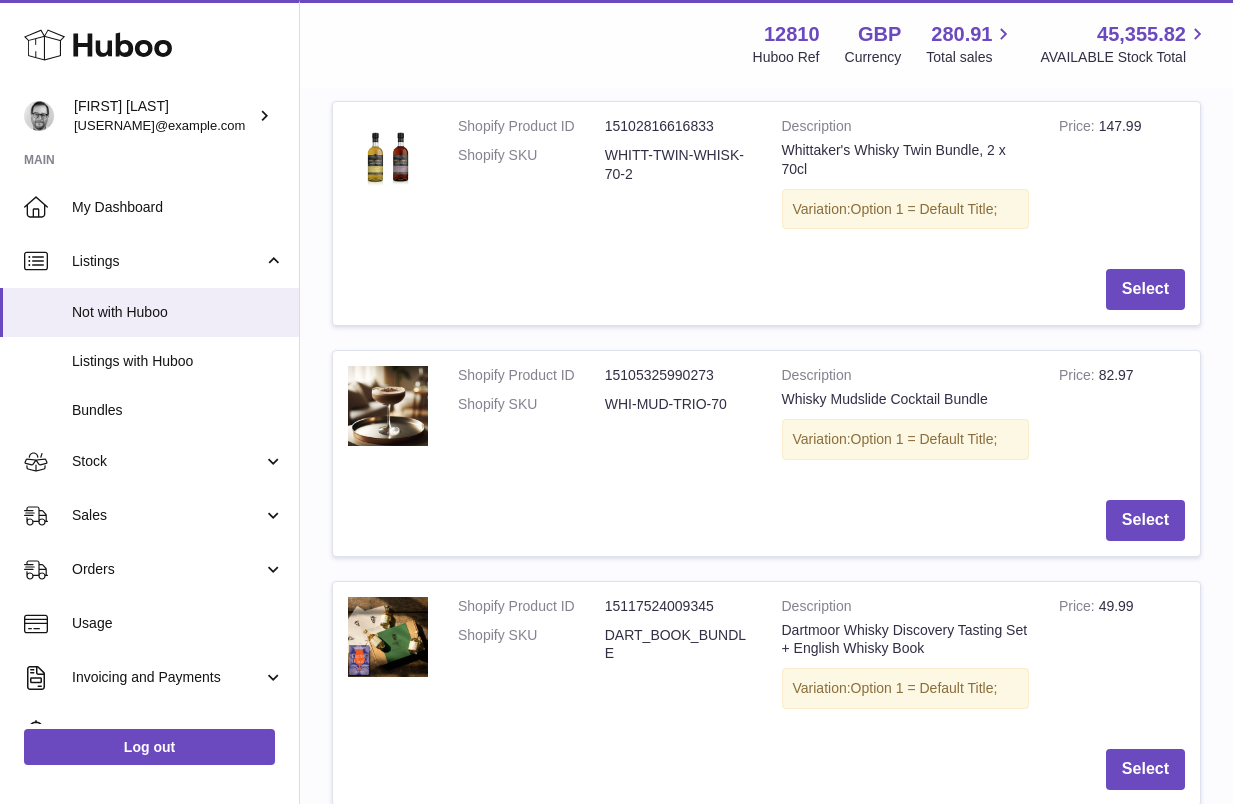 scroll, scrollTop: 10216, scrollLeft: 0, axis: vertical 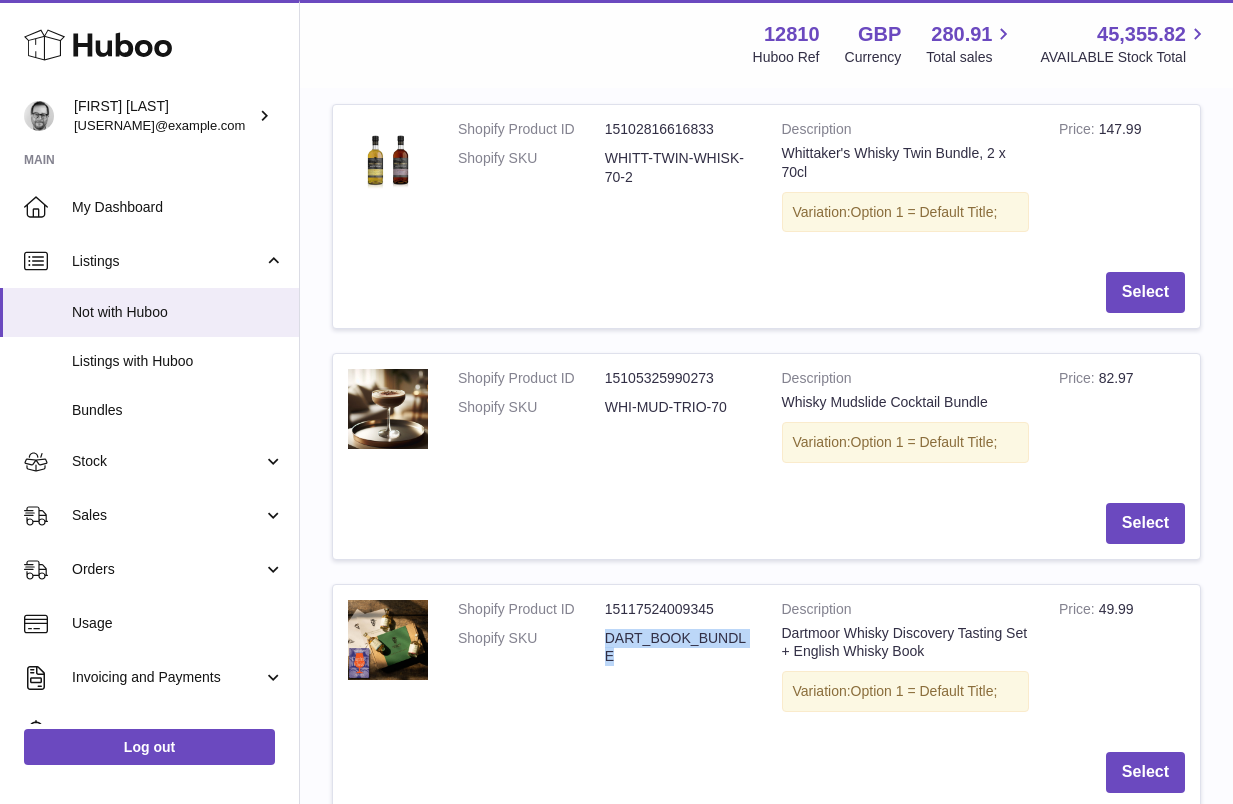 drag, startPoint x: 623, startPoint y: 655, endPoint x: 607, endPoint y: 643, distance: 20 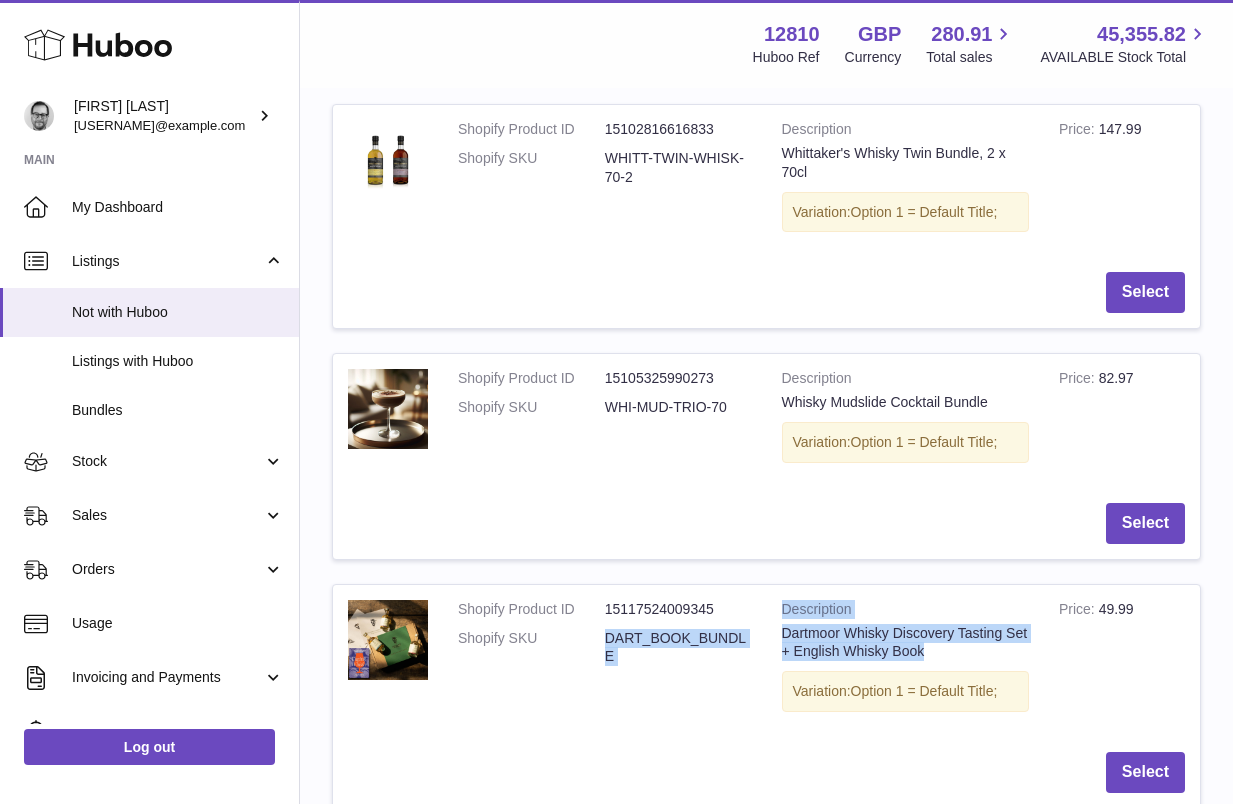 drag, startPoint x: 933, startPoint y: 652, endPoint x: 586, endPoint y: 642, distance: 347.14407 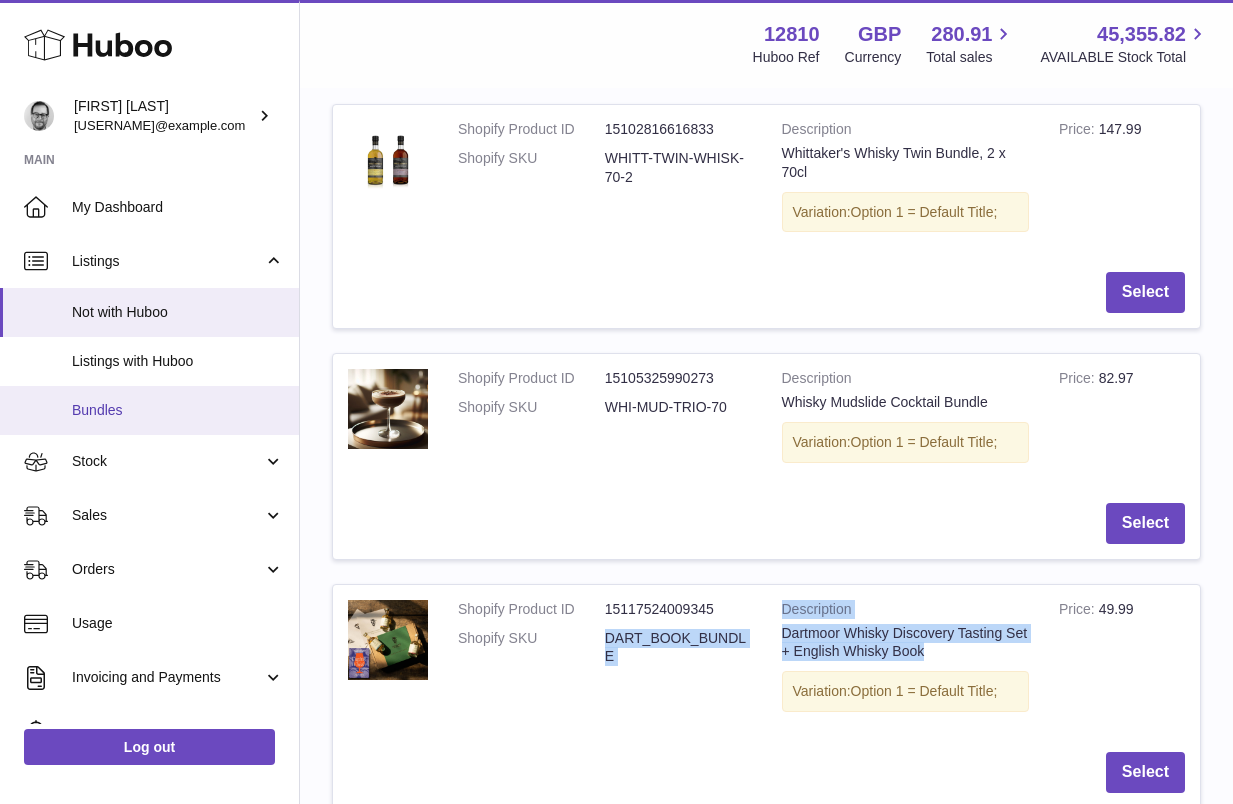 click on "Bundles" at bounding box center [178, 410] 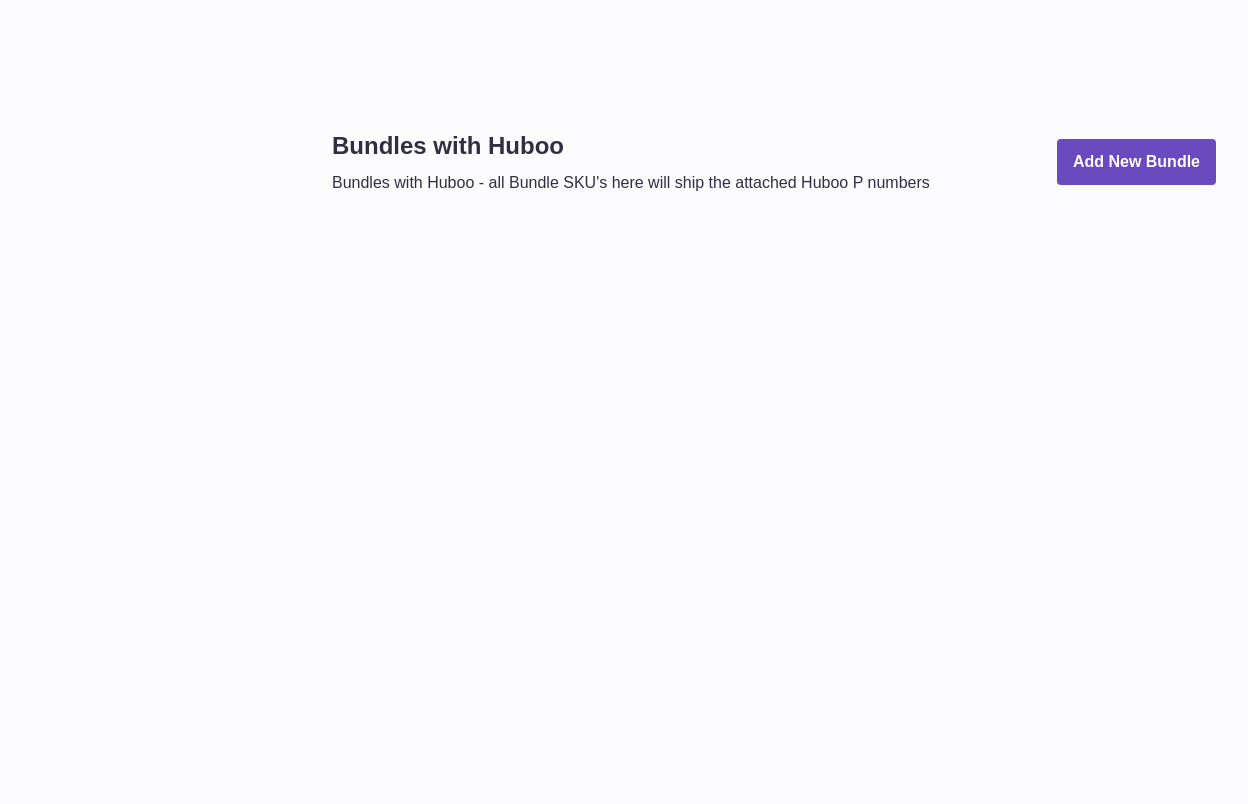 scroll, scrollTop: 0, scrollLeft: 0, axis: both 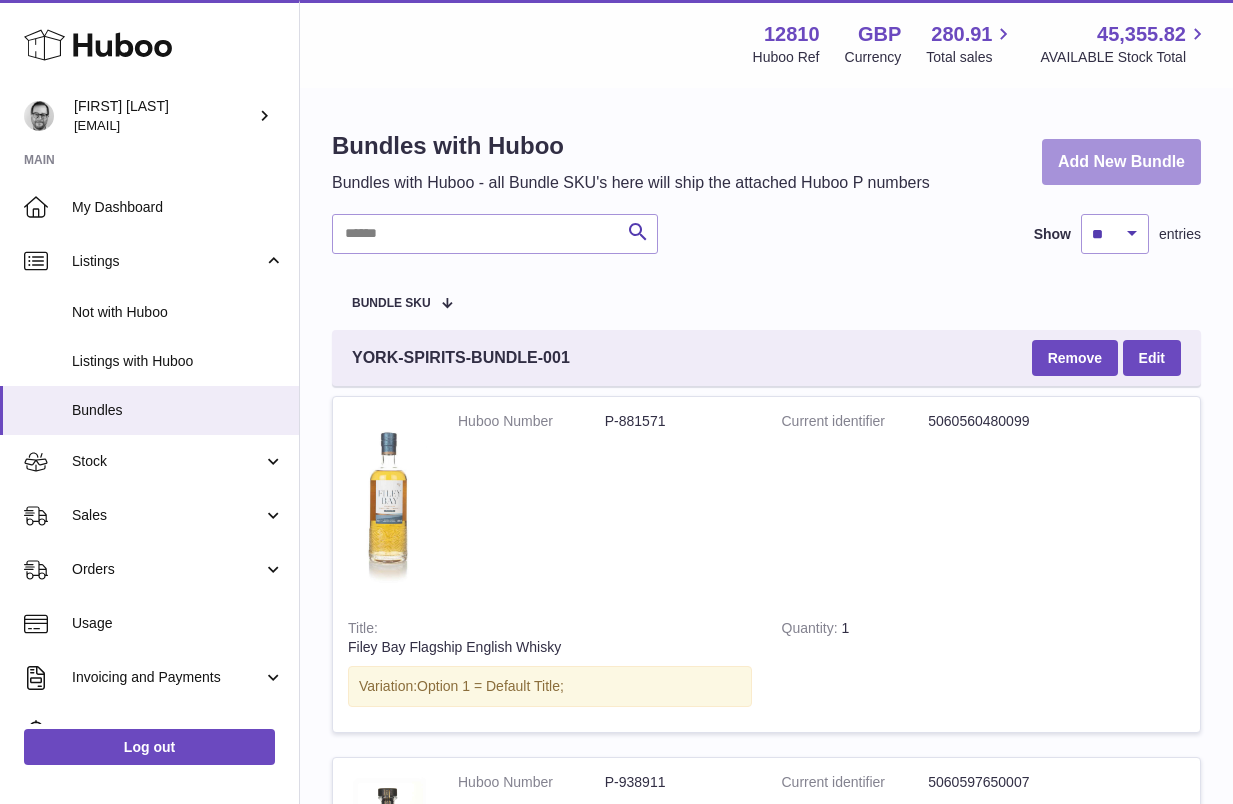 click on "Add New Bundle" at bounding box center [1121, 162] 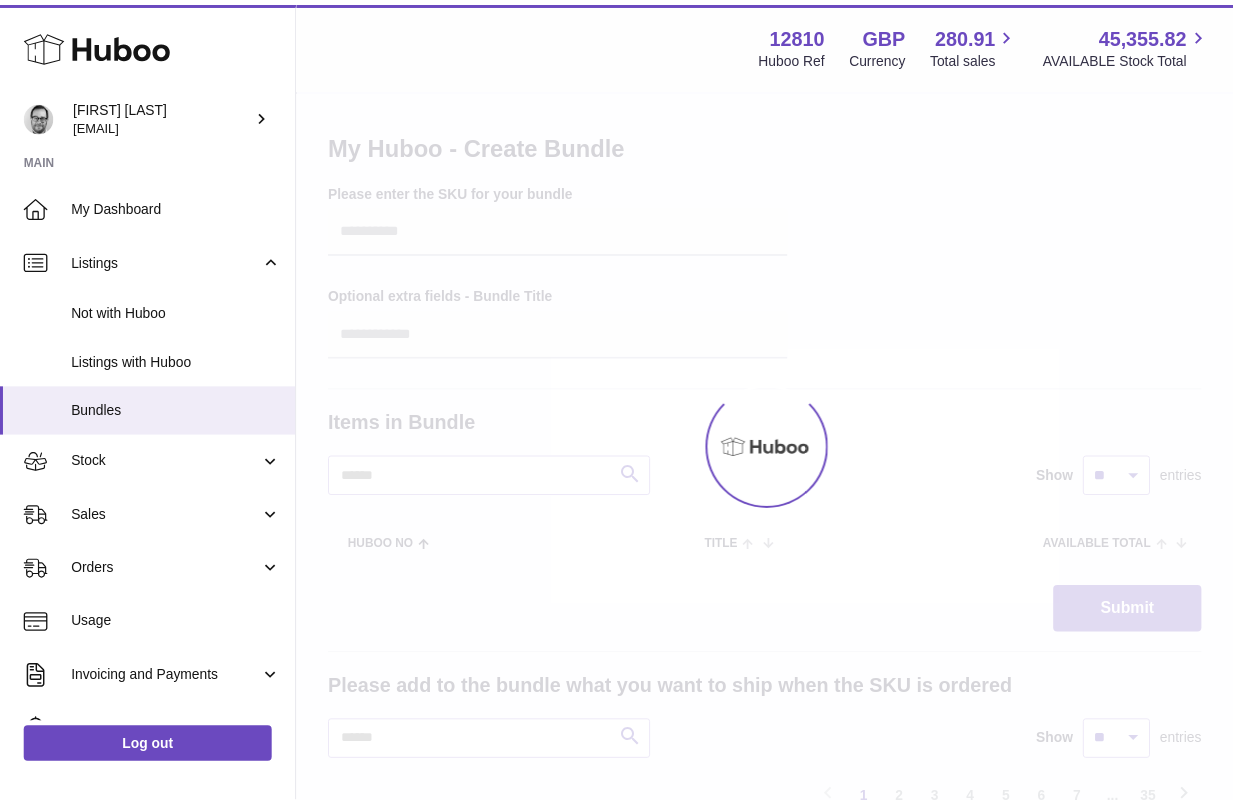 scroll, scrollTop: 0, scrollLeft: 0, axis: both 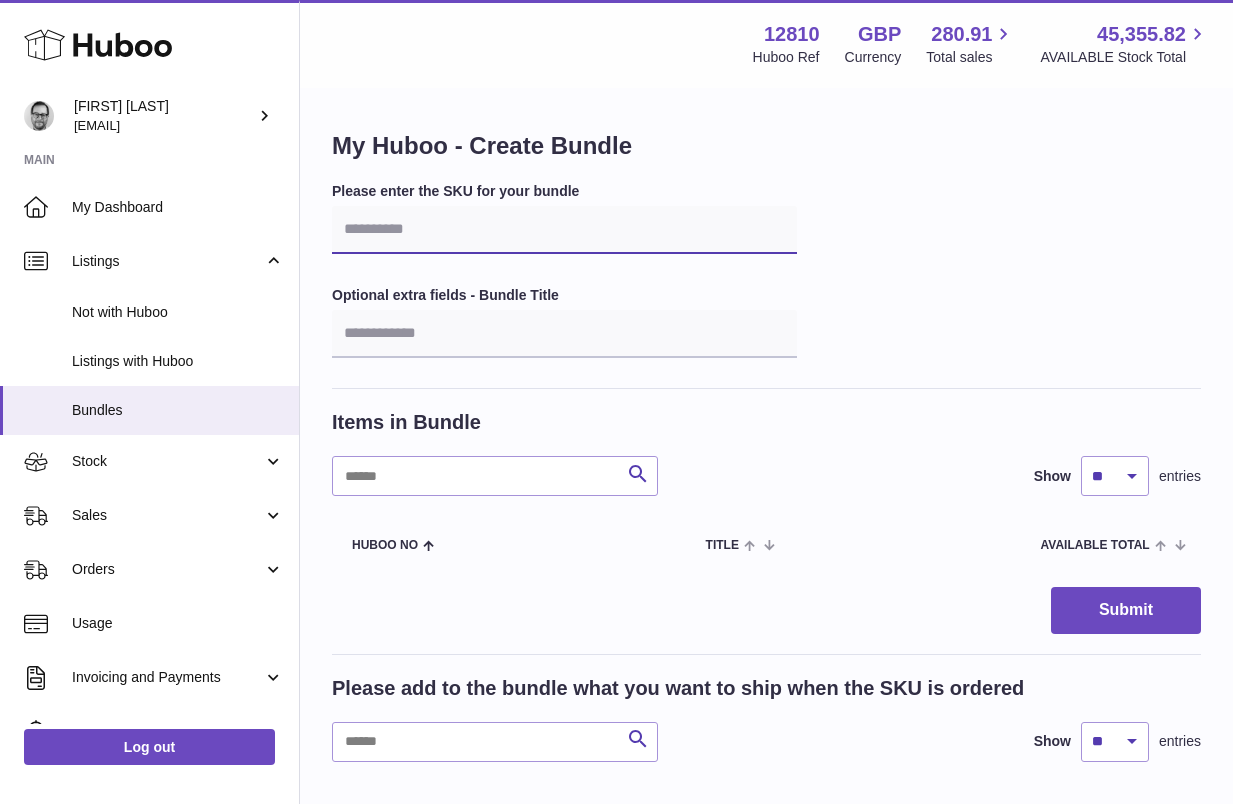click at bounding box center [564, 230] 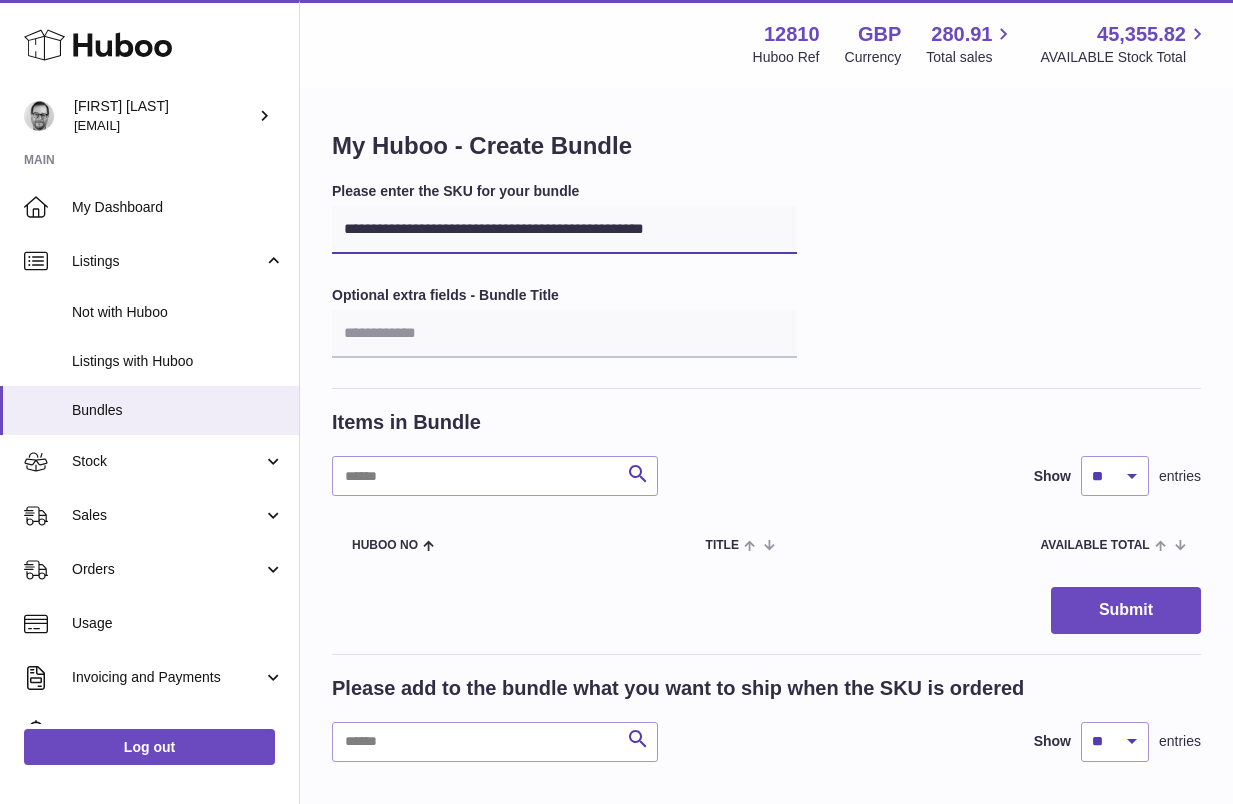 click on "**********" at bounding box center (564, 230) 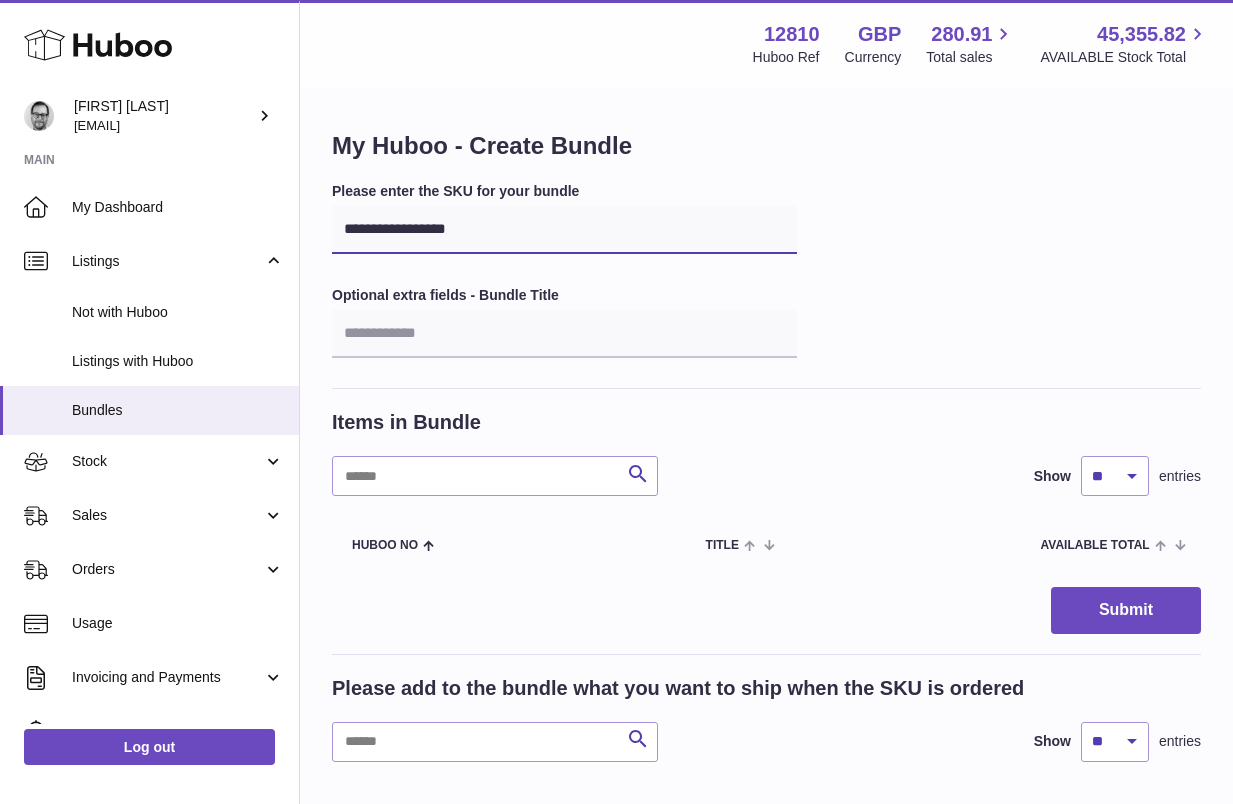 type on "**********" 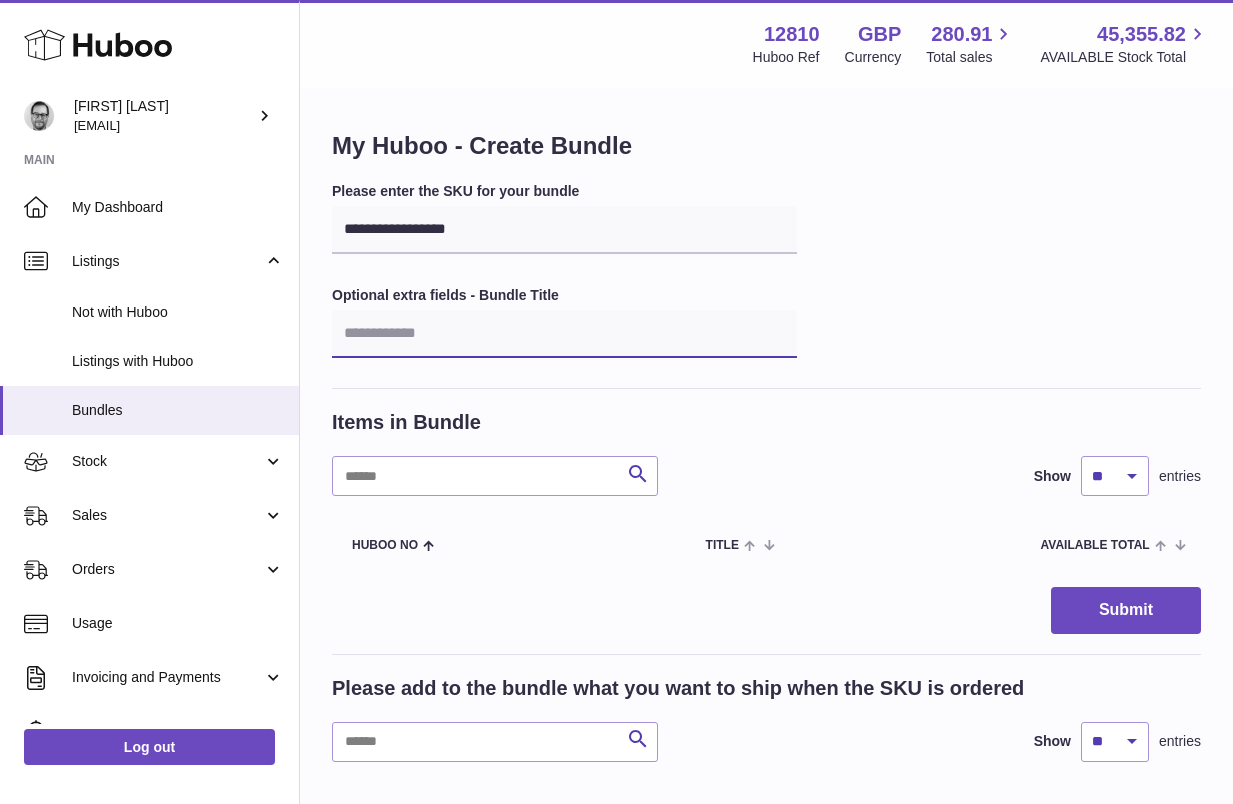click at bounding box center (564, 334) 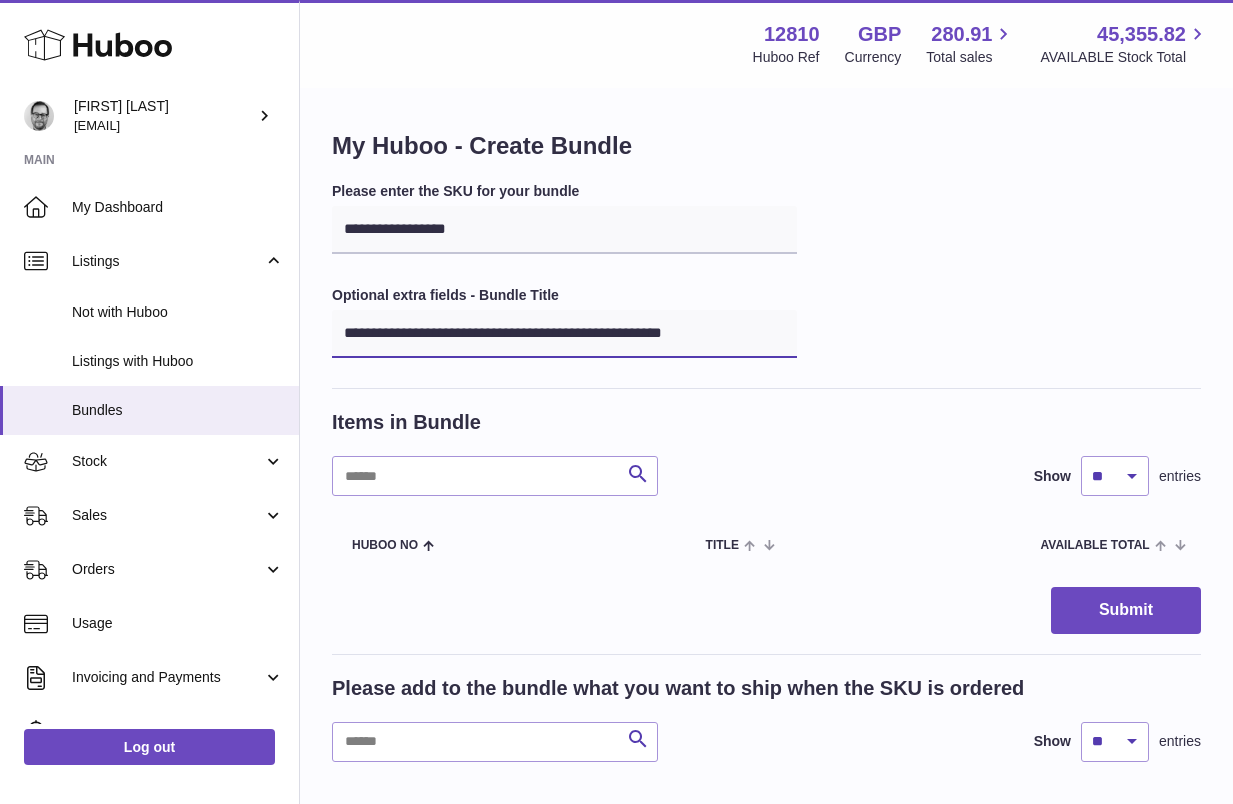 click on "**********" at bounding box center (564, 334) 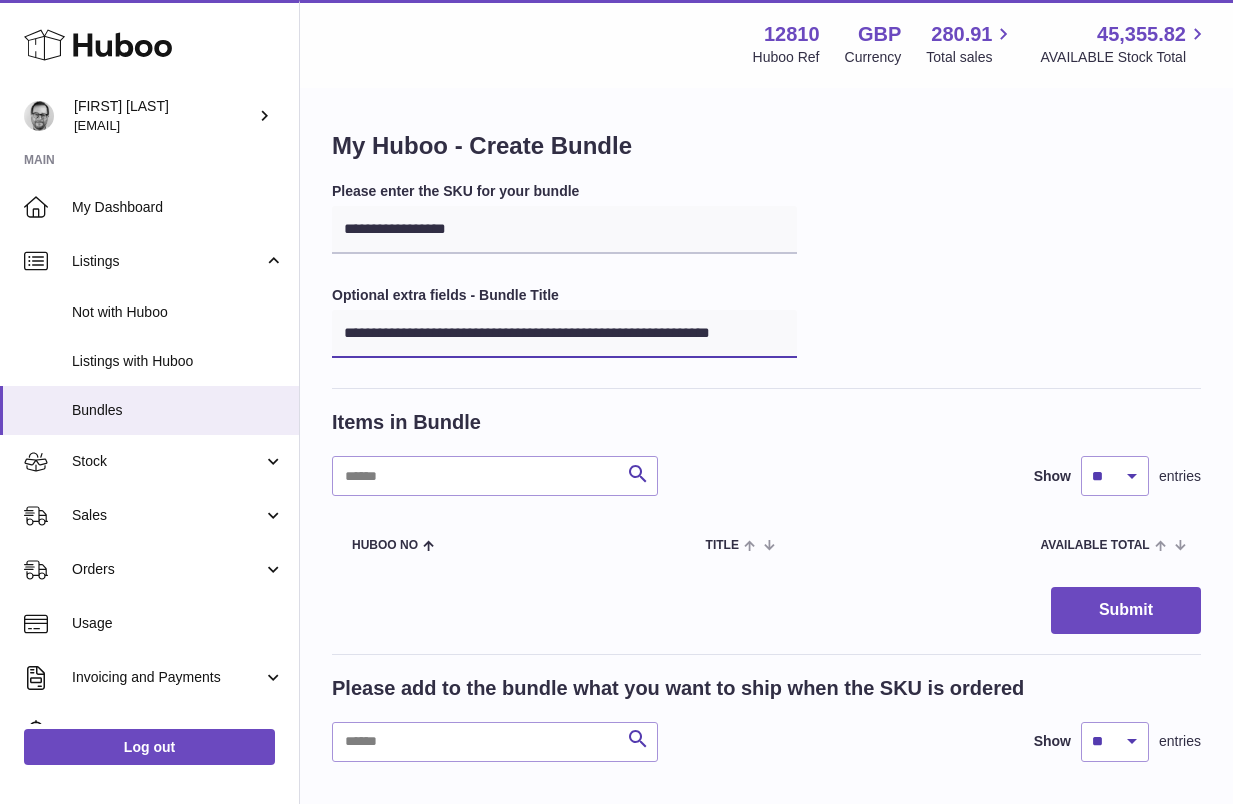 type on "**********" 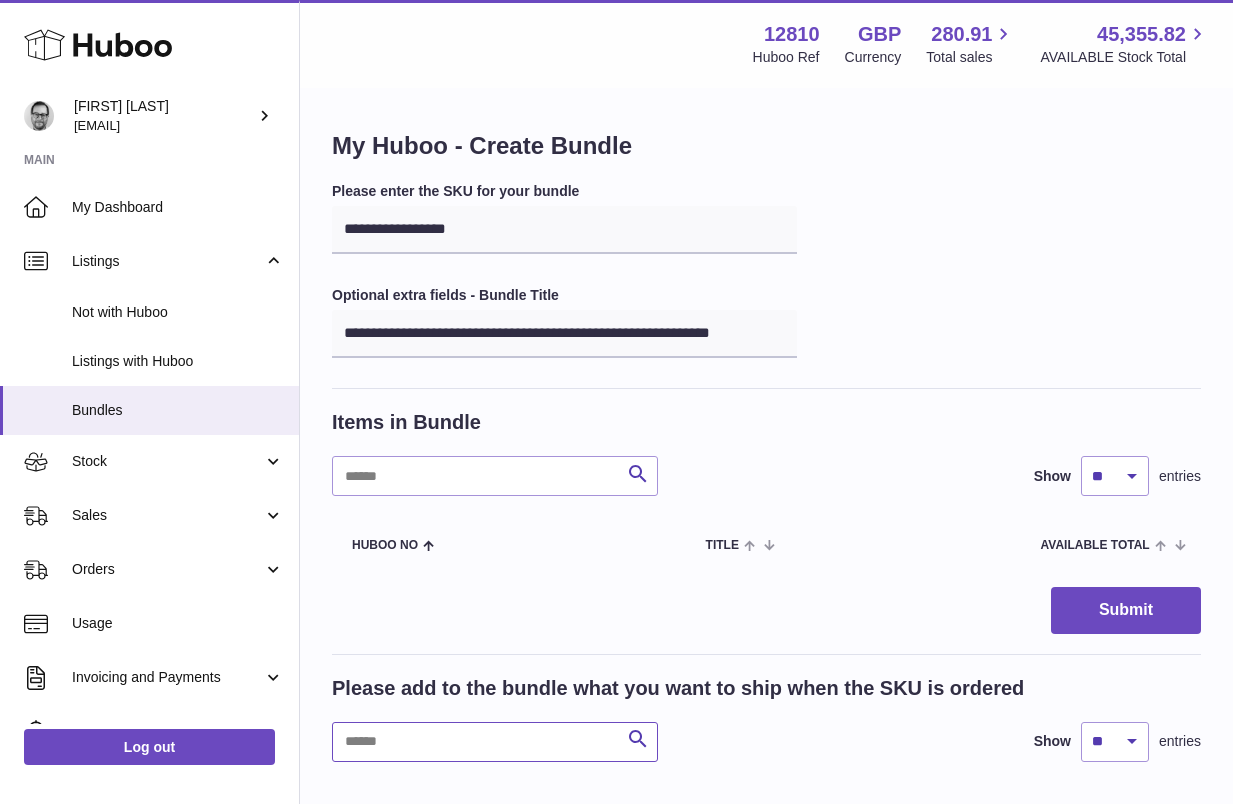 click at bounding box center (495, 742) 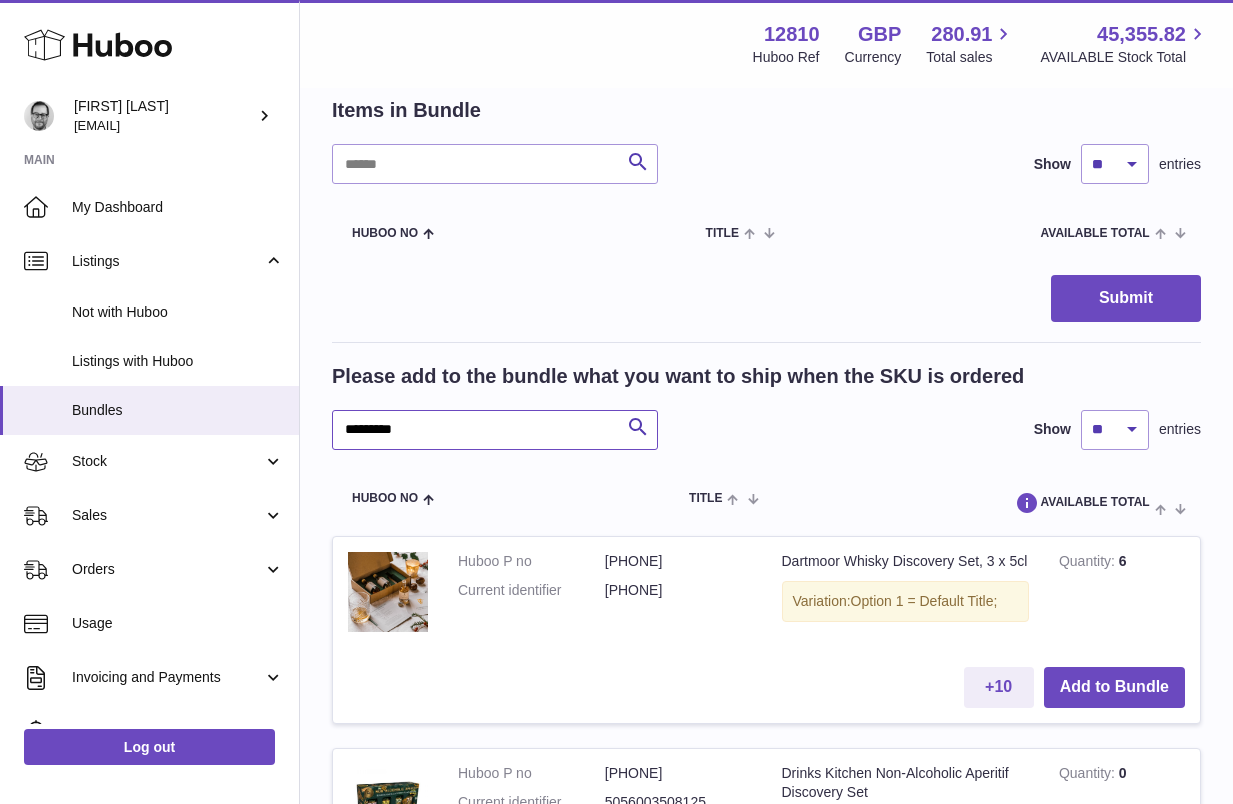 scroll, scrollTop: 350, scrollLeft: 0, axis: vertical 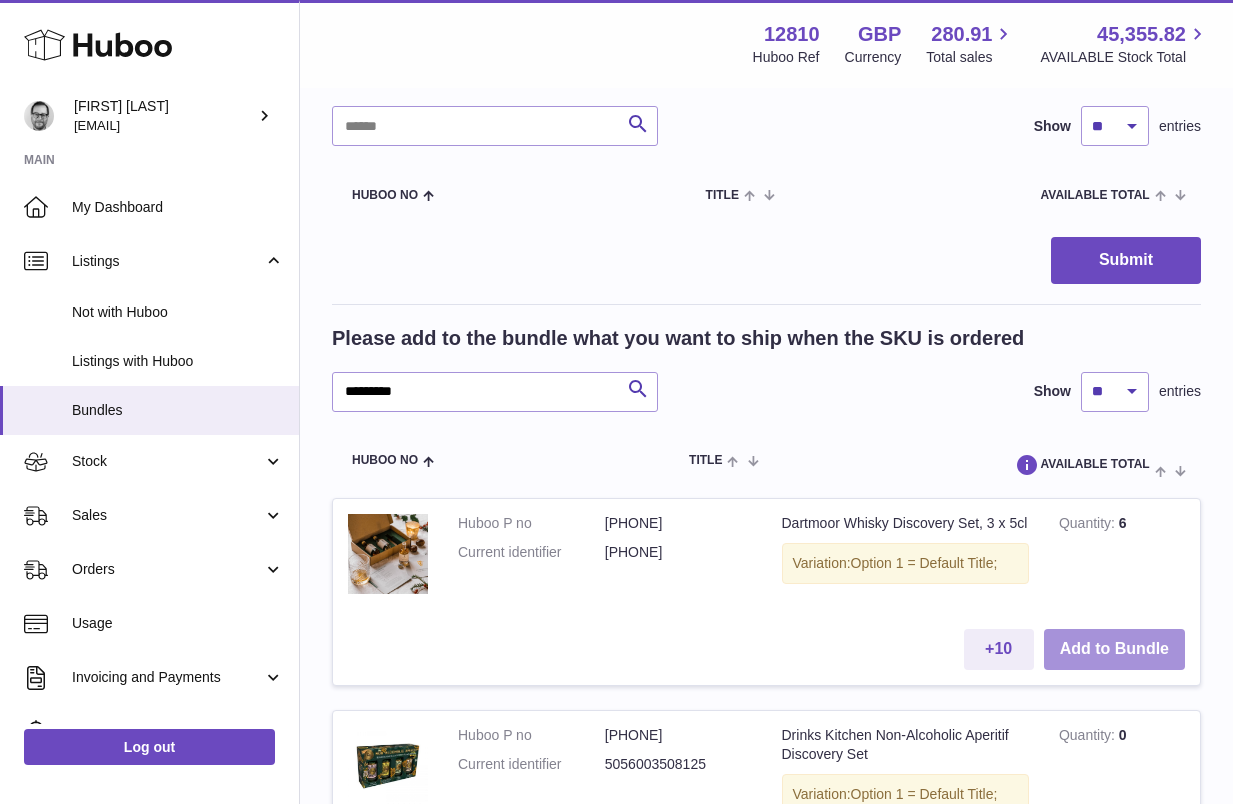click on "Add to Bundle" at bounding box center [1114, 649] 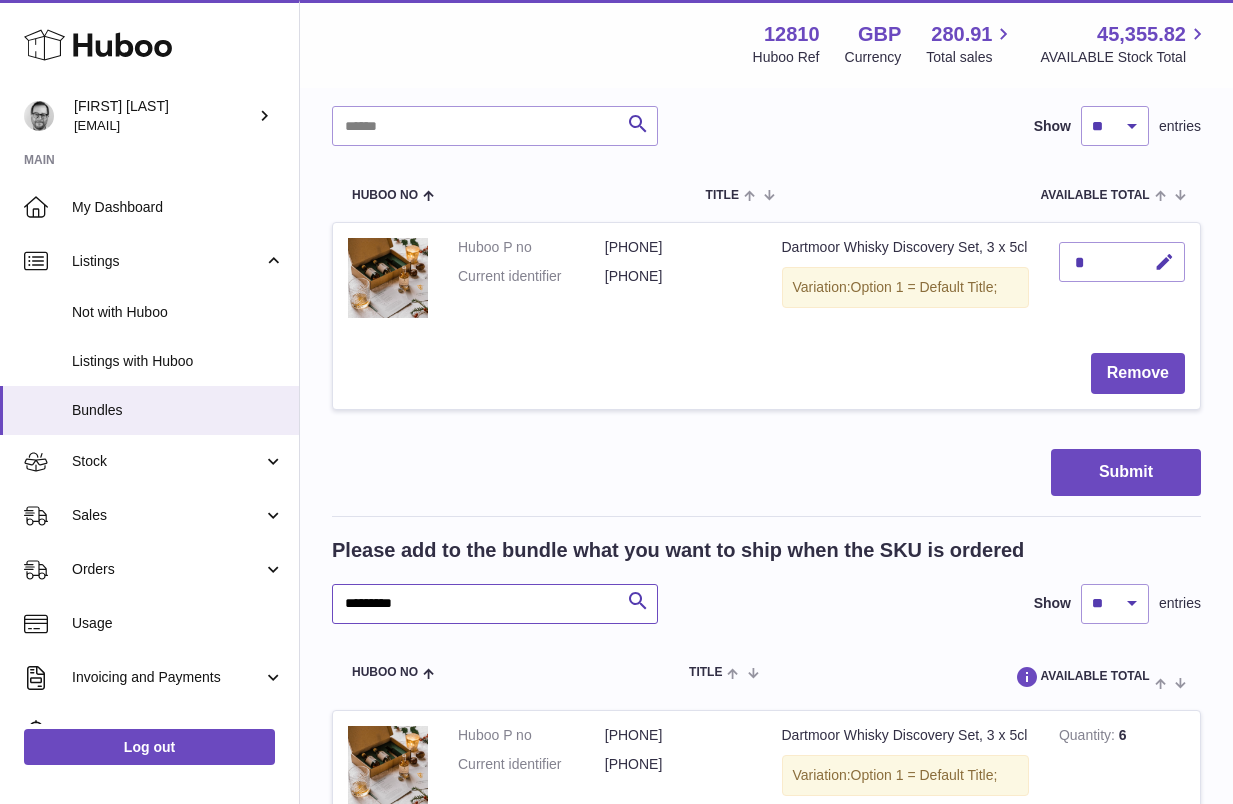 click on "*********" at bounding box center (495, 604) 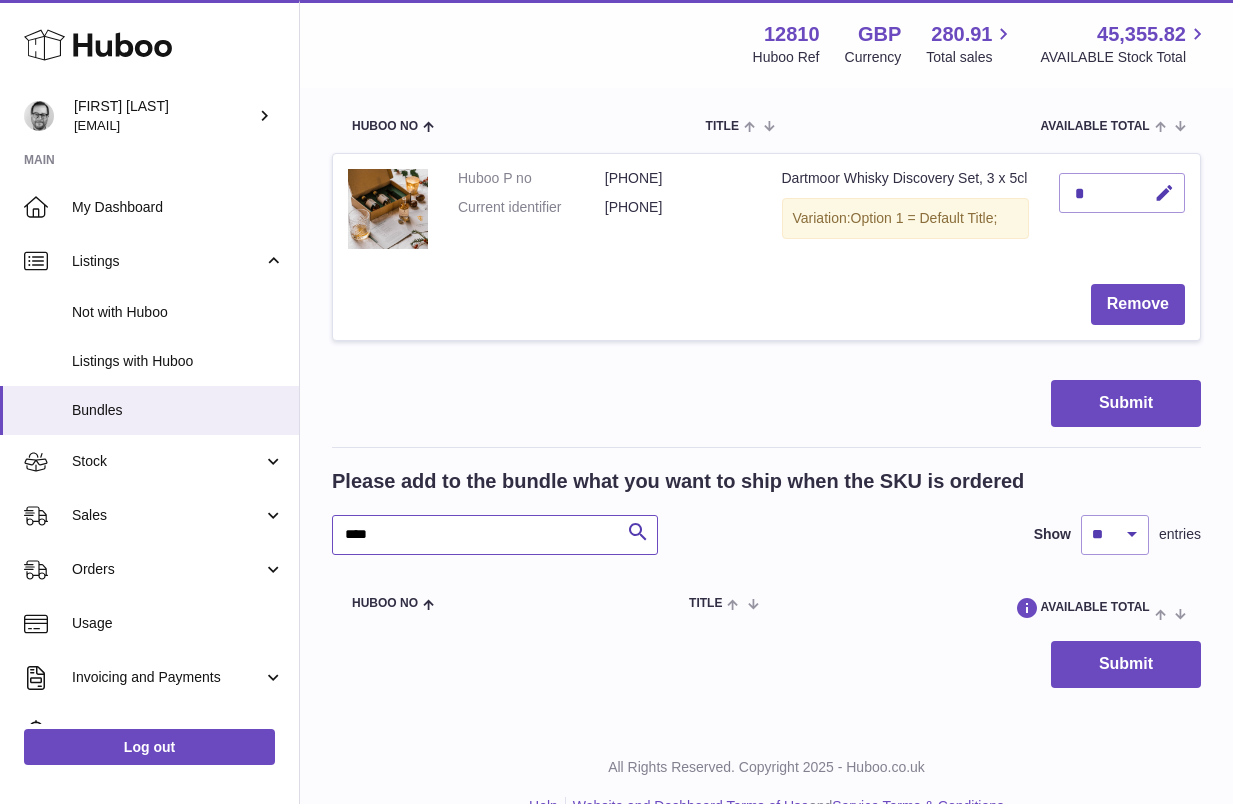 scroll, scrollTop: 460, scrollLeft: 0, axis: vertical 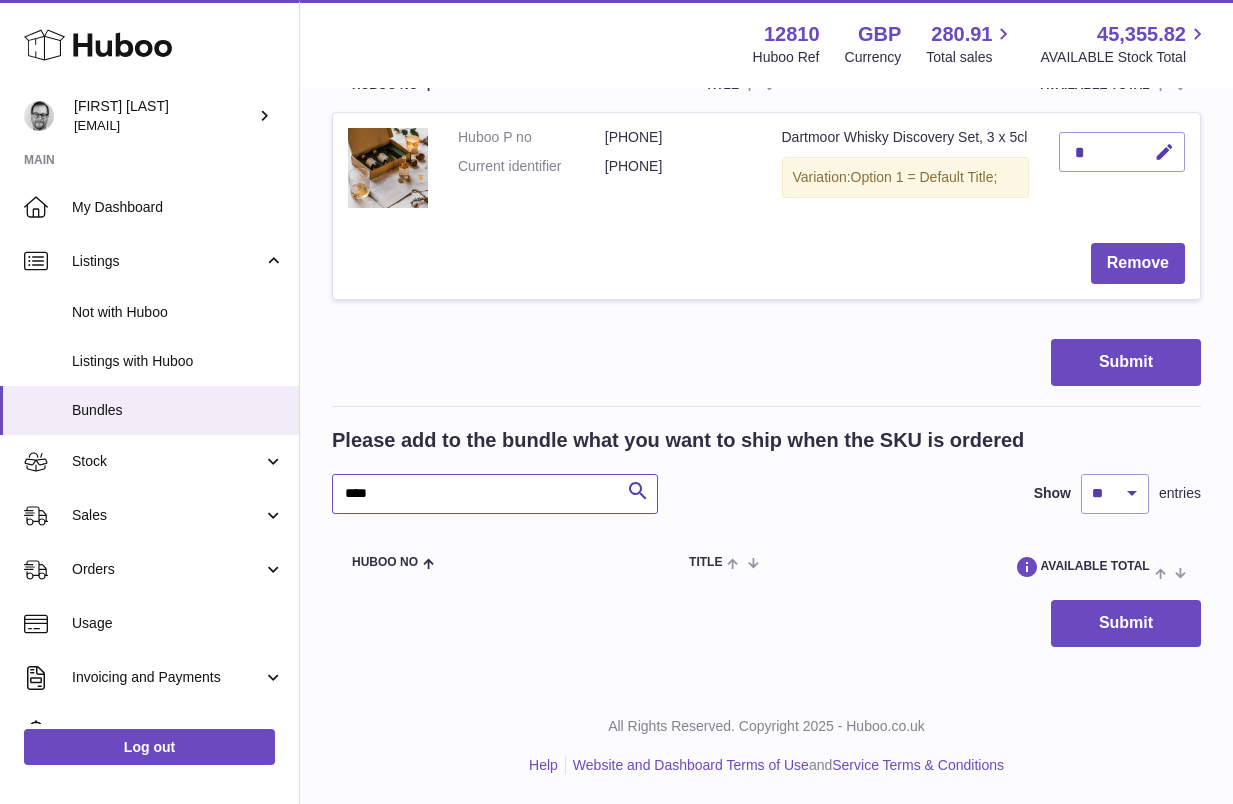 click on "****" at bounding box center (495, 494) 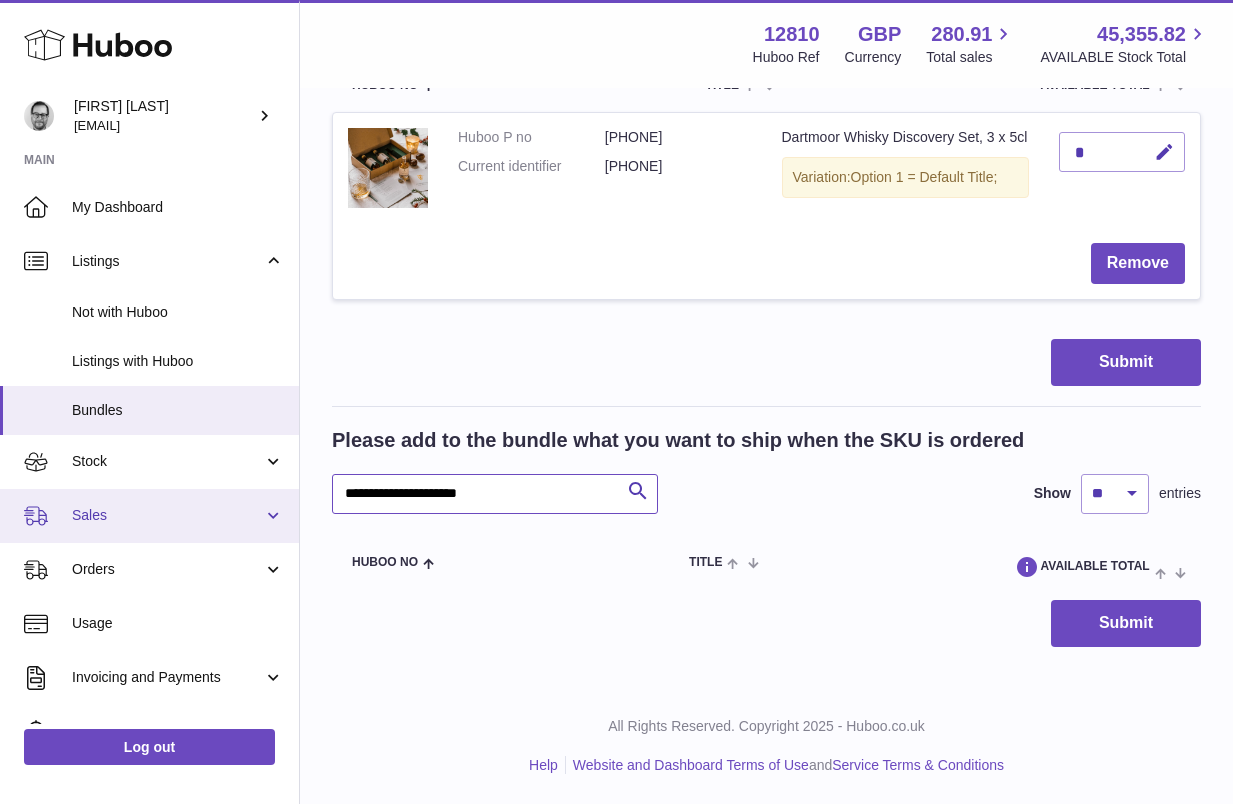 drag, startPoint x: 433, startPoint y: 493, endPoint x: 222, endPoint y: 491, distance: 211.00948 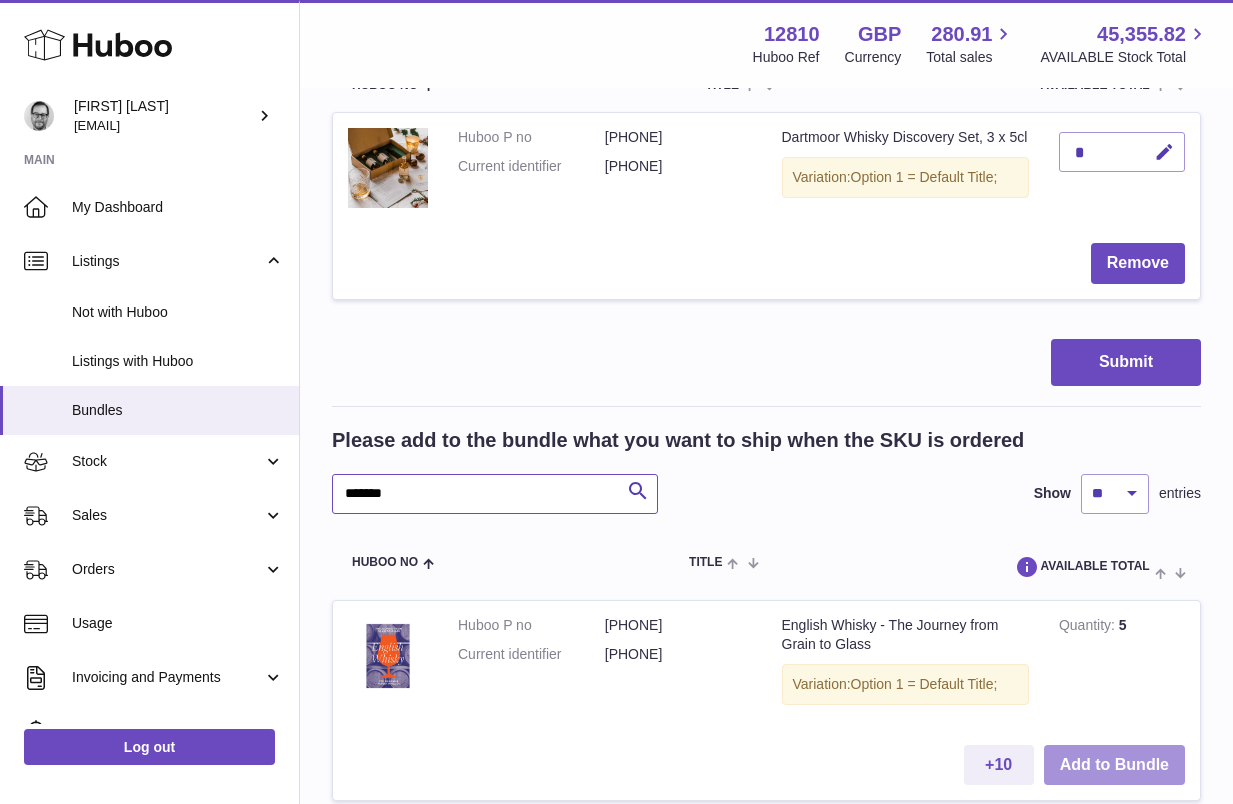 type on "*******" 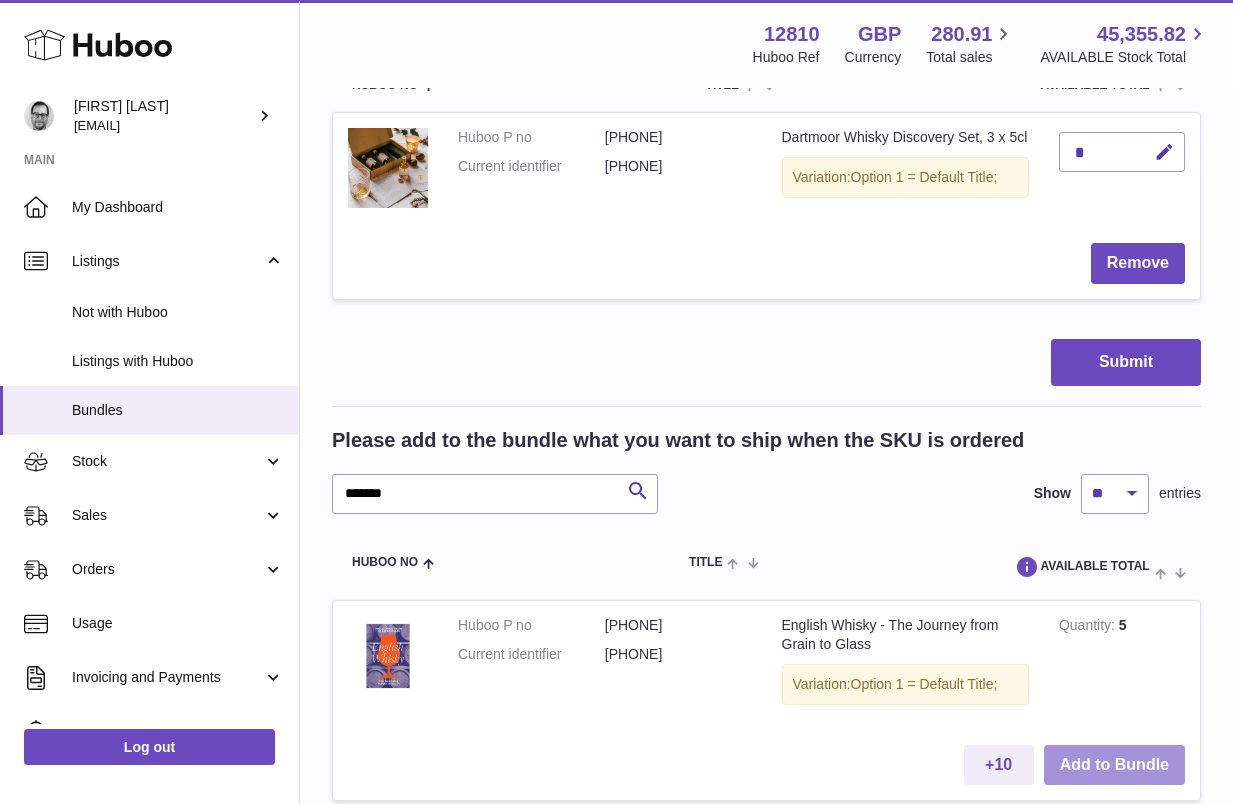 click on "Add to Bundle" at bounding box center [1114, 765] 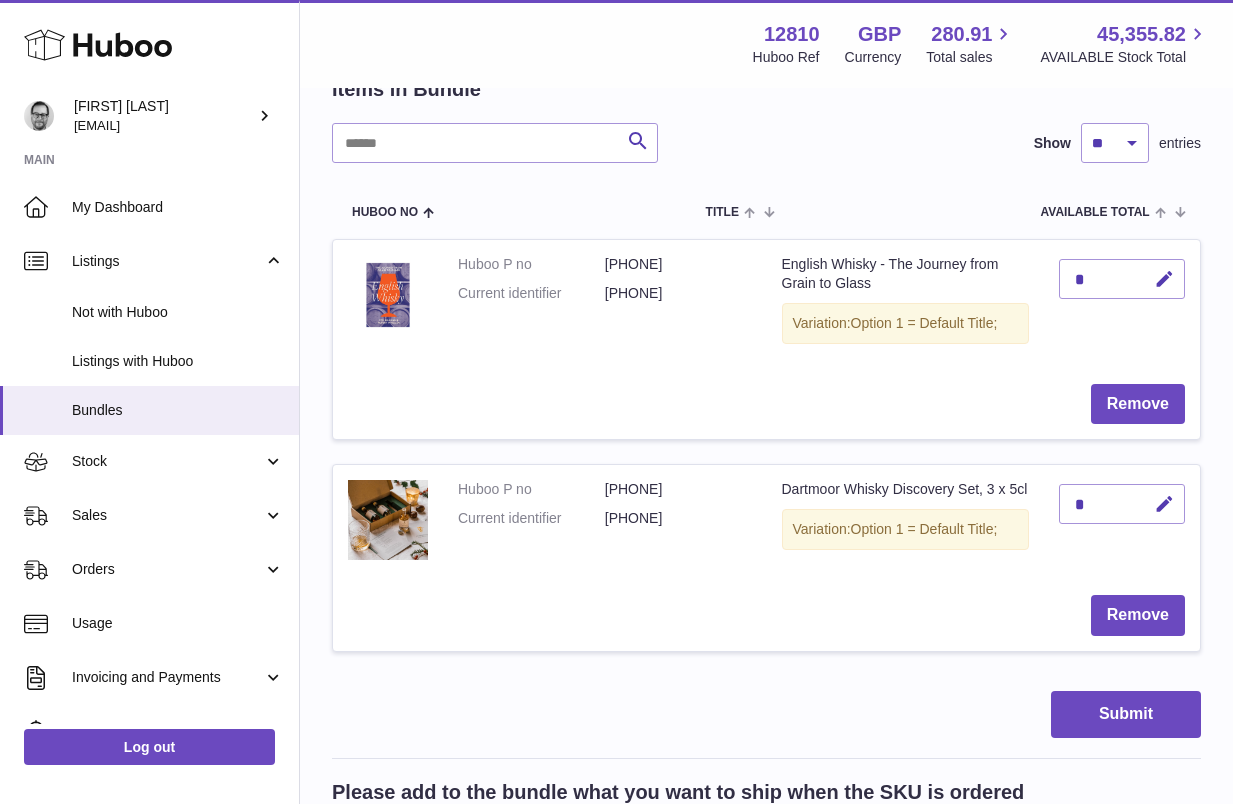 scroll, scrollTop: 432, scrollLeft: 0, axis: vertical 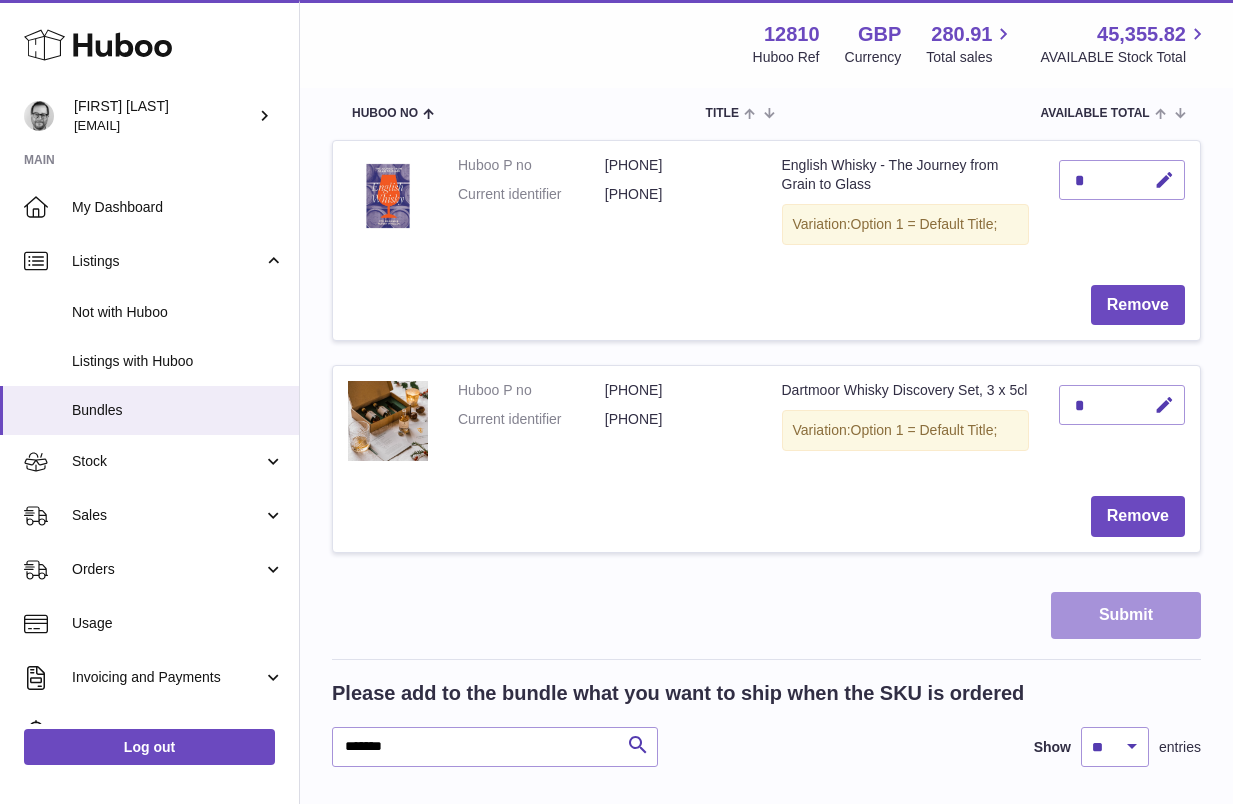 click on "Submit" at bounding box center [1126, 615] 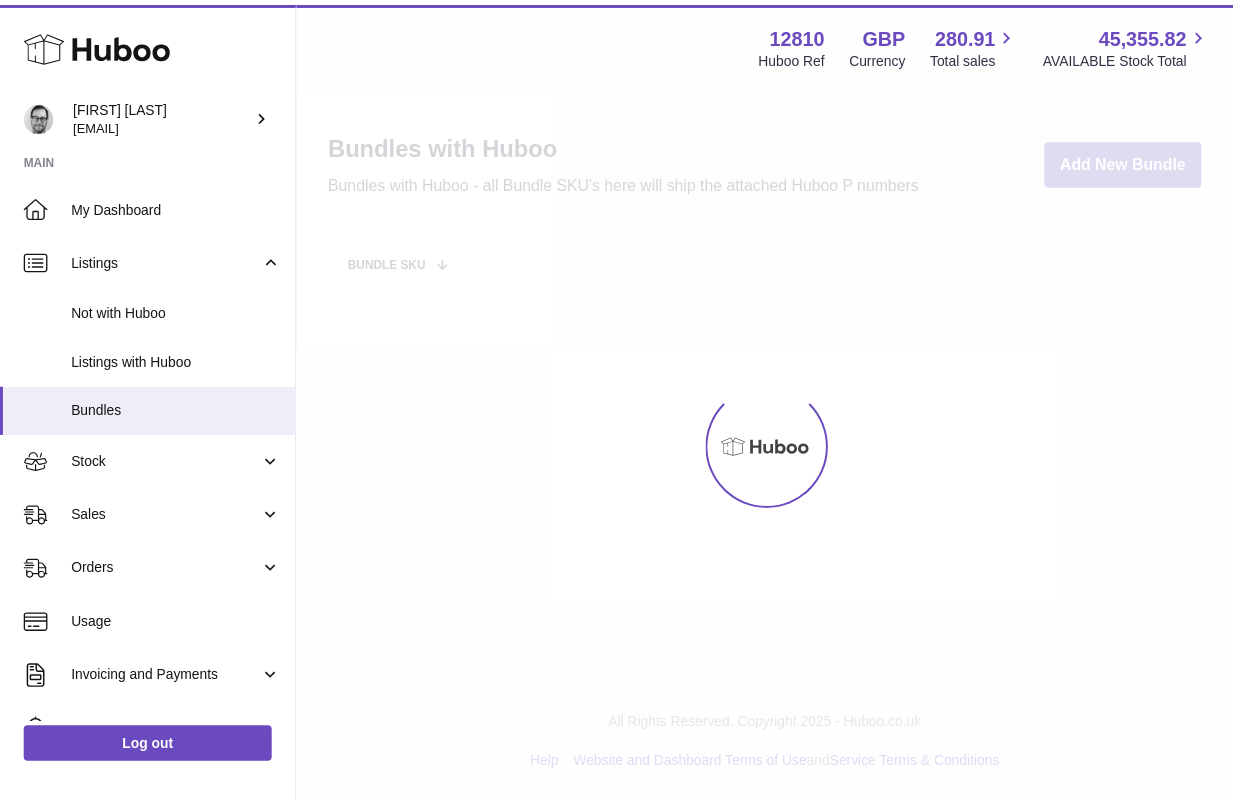 scroll, scrollTop: 0, scrollLeft: 0, axis: both 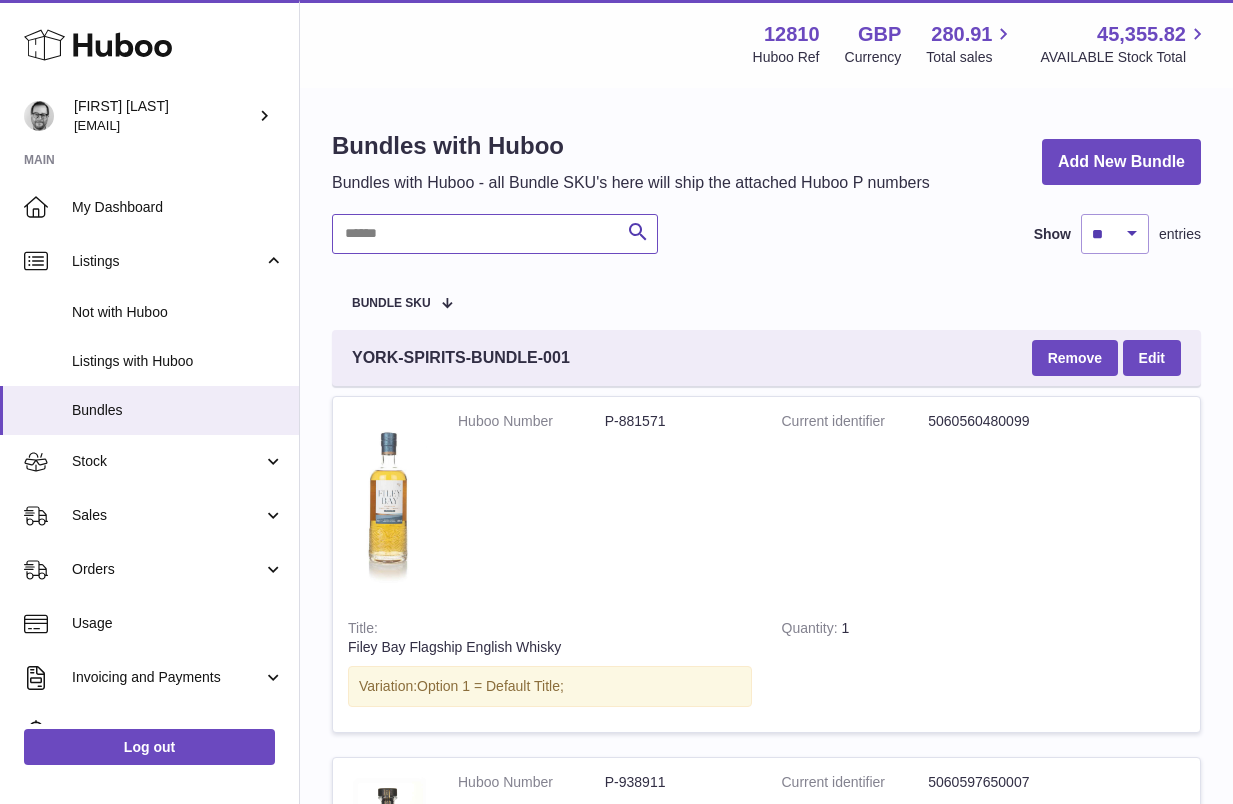 click at bounding box center (495, 234) 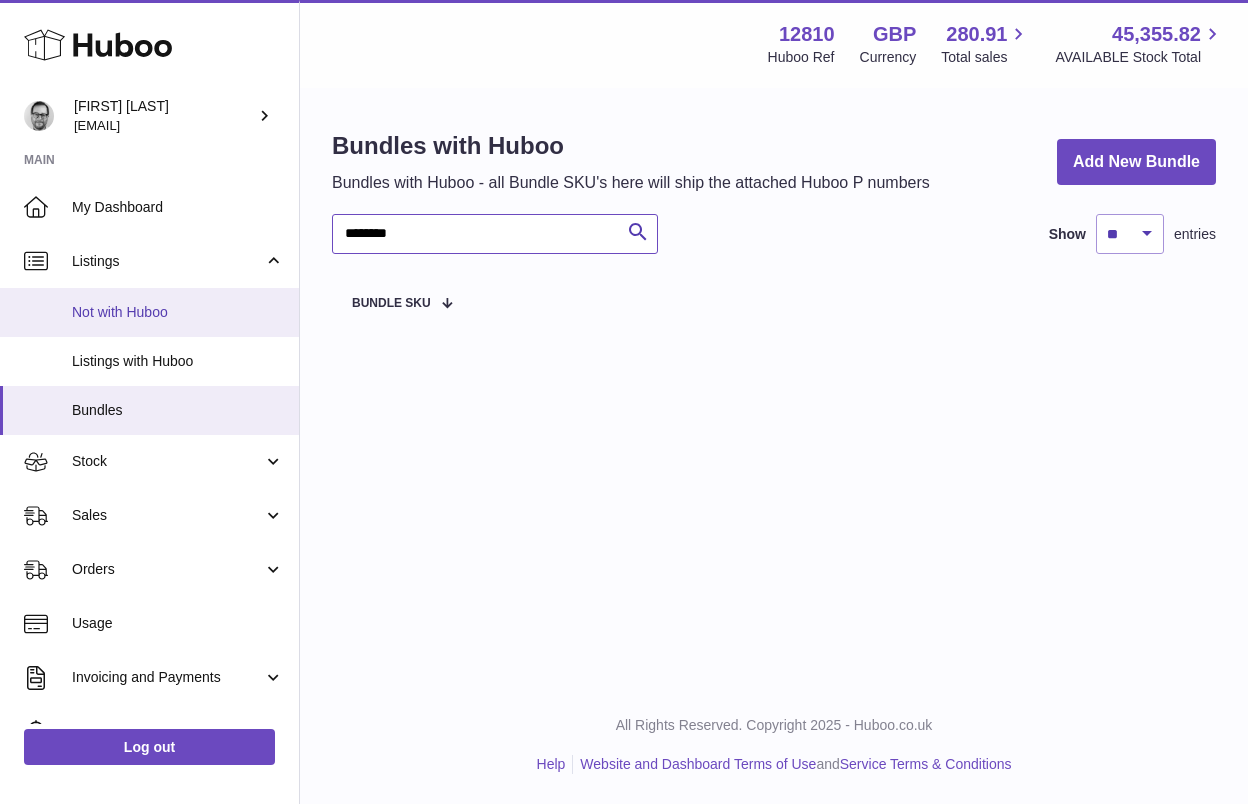type on "********" 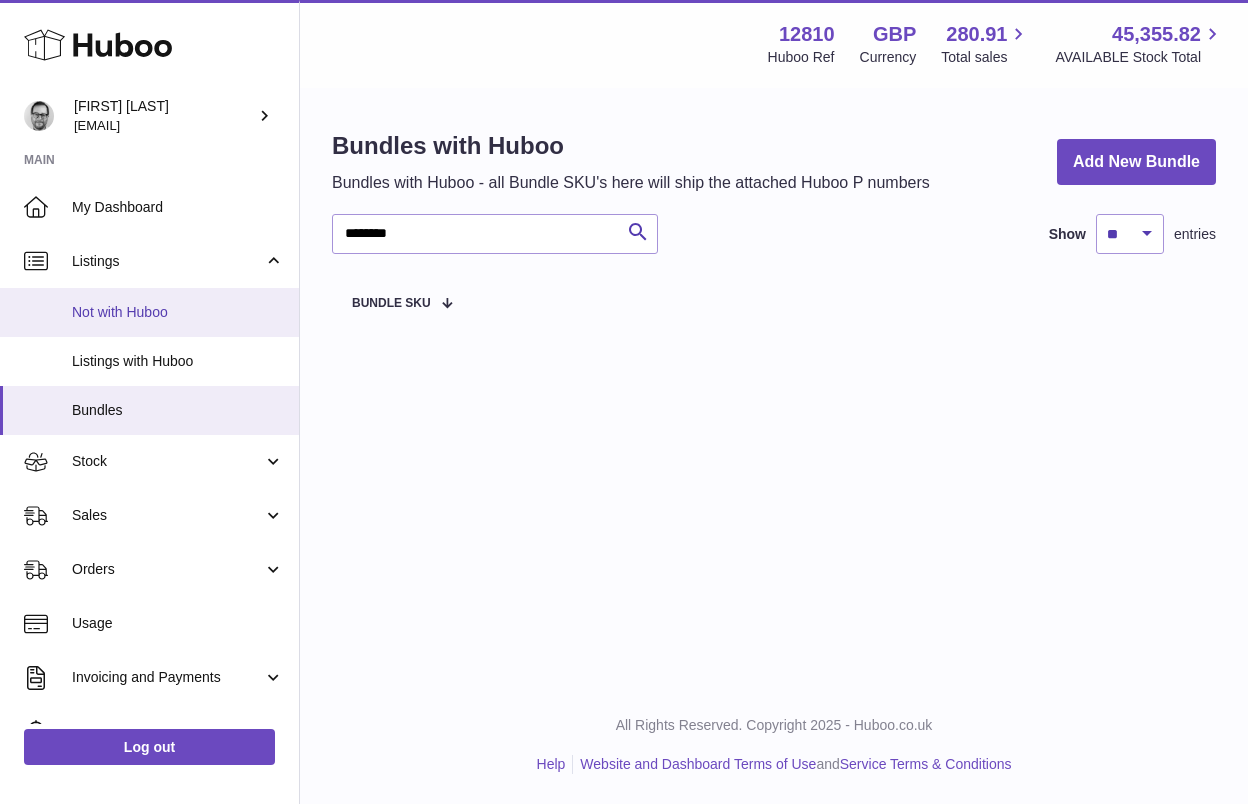 click on "Not with Huboo" at bounding box center (178, 312) 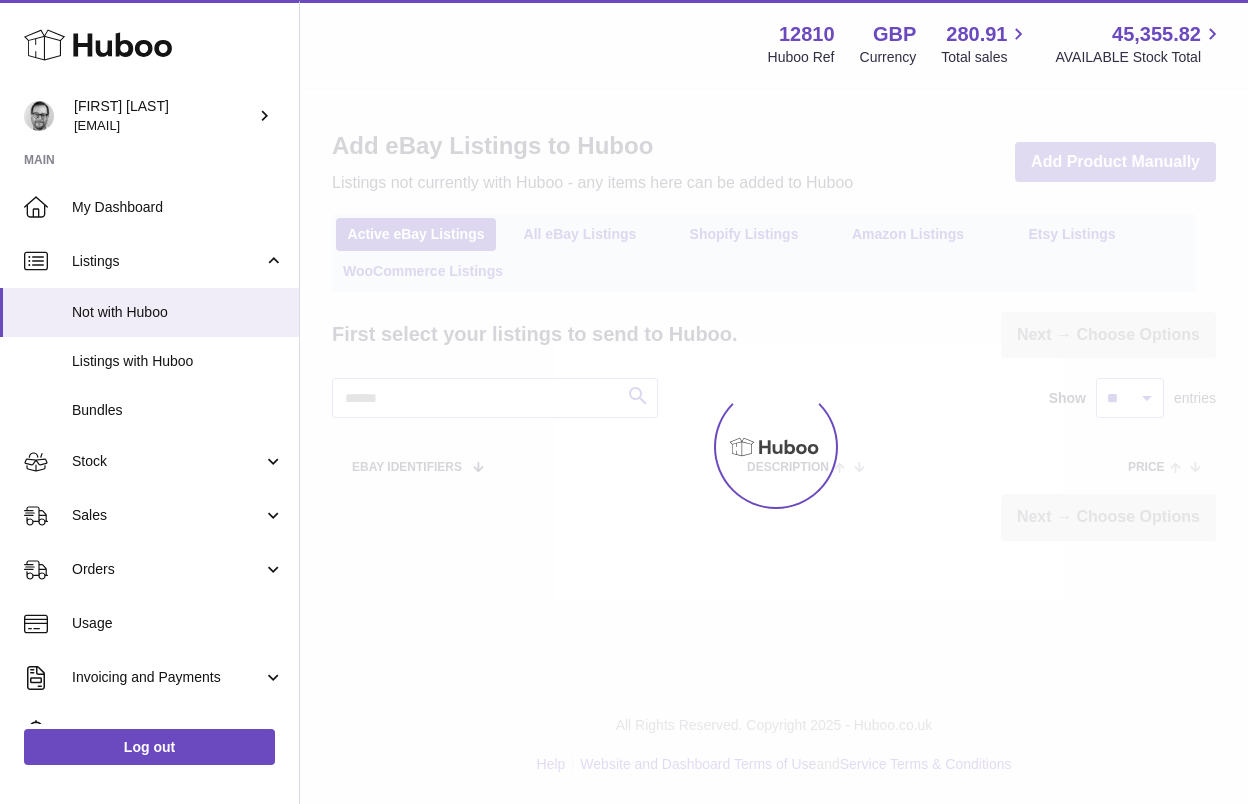 scroll, scrollTop: 0, scrollLeft: 0, axis: both 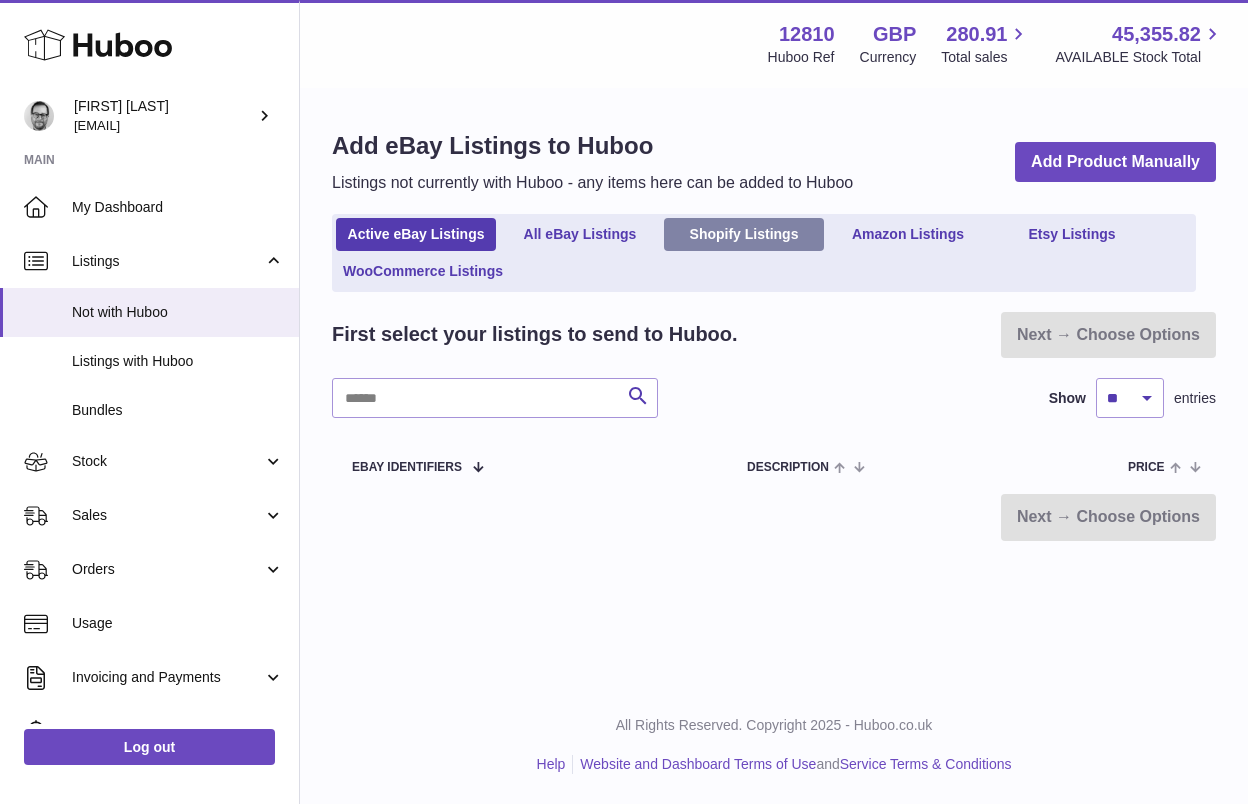 click on "Shopify Listings" at bounding box center [744, 234] 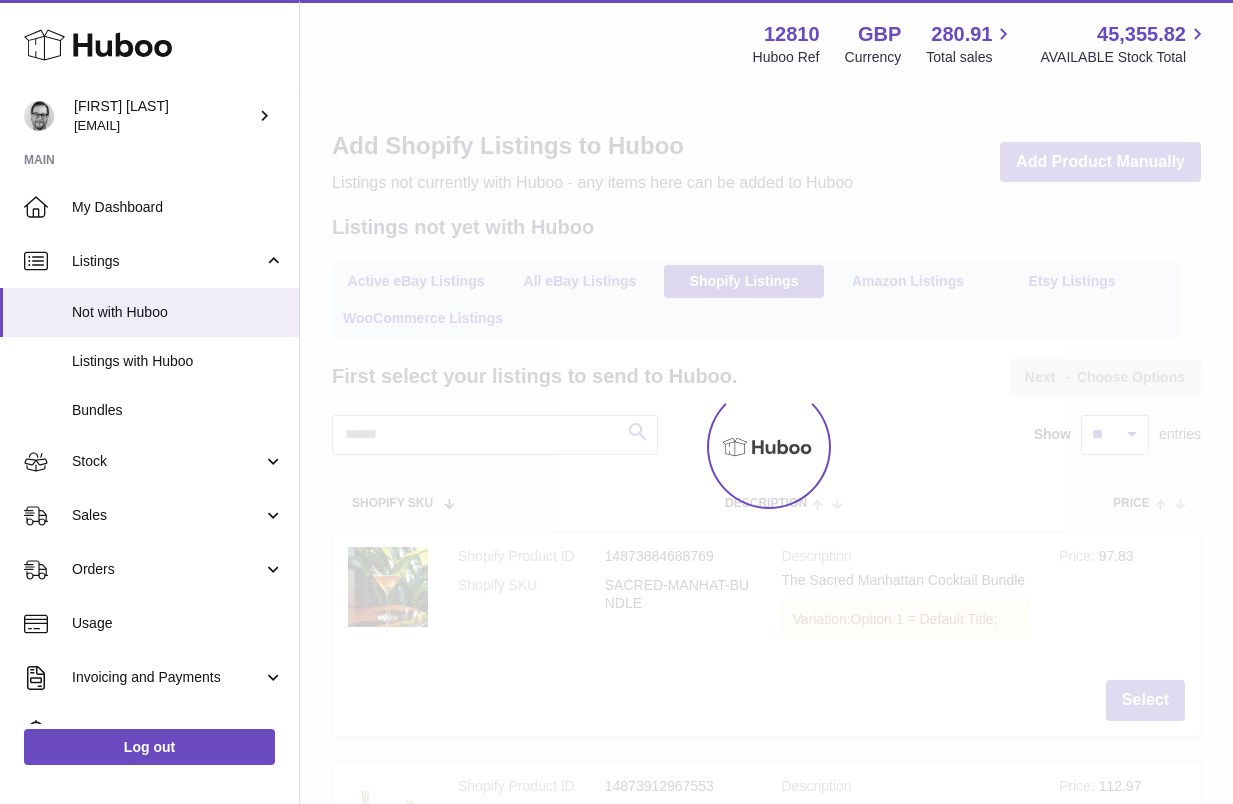 scroll, scrollTop: 0, scrollLeft: 0, axis: both 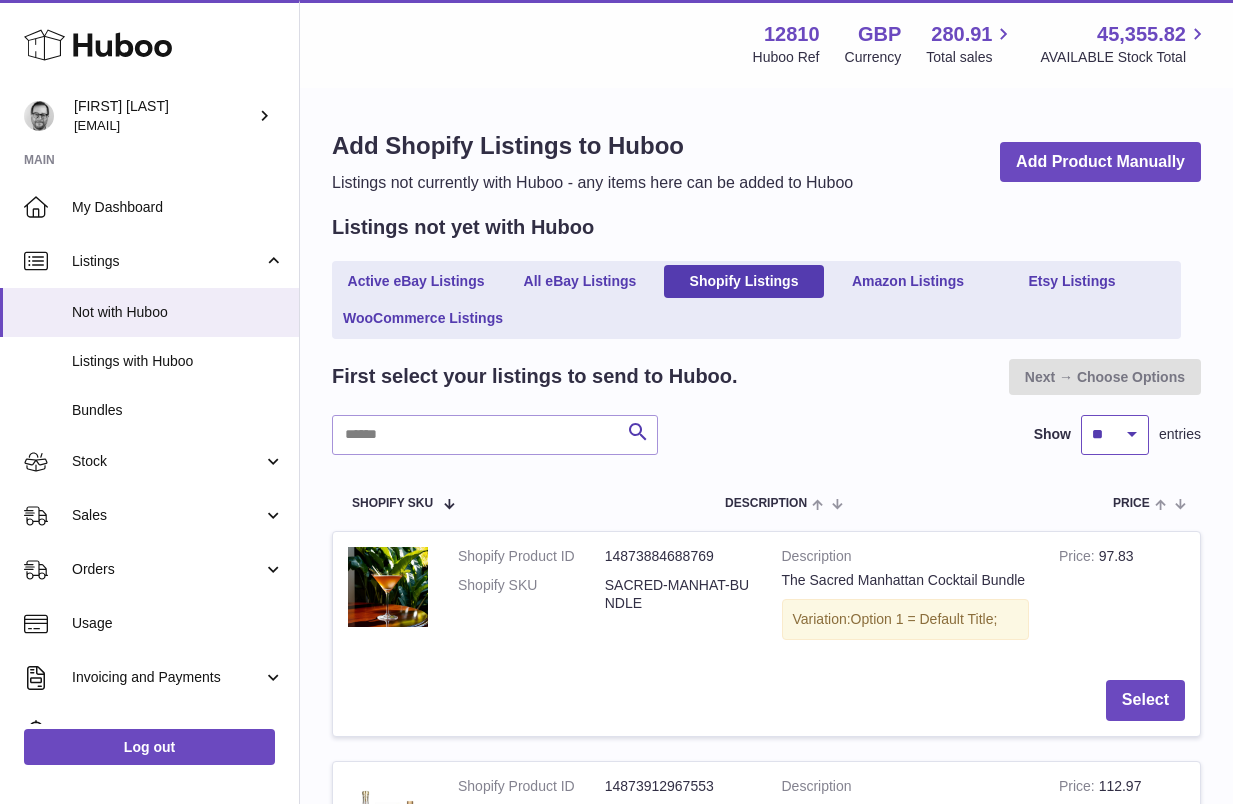 click on "** ** ** ***" at bounding box center [1115, 435] 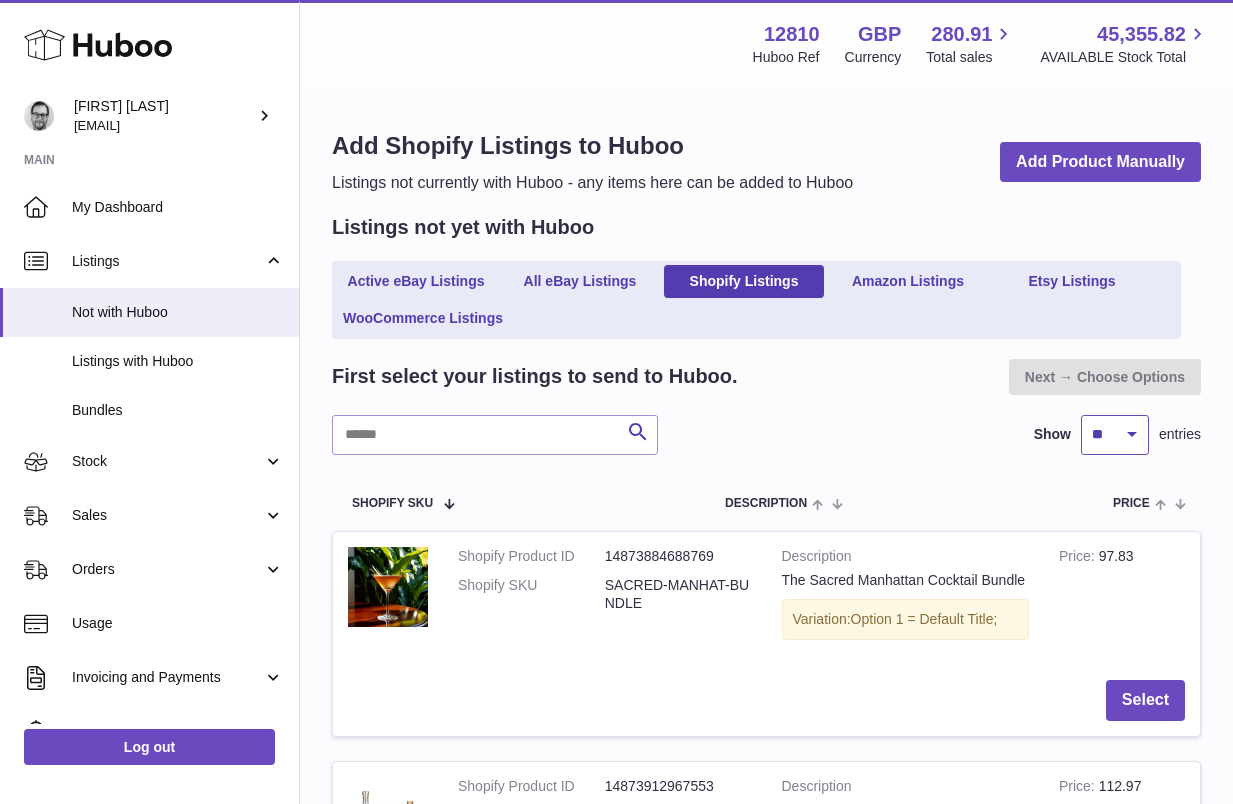 select on "***" 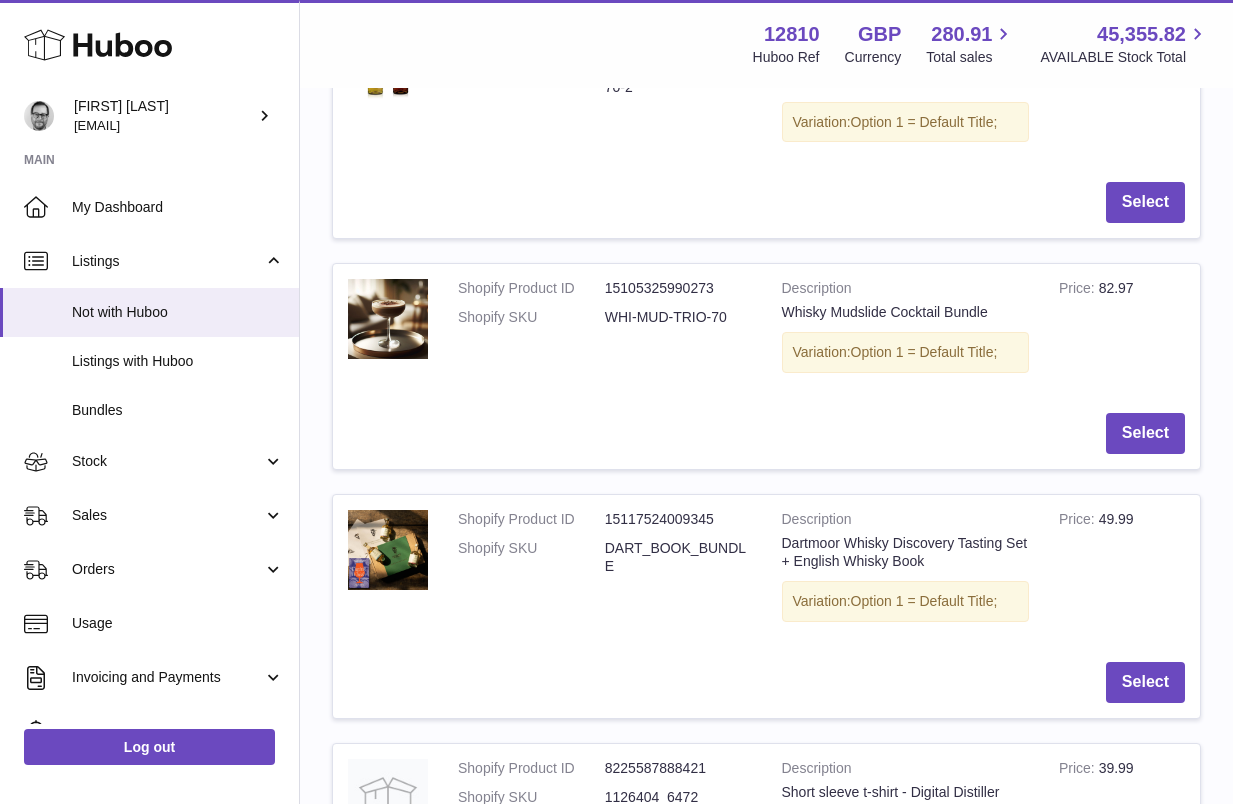 scroll, scrollTop: 10301, scrollLeft: 0, axis: vertical 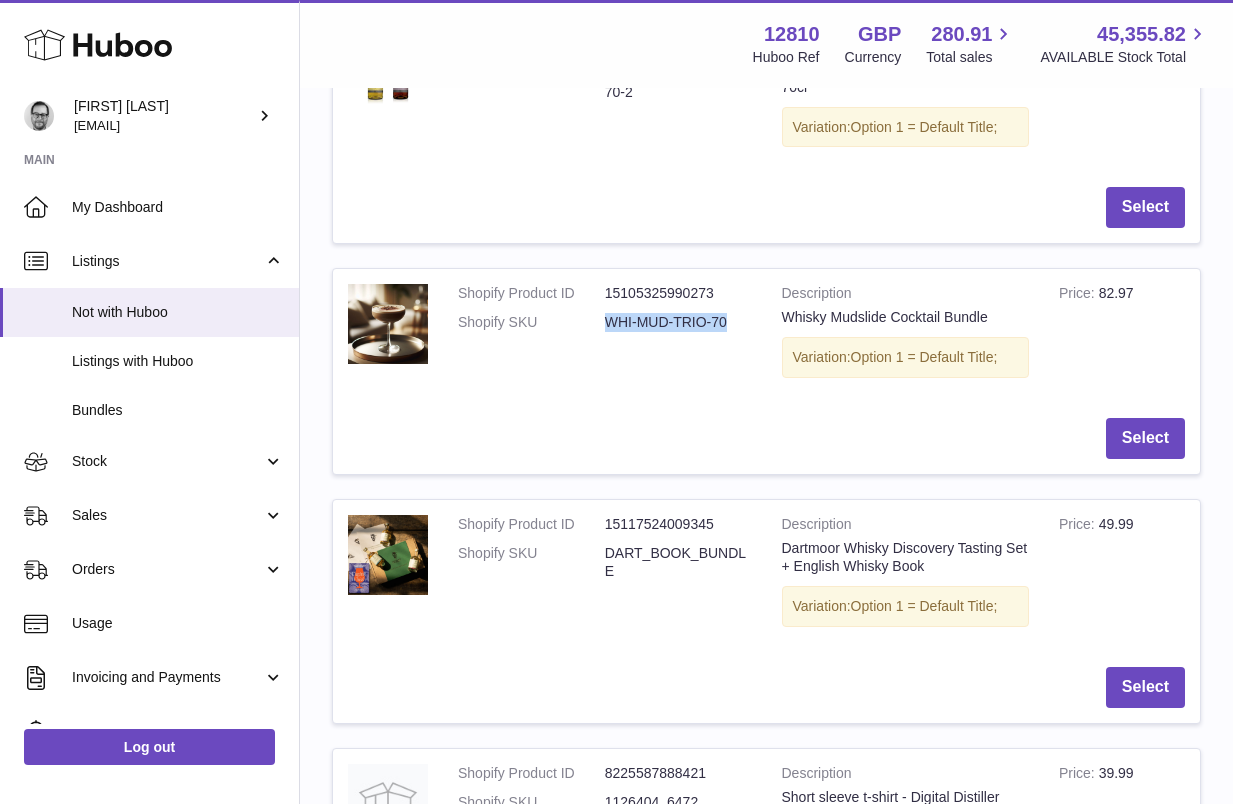 drag, startPoint x: 734, startPoint y: 322, endPoint x: 607, endPoint y: 327, distance: 127.09839 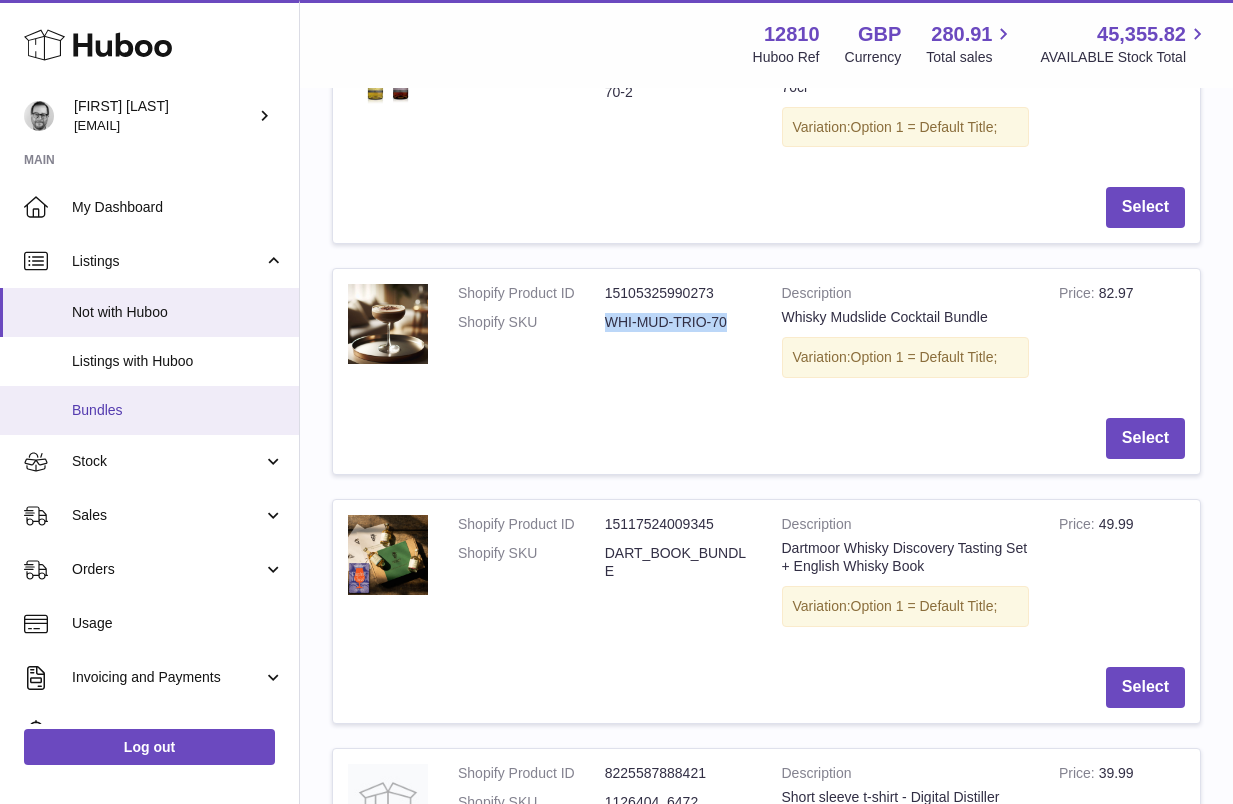 click on "Bundles" at bounding box center (178, 410) 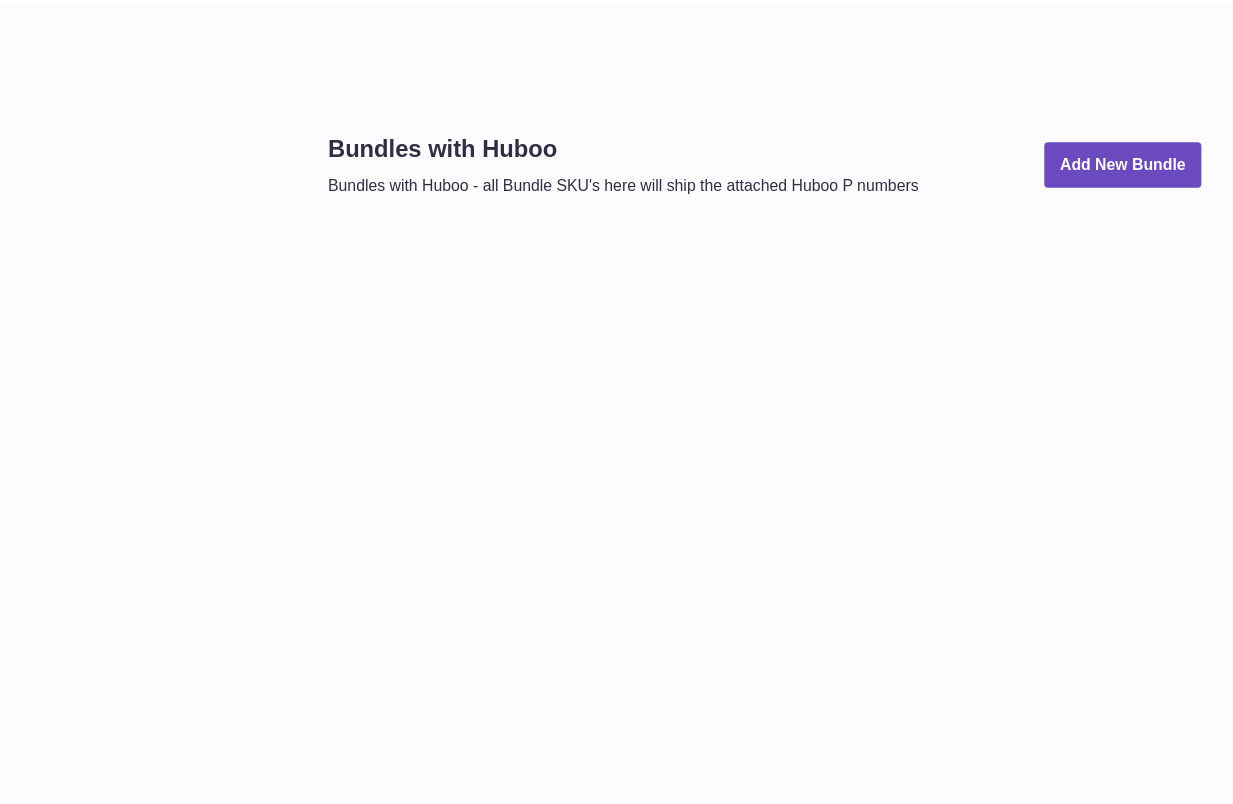 scroll, scrollTop: 0, scrollLeft: 0, axis: both 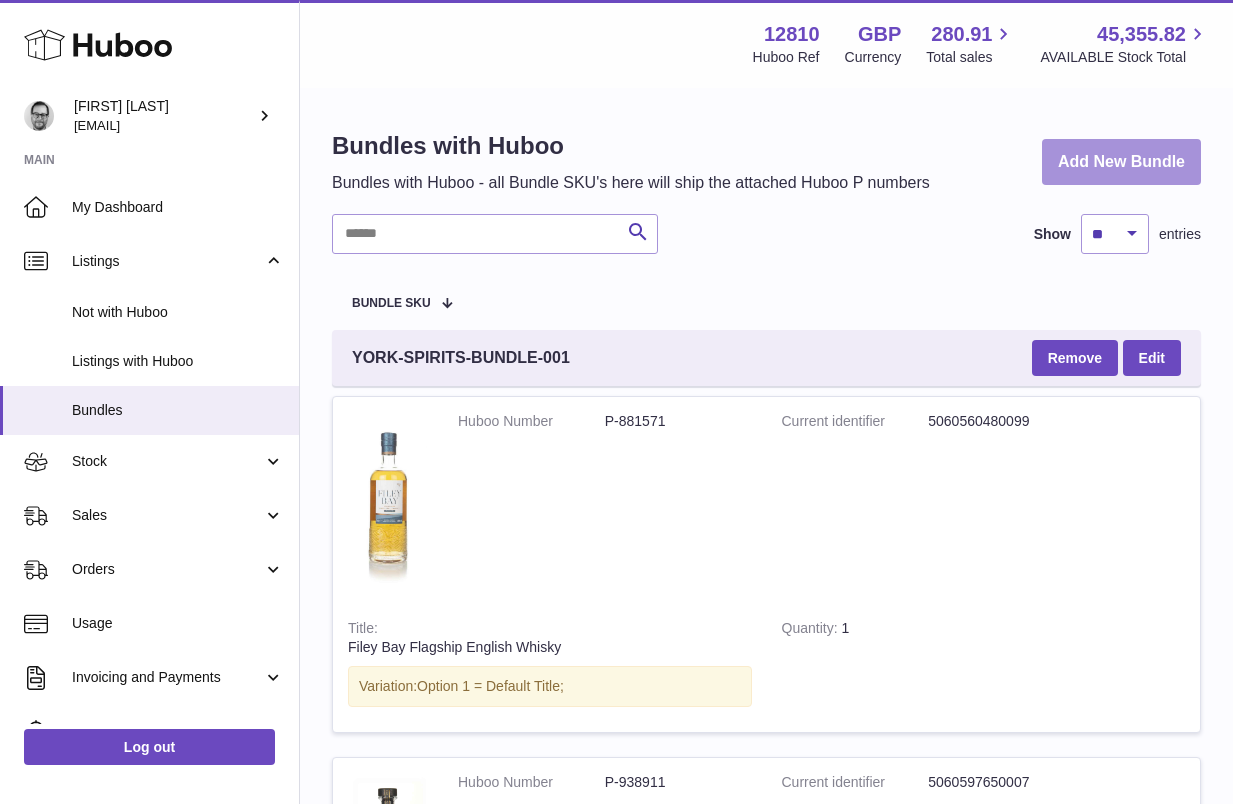 click on "Add New Bundle" at bounding box center (1121, 162) 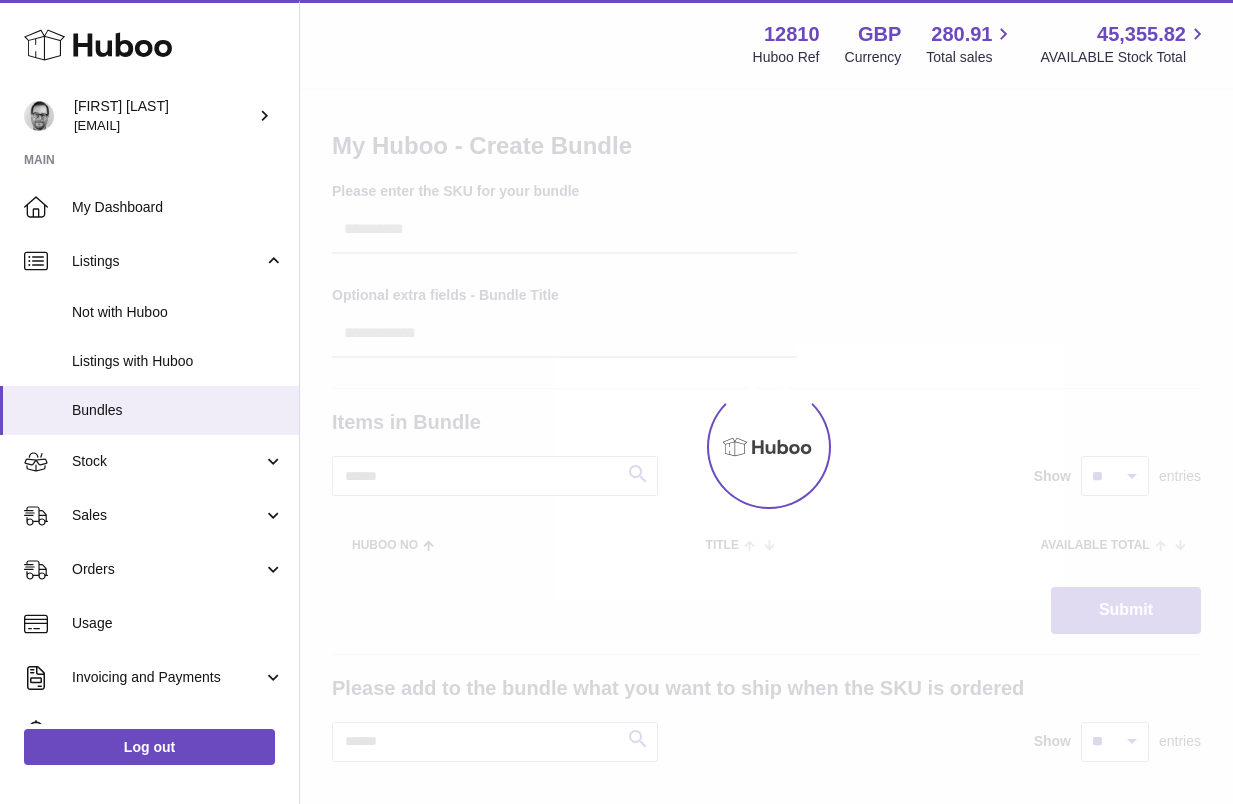 scroll, scrollTop: 0, scrollLeft: 0, axis: both 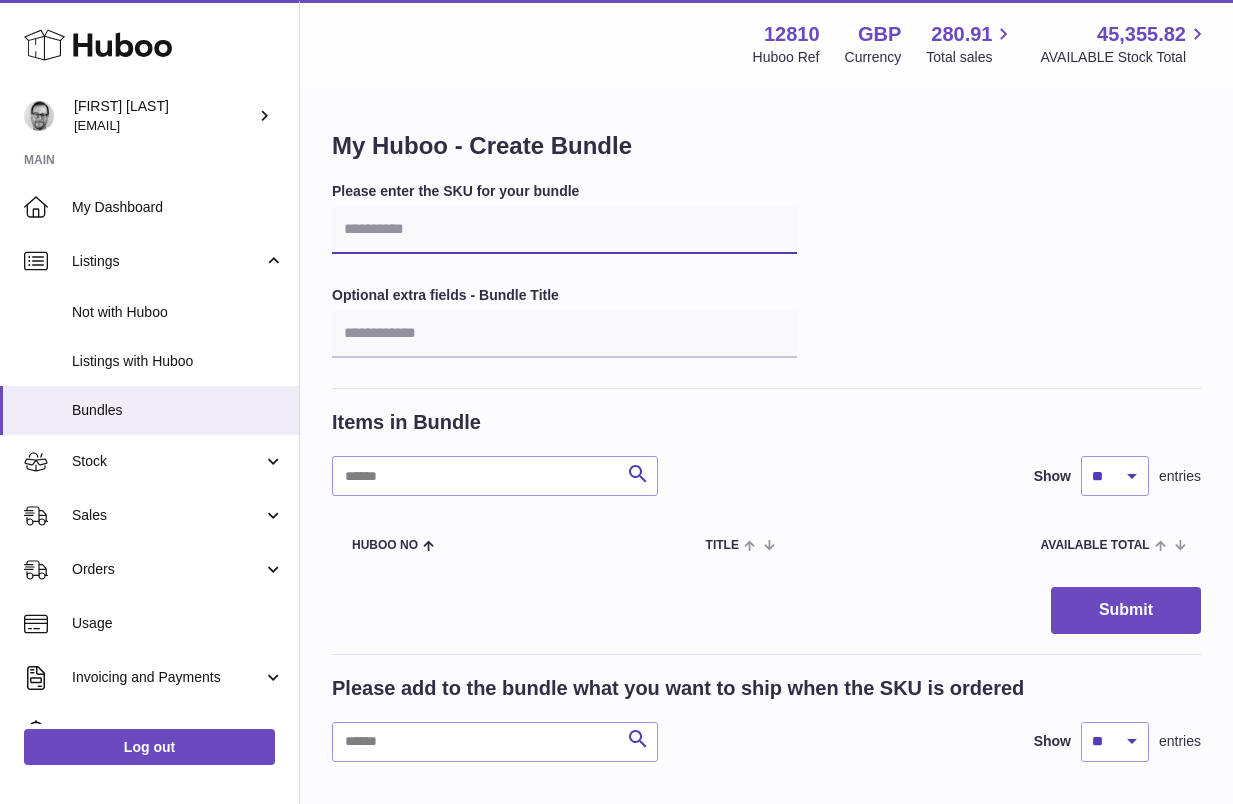 click at bounding box center (564, 230) 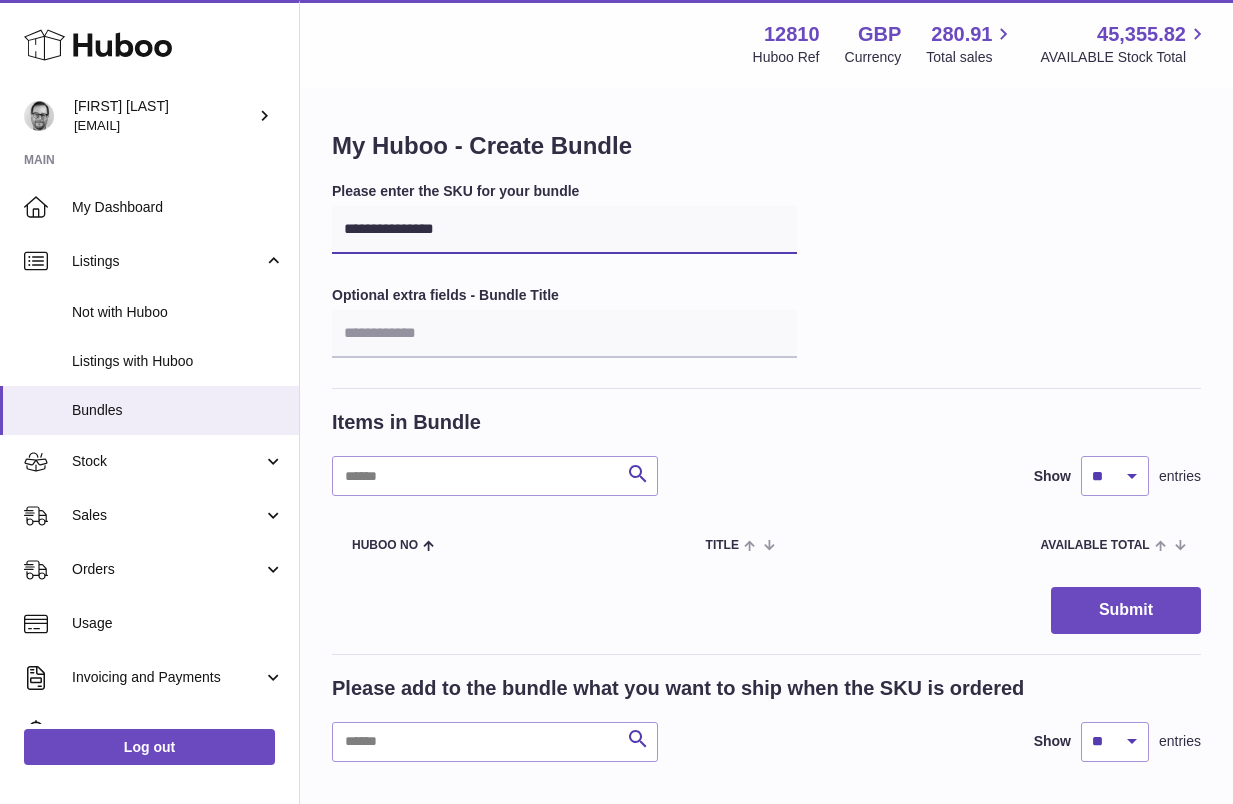 type on "**********" 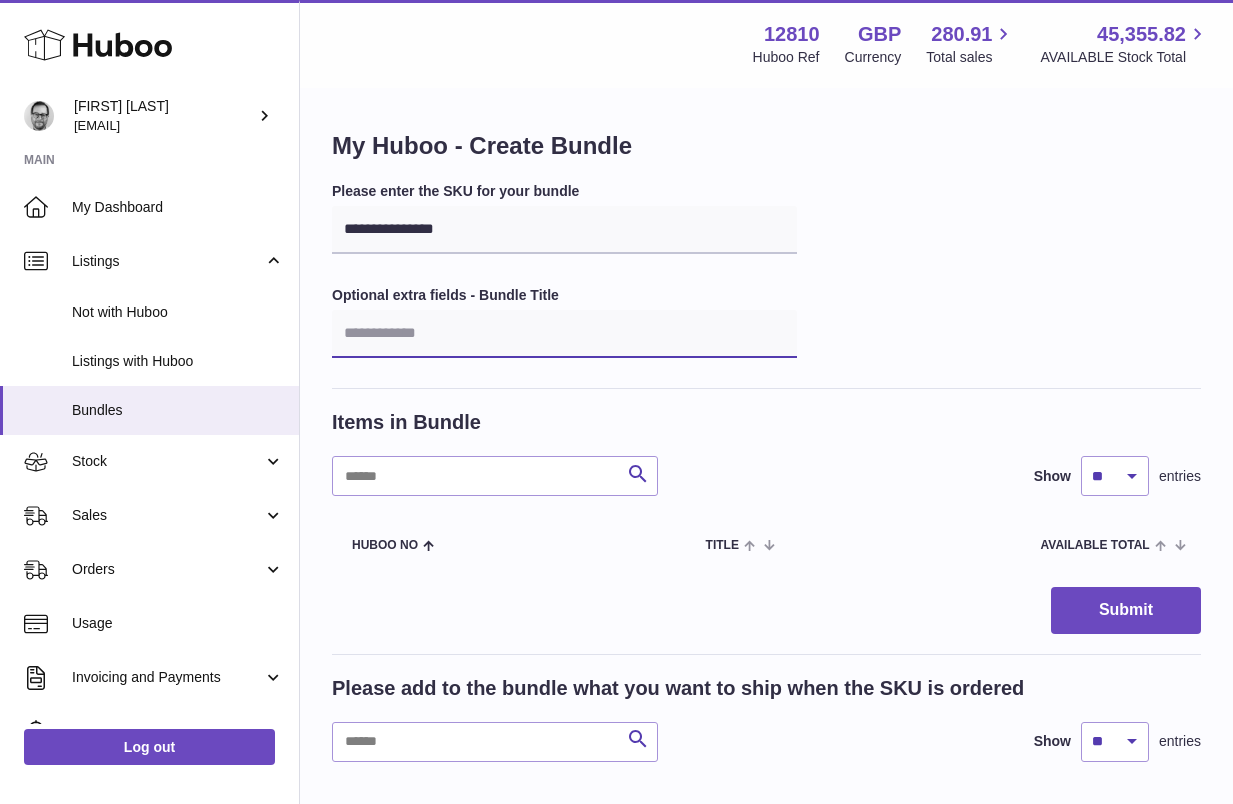 click at bounding box center (564, 334) 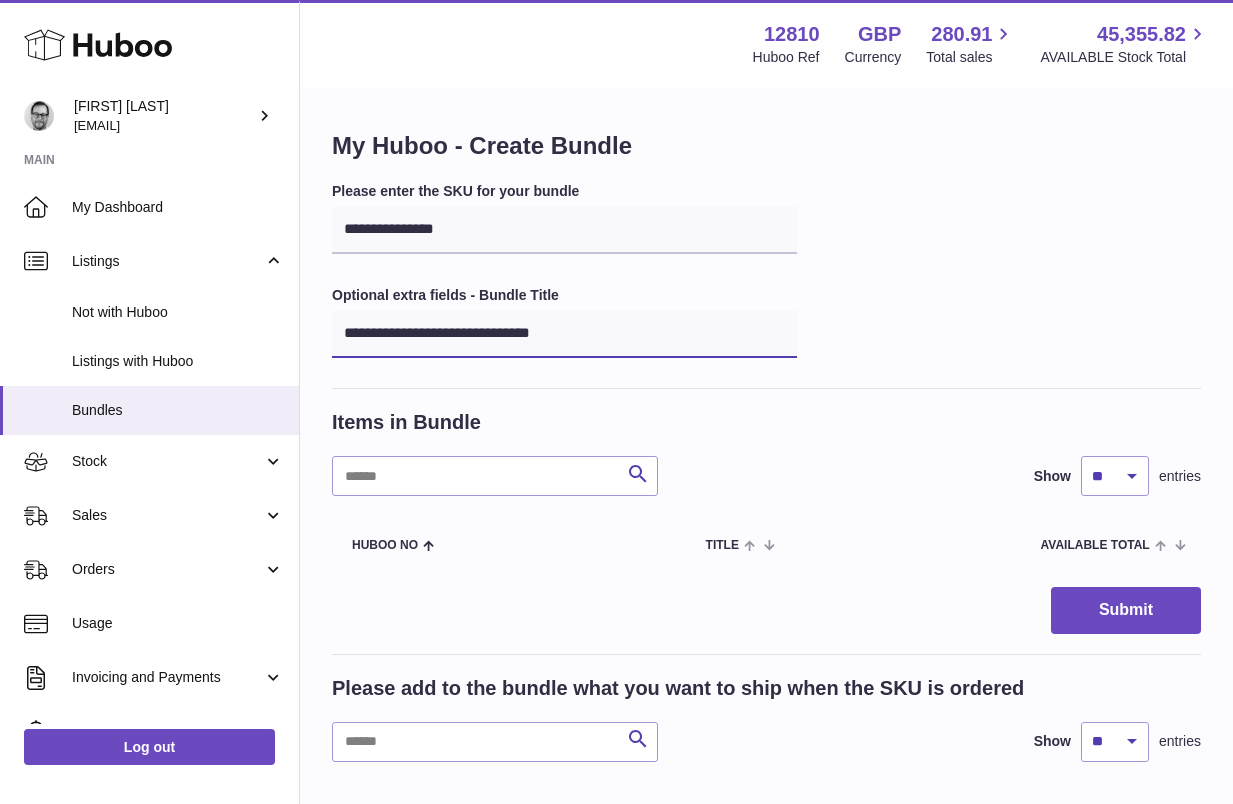 type on "**********" 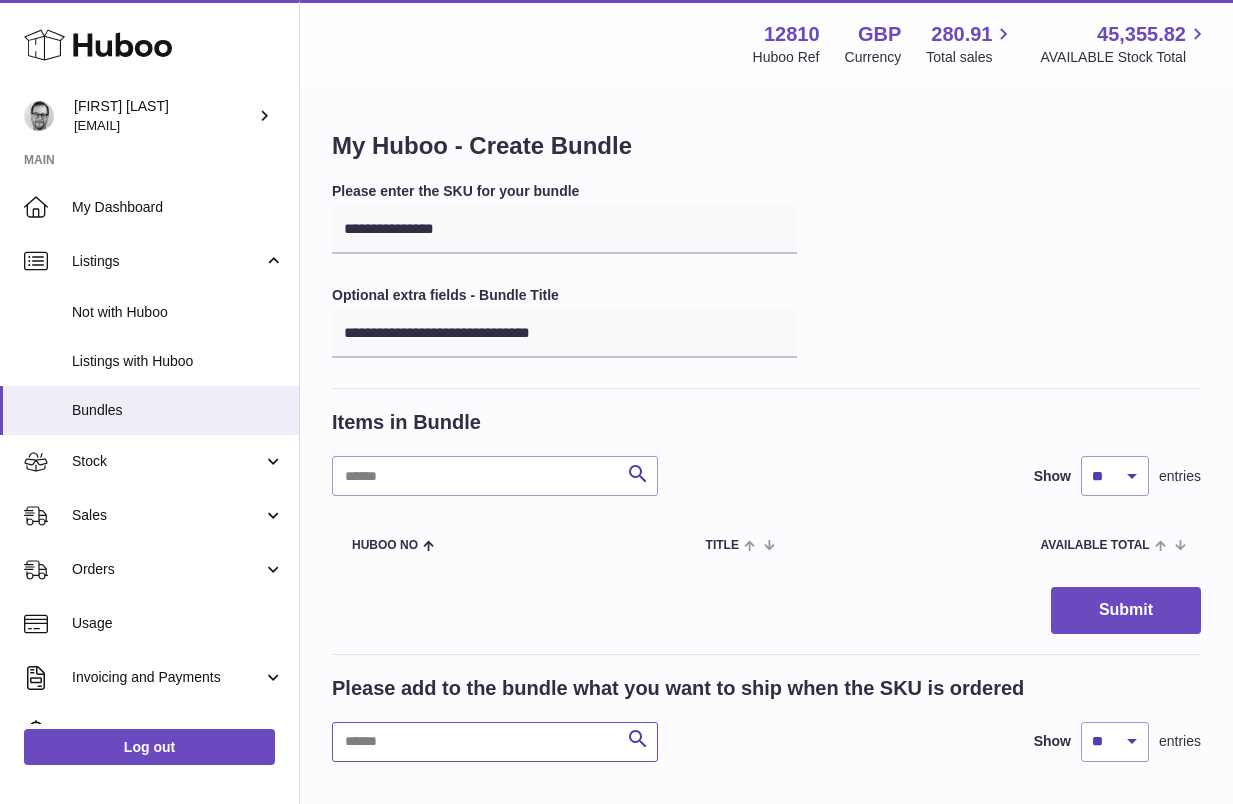 click at bounding box center [495, 742] 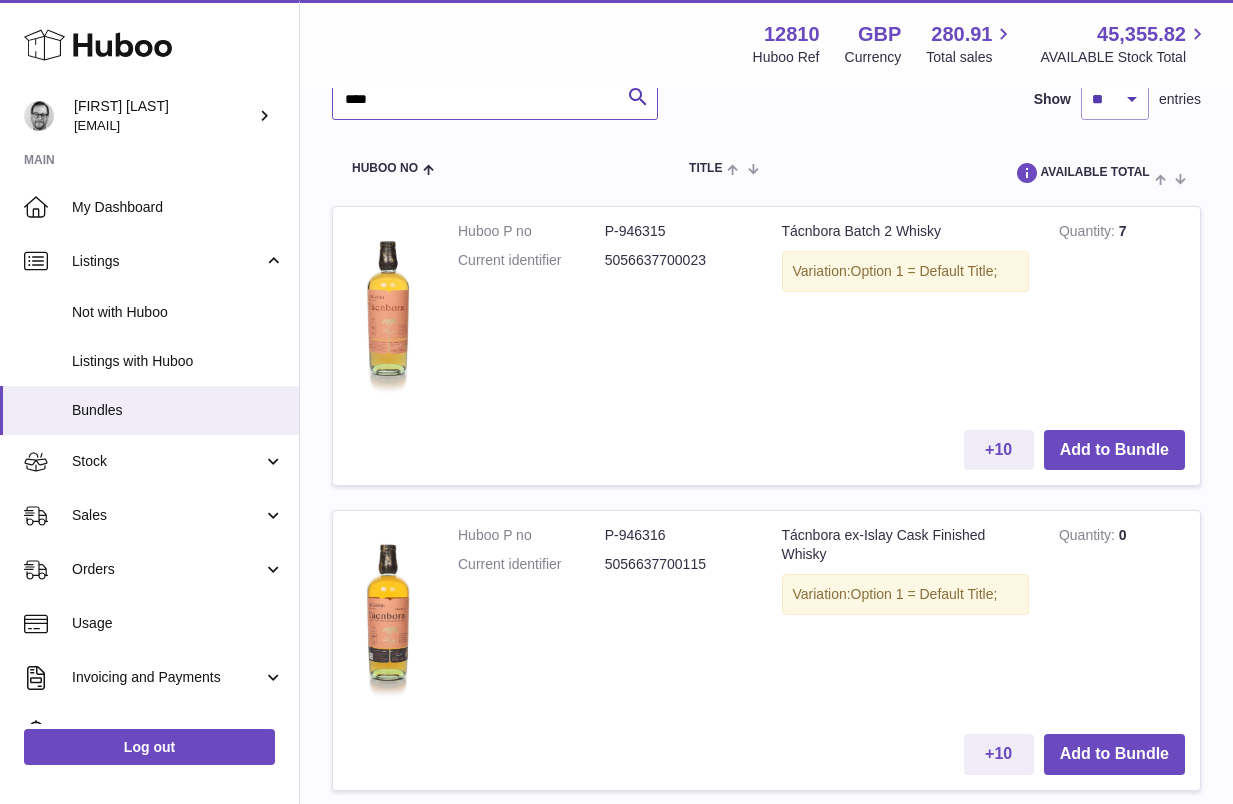 scroll, scrollTop: 641, scrollLeft: 0, axis: vertical 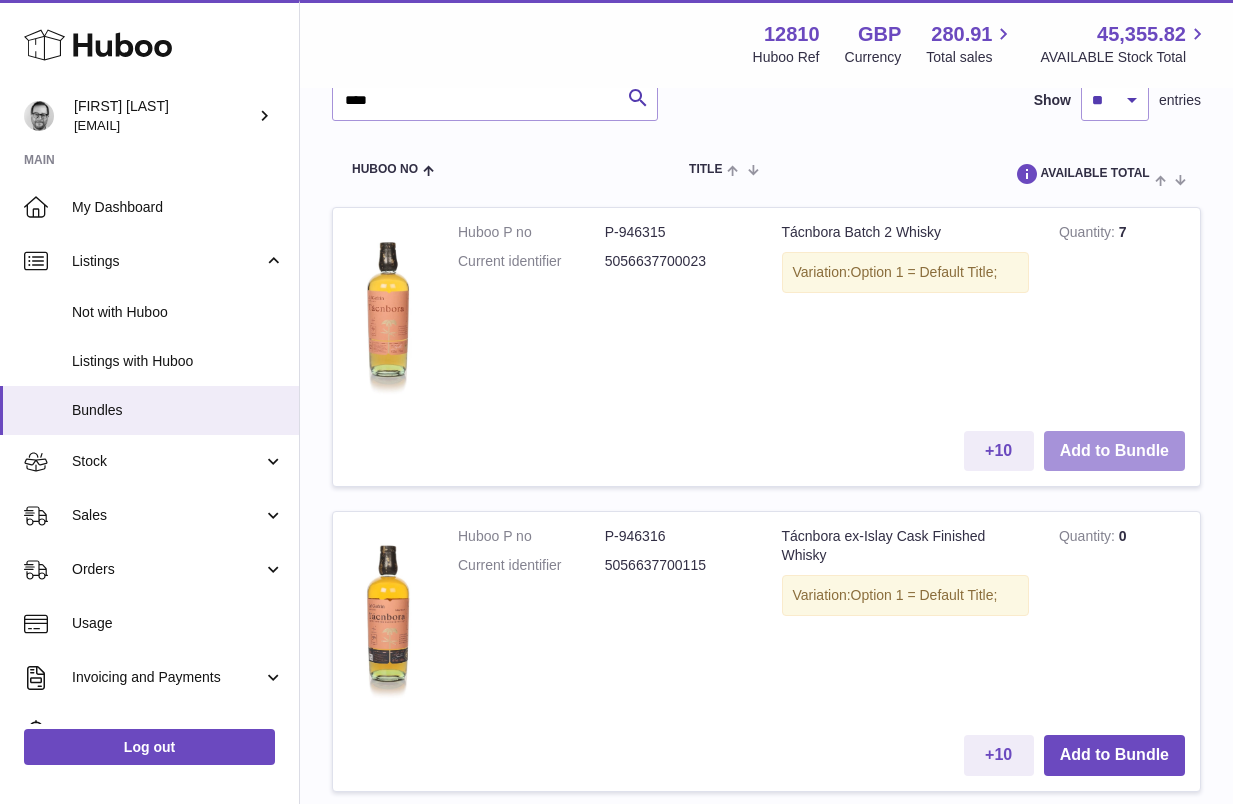 click on "Add to Bundle" at bounding box center [1114, 451] 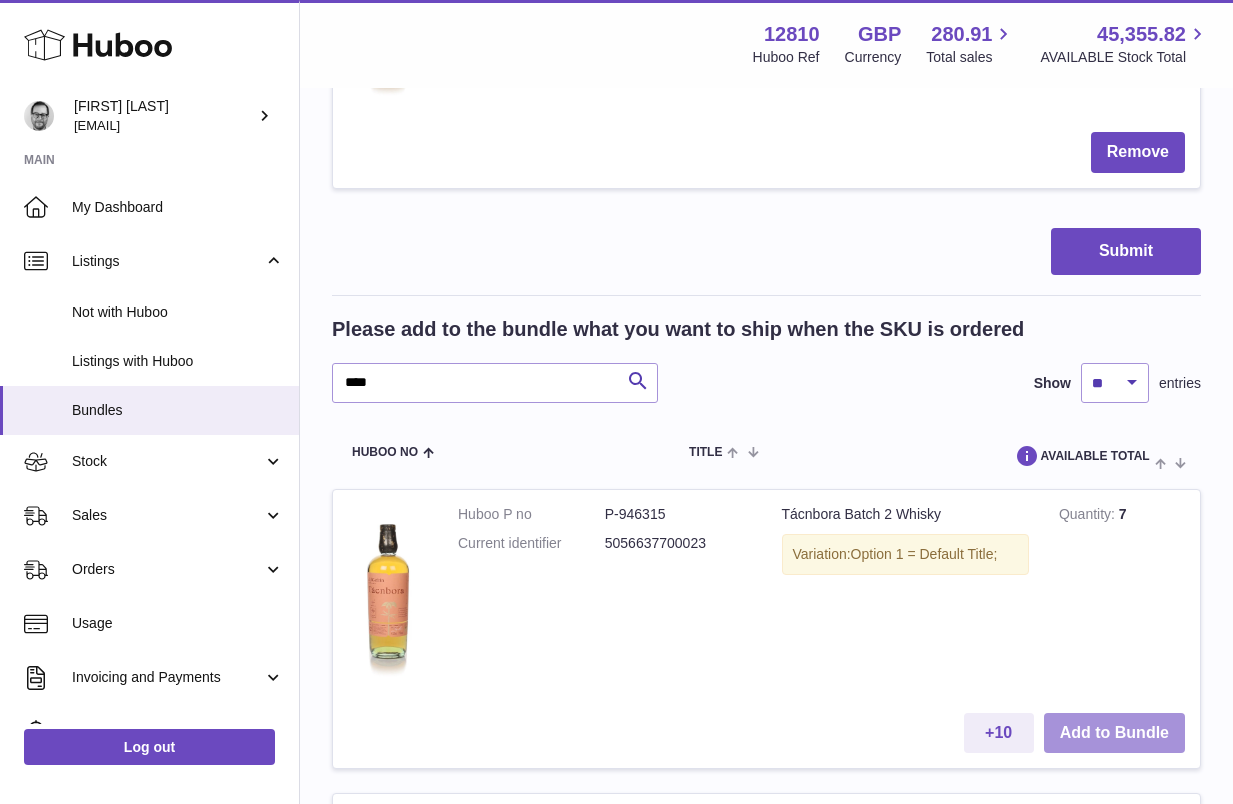 scroll, scrollTop: 633, scrollLeft: 0, axis: vertical 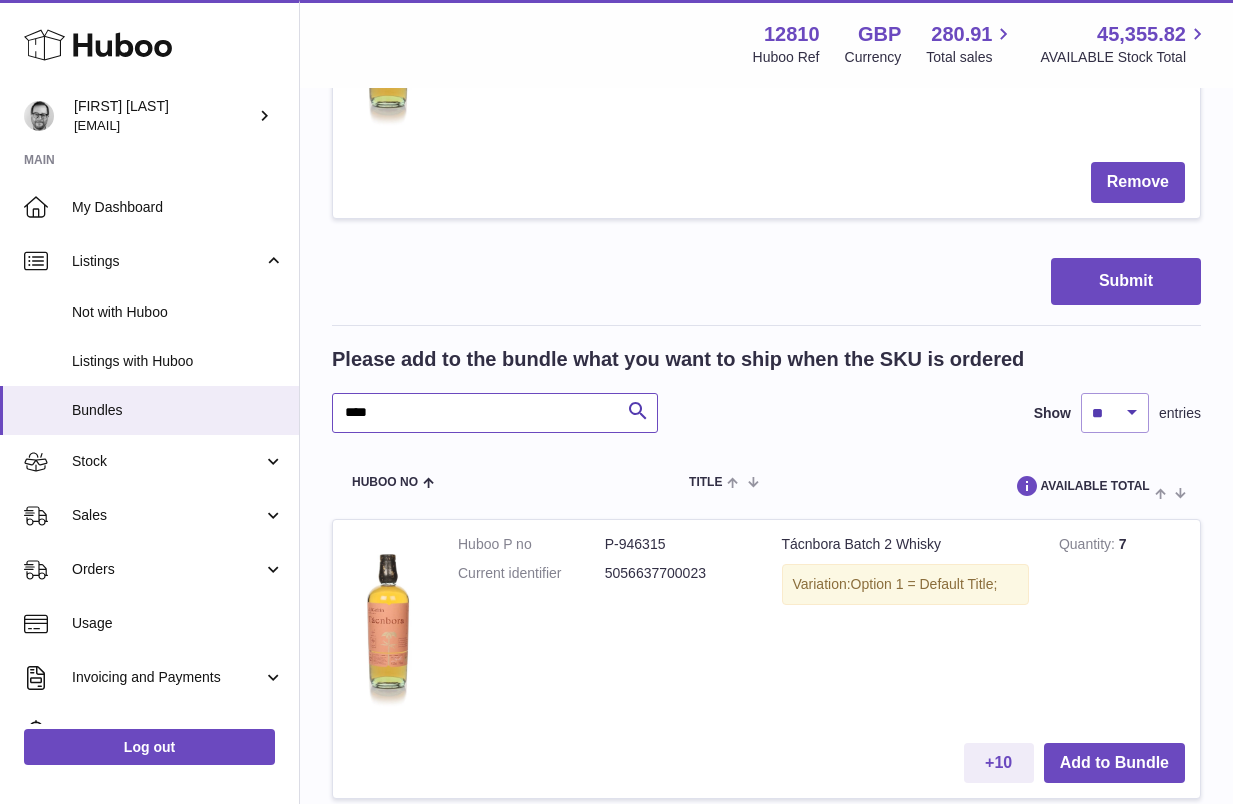 drag, startPoint x: 399, startPoint y: 415, endPoint x: 321, endPoint y: 415, distance: 78 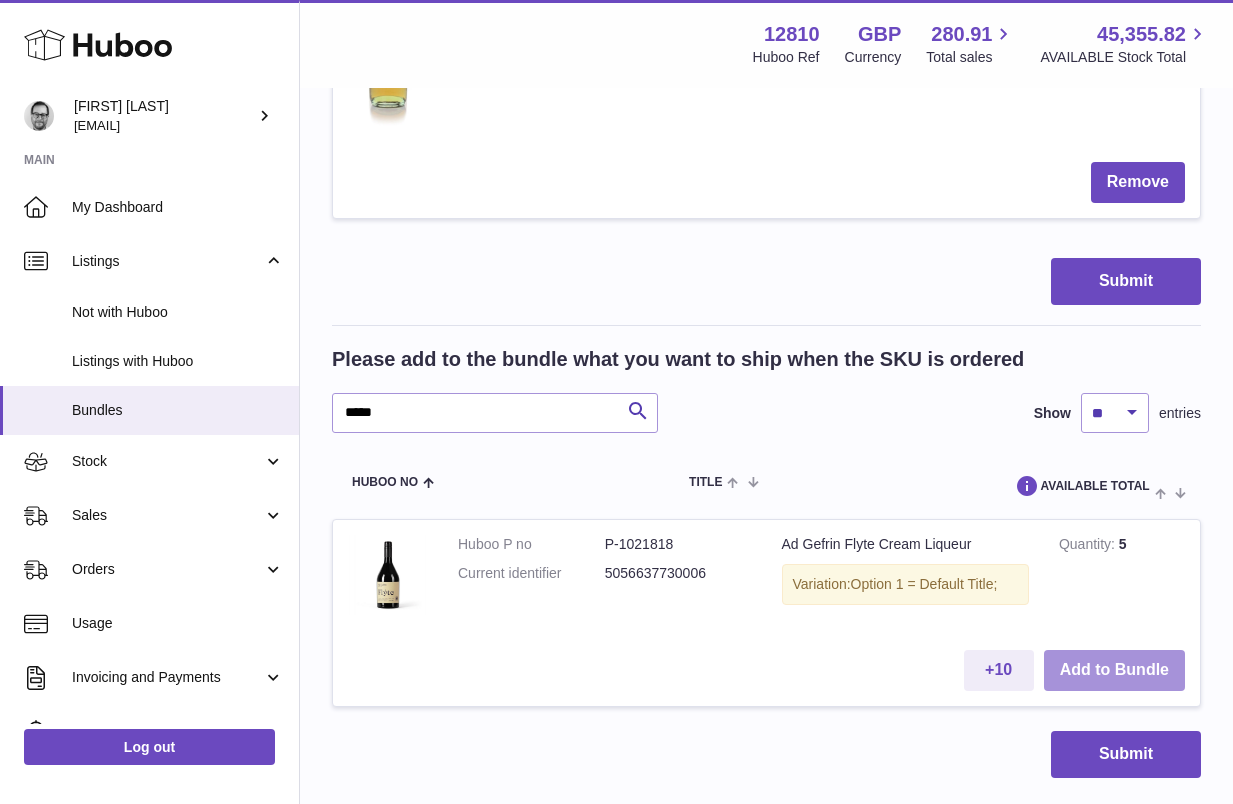 click on "Add to Bundle" at bounding box center (1114, 670) 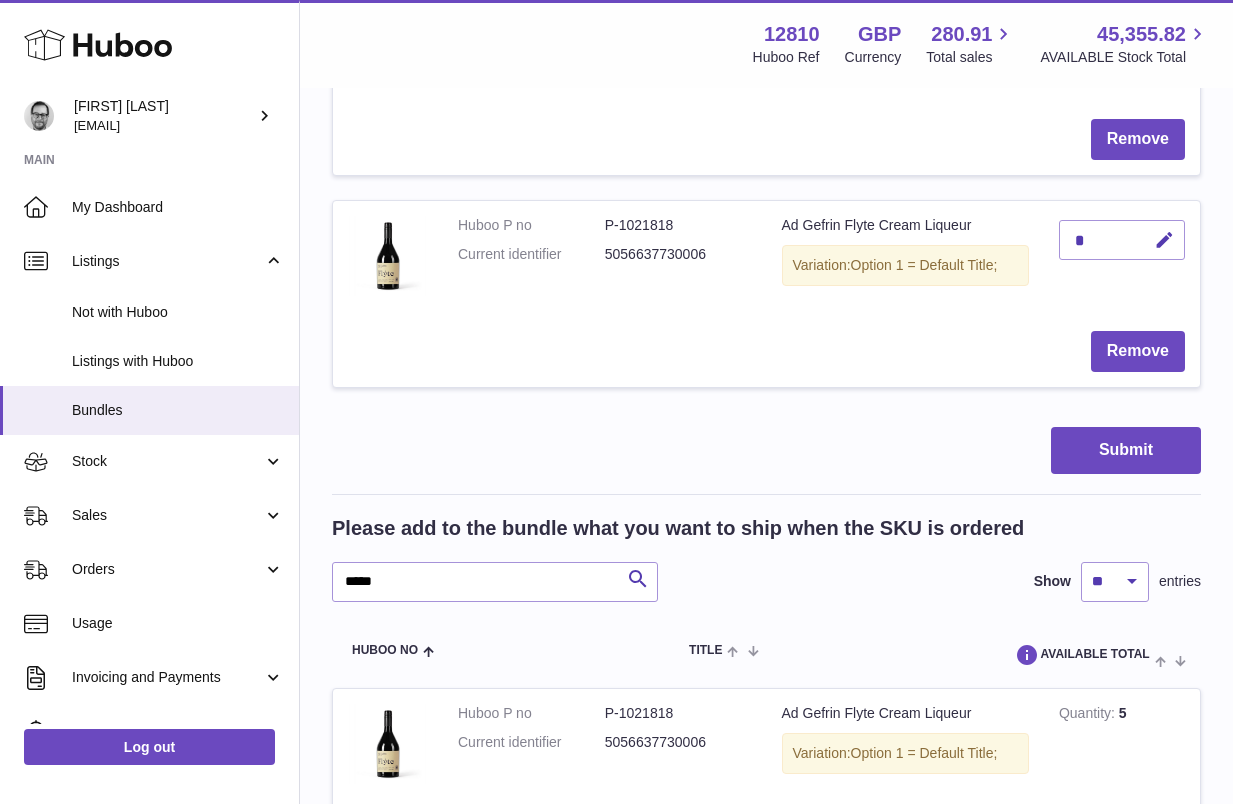 scroll, scrollTop: 682, scrollLeft: 0, axis: vertical 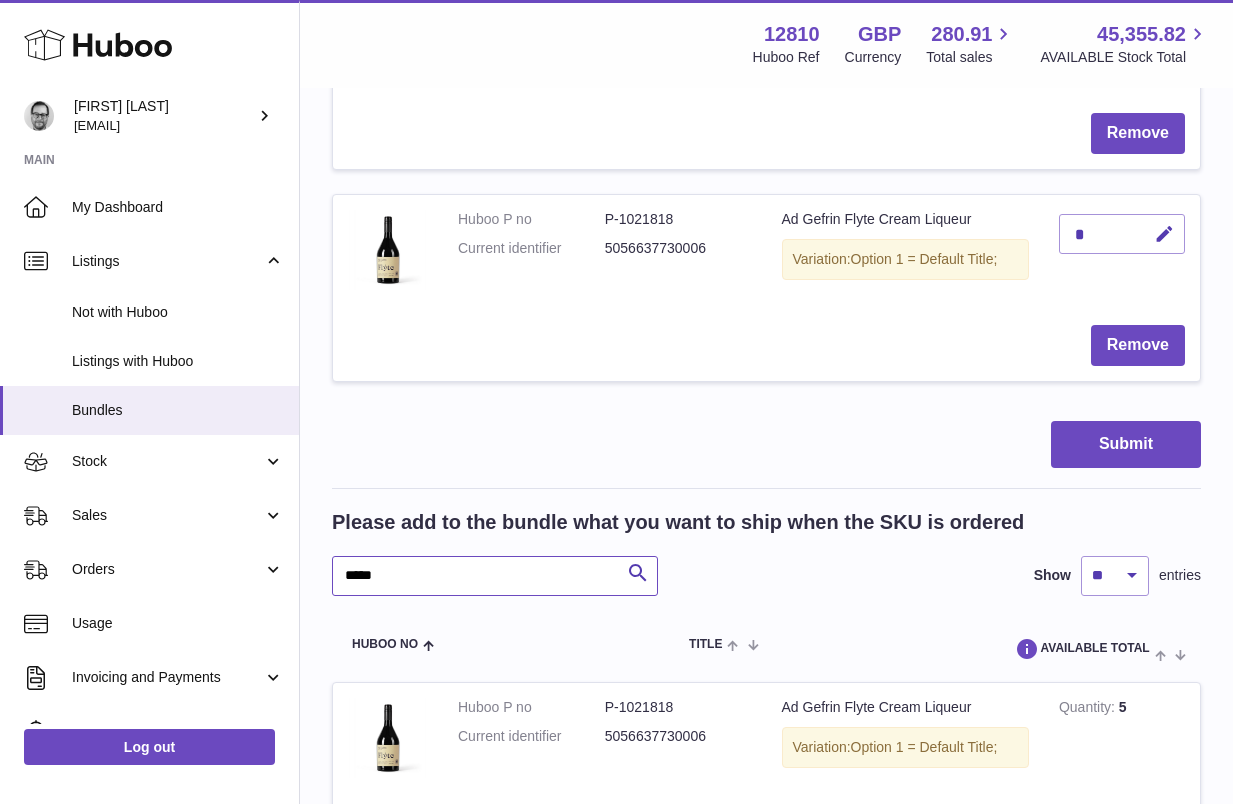 click on "*****" at bounding box center [495, 576] 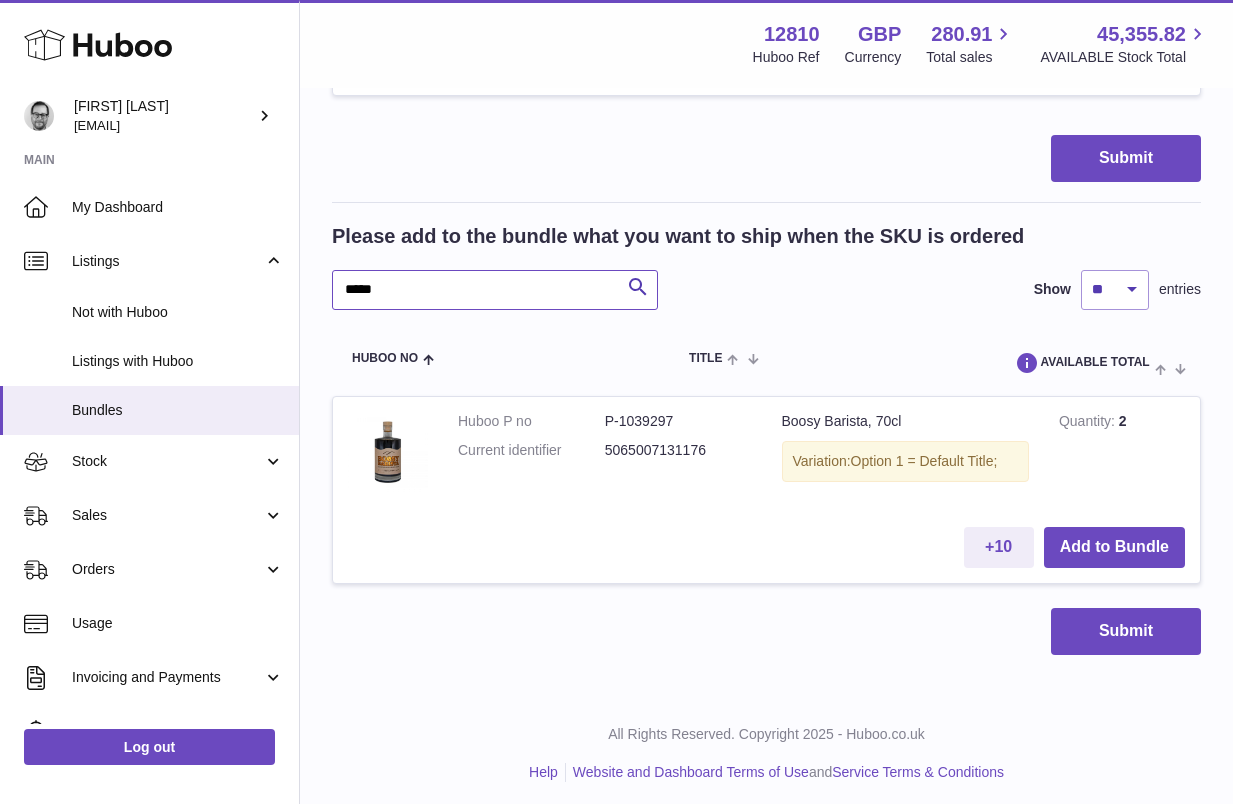 scroll, scrollTop: 976, scrollLeft: 0, axis: vertical 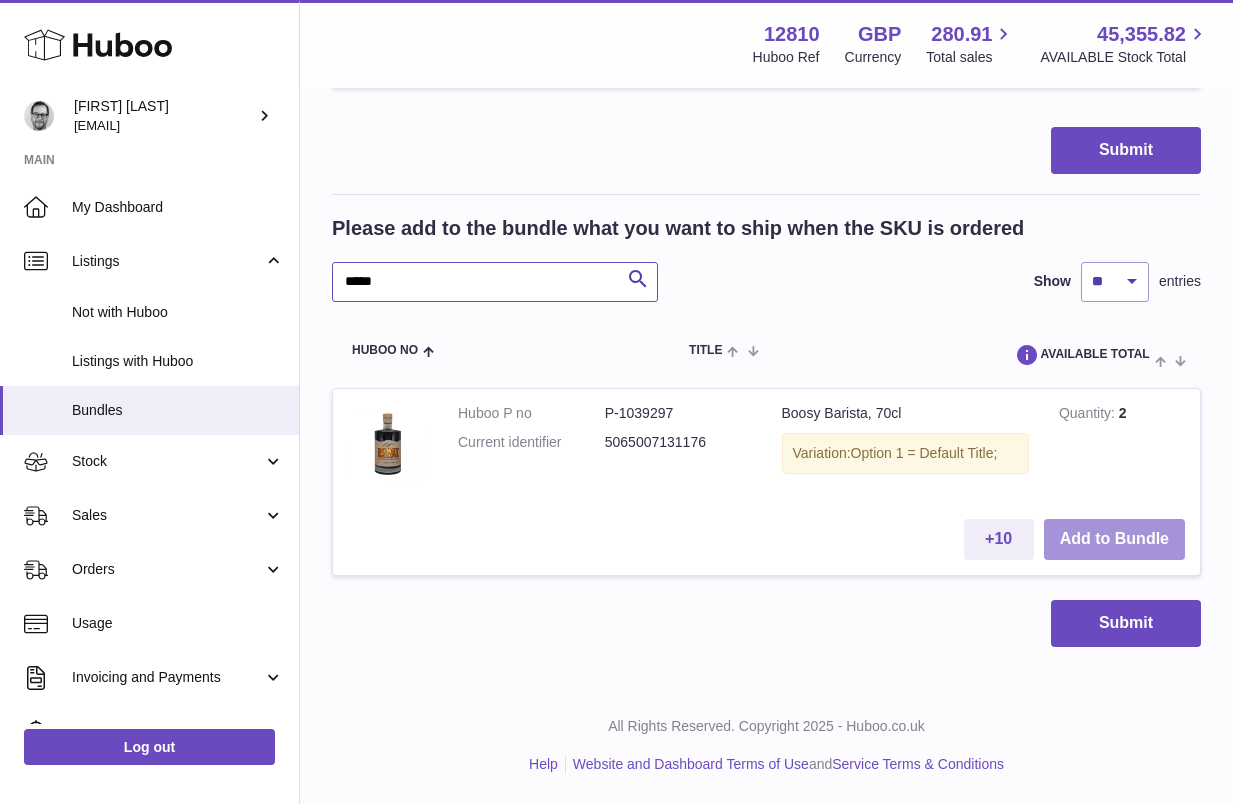 type on "*****" 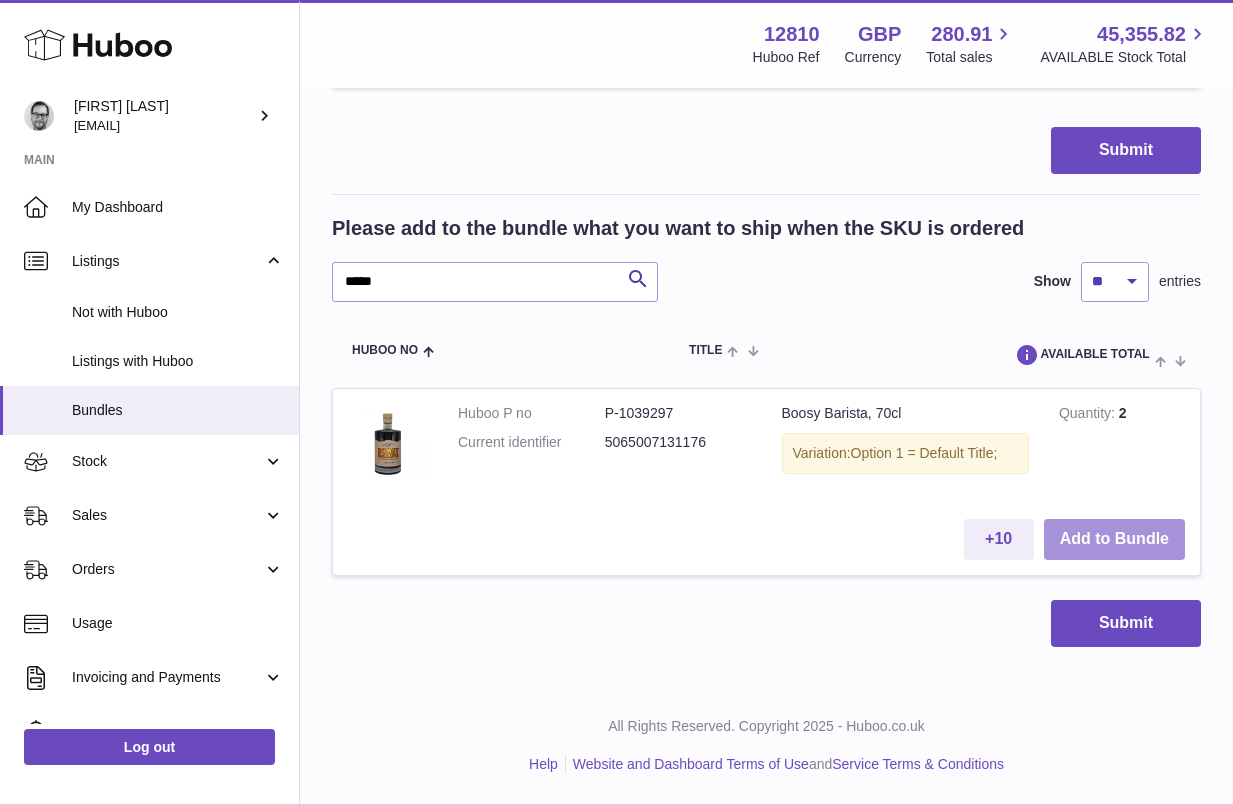 click on "Add to Bundle" at bounding box center (1114, 539) 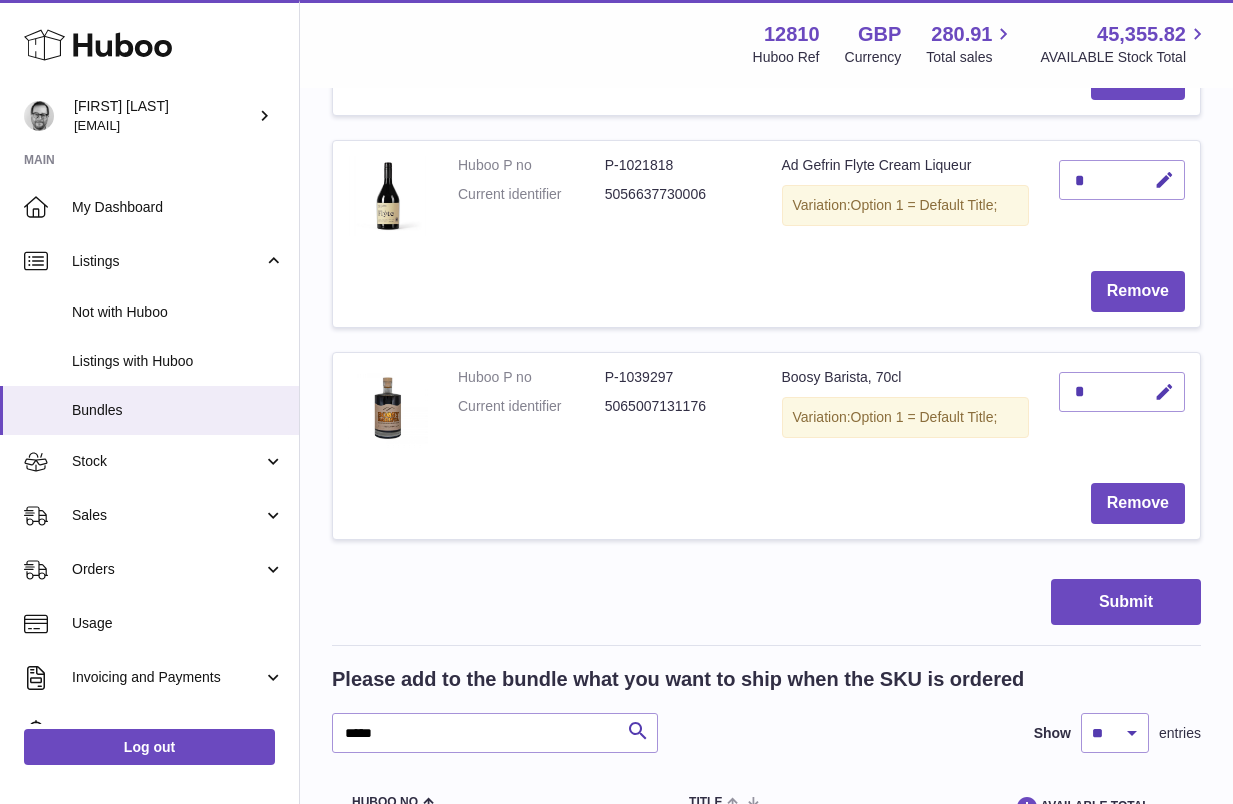 scroll, scrollTop: 757, scrollLeft: 0, axis: vertical 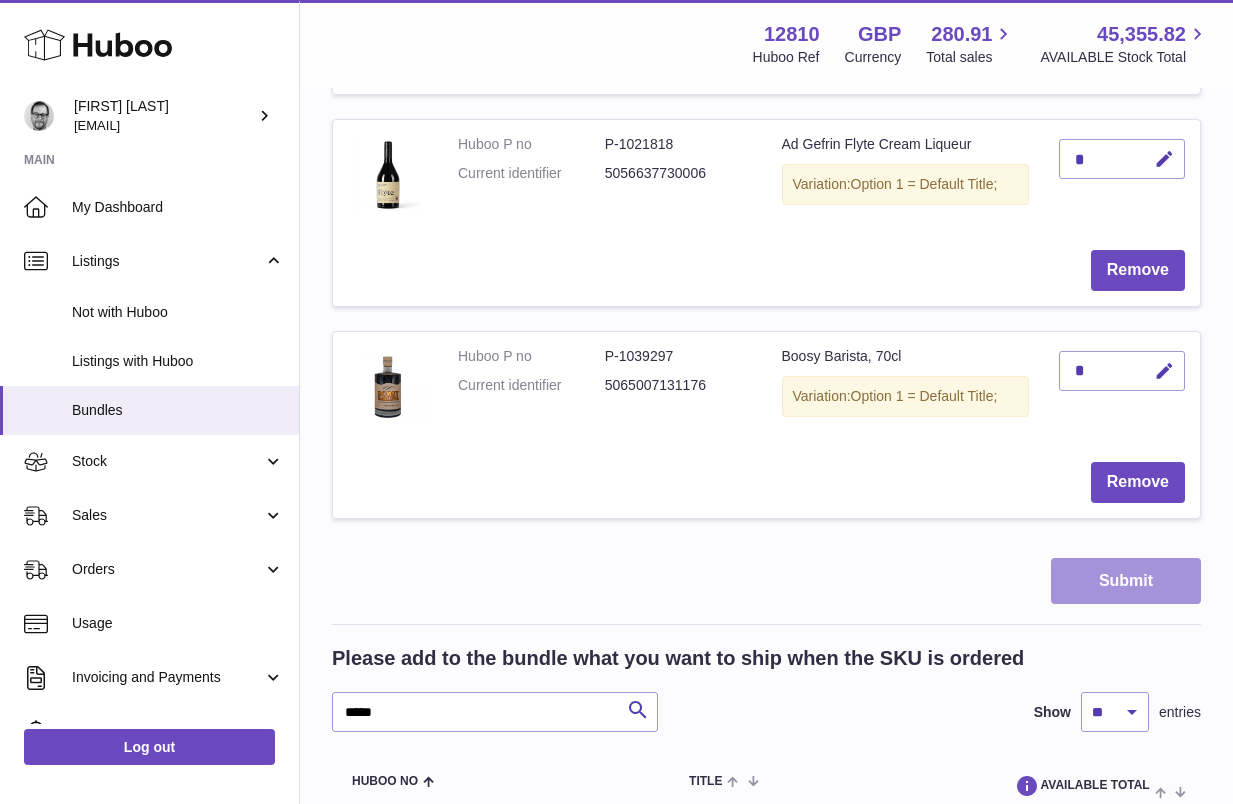 click on "Submit" at bounding box center (1126, 581) 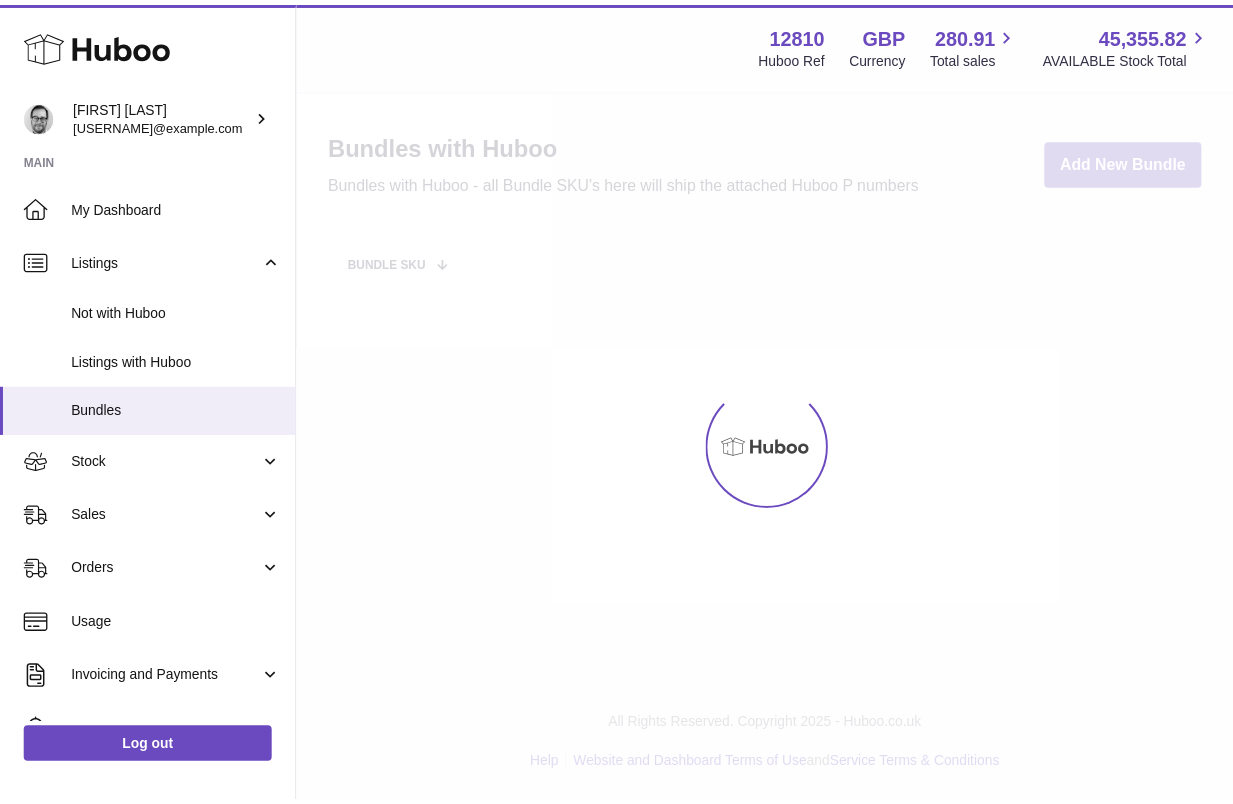 scroll, scrollTop: 0, scrollLeft: 0, axis: both 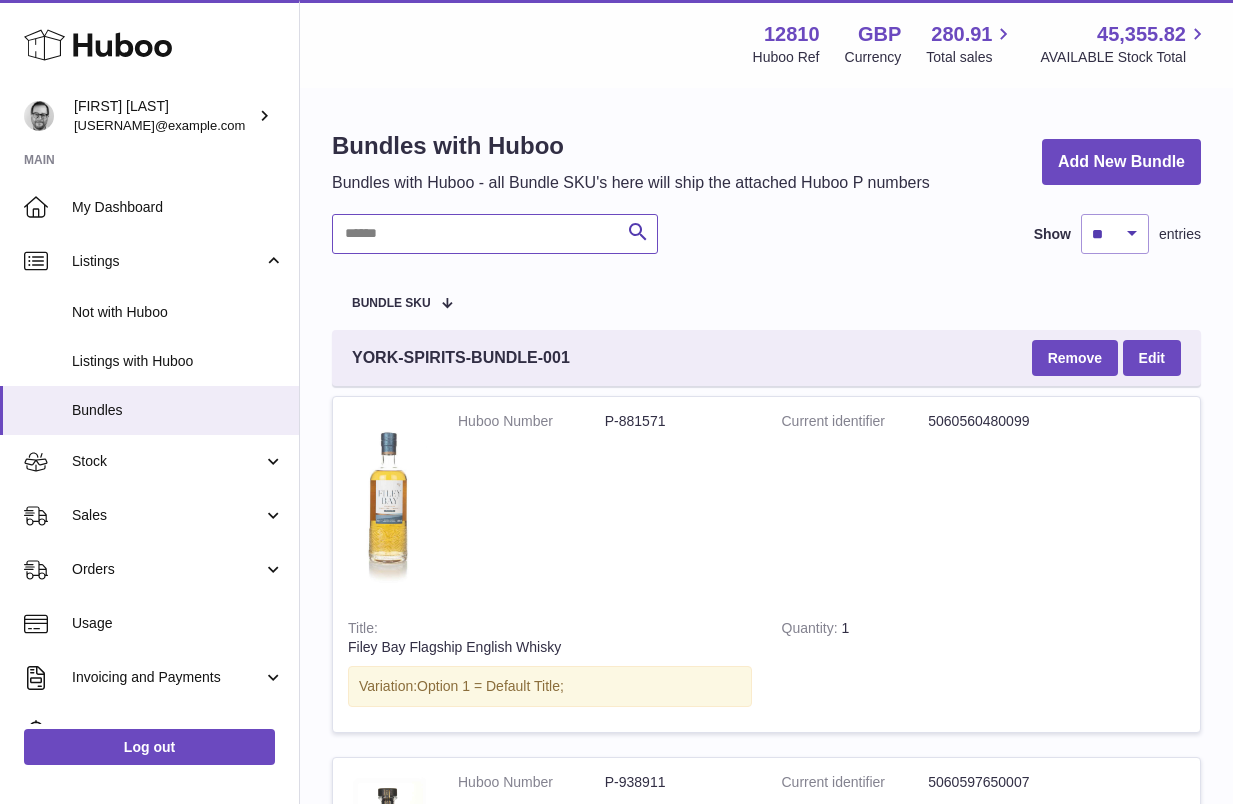 click at bounding box center (495, 234) 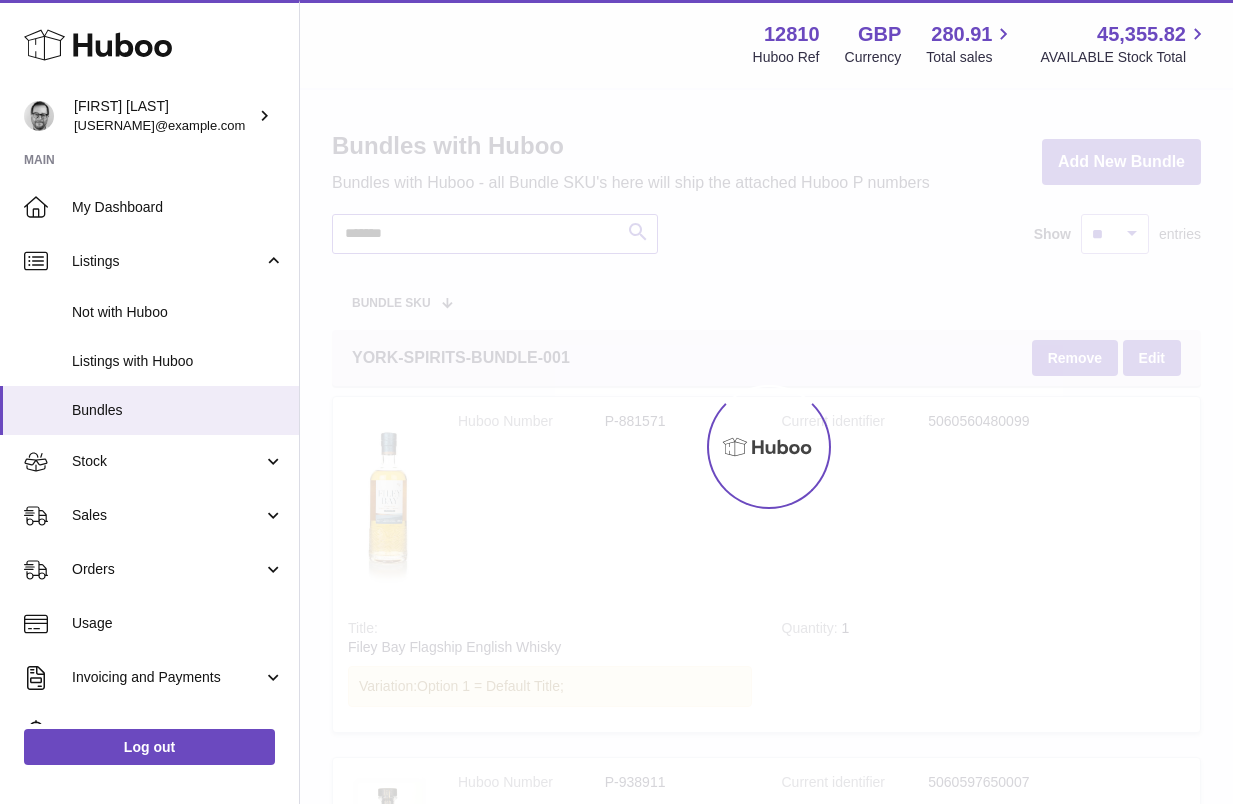type on "********" 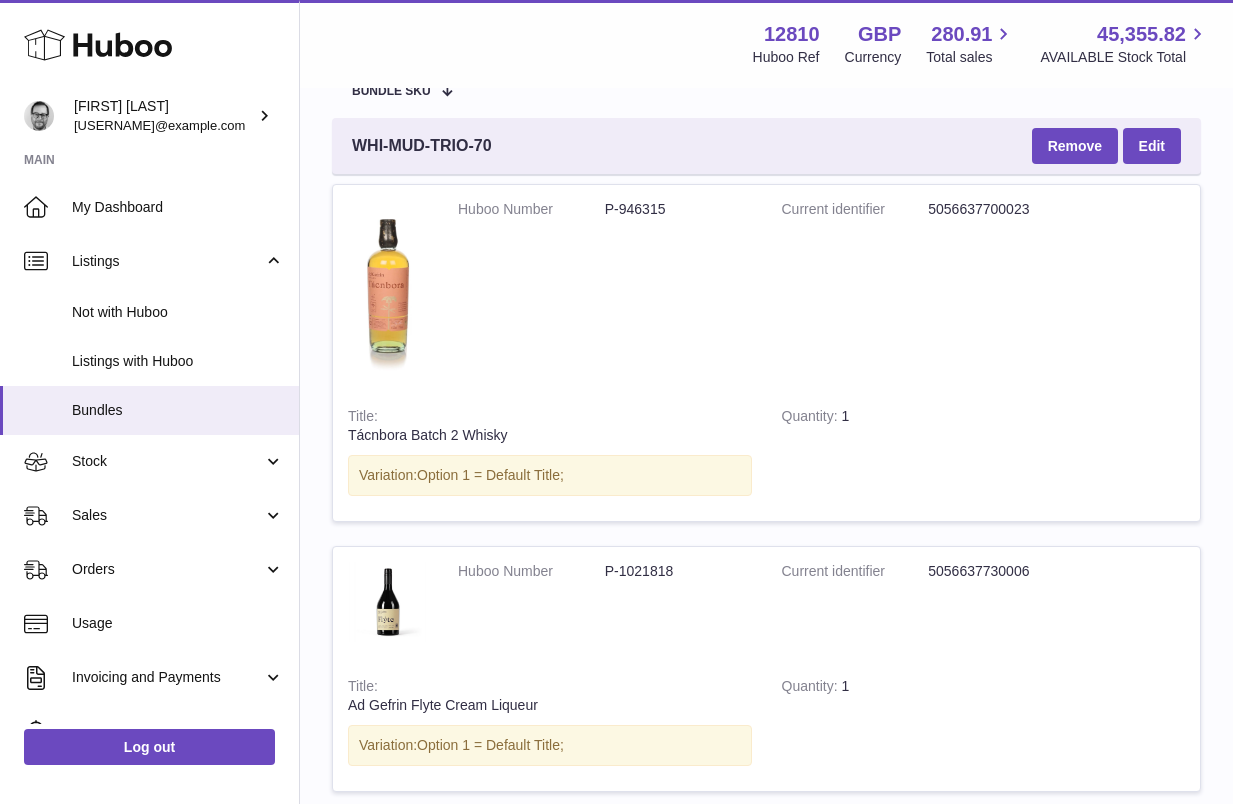 scroll, scrollTop: 0, scrollLeft: 0, axis: both 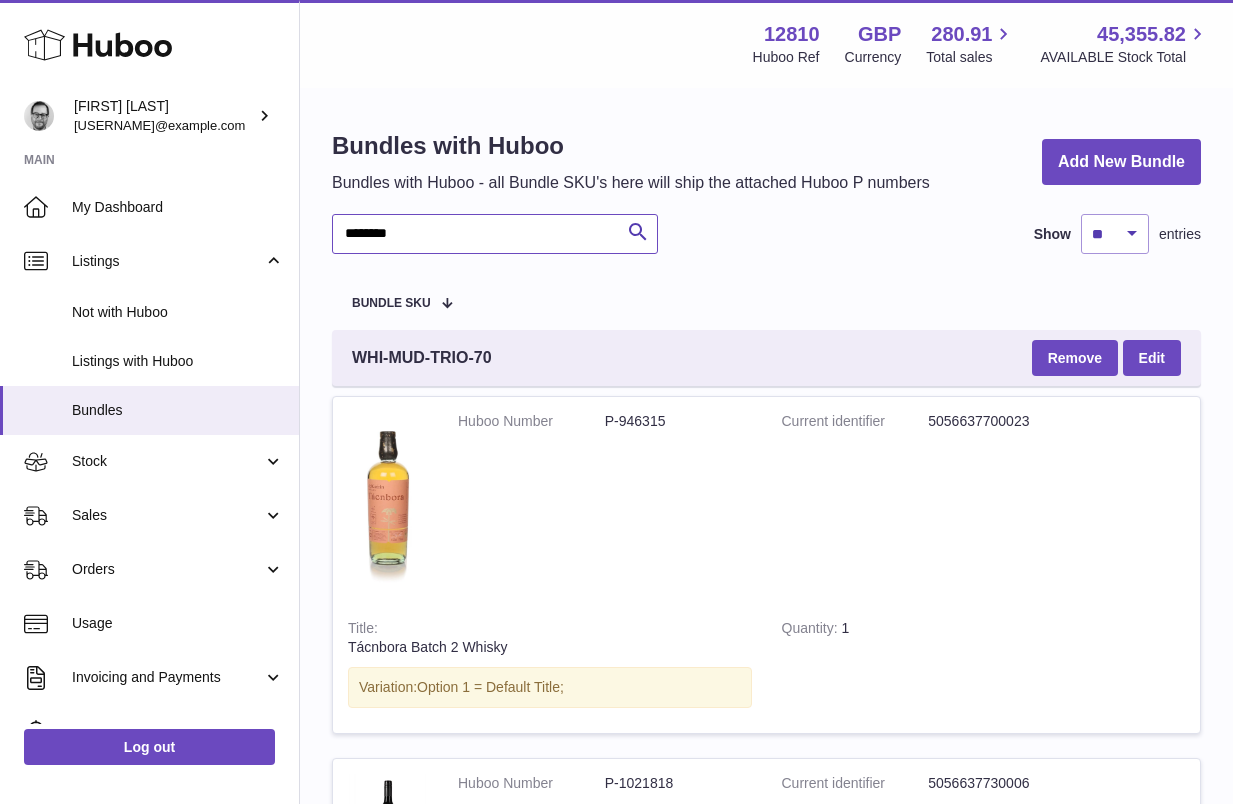 click on "********" at bounding box center [495, 234] 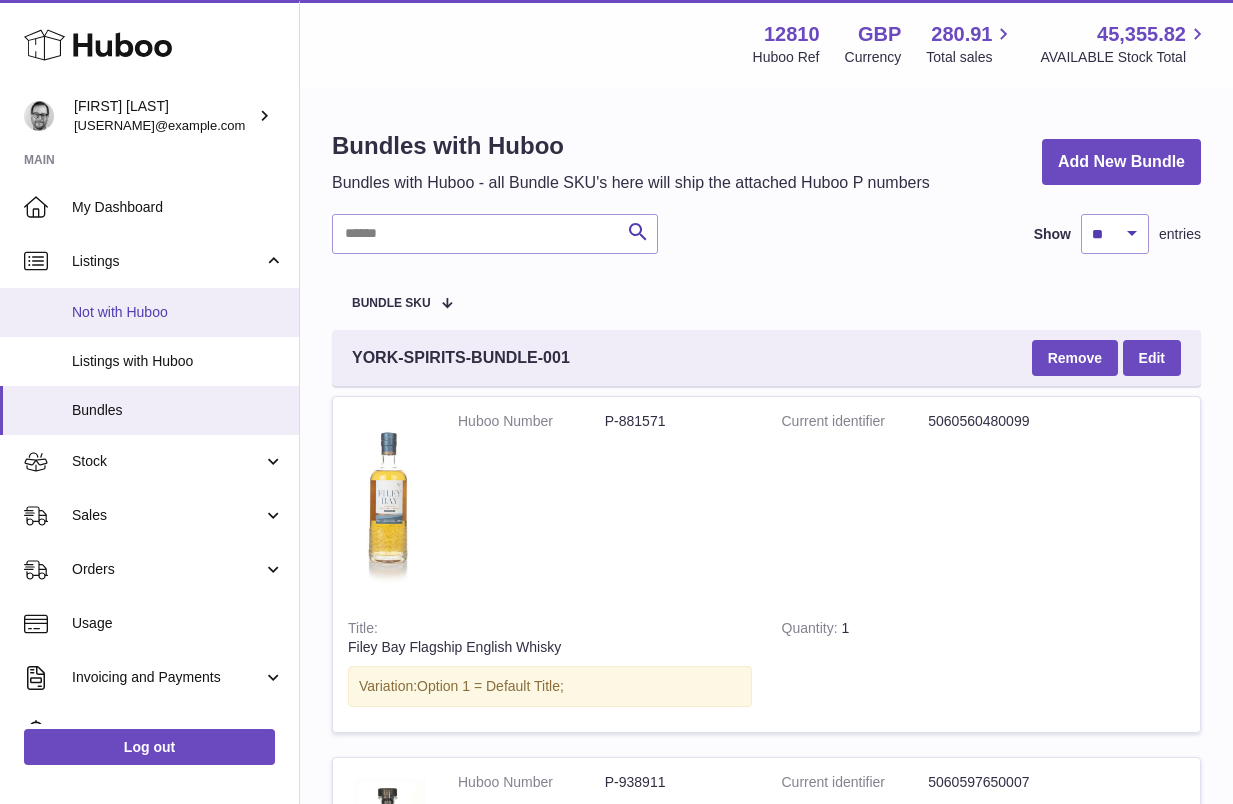 click on "Not with Huboo" at bounding box center (178, 312) 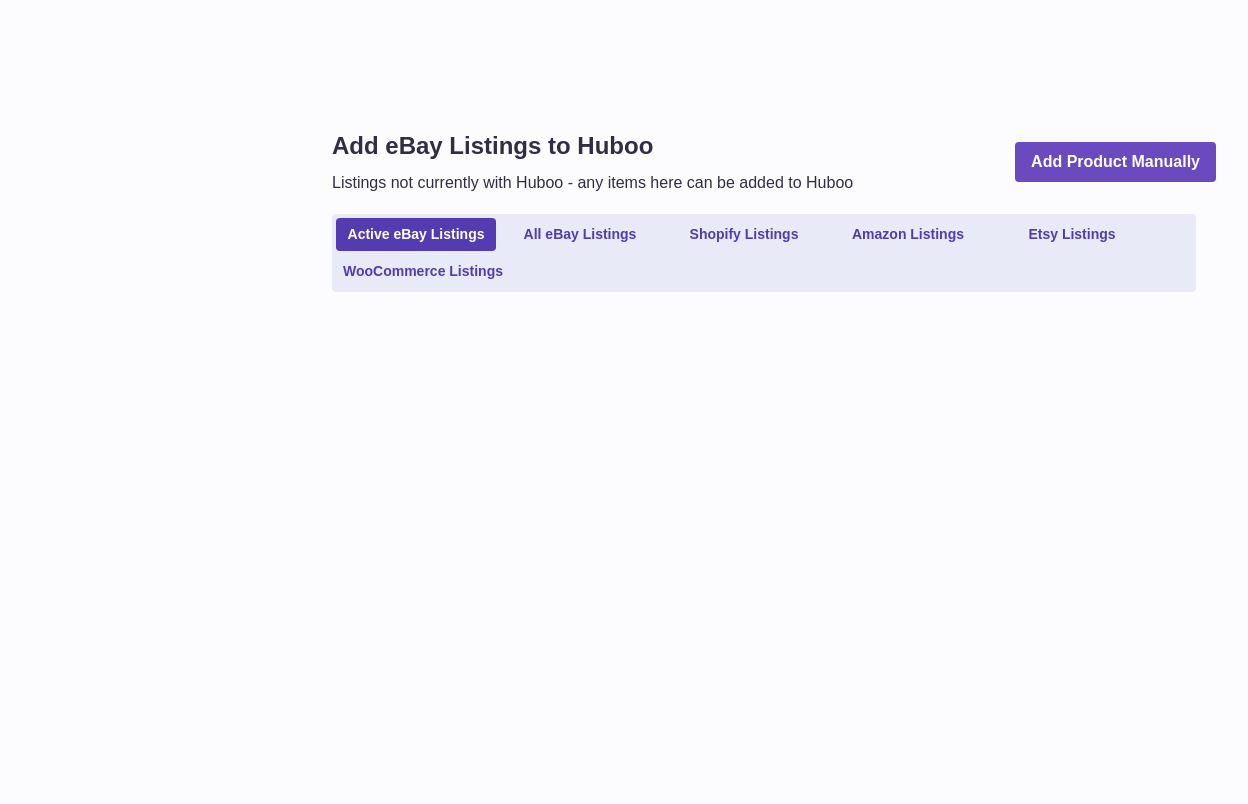 scroll, scrollTop: 0, scrollLeft: 0, axis: both 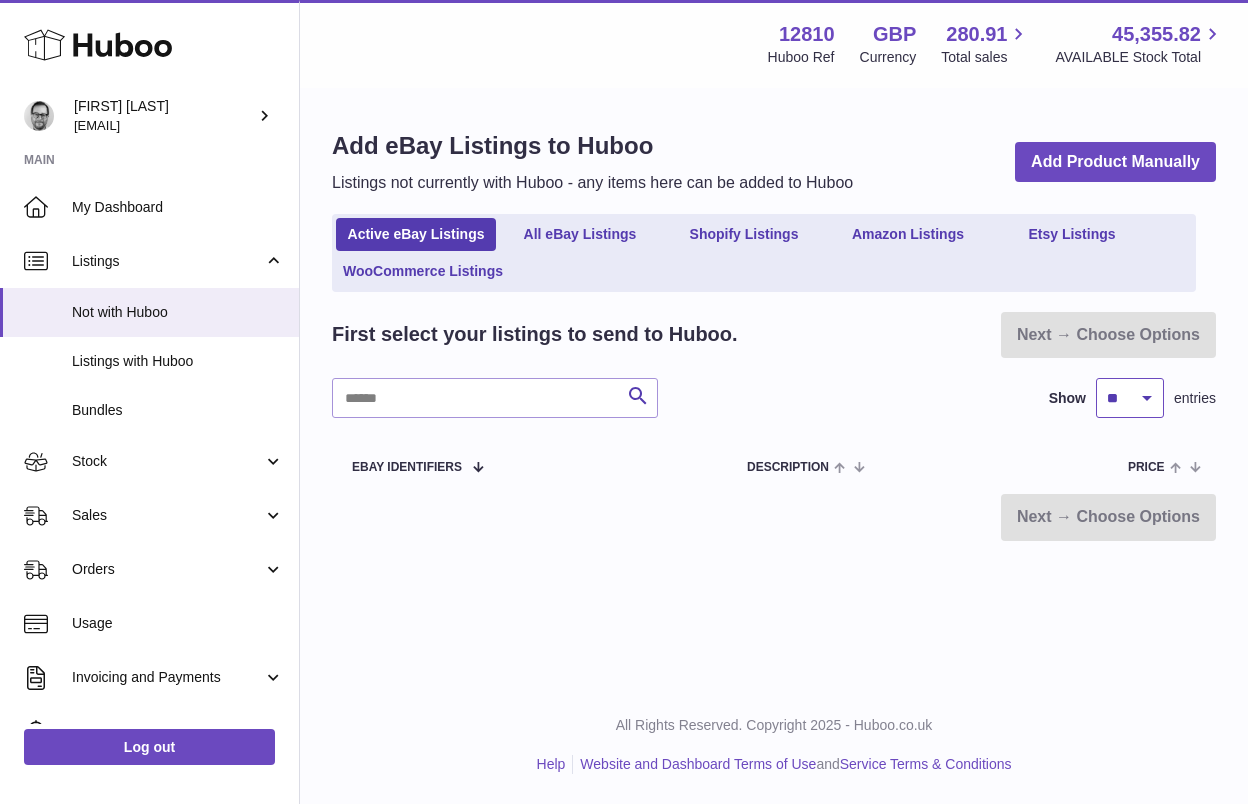 click on "** ** ** ***" at bounding box center (1130, 398) 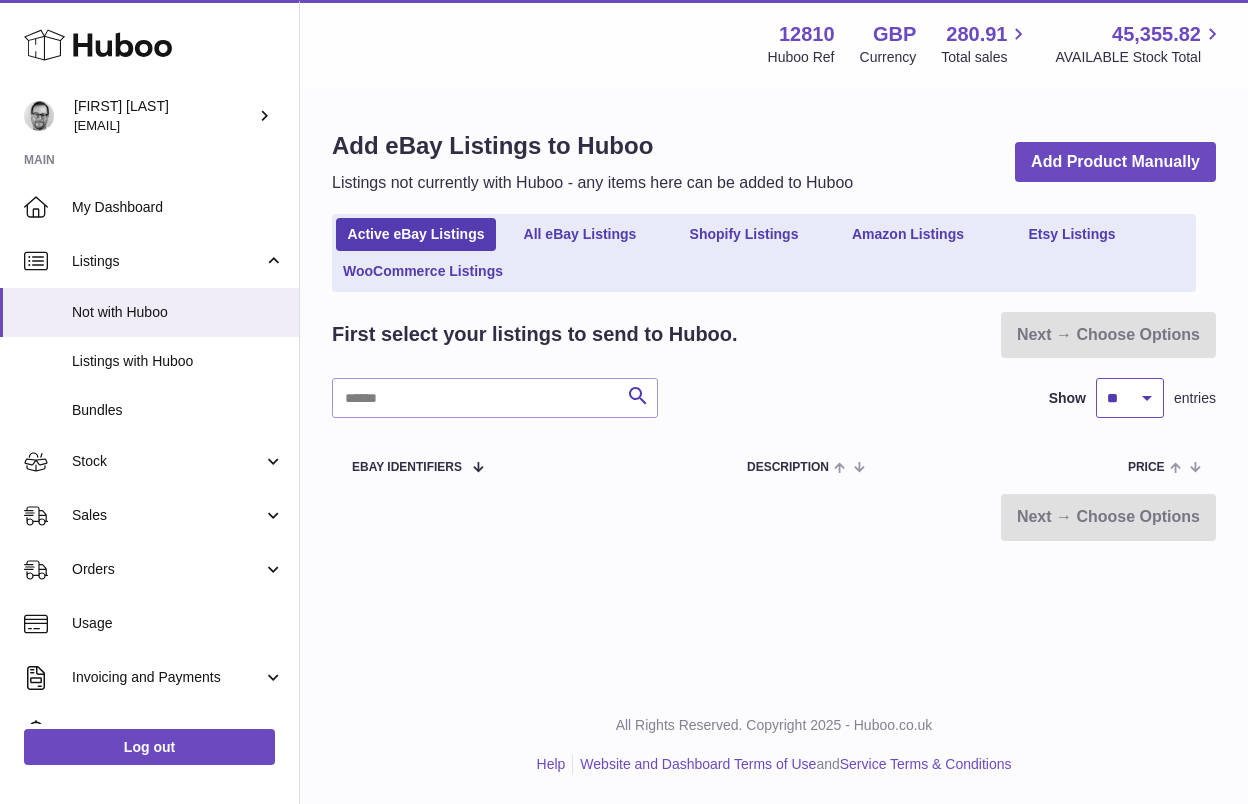 select on "***" 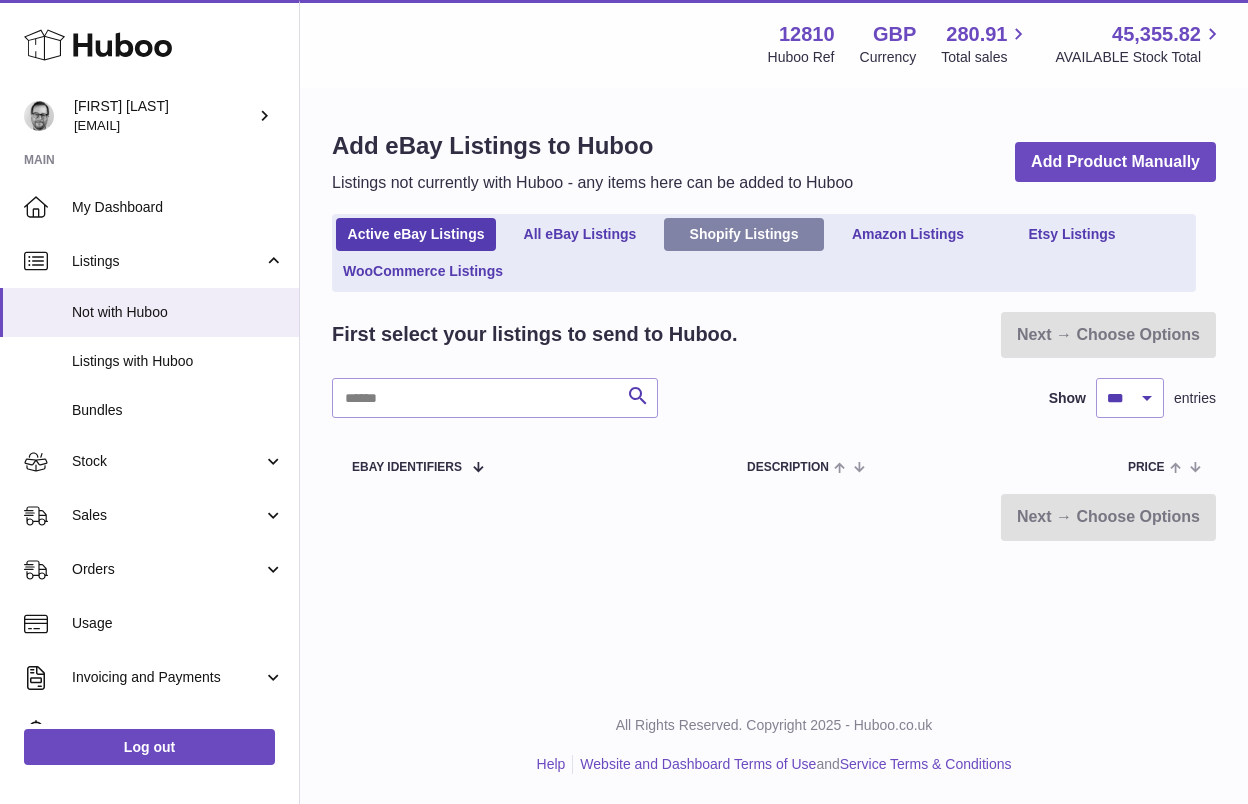 click on "Shopify Listings" at bounding box center [744, 234] 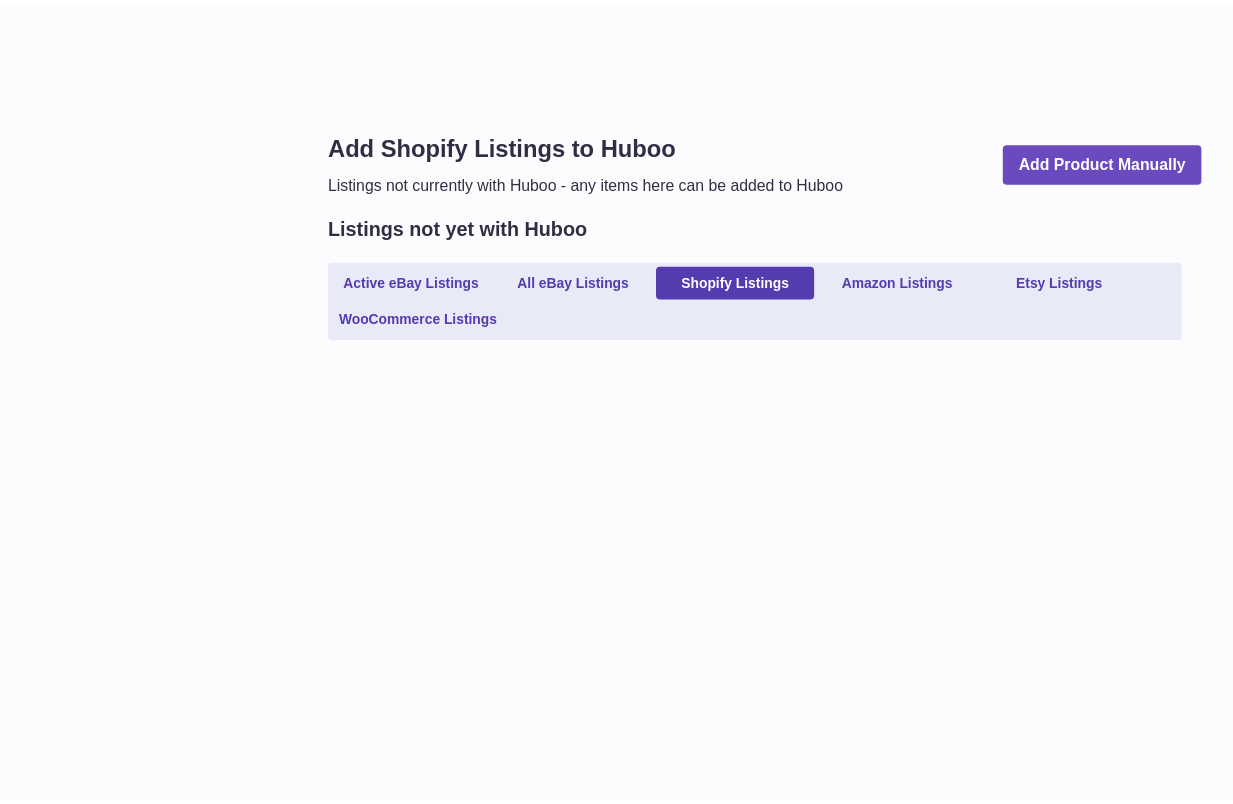 scroll, scrollTop: 0, scrollLeft: 0, axis: both 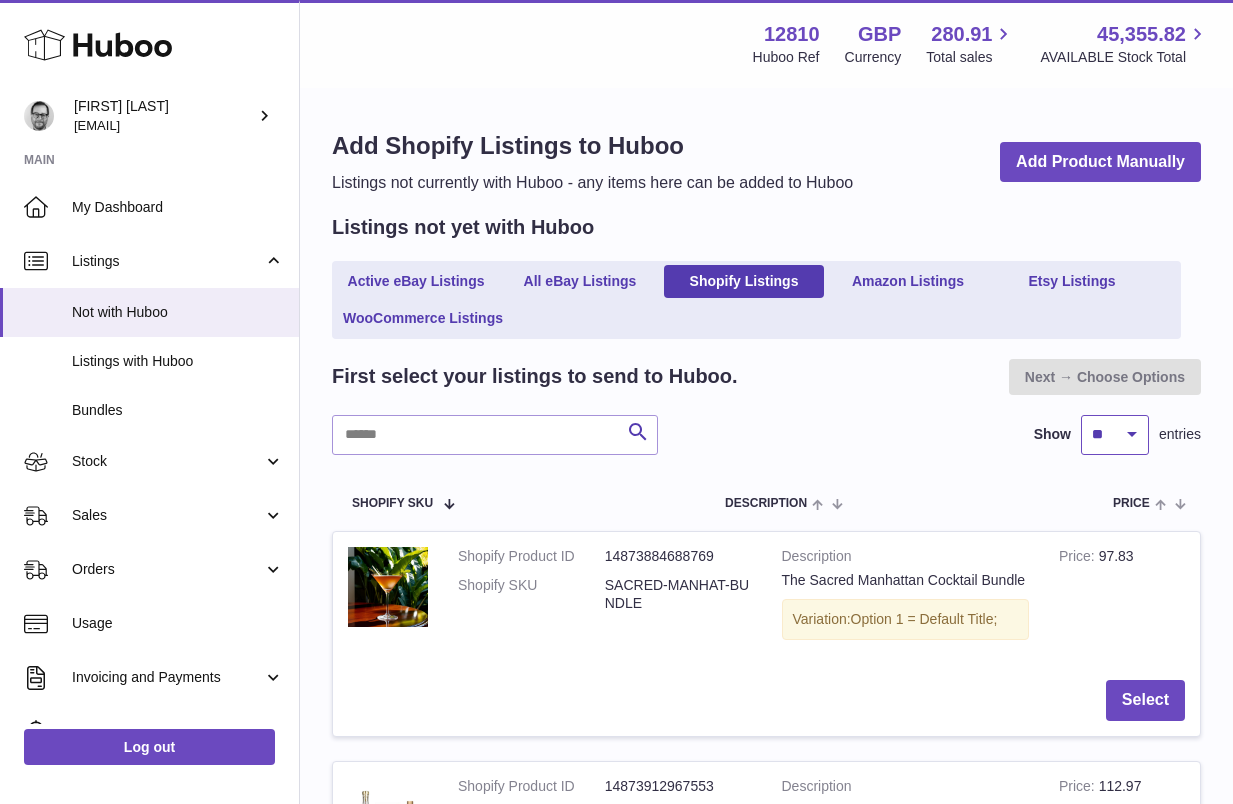 click on "** ** ** ***" at bounding box center (1115, 435) 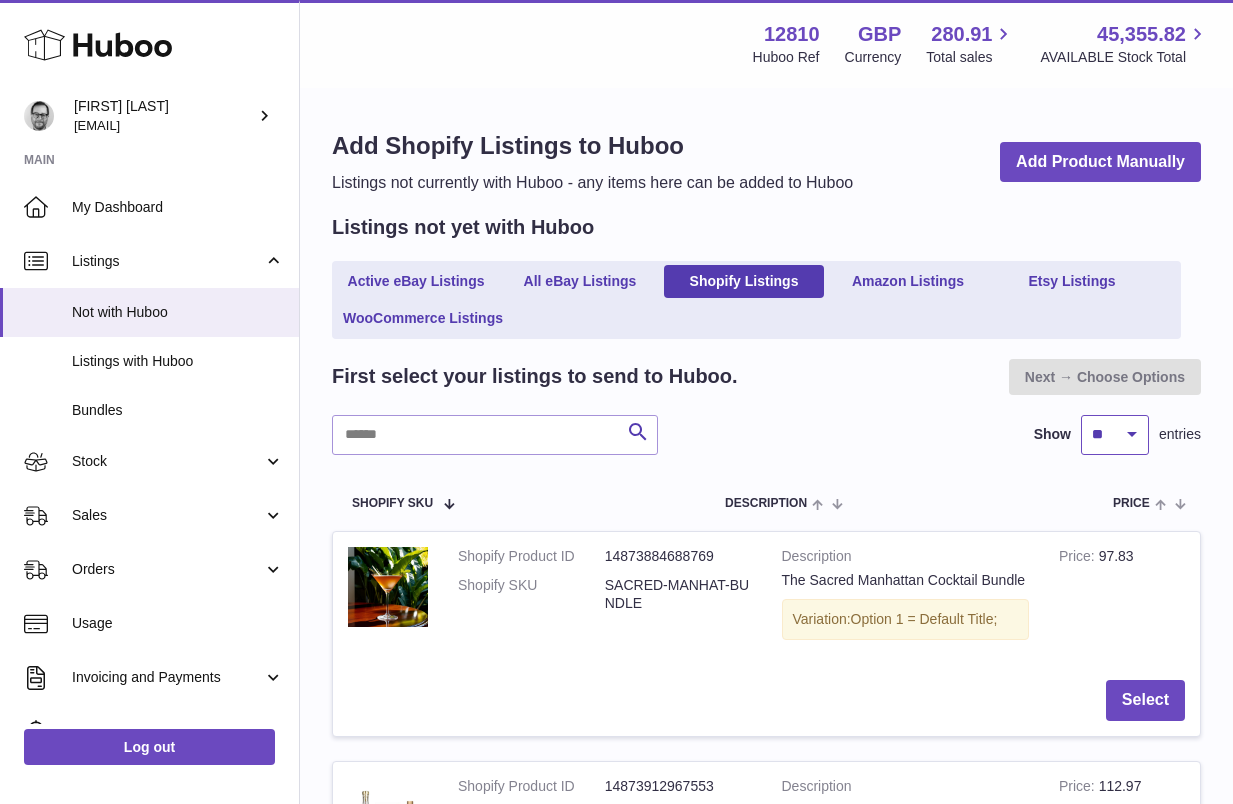 select on "***" 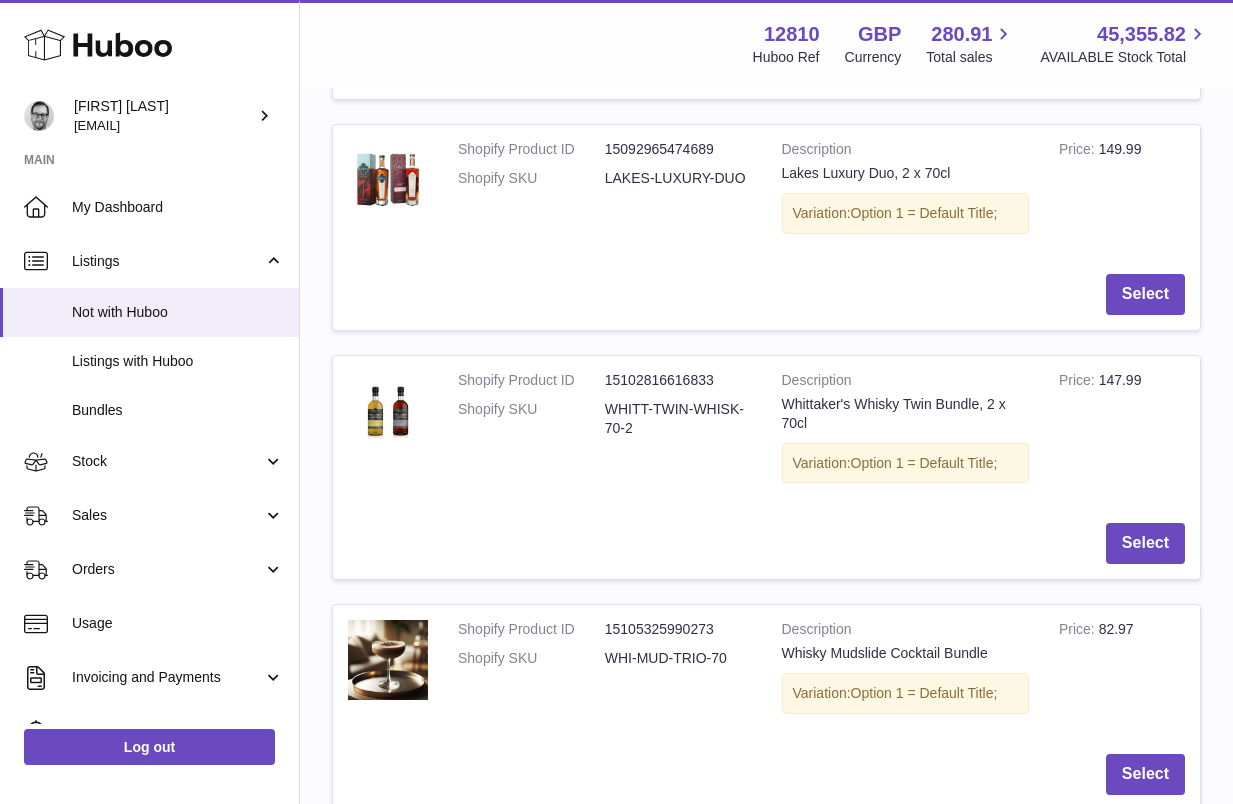 scroll, scrollTop: 9963, scrollLeft: 0, axis: vertical 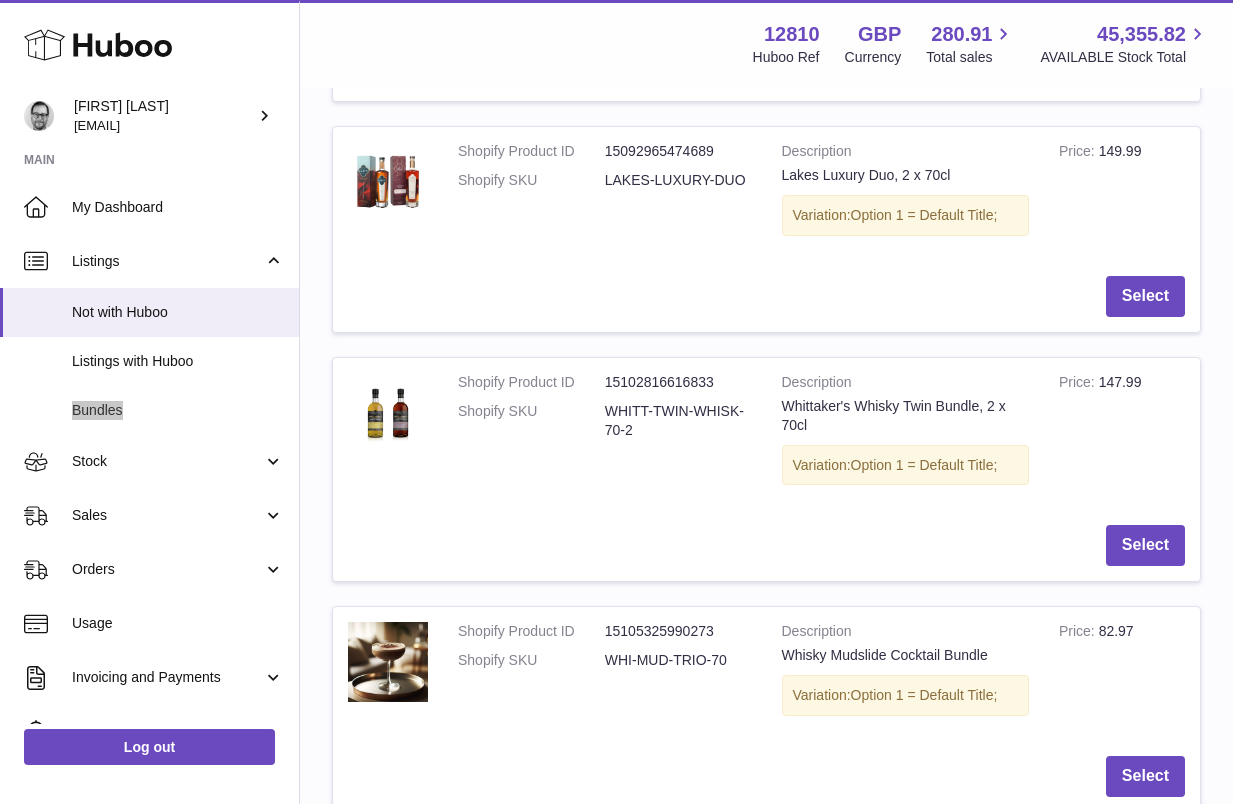 drag, startPoint x: 100, startPoint y: 408, endPoint x: 328, endPoint y: 5, distance: 463.0259 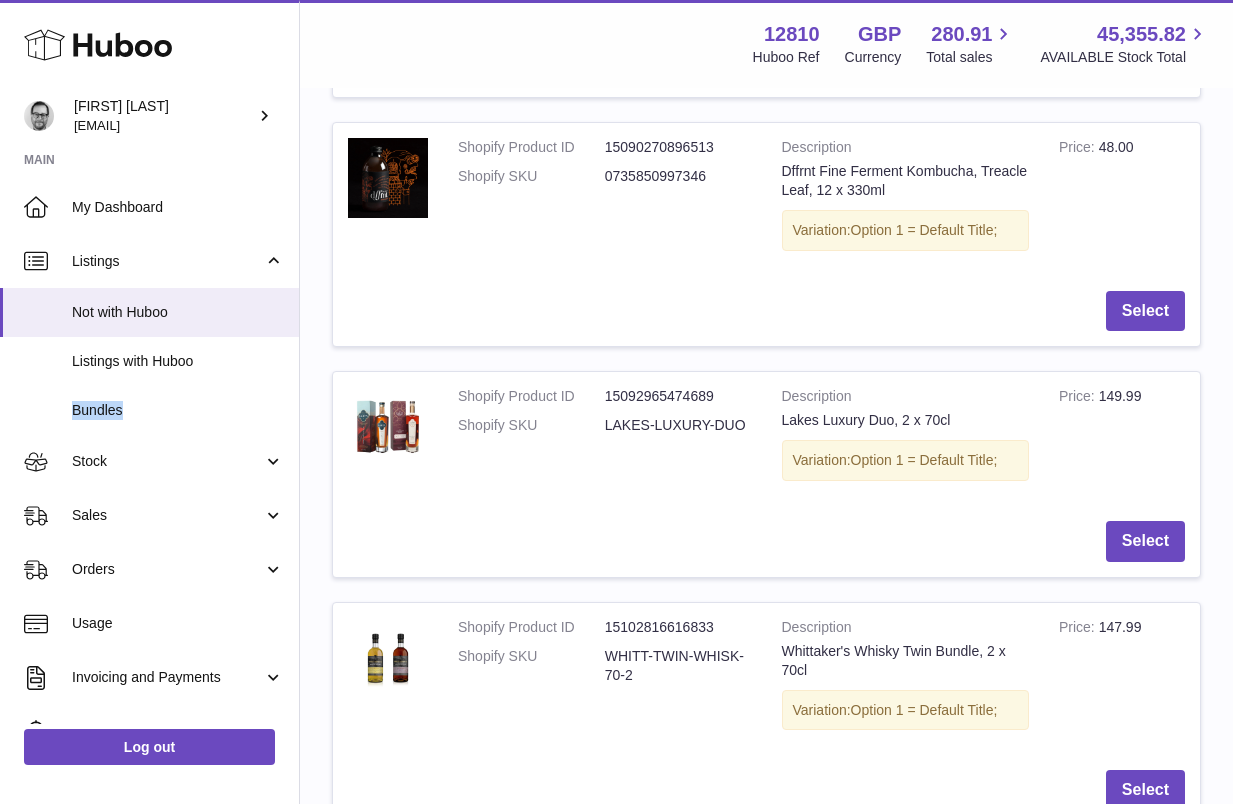 scroll, scrollTop: 9717, scrollLeft: 0, axis: vertical 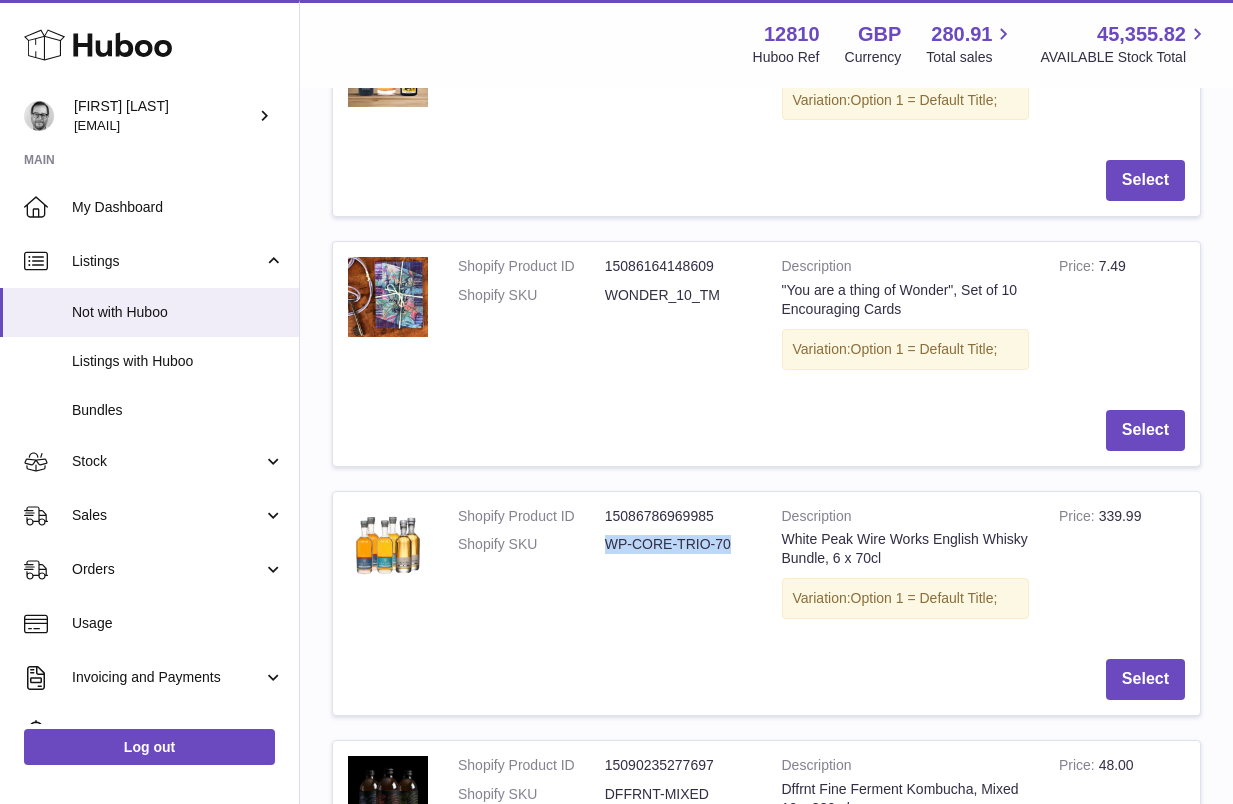 drag, startPoint x: 735, startPoint y: 546, endPoint x: 600, endPoint y: 554, distance: 135.23683 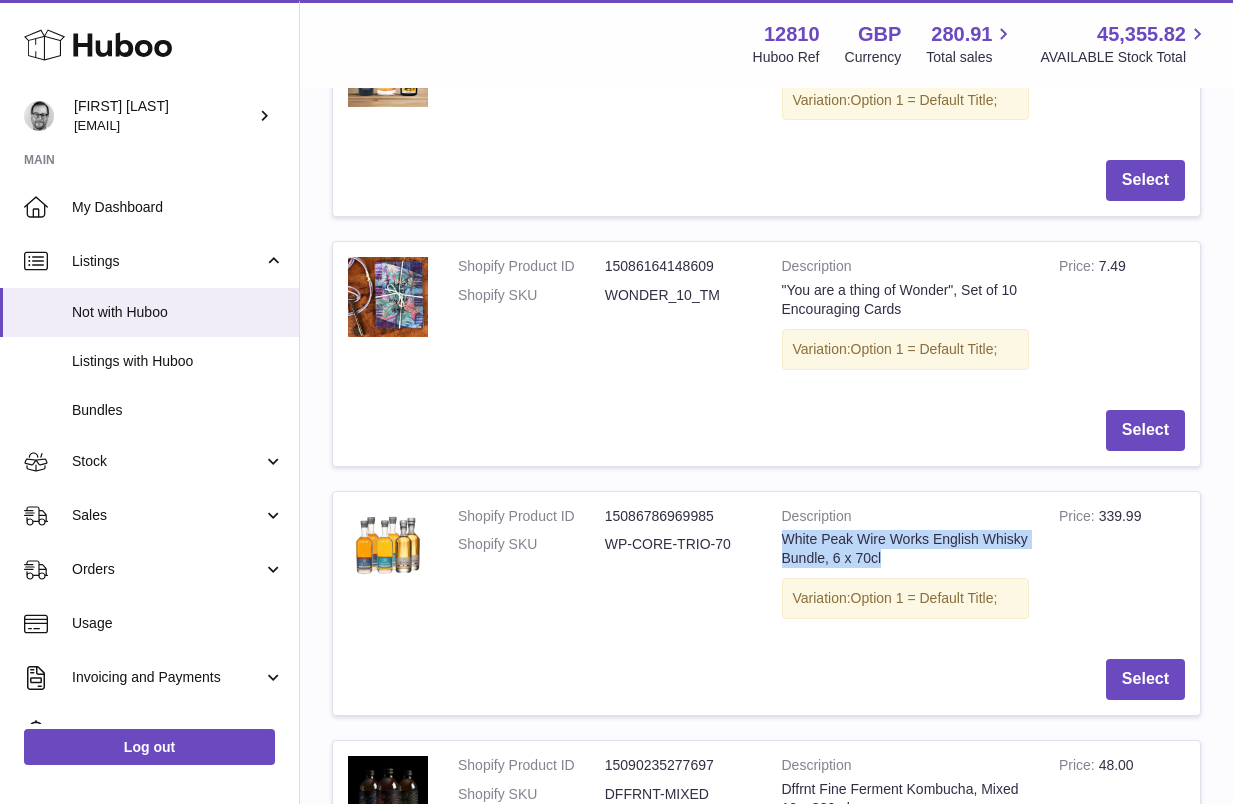 drag, startPoint x: 885, startPoint y: 554, endPoint x: 778, endPoint y: 543, distance: 107.563934 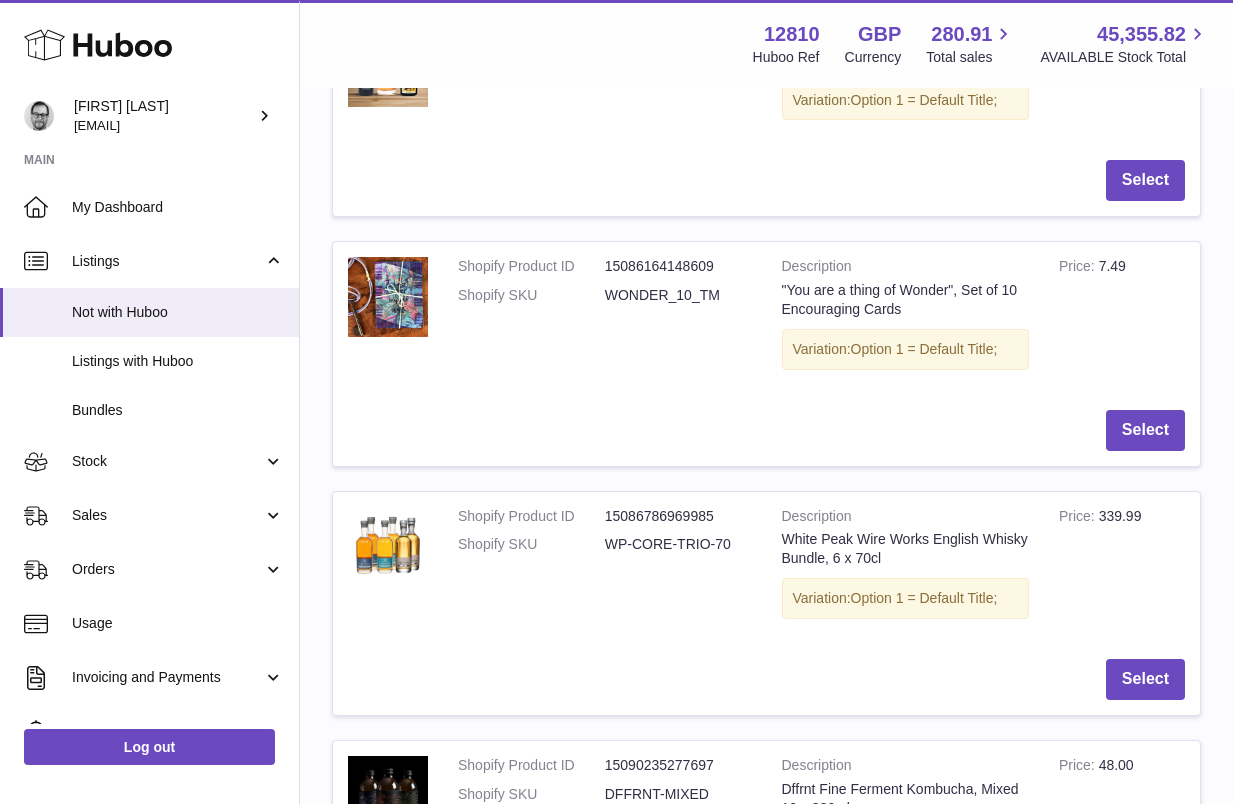 click on "Select" at bounding box center (766, 430) 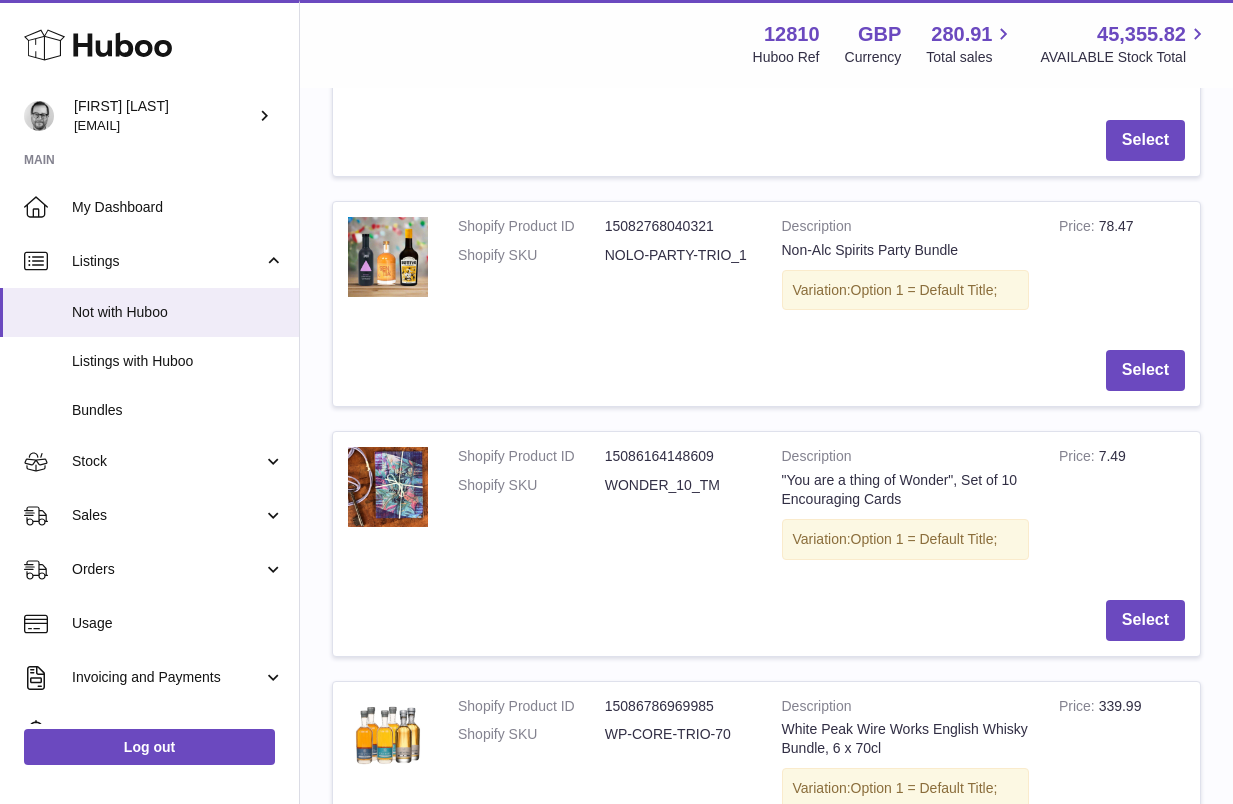 scroll, scrollTop: 8049, scrollLeft: 0, axis: vertical 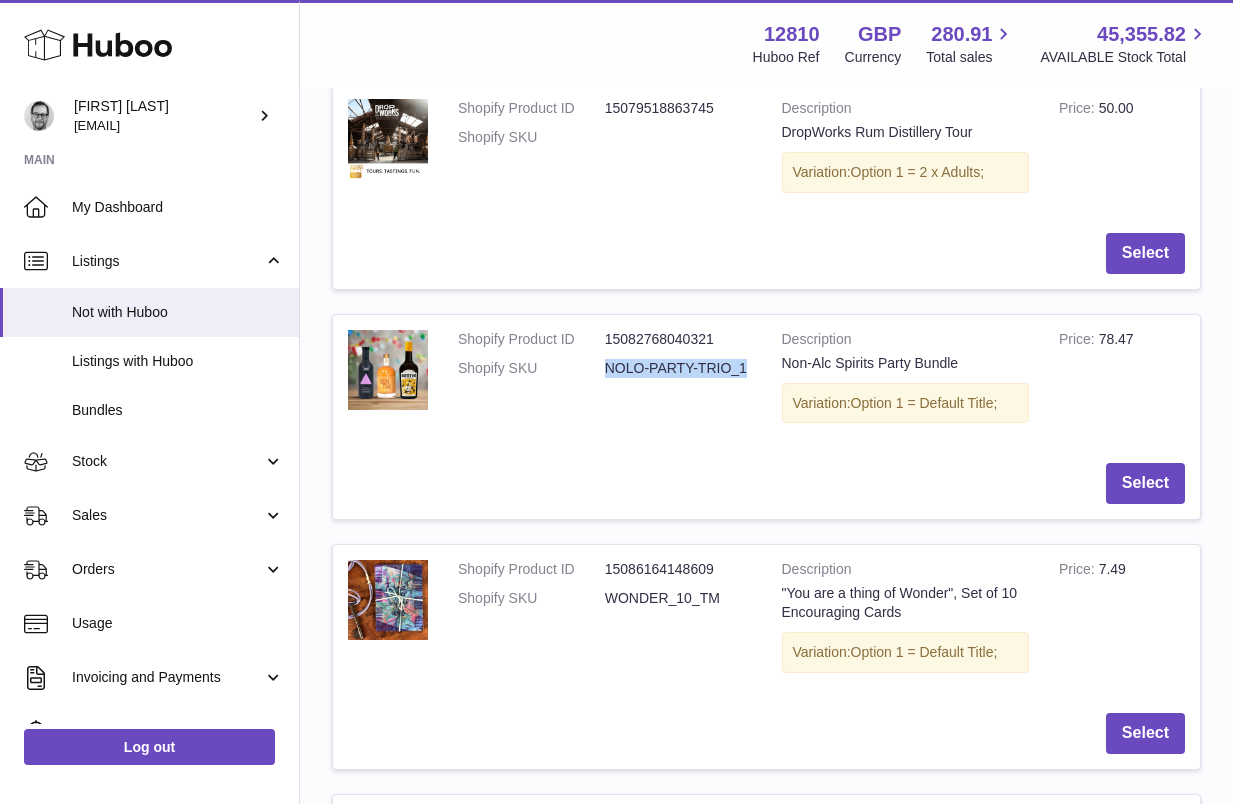 drag, startPoint x: 748, startPoint y: 367, endPoint x: 601, endPoint y: 367, distance: 147 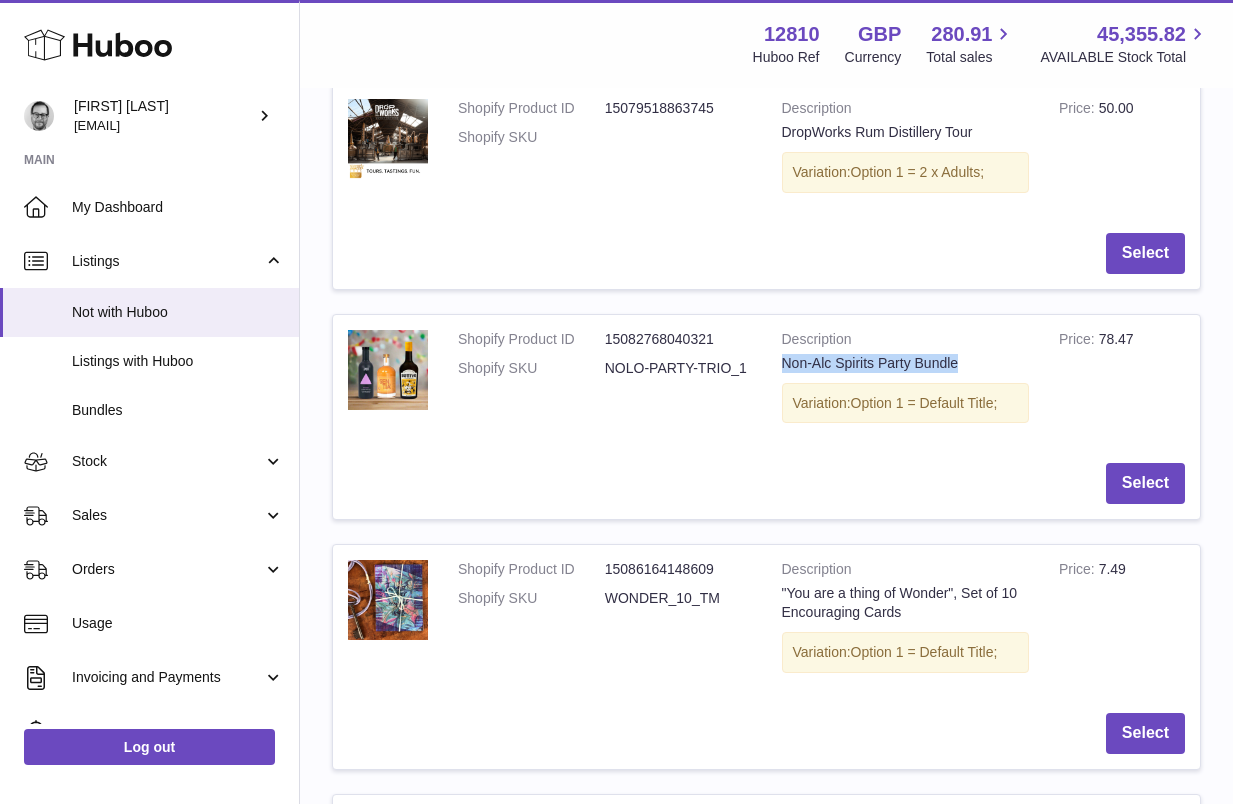 drag, startPoint x: 968, startPoint y: 363, endPoint x: 779, endPoint y: 366, distance: 189.0238 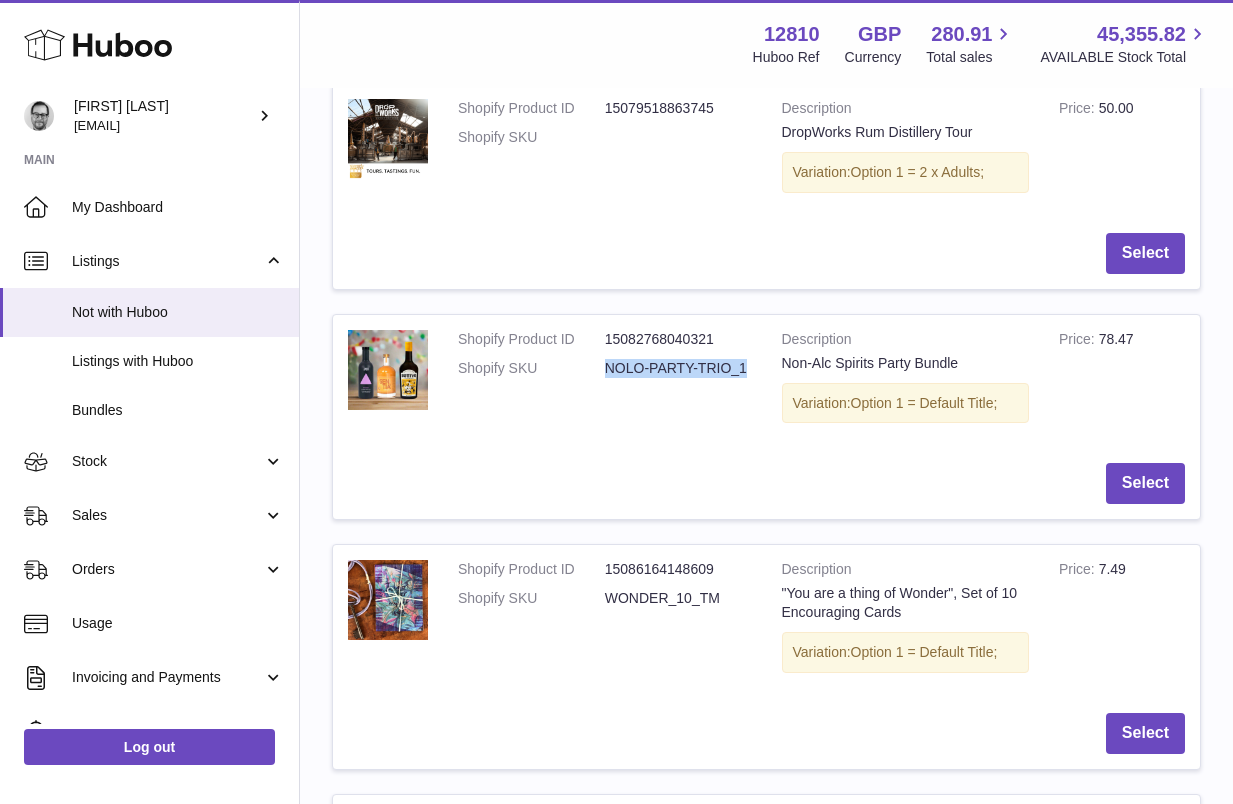 drag, startPoint x: 746, startPoint y: 370, endPoint x: 606, endPoint y: 369, distance: 140.00357 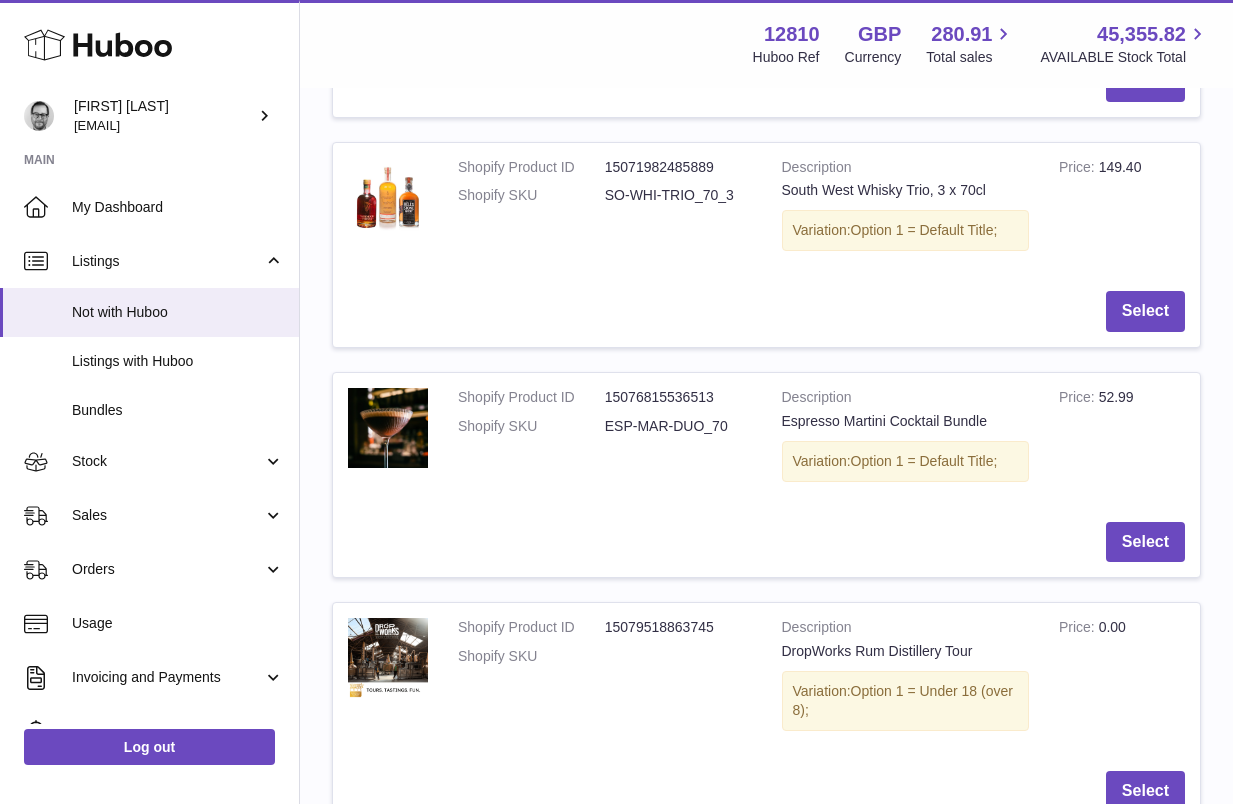 scroll, scrollTop: 7033, scrollLeft: 0, axis: vertical 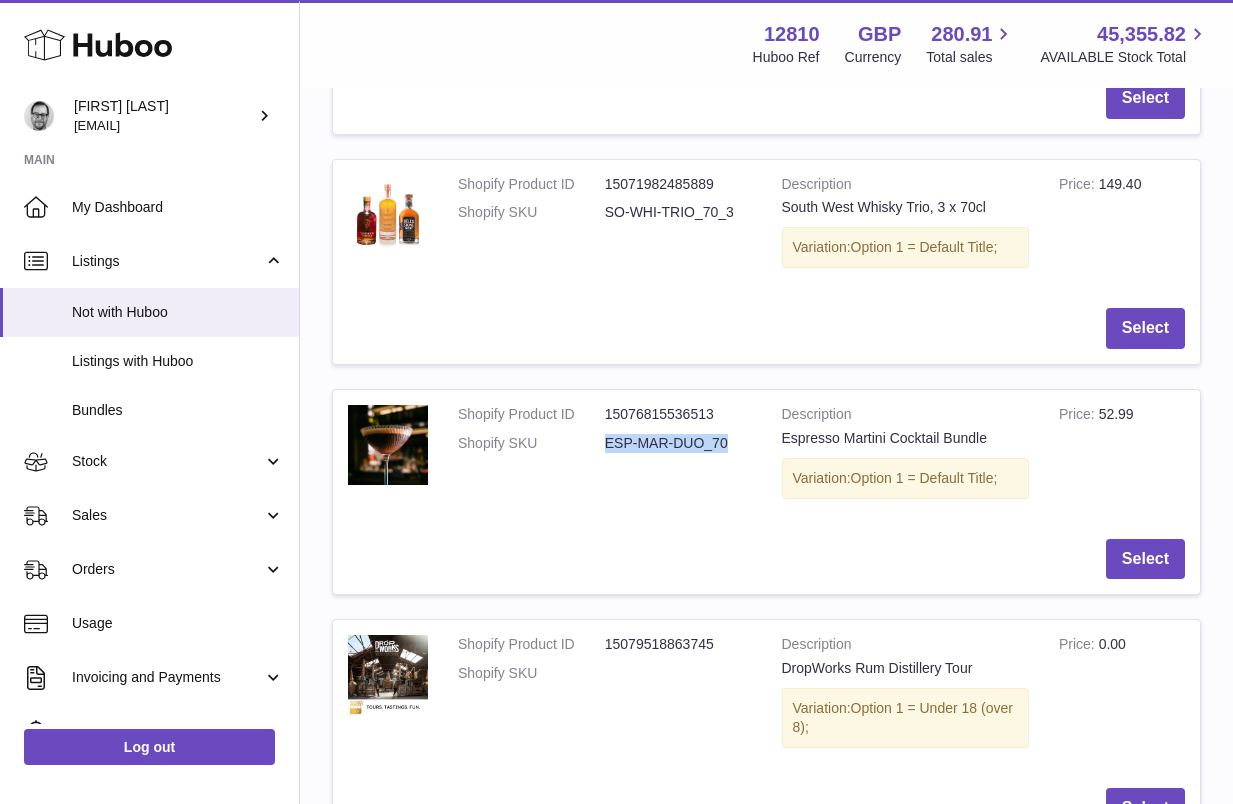 drag, startPoint x: 726, startPoint y: 444, endPoint x: 598, endPoint y: 446, distance: 128.01562 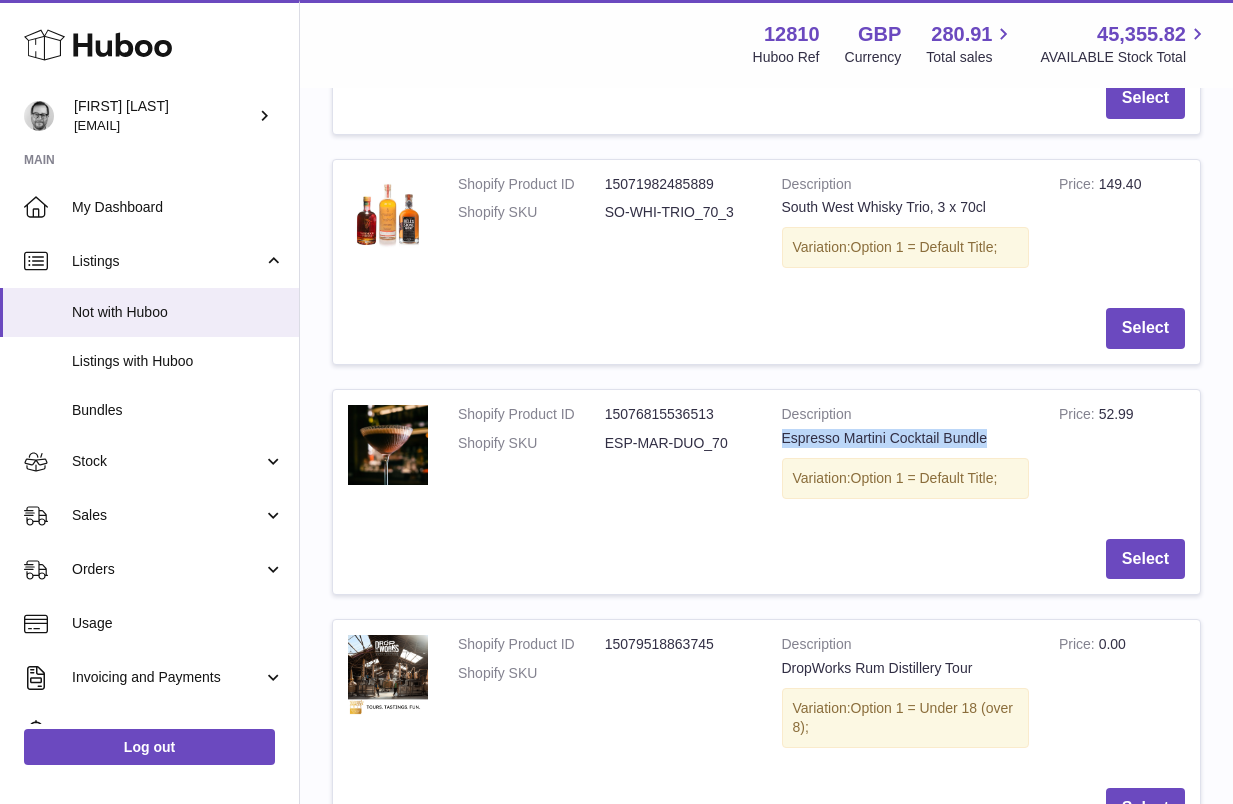 drag, startPoint x: 989, startPoint y: 439, endPoint x: 779, endPoint y: 438, distance: 210.00238 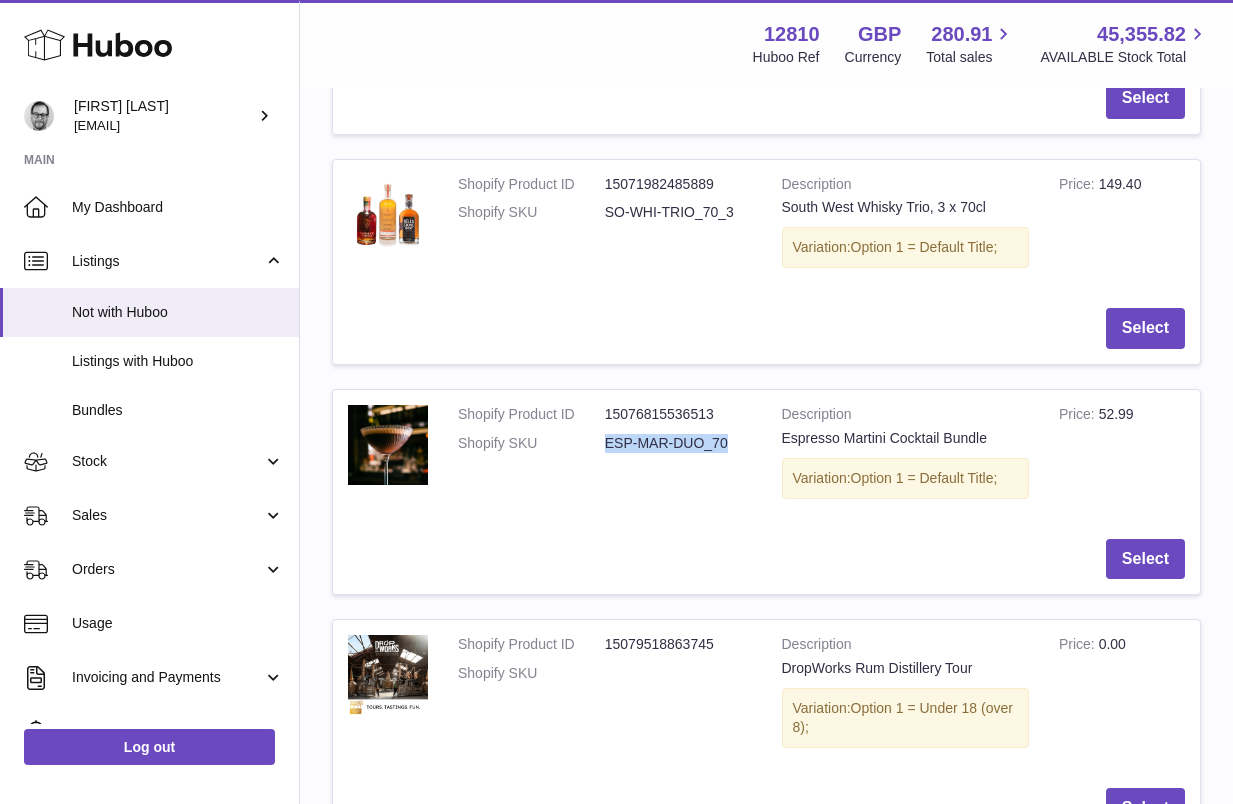 drag, startPoint x: 725, startPoint y: 445, endPoint x: 562, endPoint y: 448, distance: 163.0276 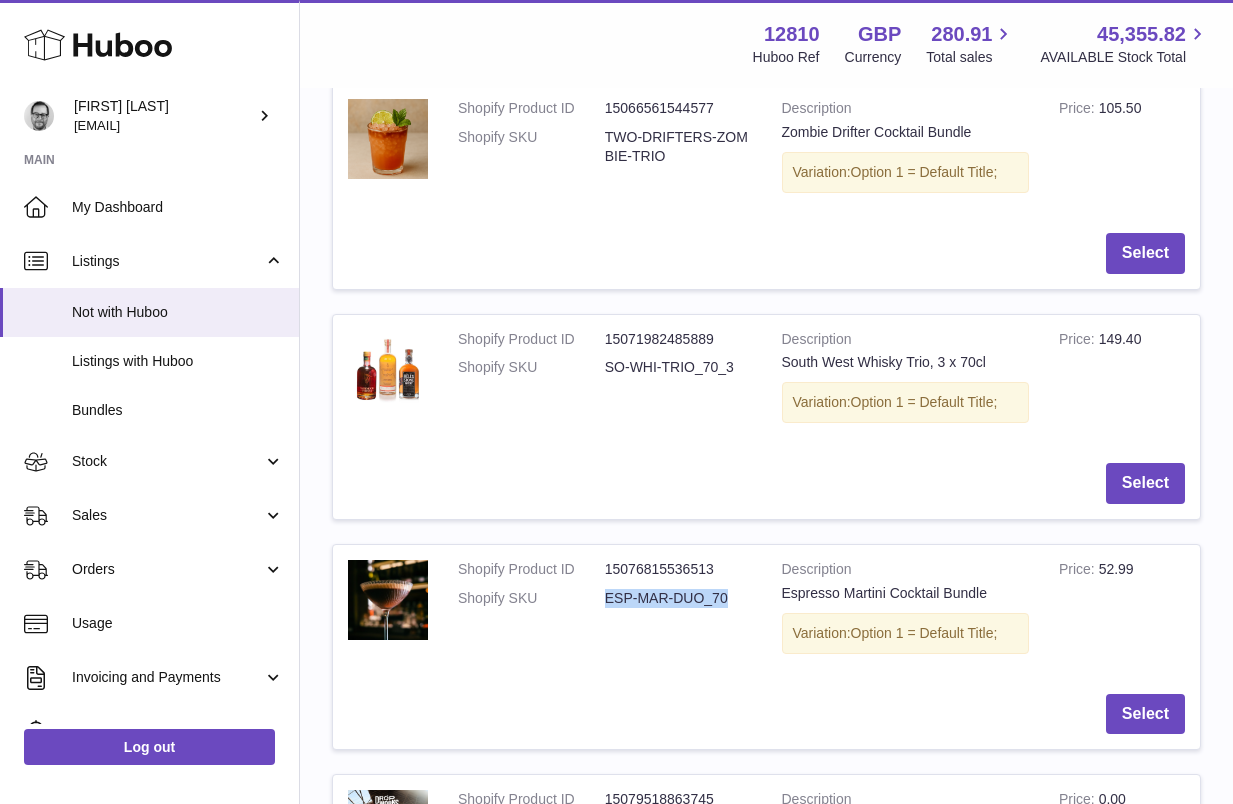 scroll, scrollTop: 6875, scrollLeft: 0, axis: vertical 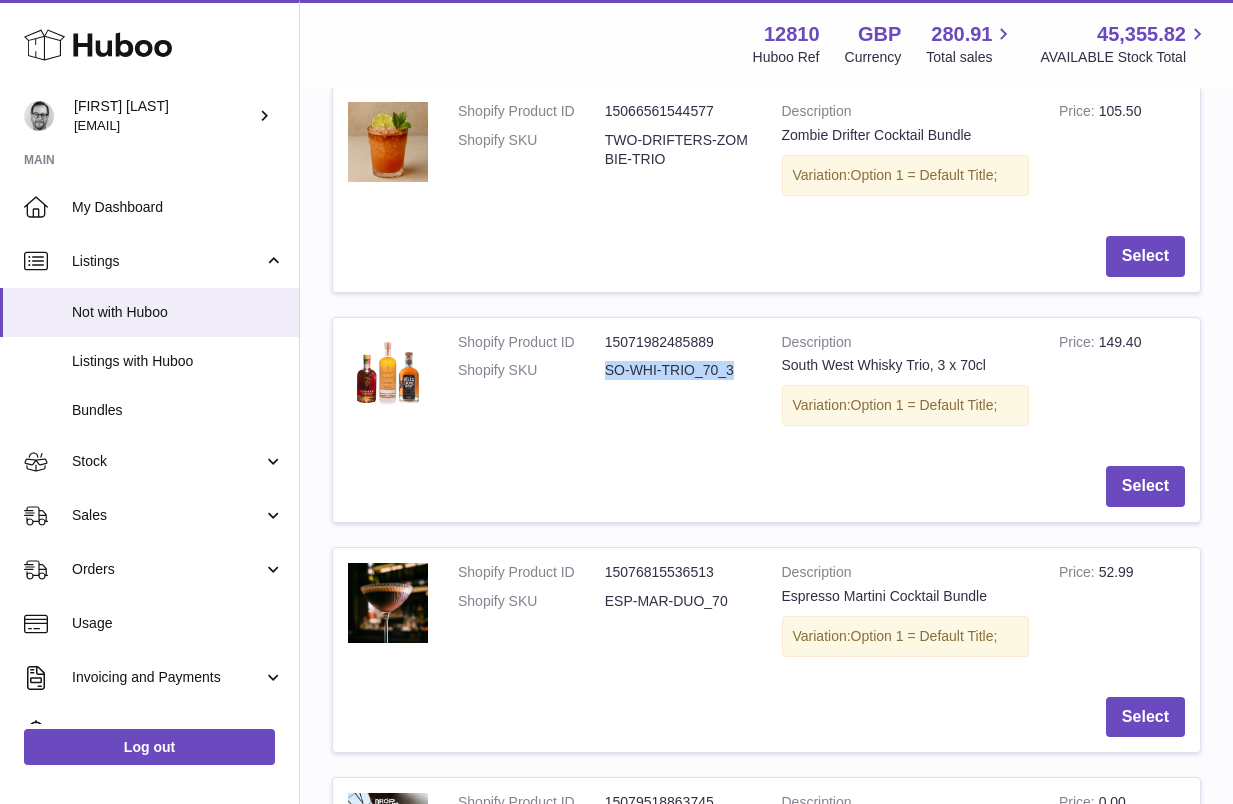 drag, startPoint x: 731, startPoint y: 372, endPoint x: 601, endPoint y: 376, distance: 130.06152 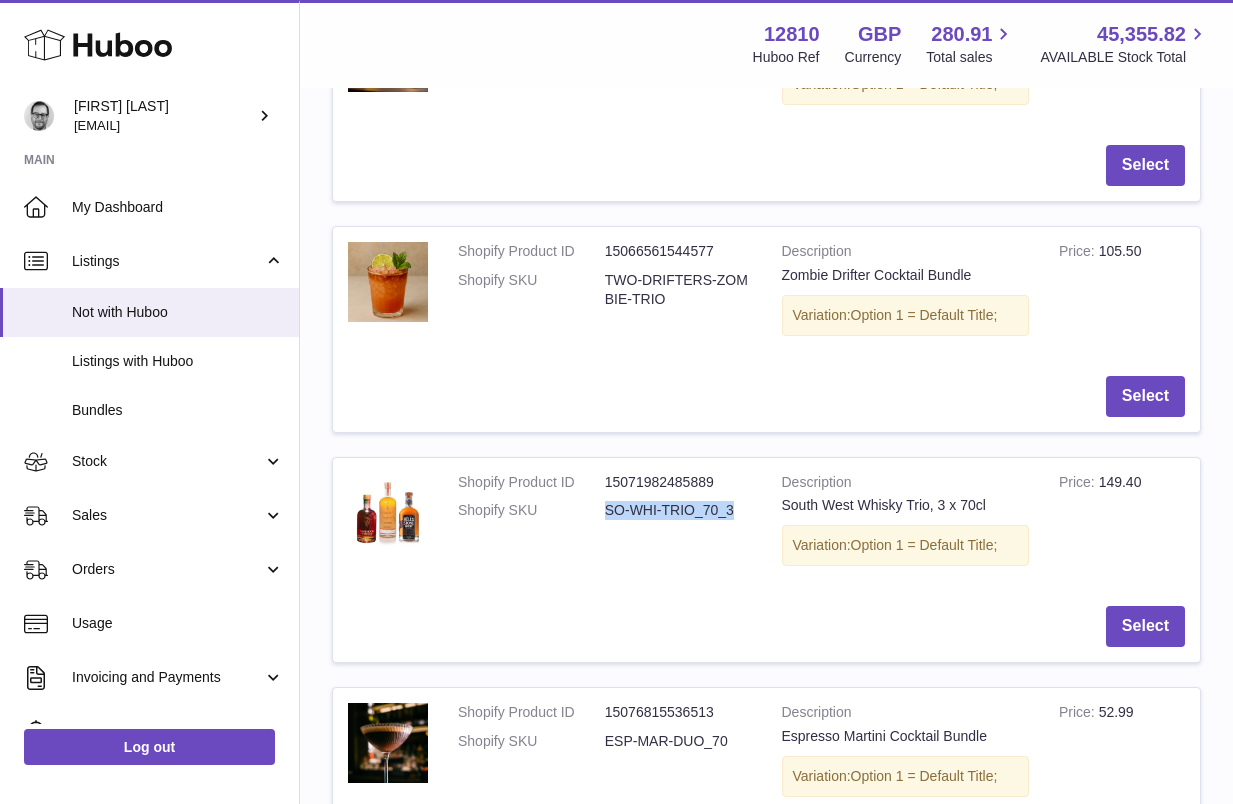 scroll, scrollTop: 6729, scrollLeft: 0, axis: vertical 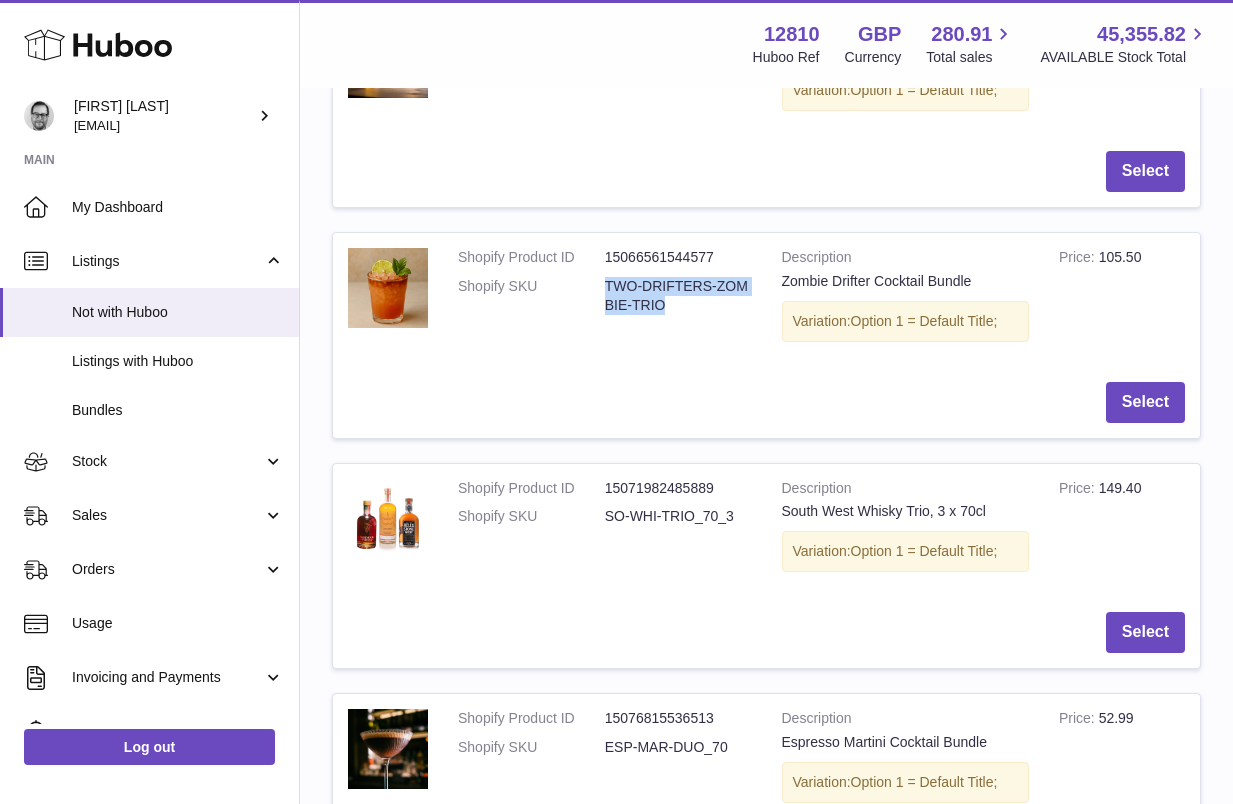 drag, startPoint x: 666, startPoint y: 301, endPoint x: 605, endPoint y: 291, distance: 61.81424 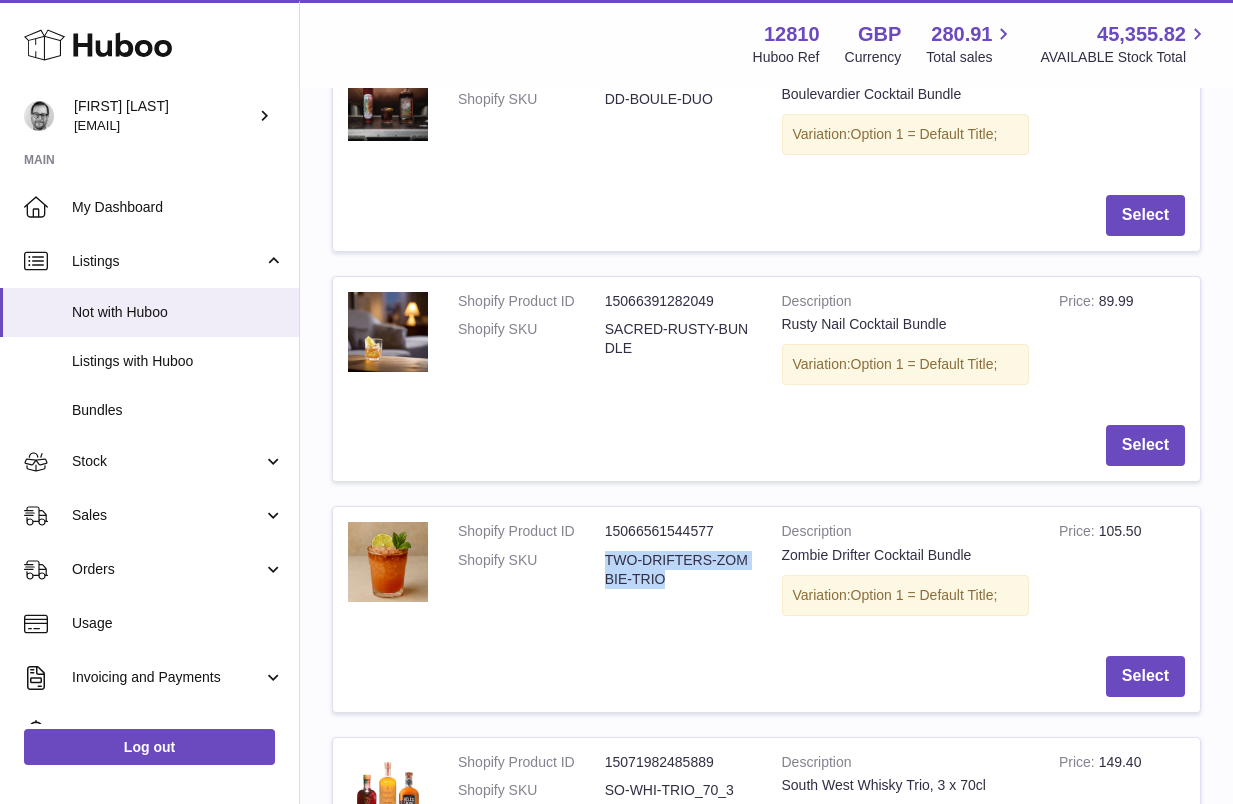 scroll, scrollTop: 6448, scrollLeft: 0, axis: vertical 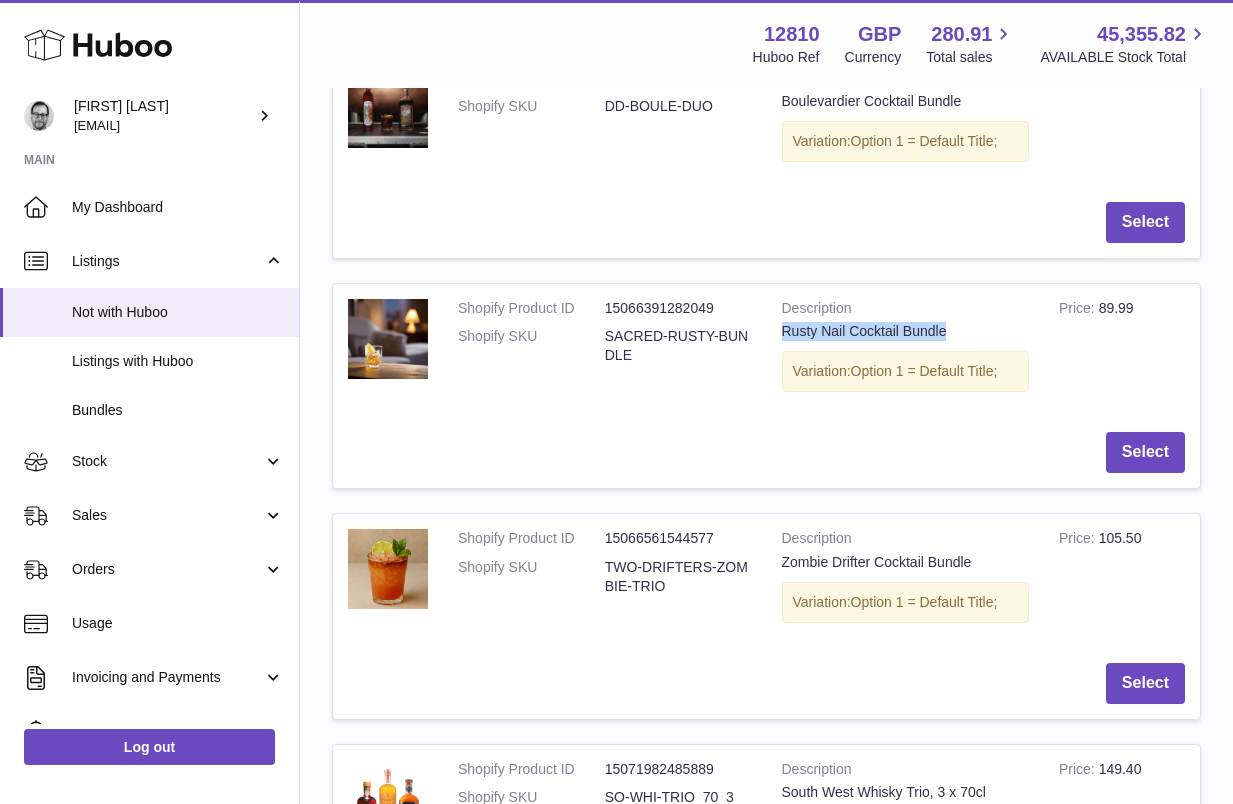 drag, startPoint x: 956, startPoint y: 329, endPoint x: 781, endPoint y: 329, distance: 175 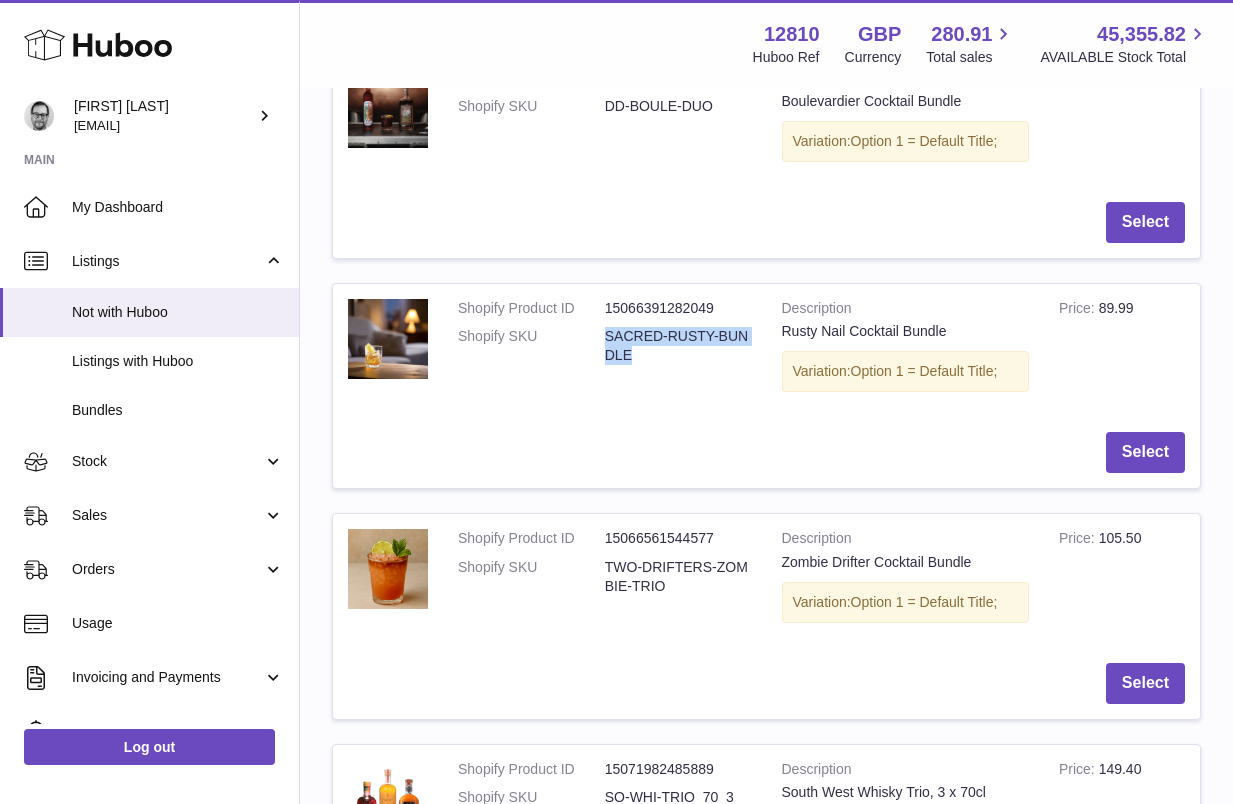 drag, startPoint x: 644, startPoint y: 361, endPoint x: 606, endPoint y: 343, distance: 42.047592 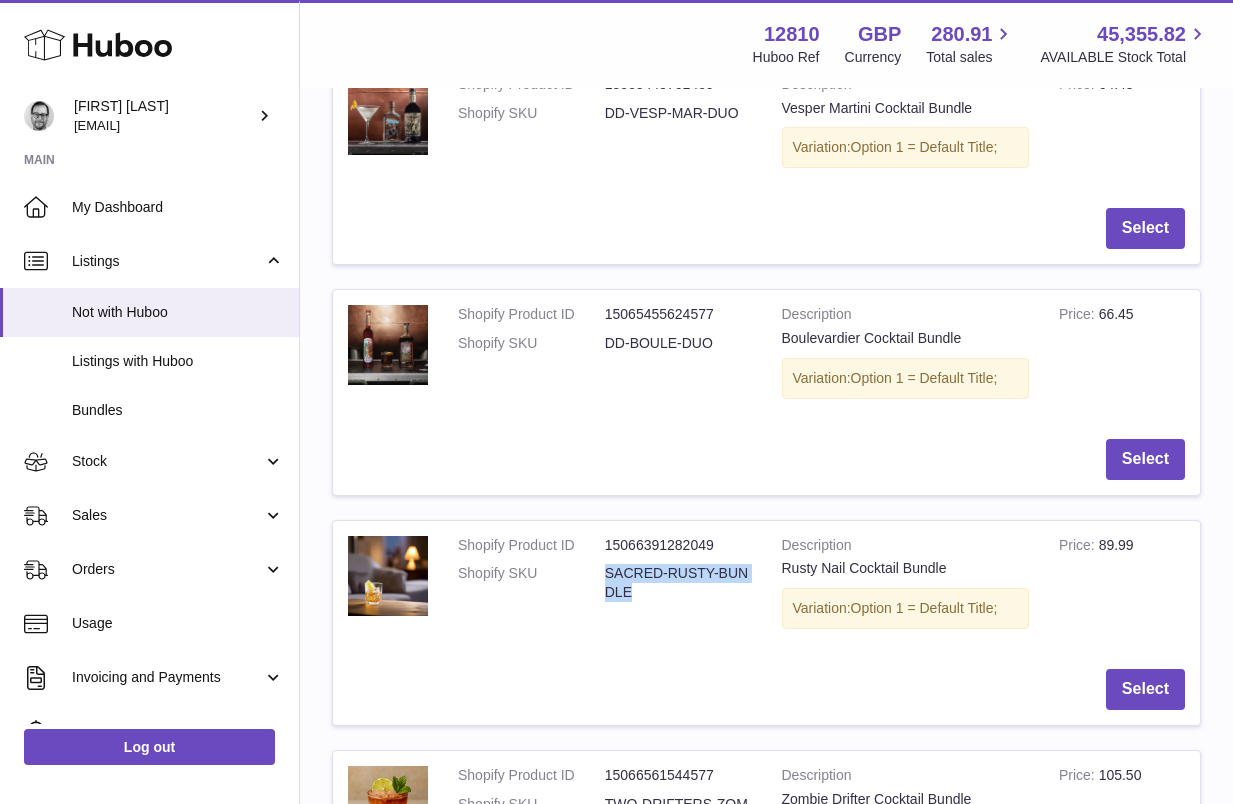 scroll, scrollTop: 6195, scrollLeft: 0, axis: vertical 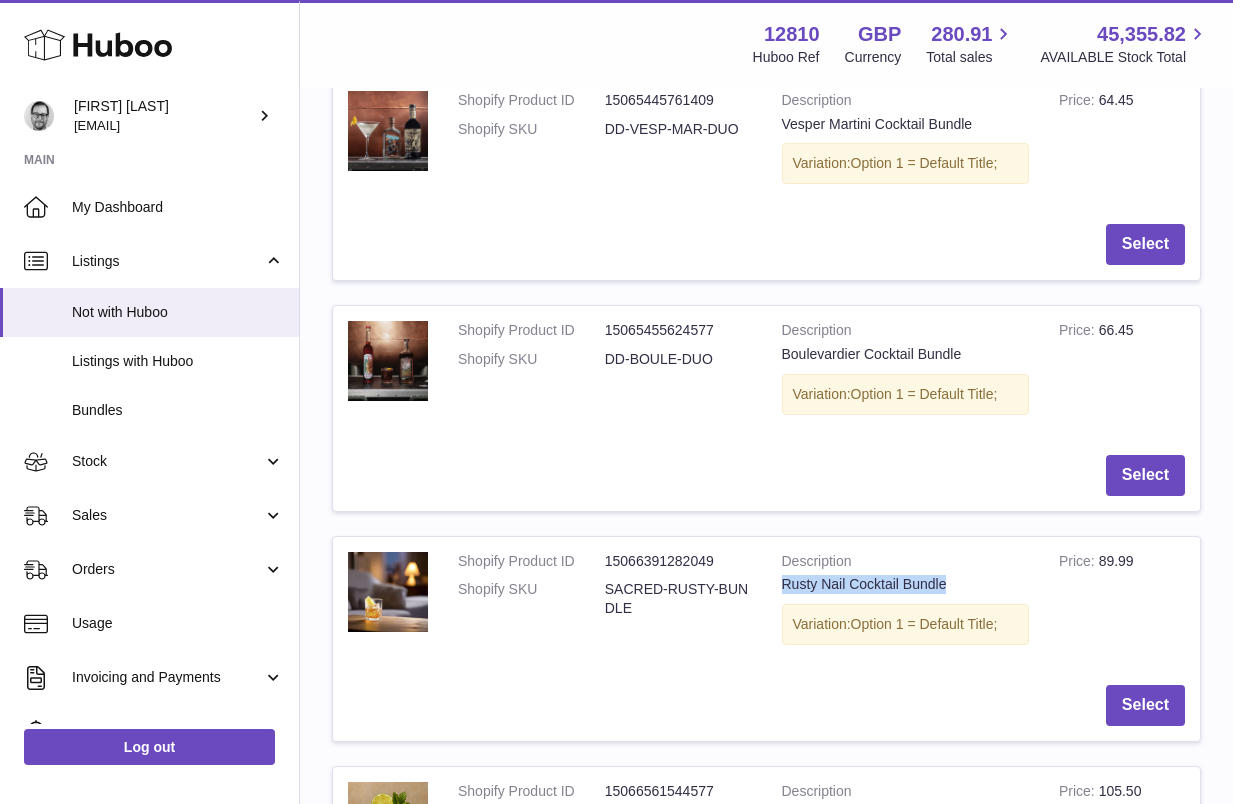 drag, startPoint x: 945, startPoint y: 586, endPoint x: 783, endPoint y: 585, distance: 162.00308 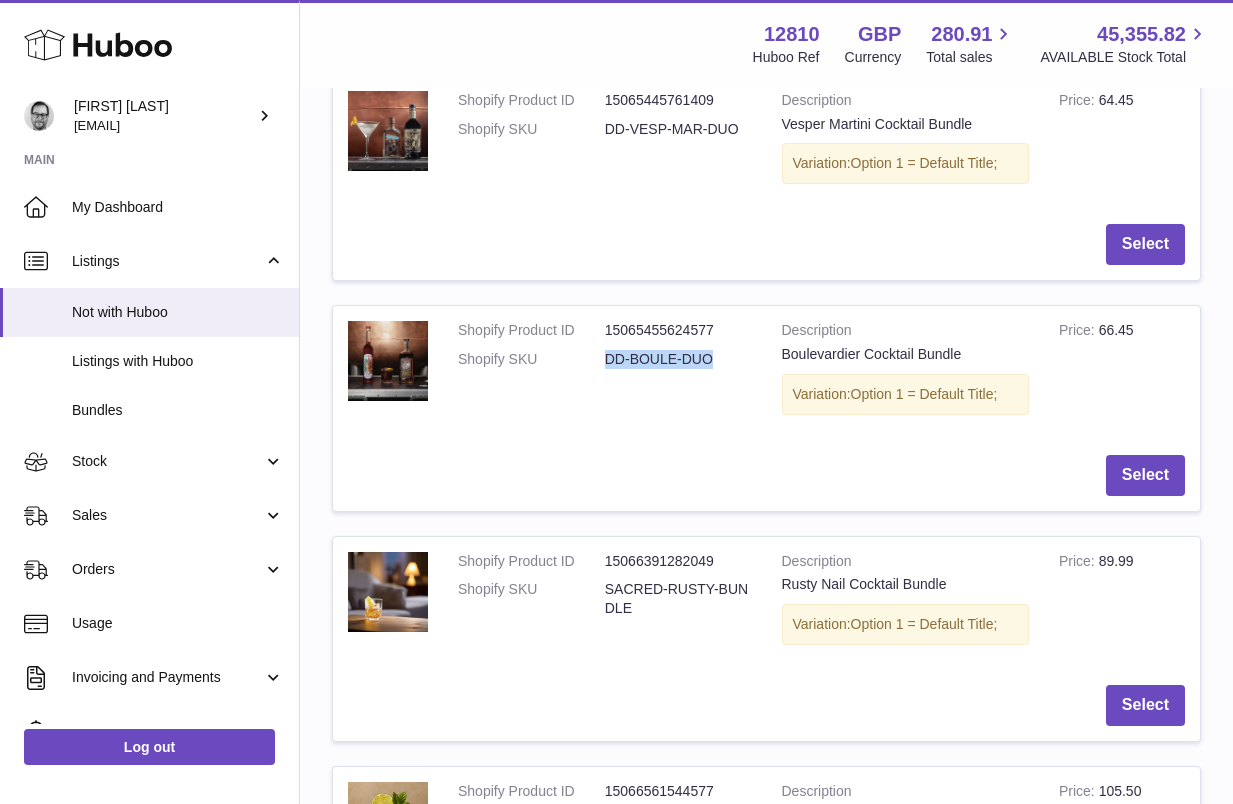 drag, startPoint x: 711, startPoint y: 359, endPoint x: 606, endPoint y: 362, distance: 105.04285 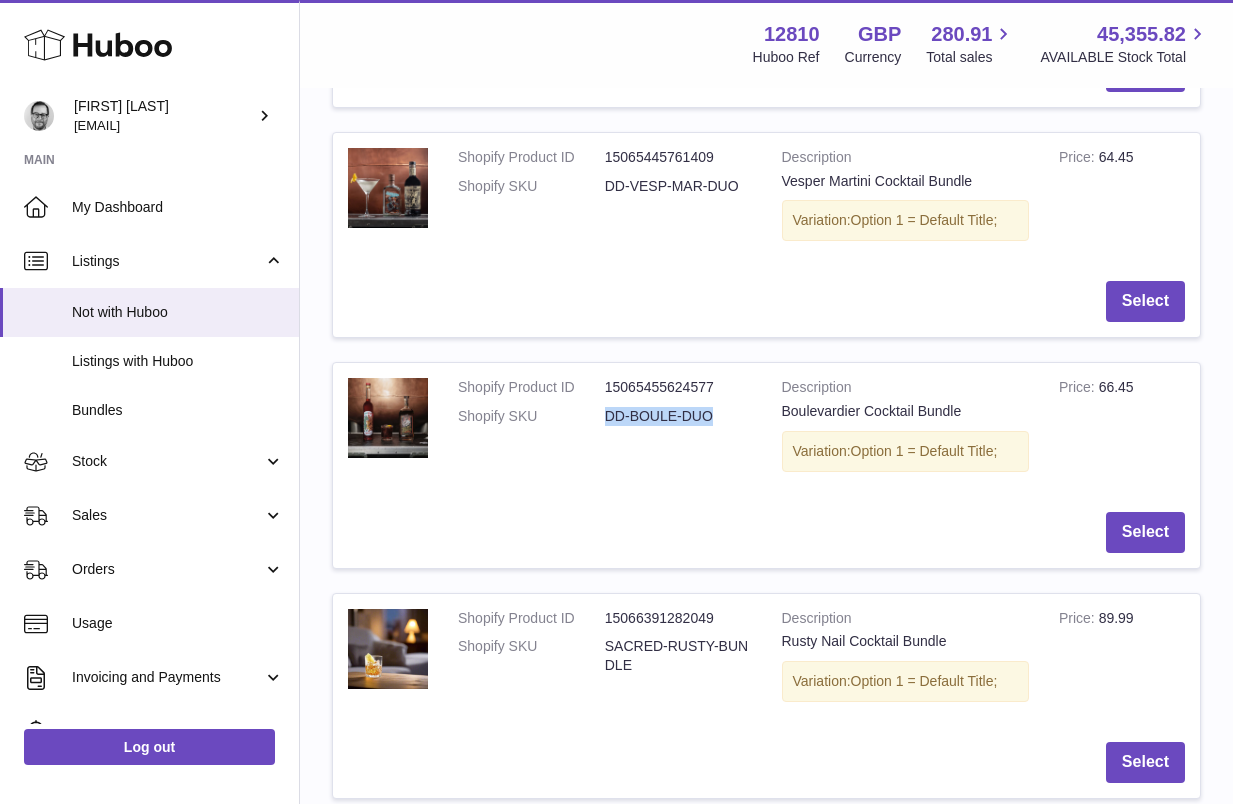 scroll, scrollTop: 6118, scrollLeft: 0, axis: vertical 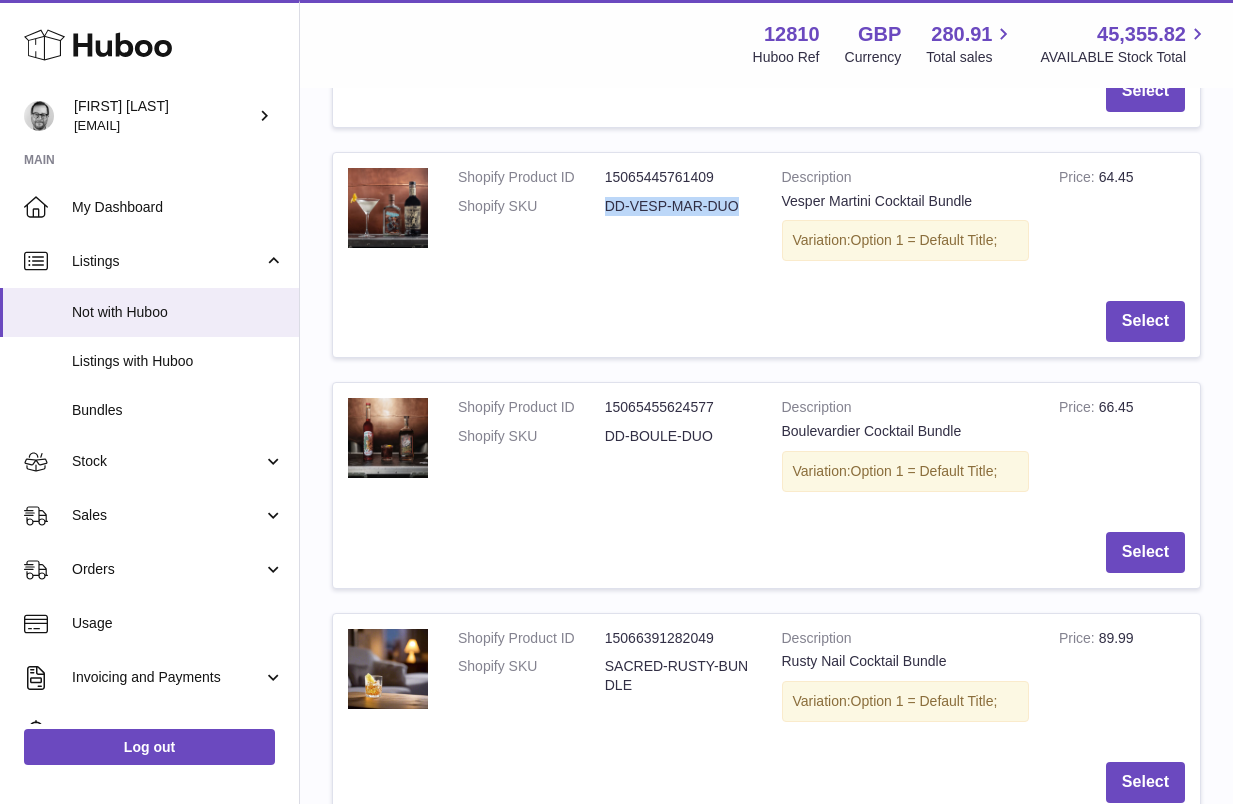 drag, startPoint x: 735, startPoint y: 207, endPoint x: 607, endPoint y: 211, distance: 128.06248 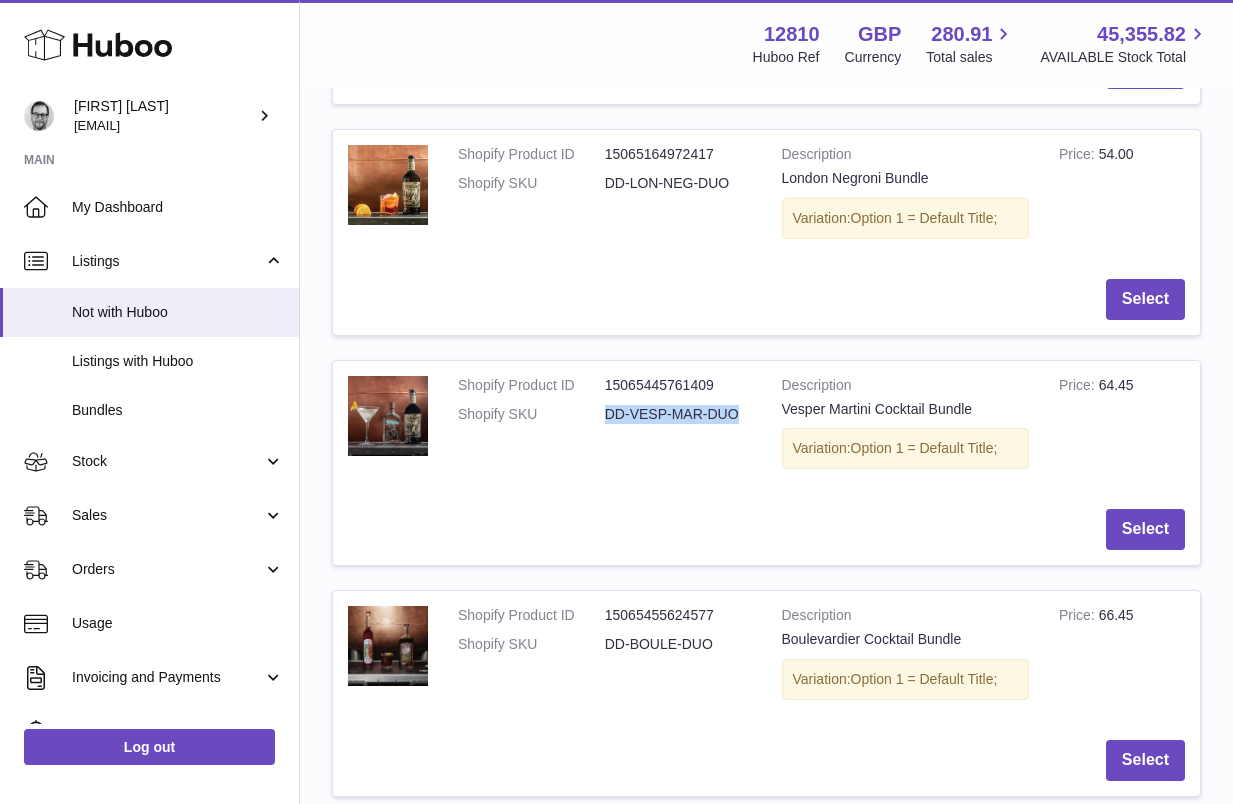 scroll, scrollTop: 5866, scrollLeft: 0, axis: vertical 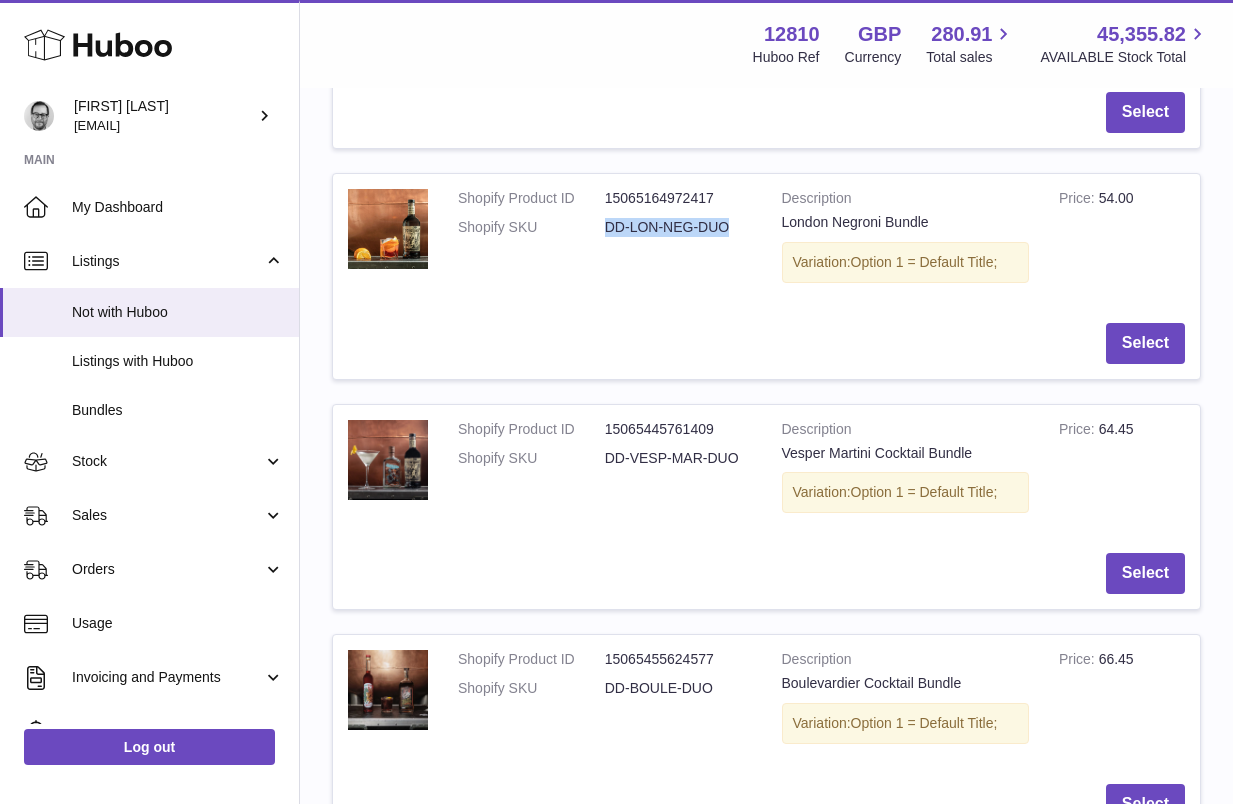 drag, startPoint x: 727, startPoint y: 228, endPoint x: 602, endPoint y: 227, distance: 125.004 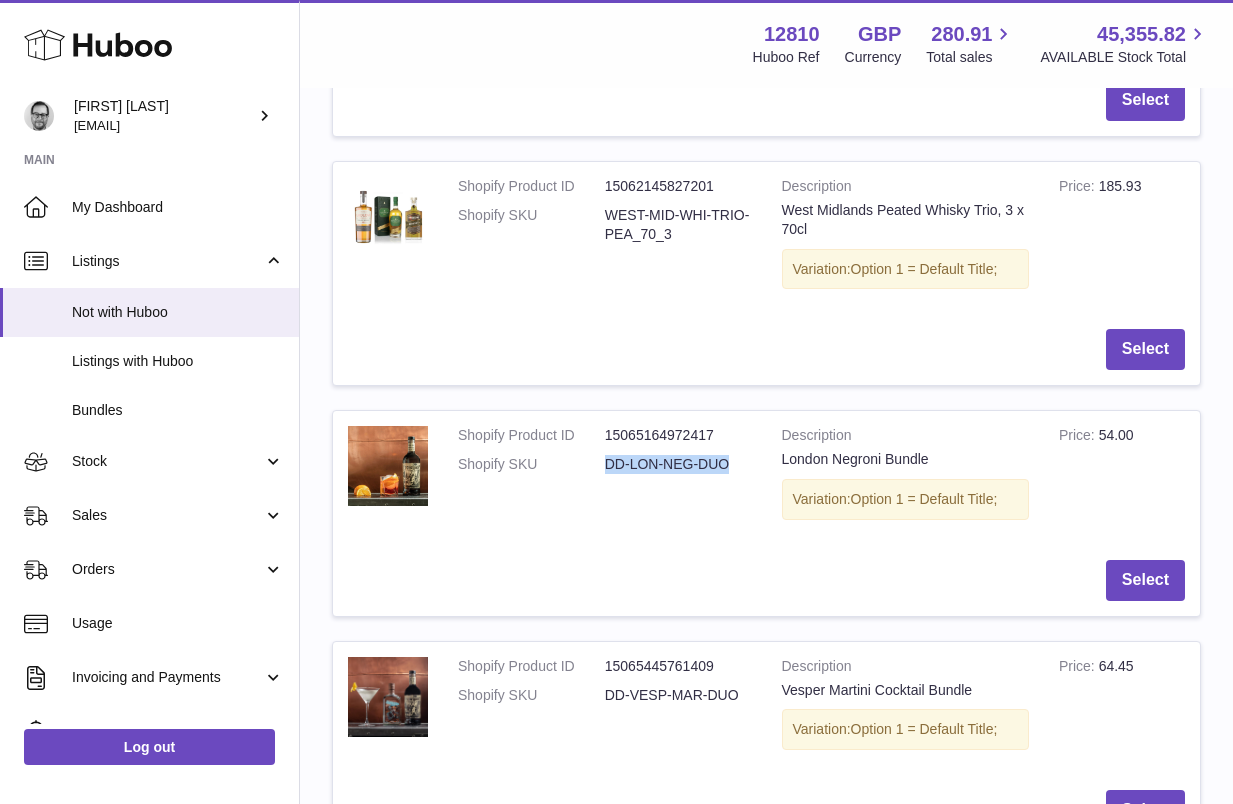 scroll, scrollTop: 5625, scrollLeft: 0, axis: vertical 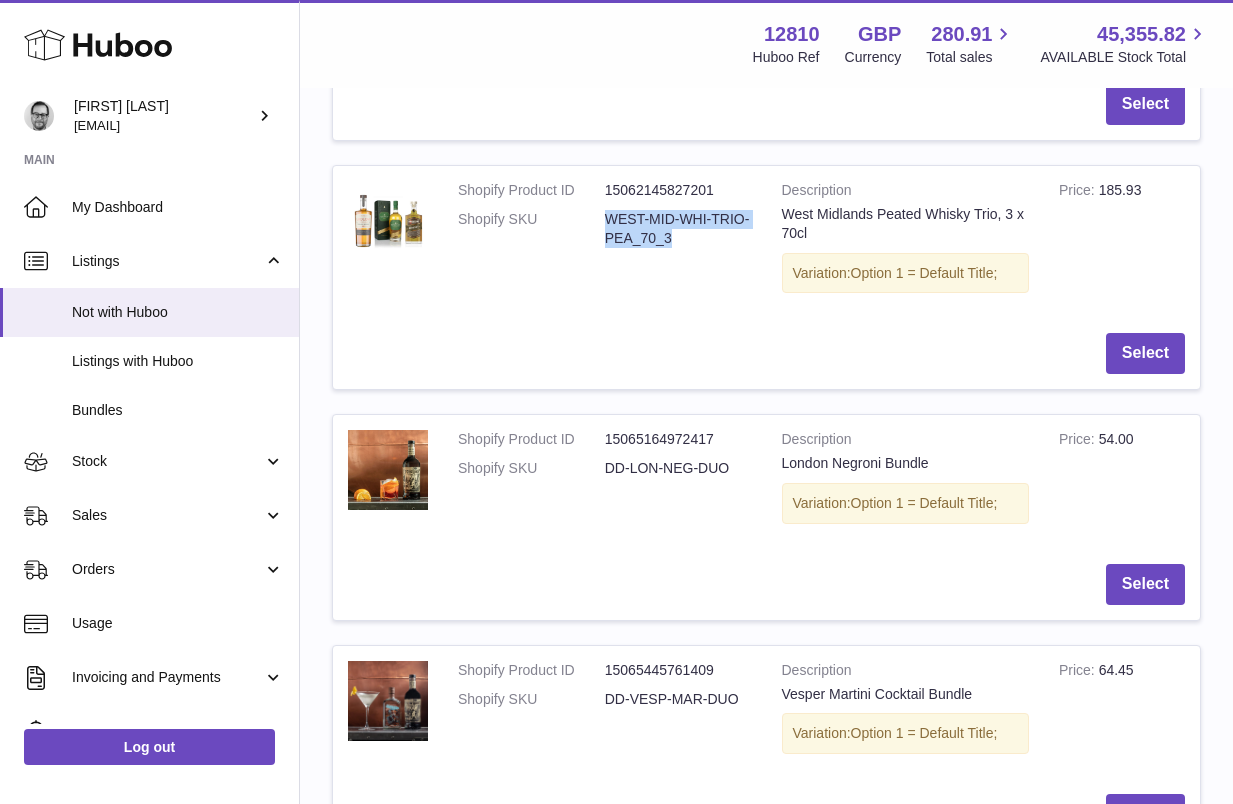 drag, startPoint x: 680, startPoint y: 237, endPoint x: 609, endPoint y: 225, distance: 72.00694 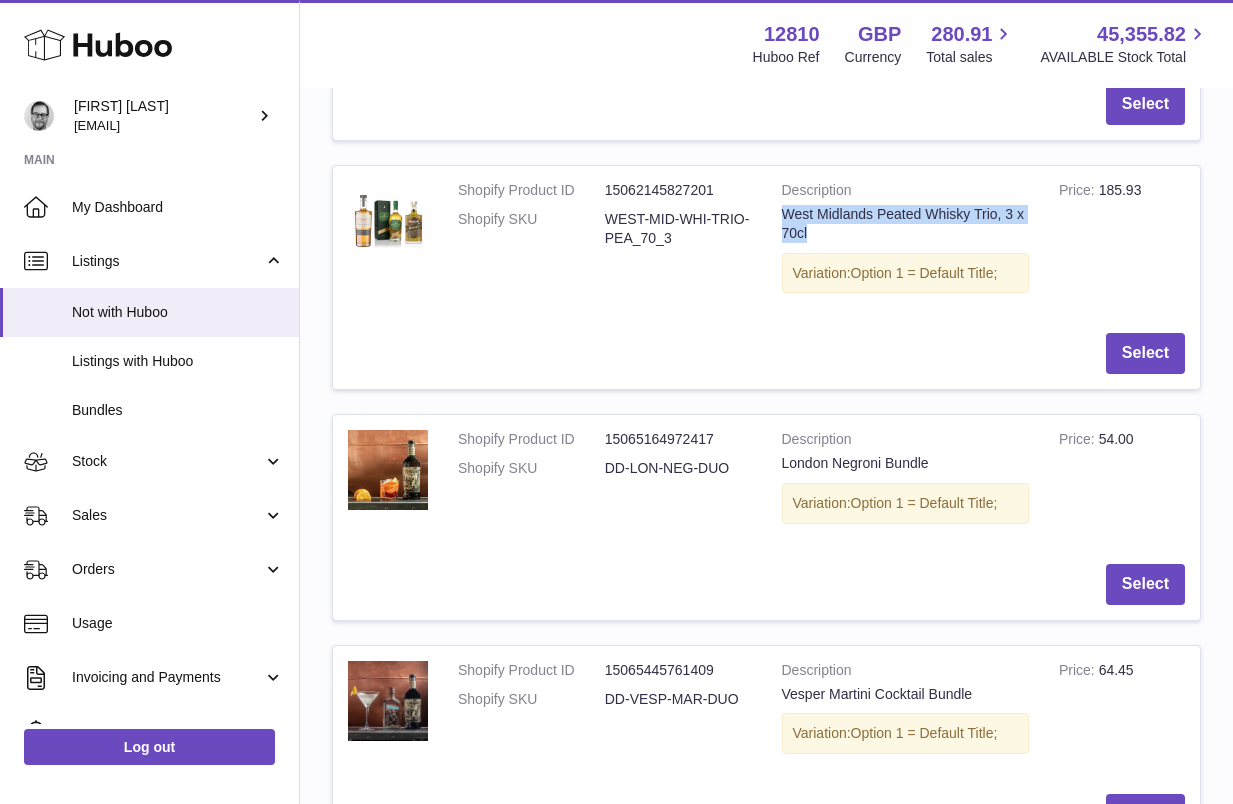 drag, startPoint x: 829, startPoint y: 229, endPoint x: 785, endPoint y: 217, distance: 45.607018 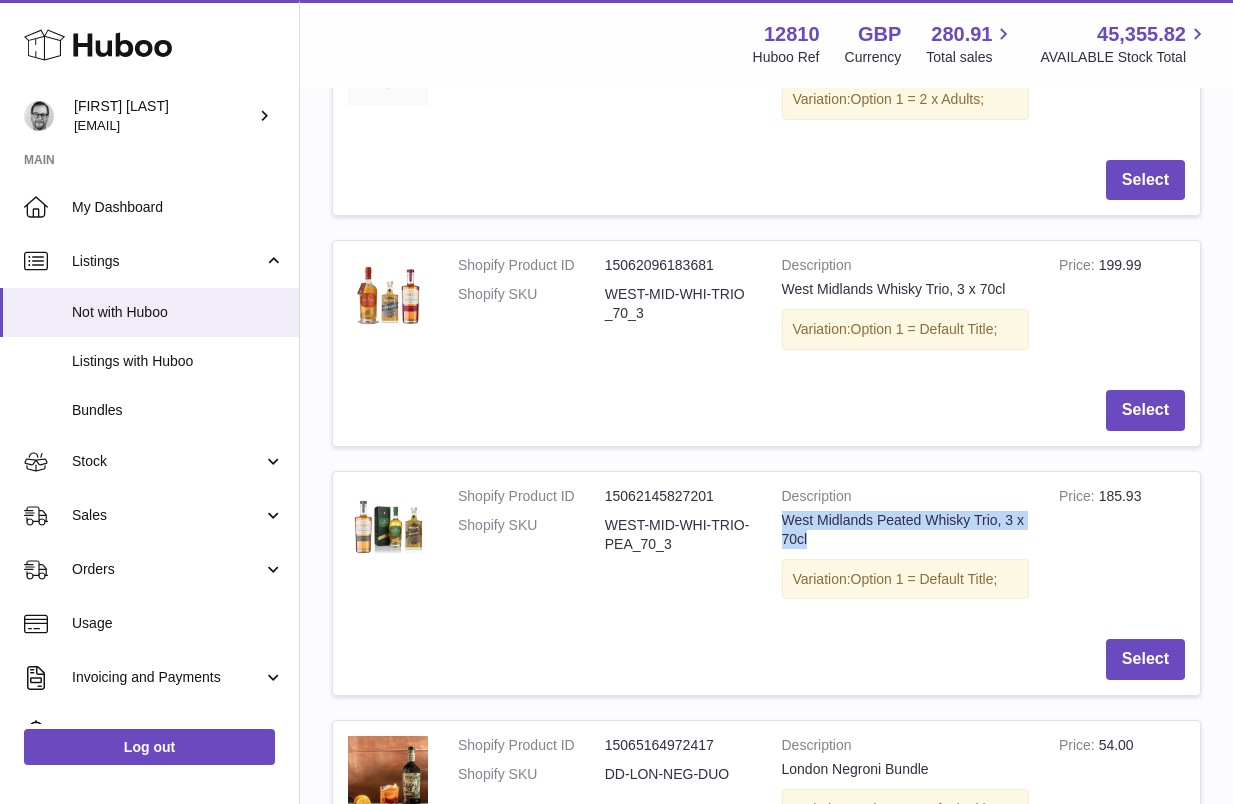scroll, scrollTop: 5201, scrollLeft: 0, axis: vertical 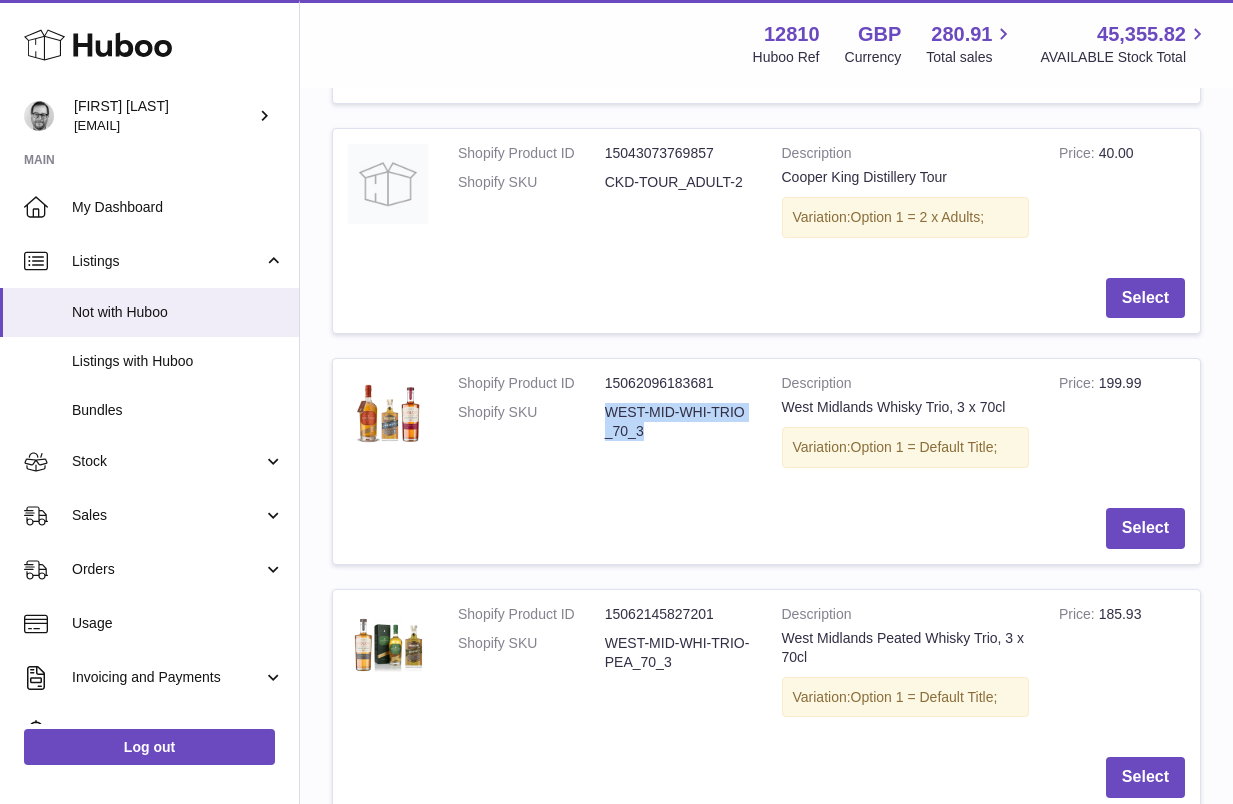 drag, startPoint x: 667, startPoint y: 425, endPoint x: 608, endPoint y: 415, distance: 59.841457 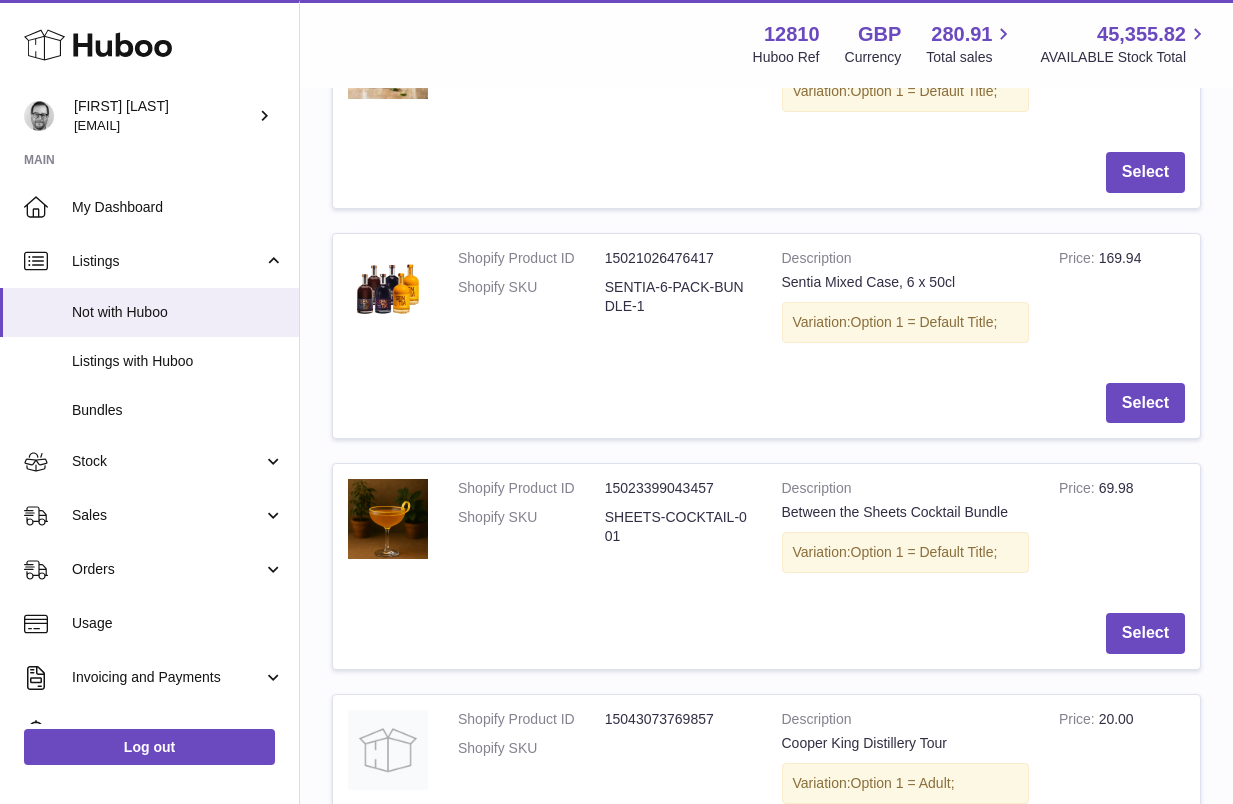 scroll, scrollTop: 4170, scrollLeft: 0, axis: vertical 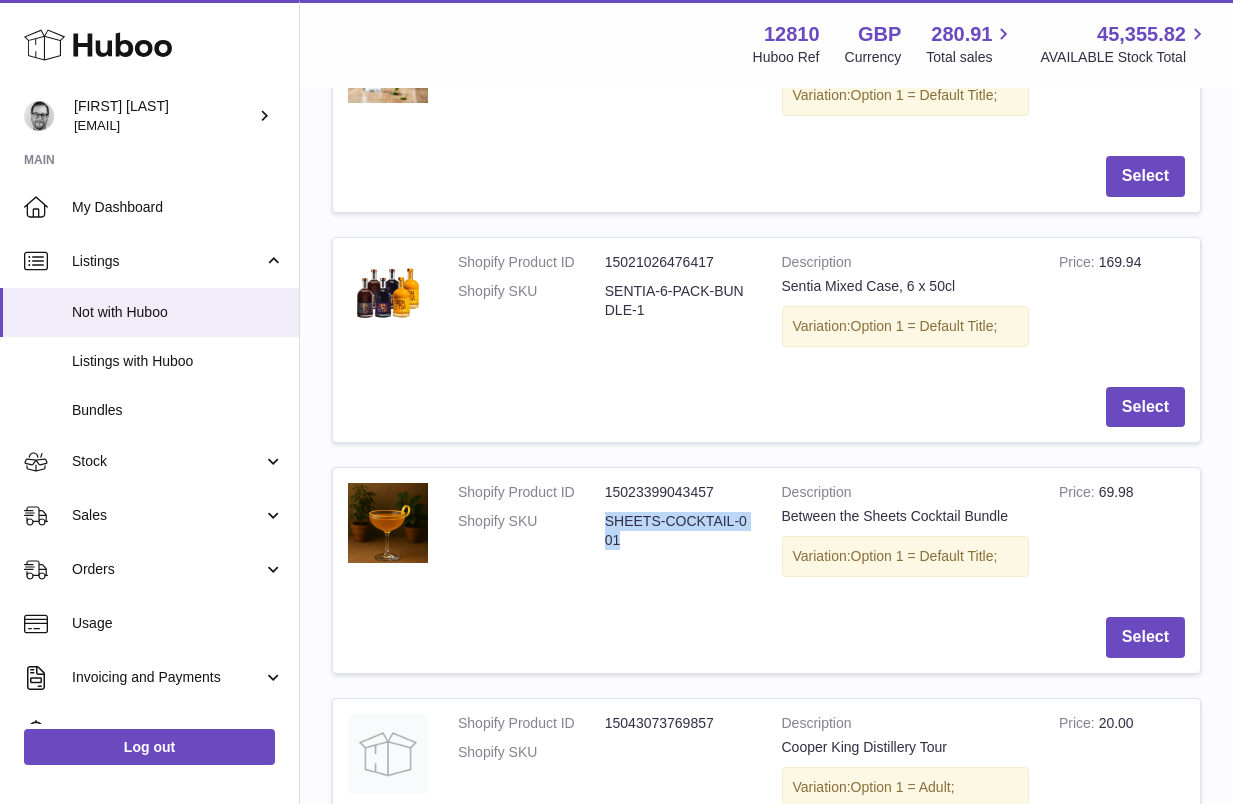 drag, startPoint x: 629, startPoint y: 536, endPoint x: 602, endPoint y: 528, distance: 28.160255 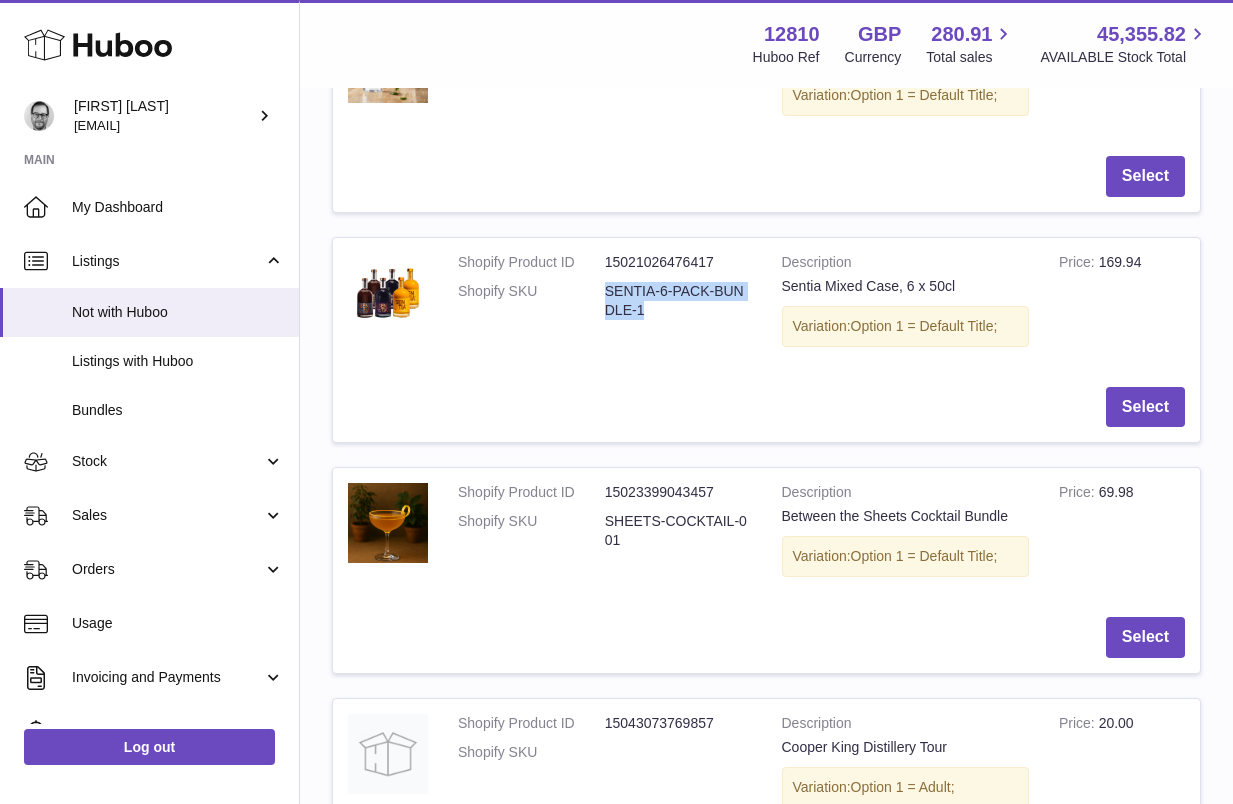 drag, startPoint x: 658, startPoint y: 311, endPoint x: 601, endPoint y: 303, distance: 57.558666 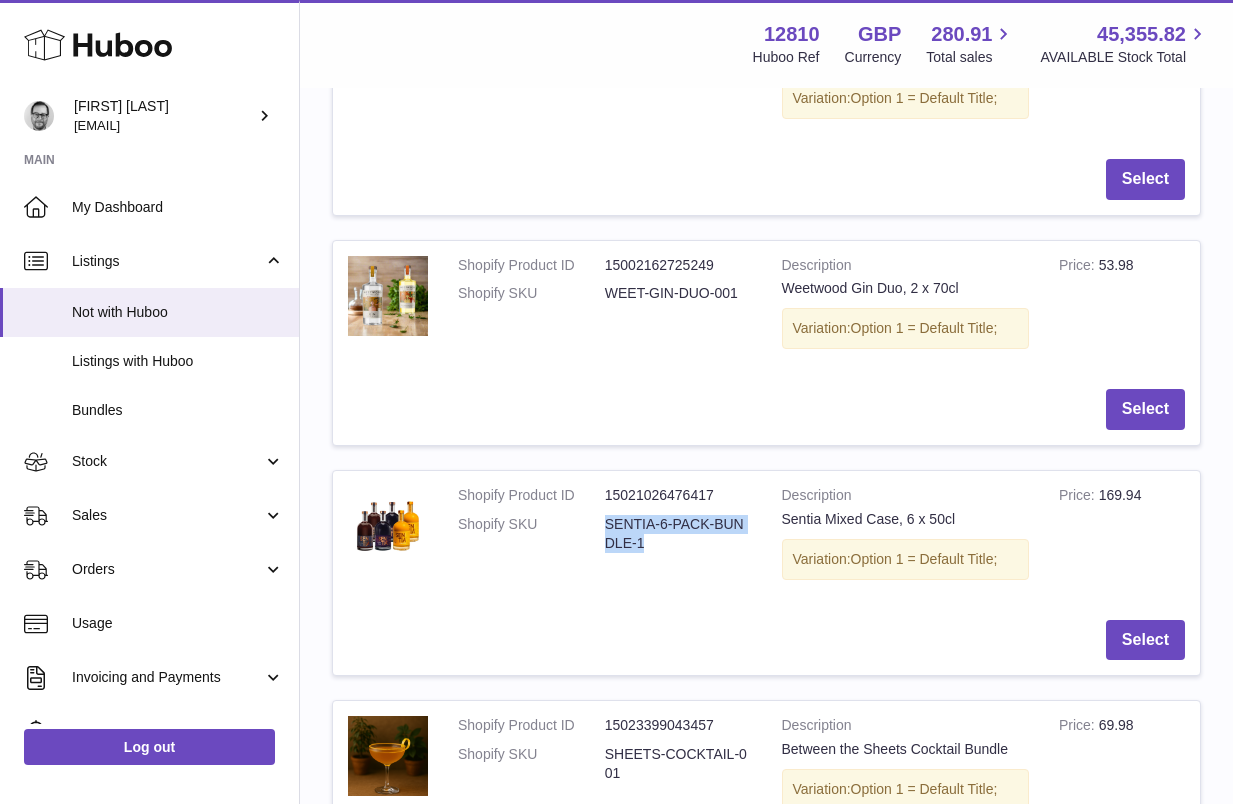 scroll, scrollTop: 3924, scrollLeft: 0, axis: vertical 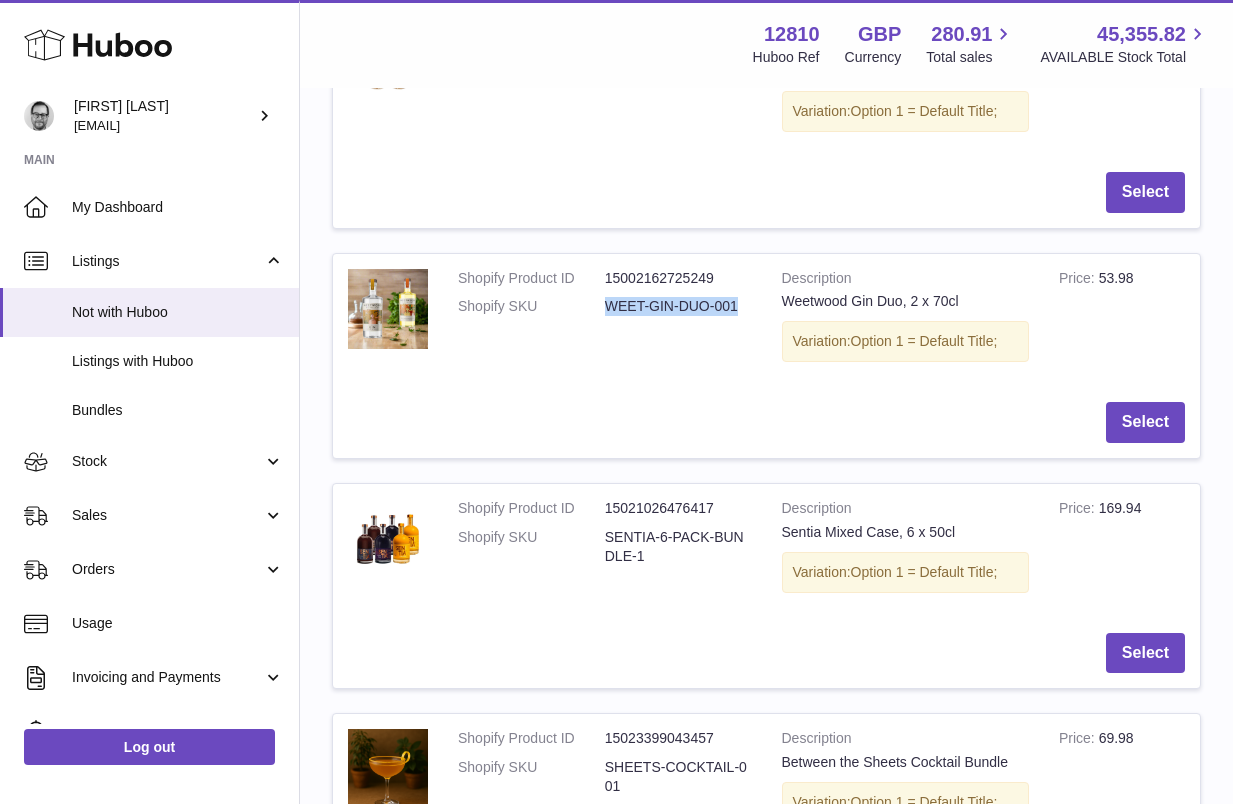 drag, startPoint x: 738, startPoint y: 306, endPoint x: 602, endPoint y: 307, distance: 136.00368 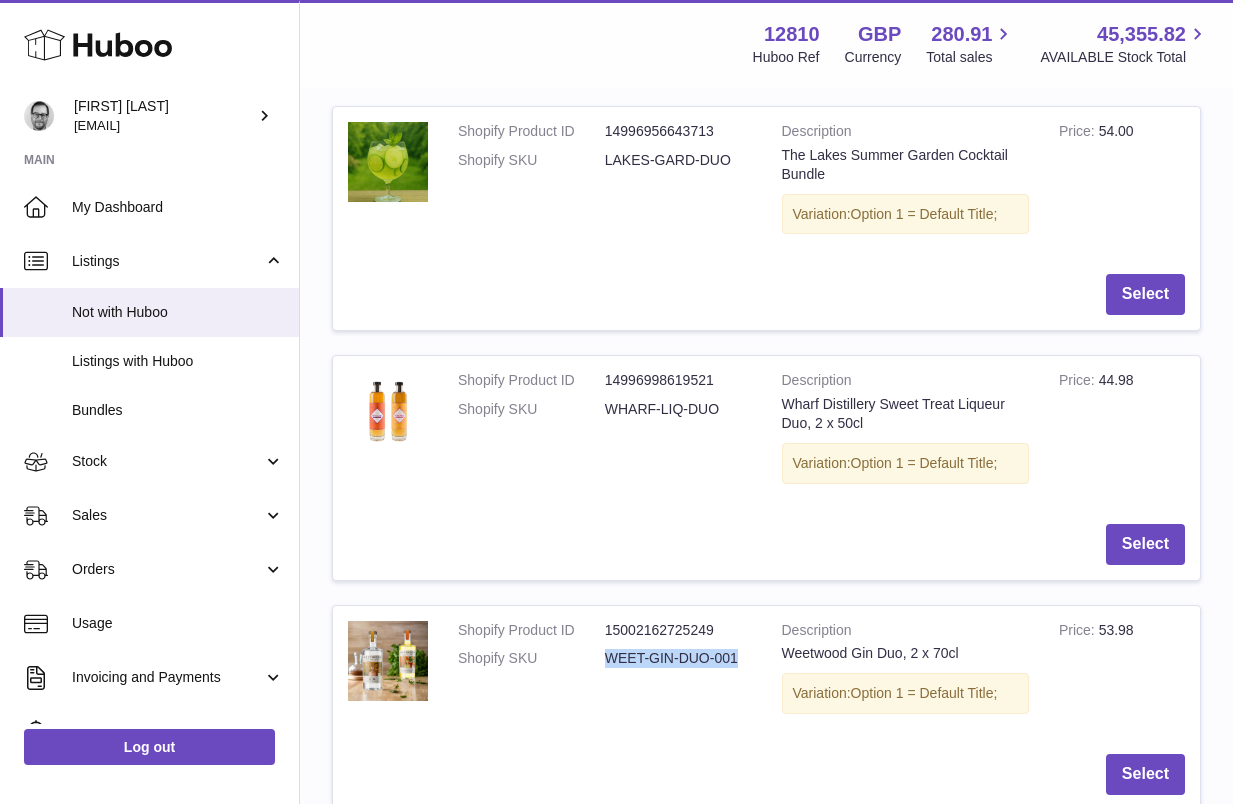 scroll, scrollTop: 3554, scrollLeft: 0, axis: vertical 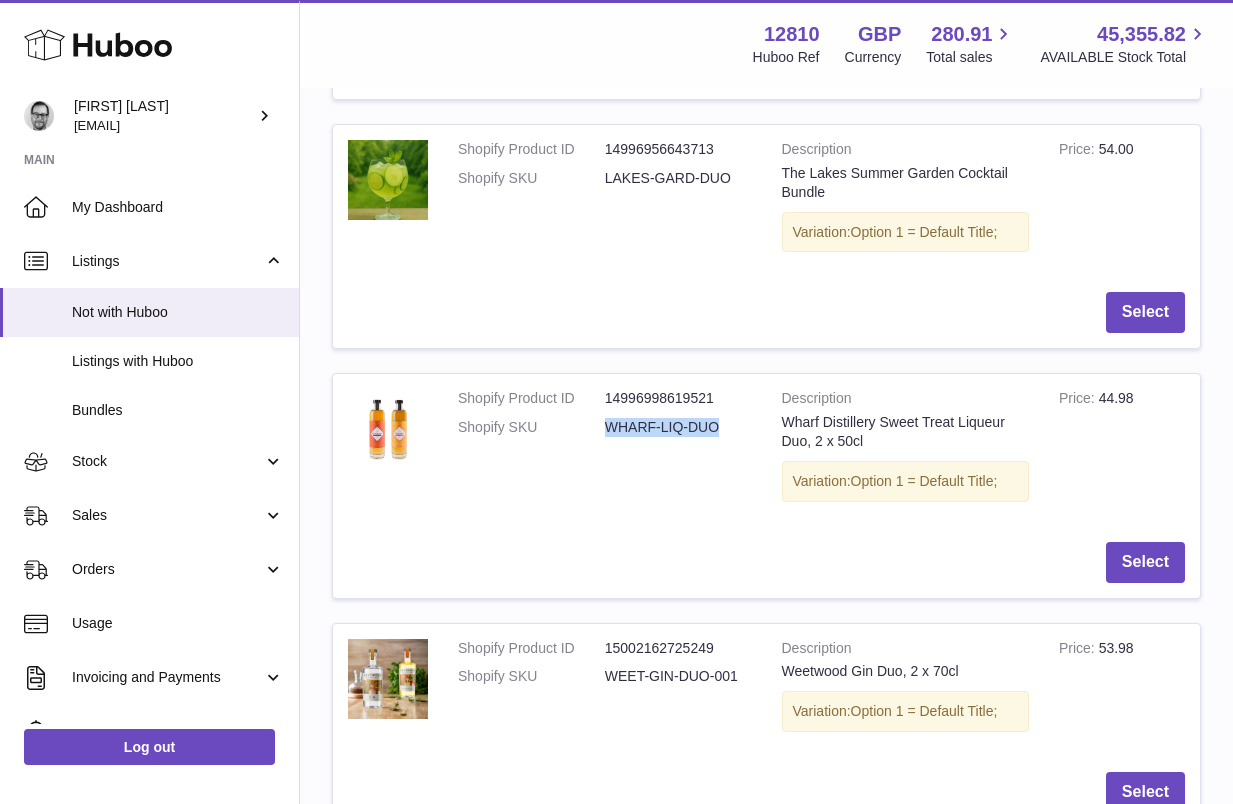 drag, startPoint x: 719, startPoint y: 427, endPoint x: 607, endPoint y: 423, distance: 112.0714 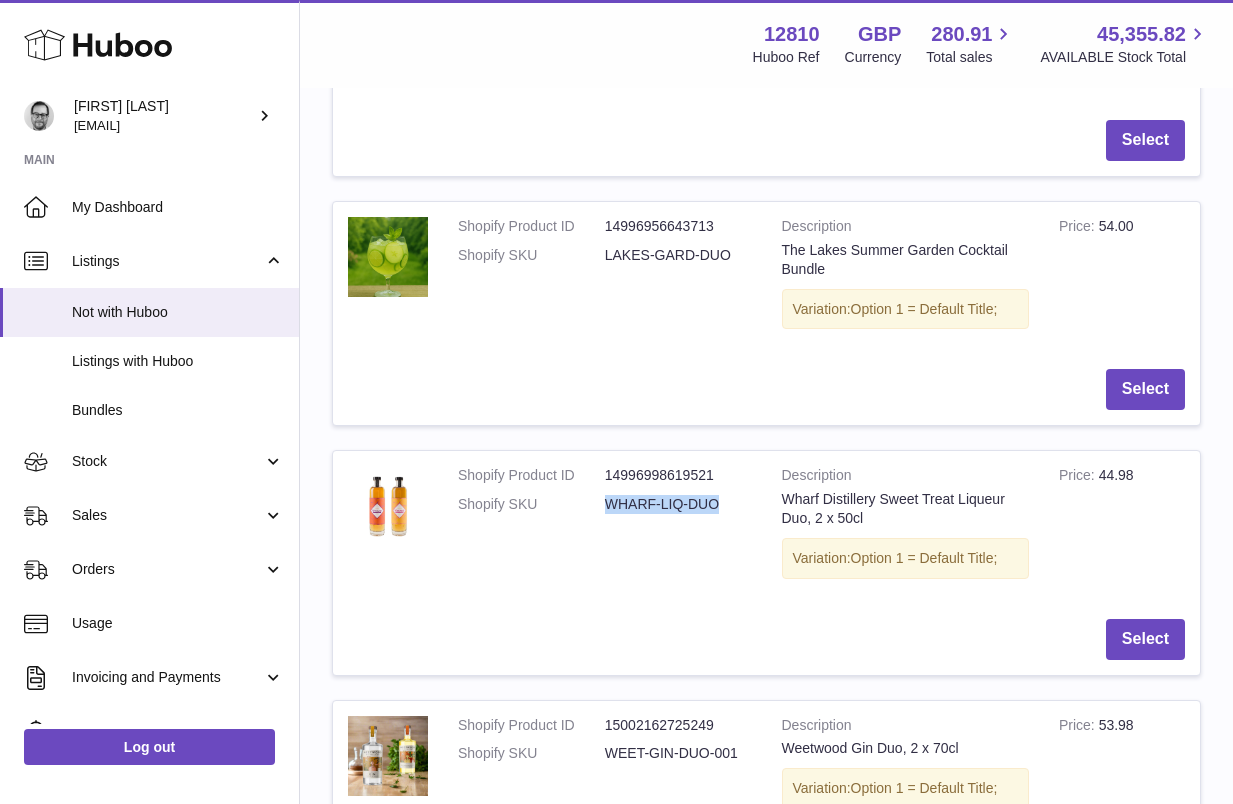 scroll, scrollTop: 3446, scrollLeft: 0, axis: vertical 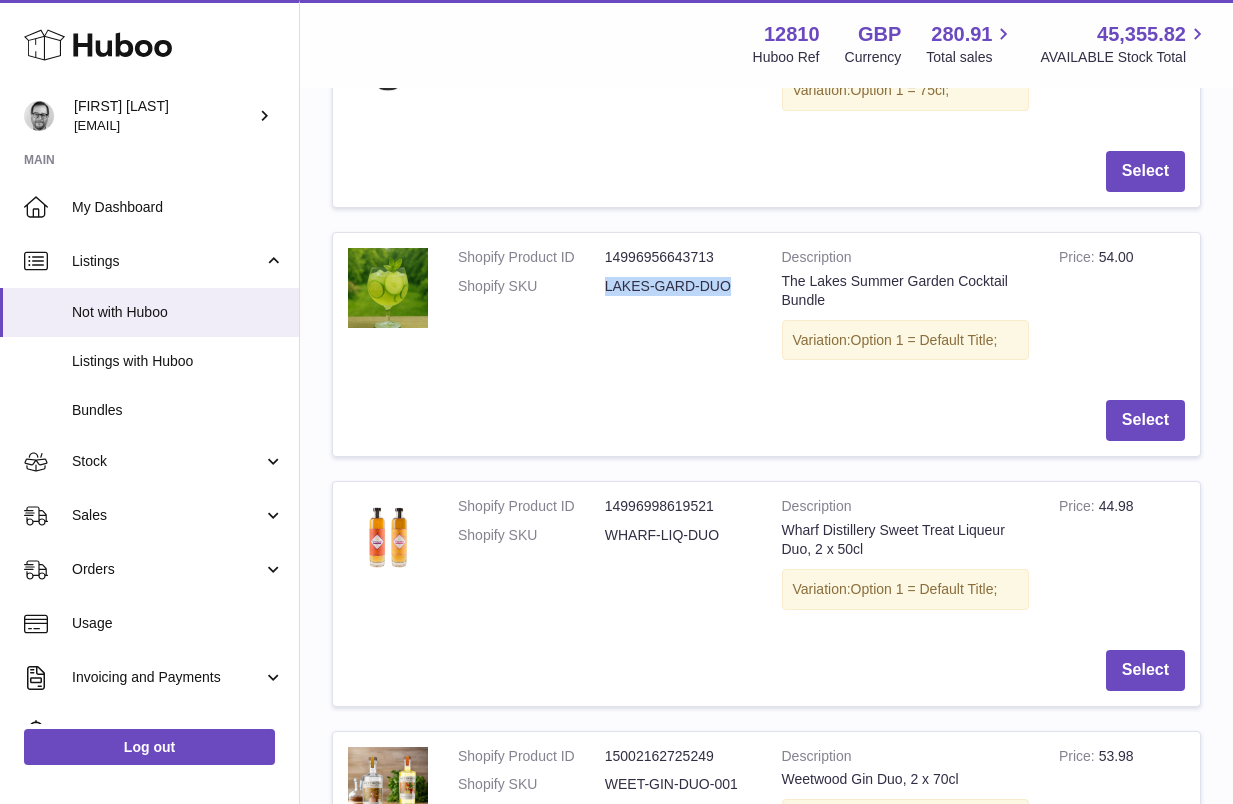 drag, startPoint x: 729, startPoint y: 285, endPoint x: 606, endPoint y: 287, distance: 123.01626 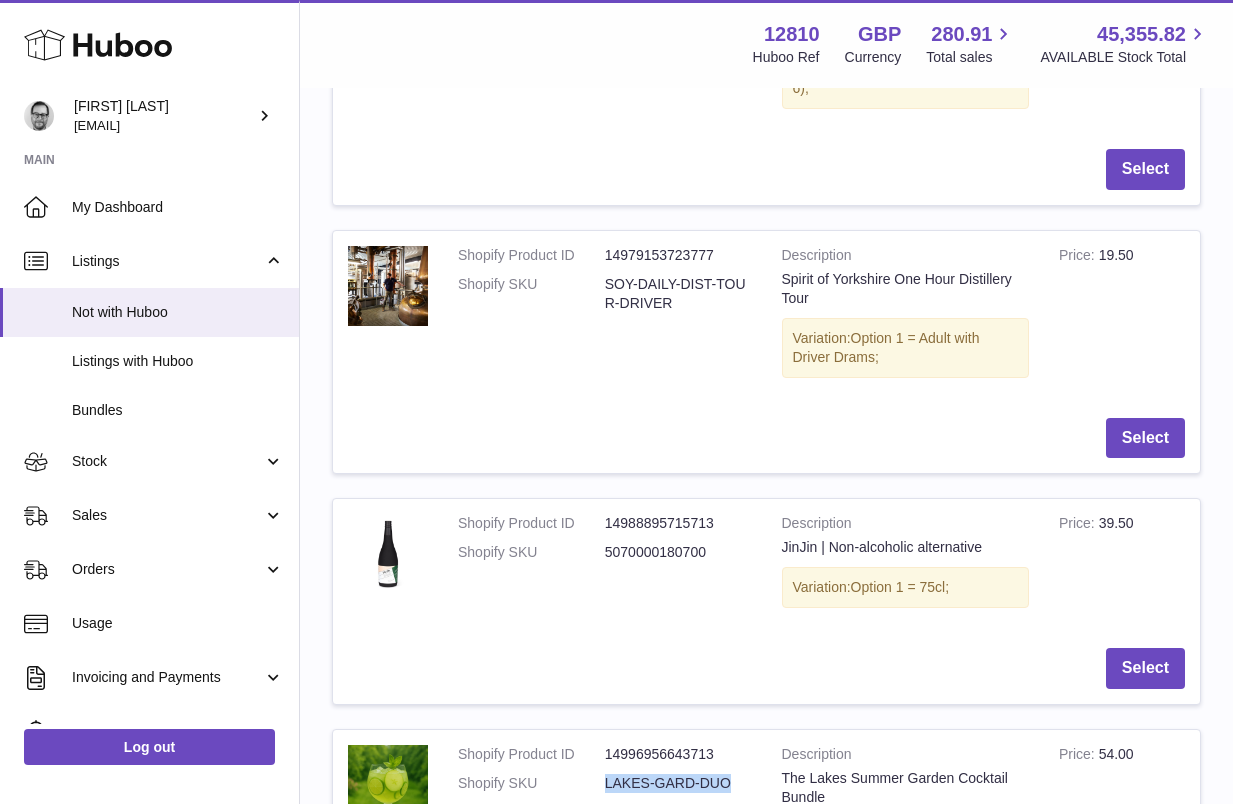 scroll, scrollTop: 2942, scrollLeft: 0, axis: vertical 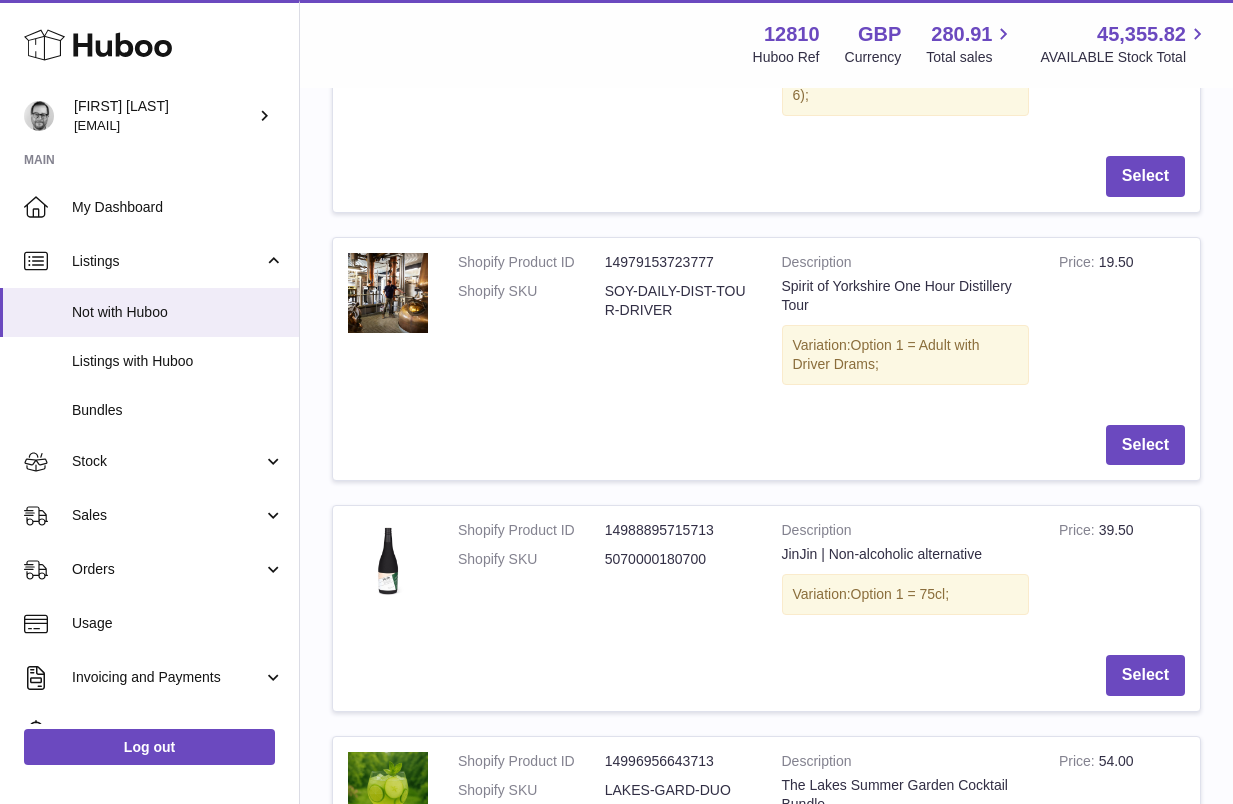 click on "5070000180700" at bounding box center (678, 559) 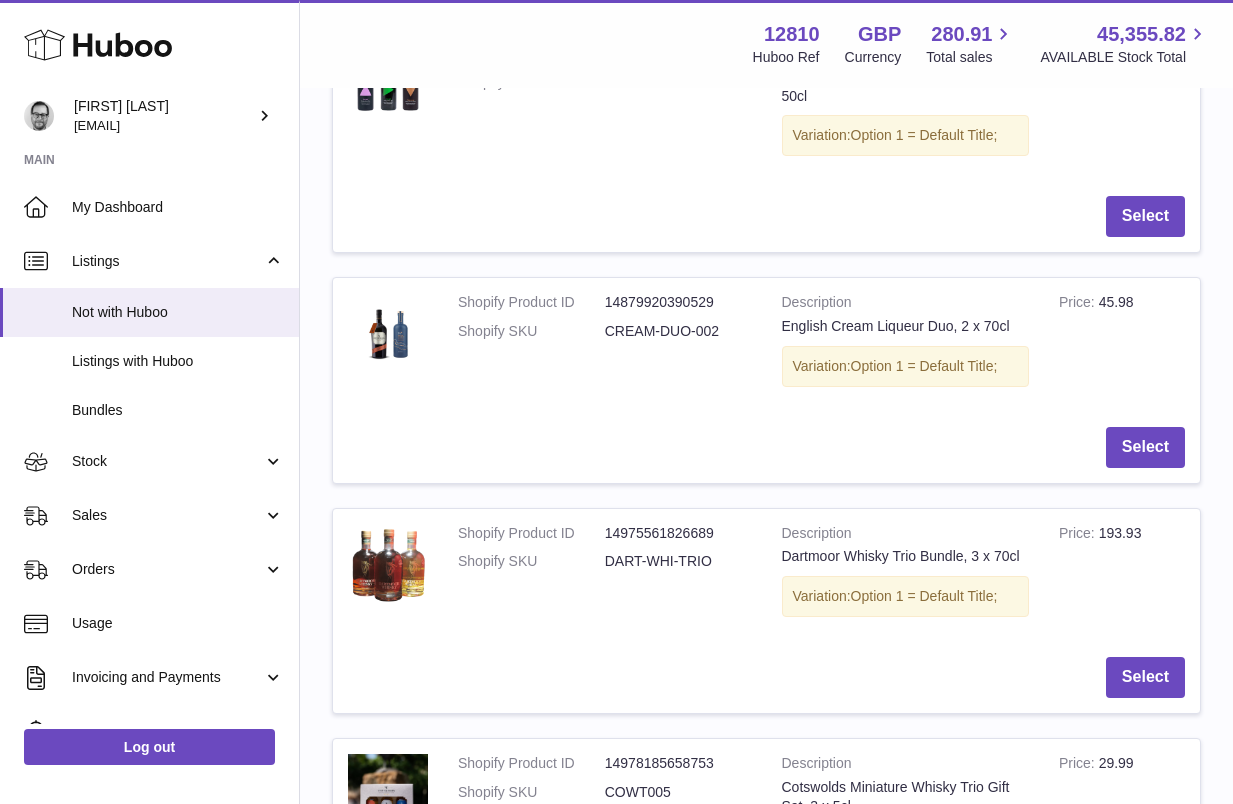 scroll, scrollTop: 1690, scrollLeft: 0, axis: vertical 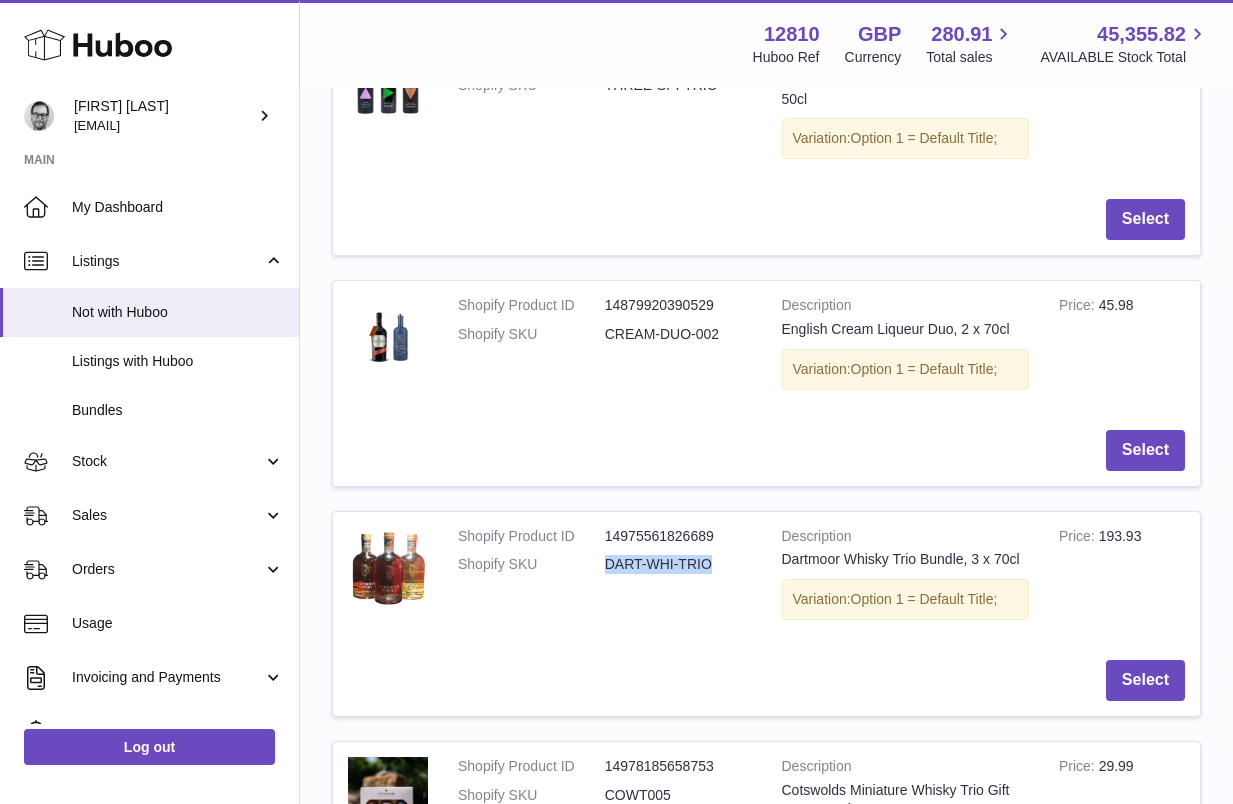 drag, startPoint x: 715, startPoint y: 563, endPoint x: 609, endPoint y: 561, distance: 106.01887 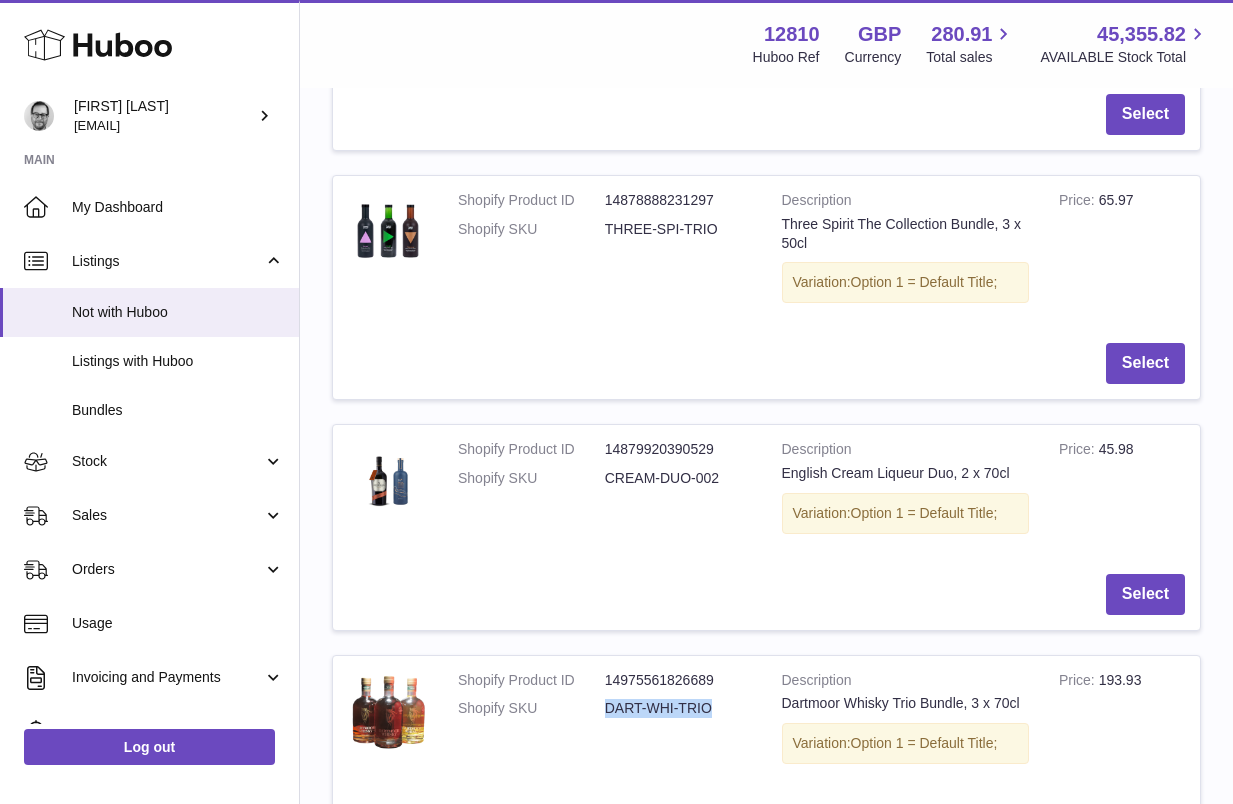 scroll, scrollTop: 1543, scrollLeft: 0, axis: vertical 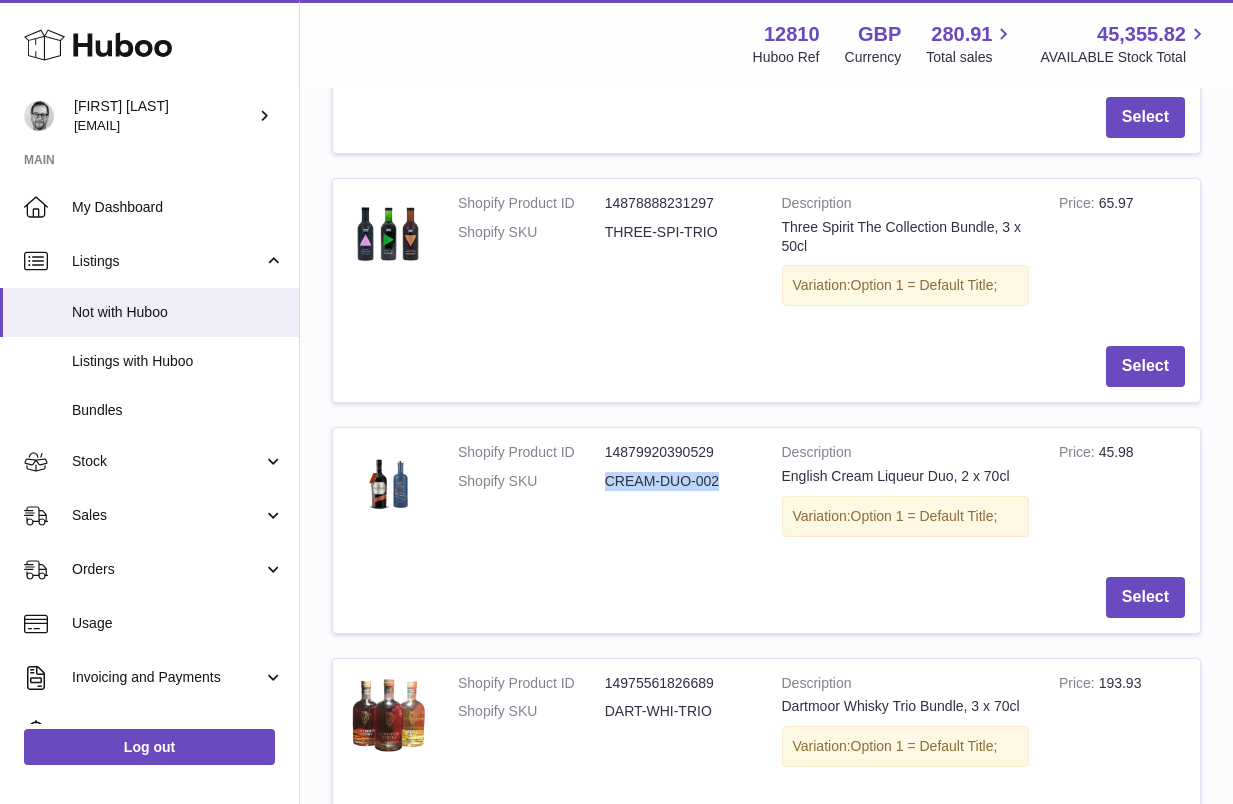drag, startPoint x: 723, startPoint y: 482, endPoint x: 606, endPoint y: 483, distance: 117.00427 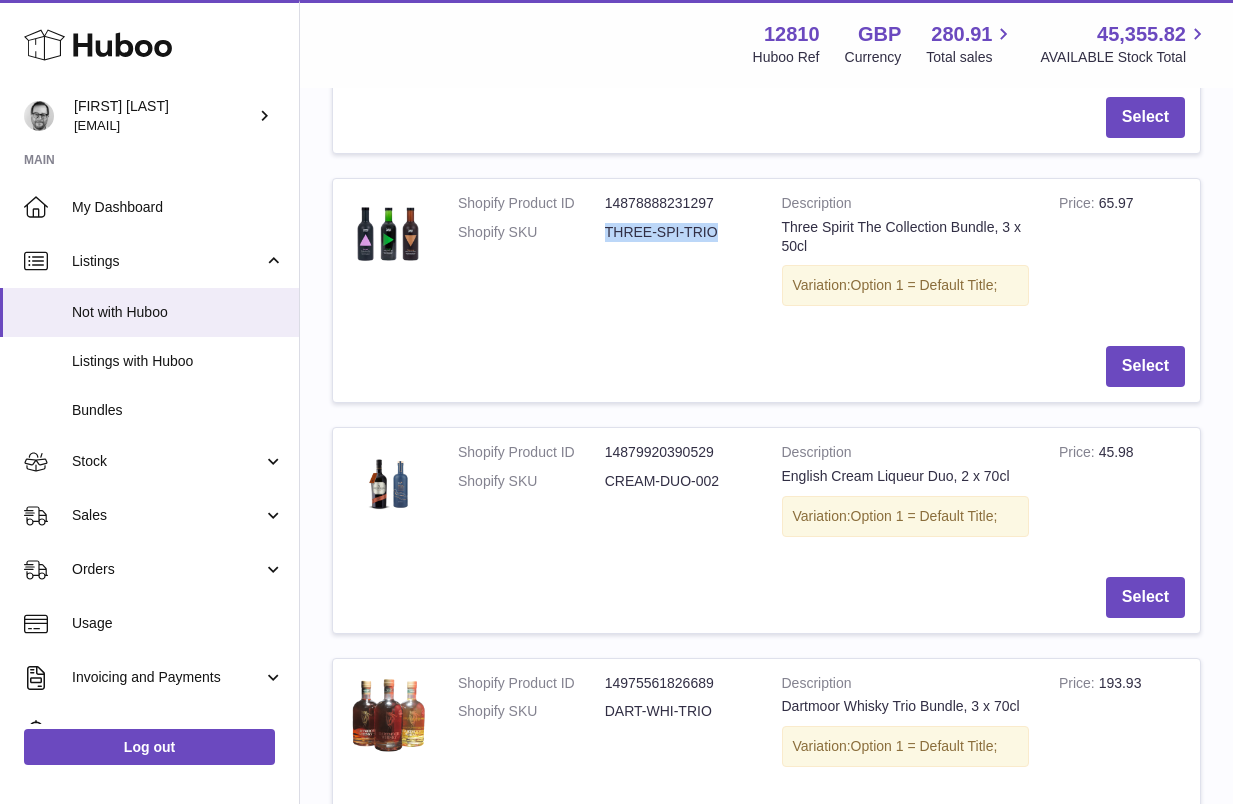 drag, startPoint x: 718, startPoint y: 230, endPoint x: 604, endPoint y: 232, distance: 114.01754 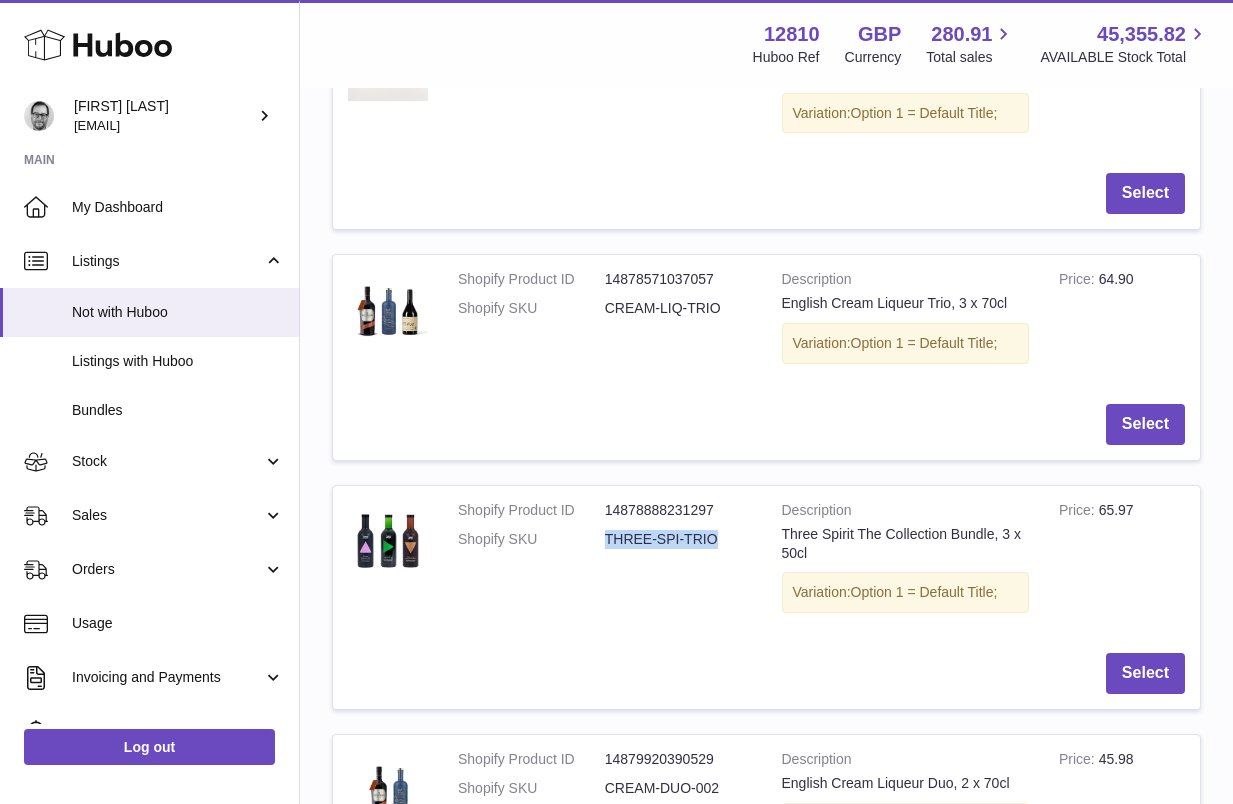 scroll, scrollTop: 1206, scrollLeft: 0, axis: vertical 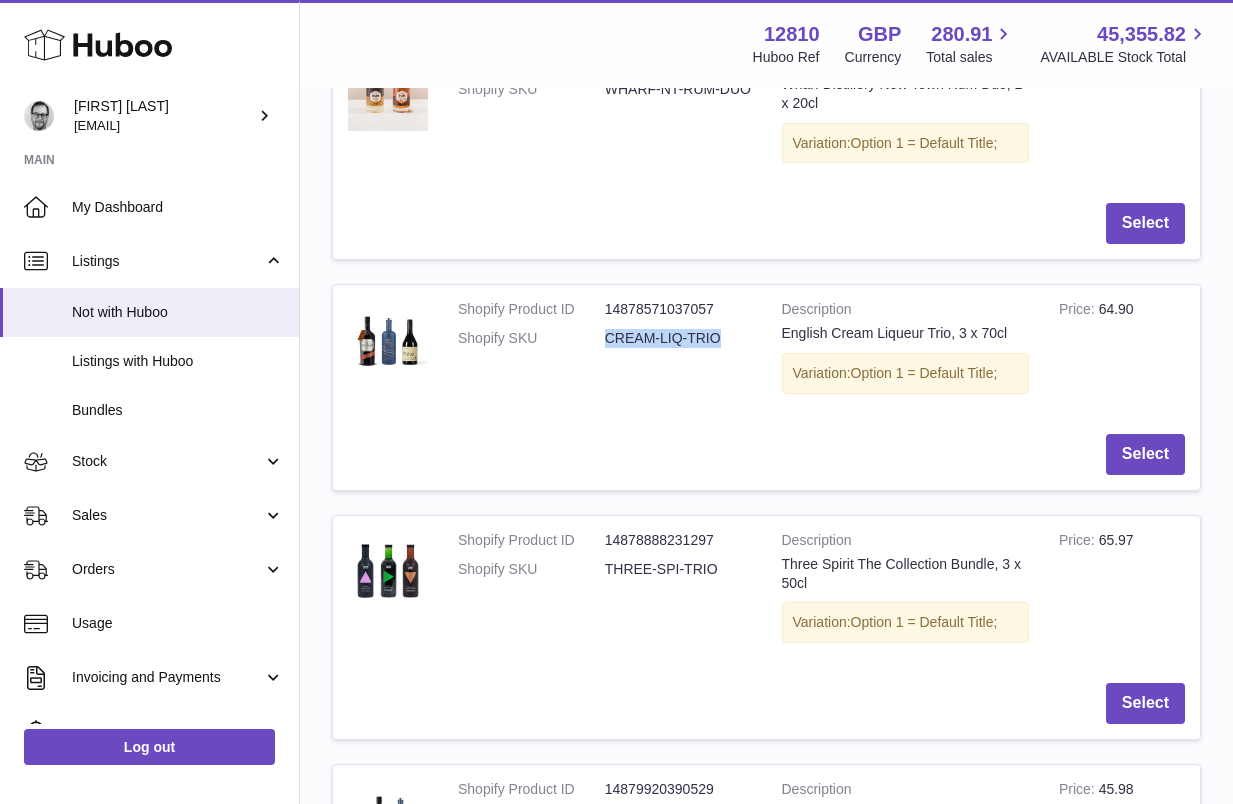 drag, startPoint x: 721, startPoint y: 336, endPoint x: 608, endPoint y: 338, distance: 113.0177 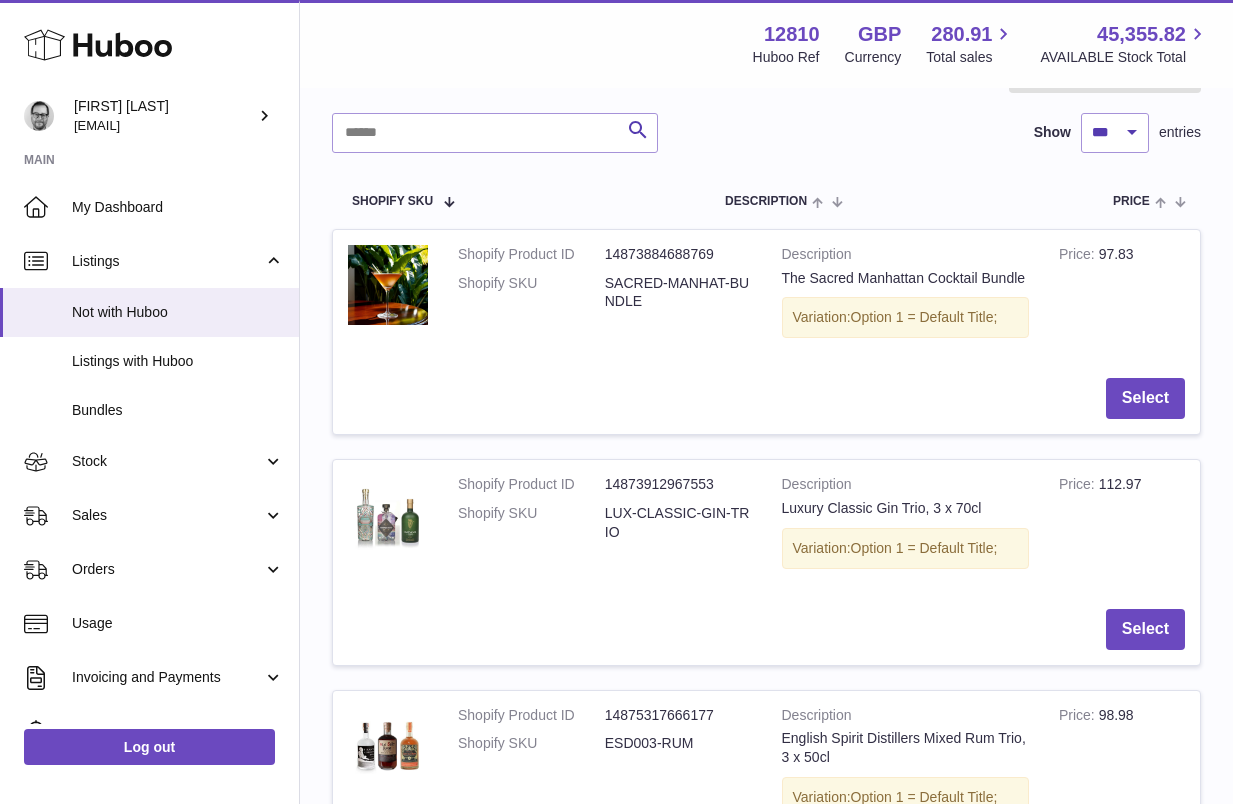 scroll, scrollTop: 167, scrollLeft: 0, axis: vertical 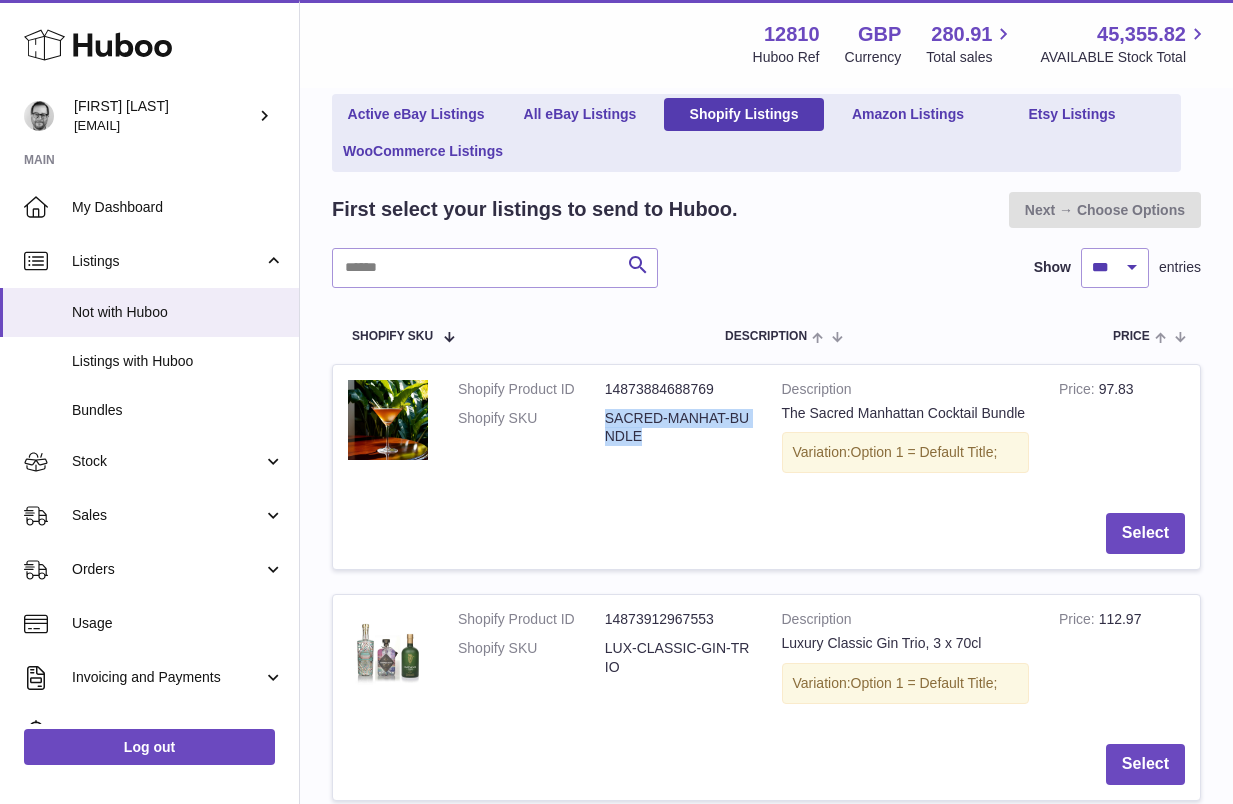 drag, startPoint x: 645, startPoint y: 430, endPoint x: 608, endPoint y: 416, distance: 39.56008 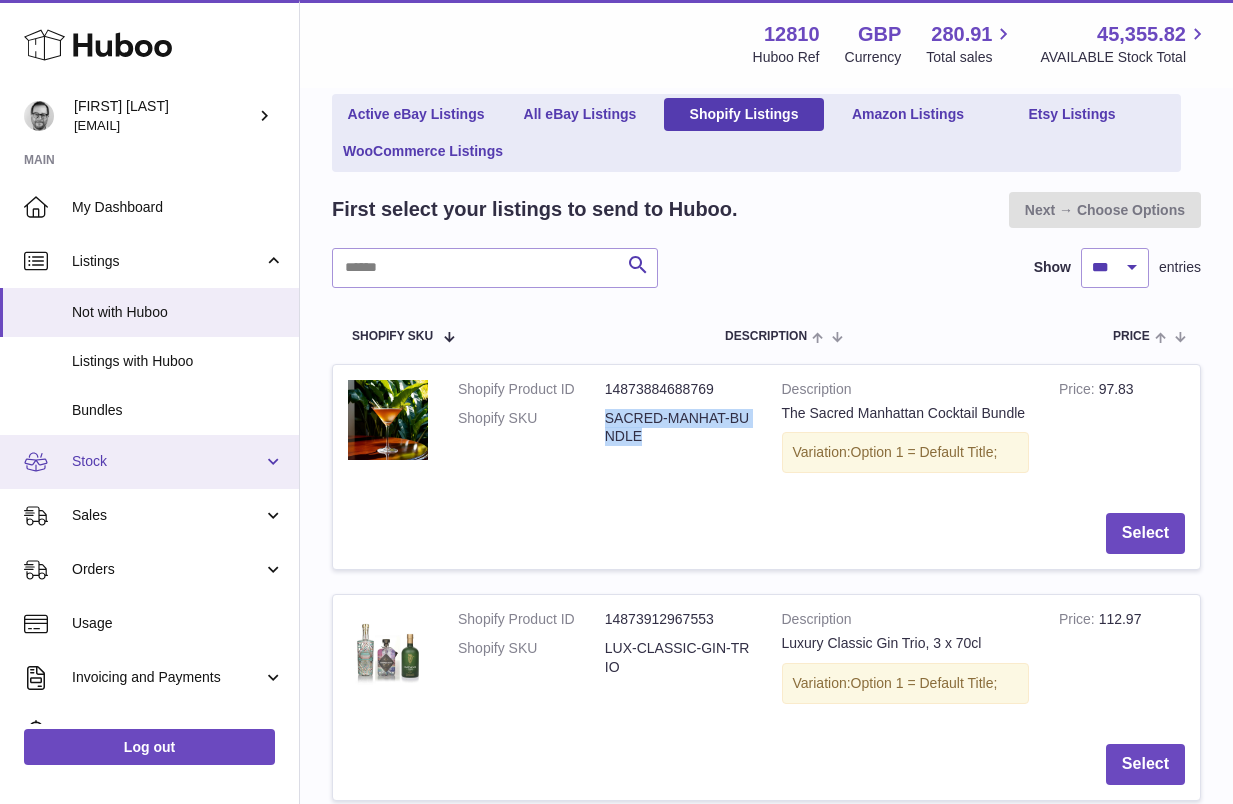 click on "Stock" at bounding box center (167, 461) 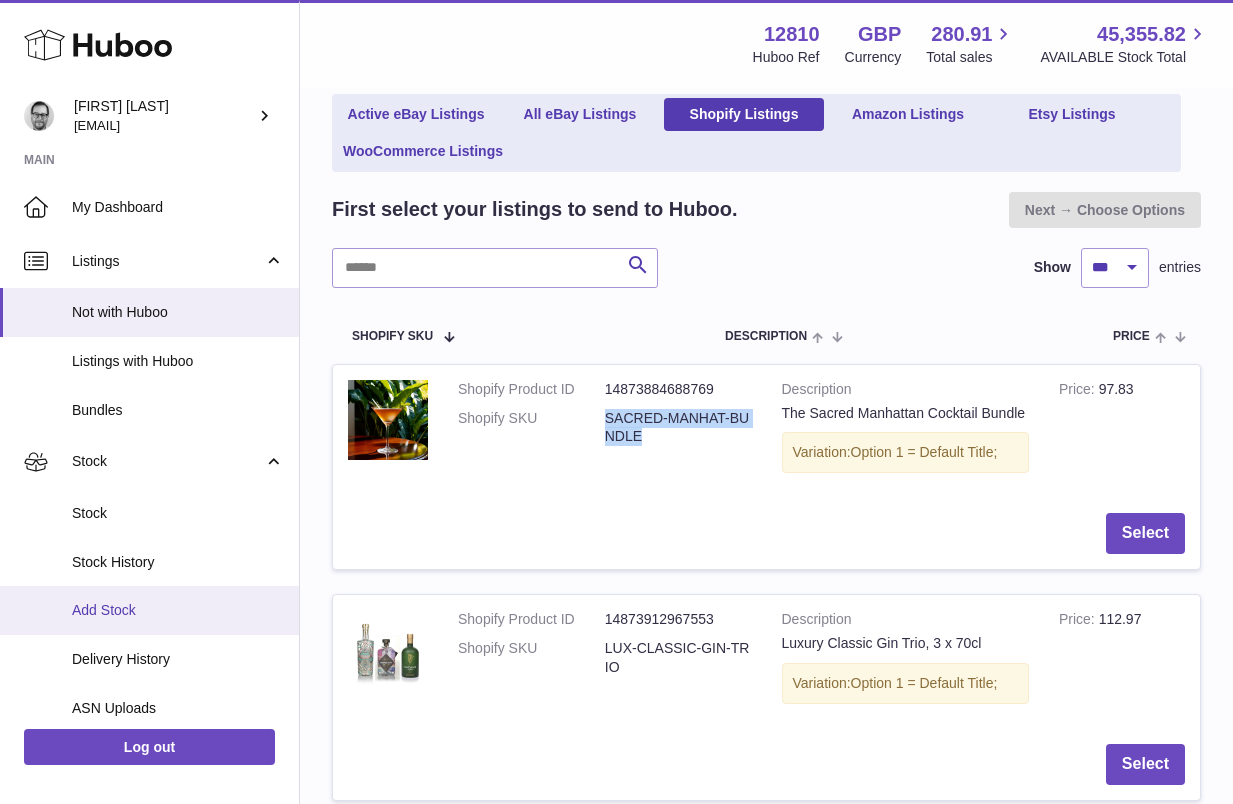 click on "Add Stock" at bounding box center (178, 610) 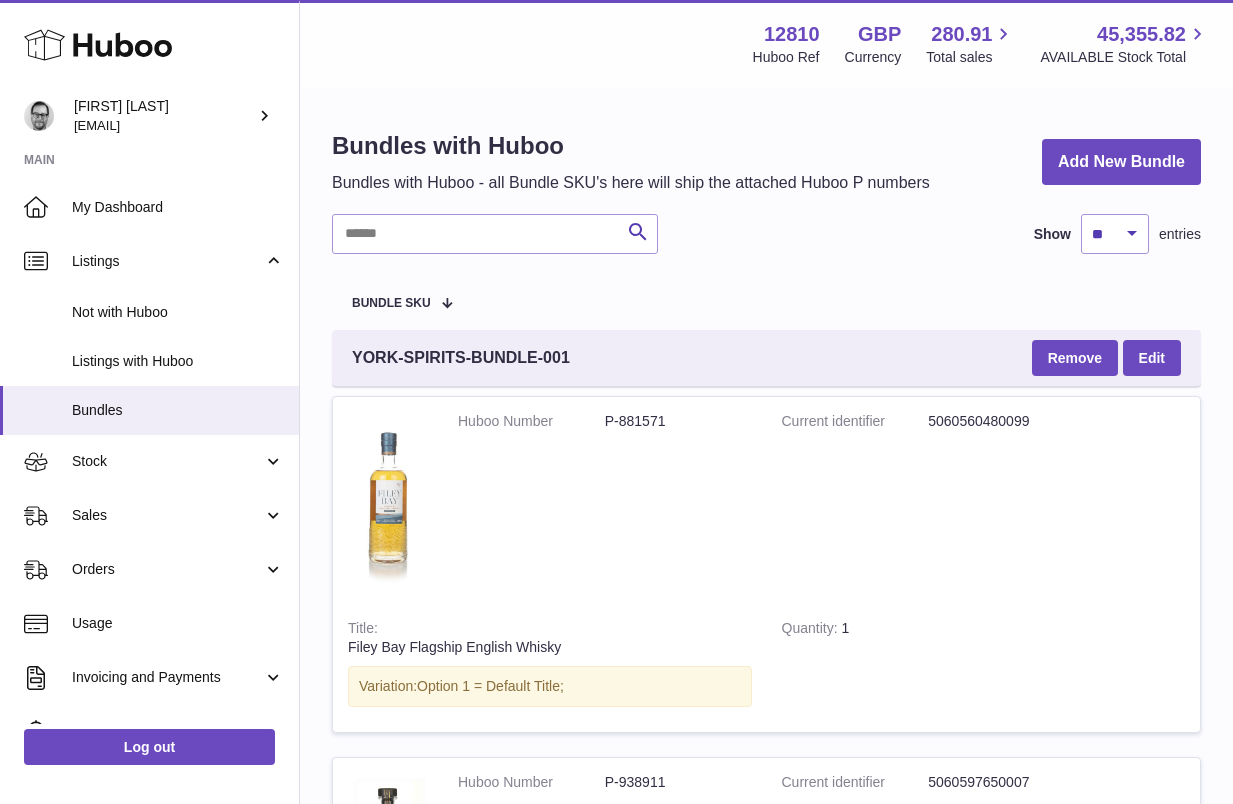 scroll, scrollTop: 0, scrollLeft: 0, axis: both 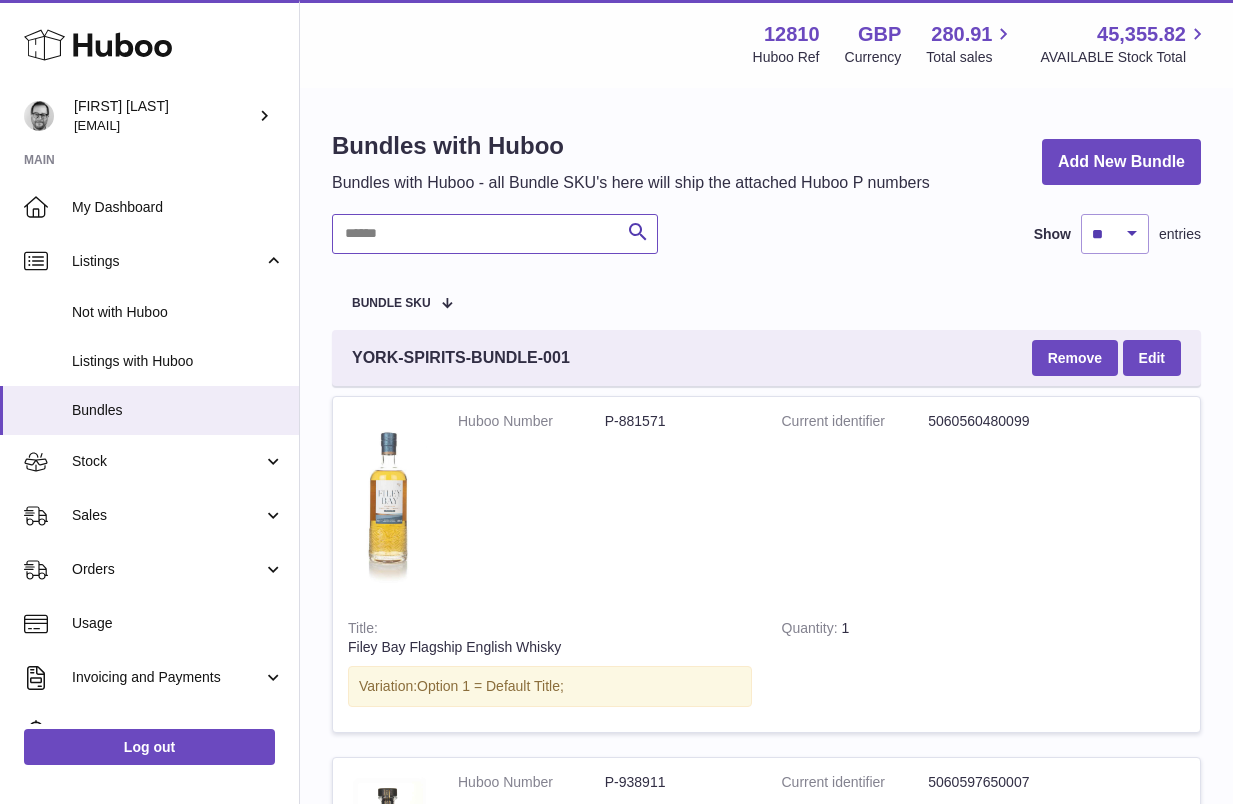 click at bounding box center [495, 234] 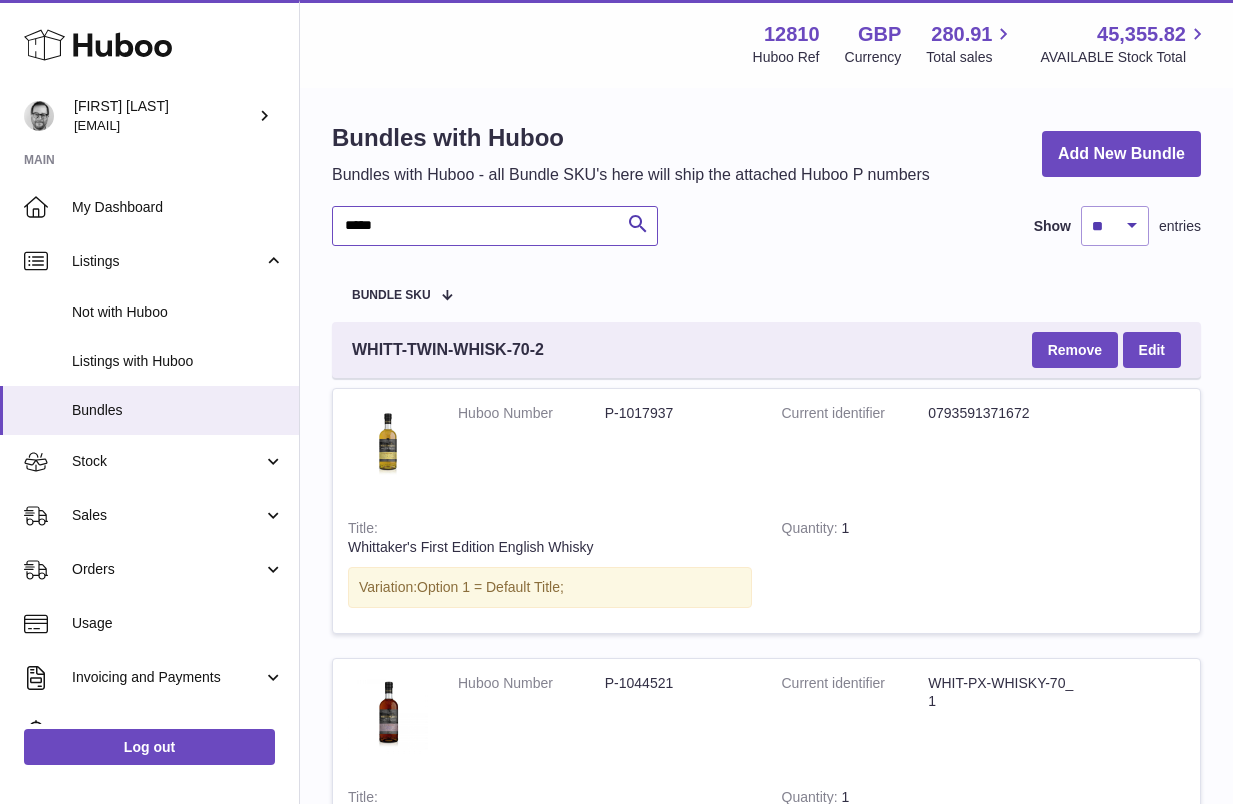 scroll, scrollTop: 0, scrollLeft: 0, axis: both 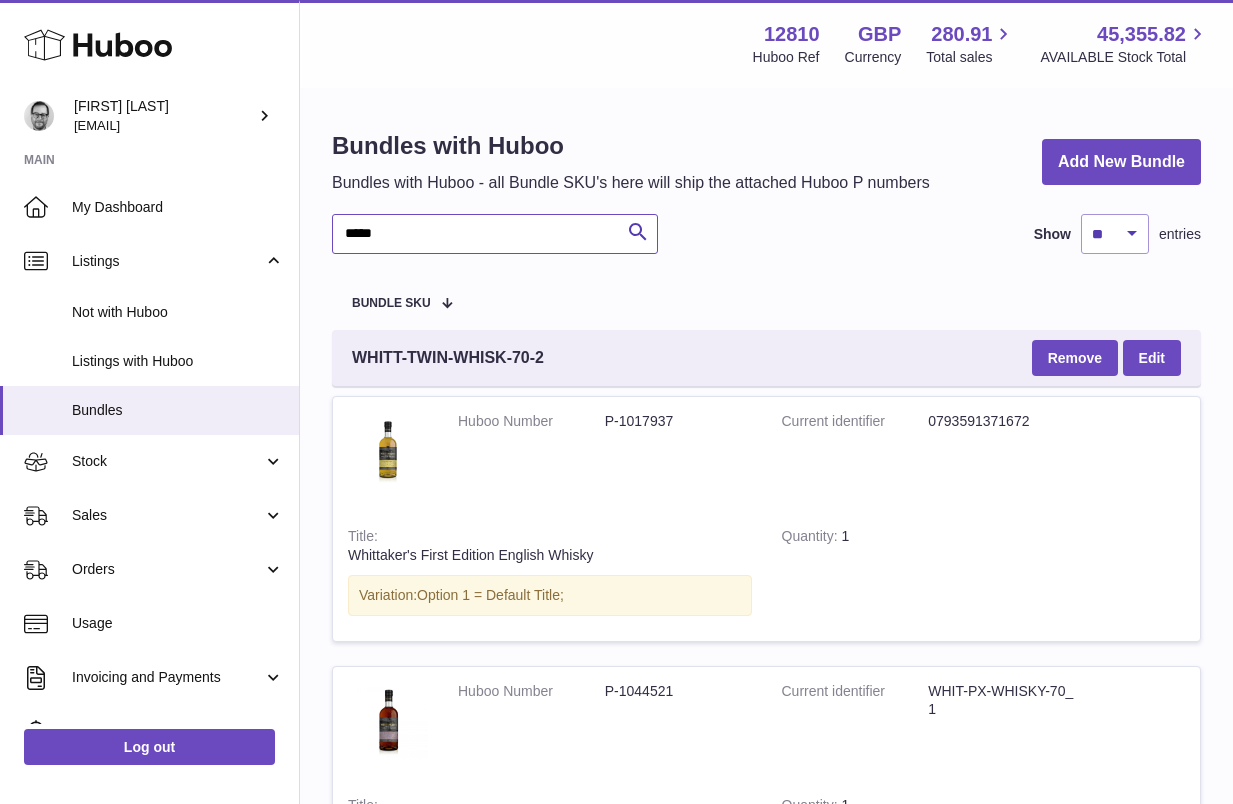 click on "*****" at bounding box center [495, 234] 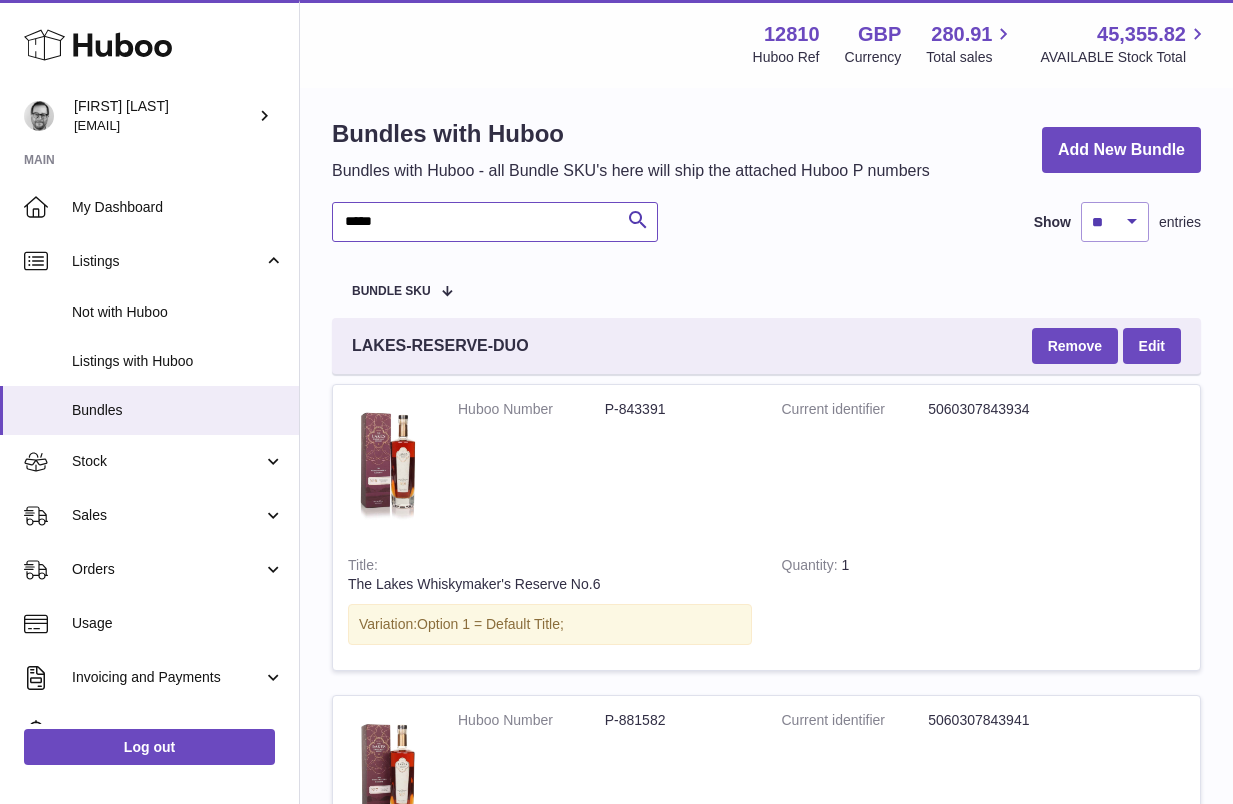 scroll, scrollTop: 0, scrollLeft: 0, axis: both 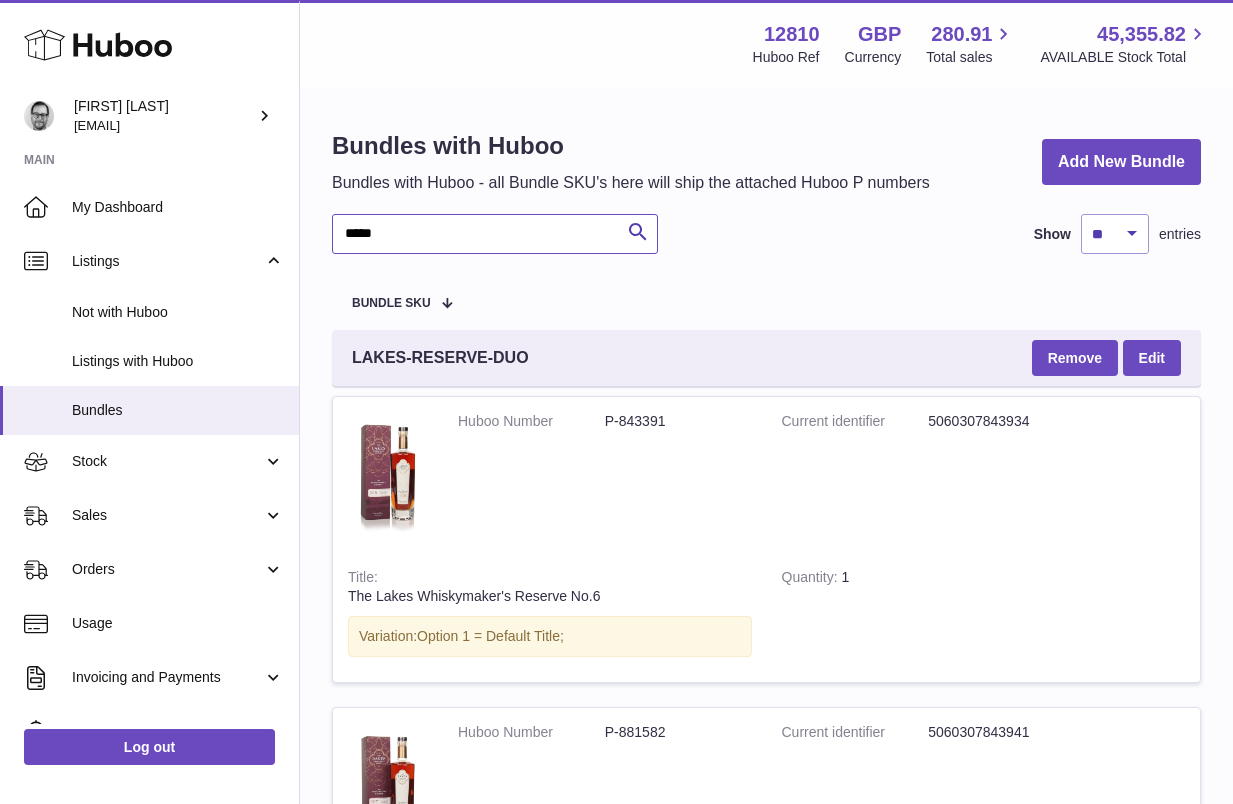 click on "*****" at bounding box center (495, 234) 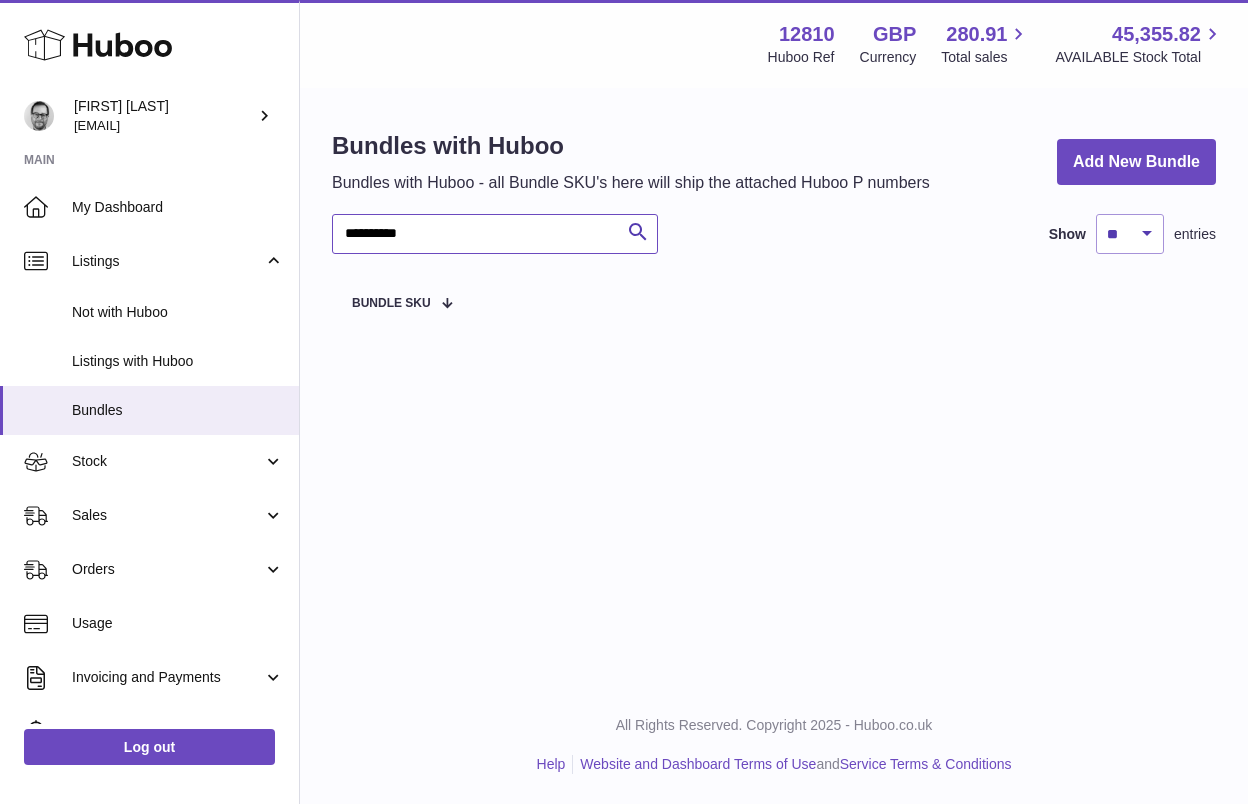 click on "**********" at bounding box center [495, 234] 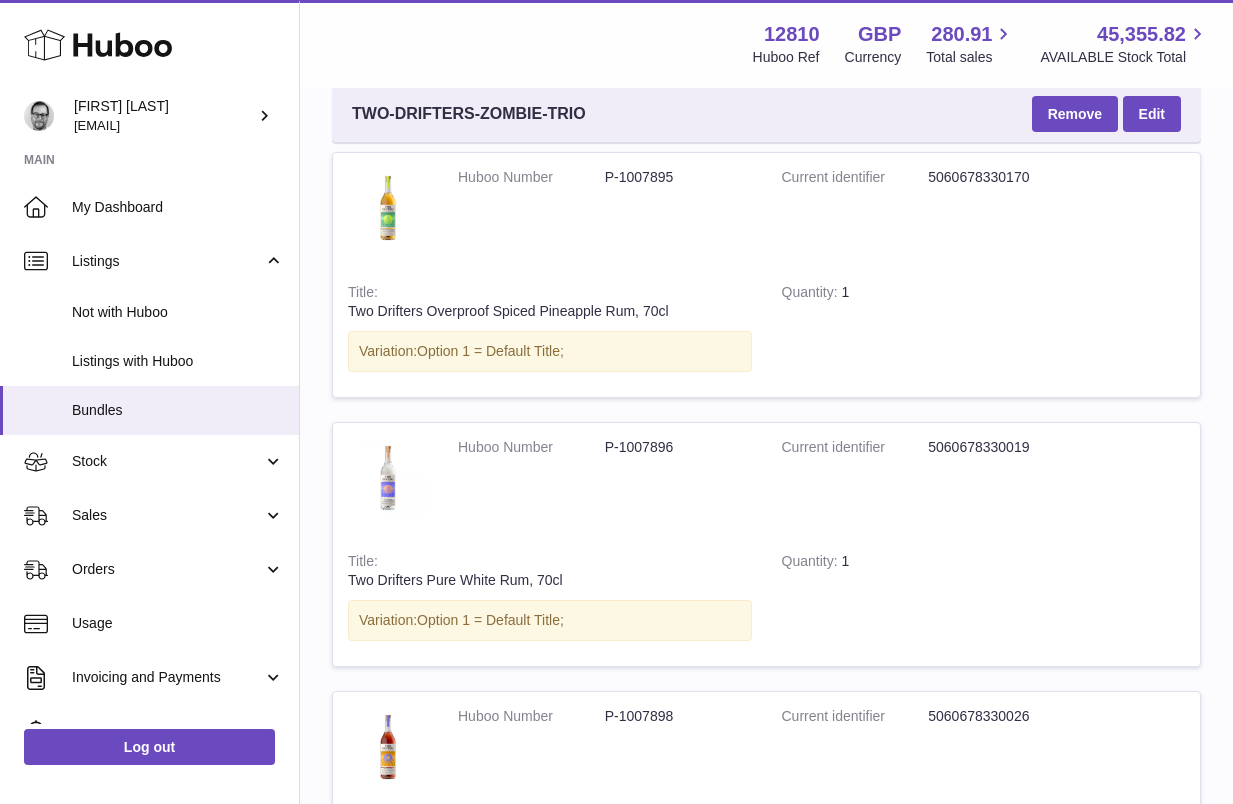 scroll, scrollTop: 0, scrollLeft: 0, axis: both 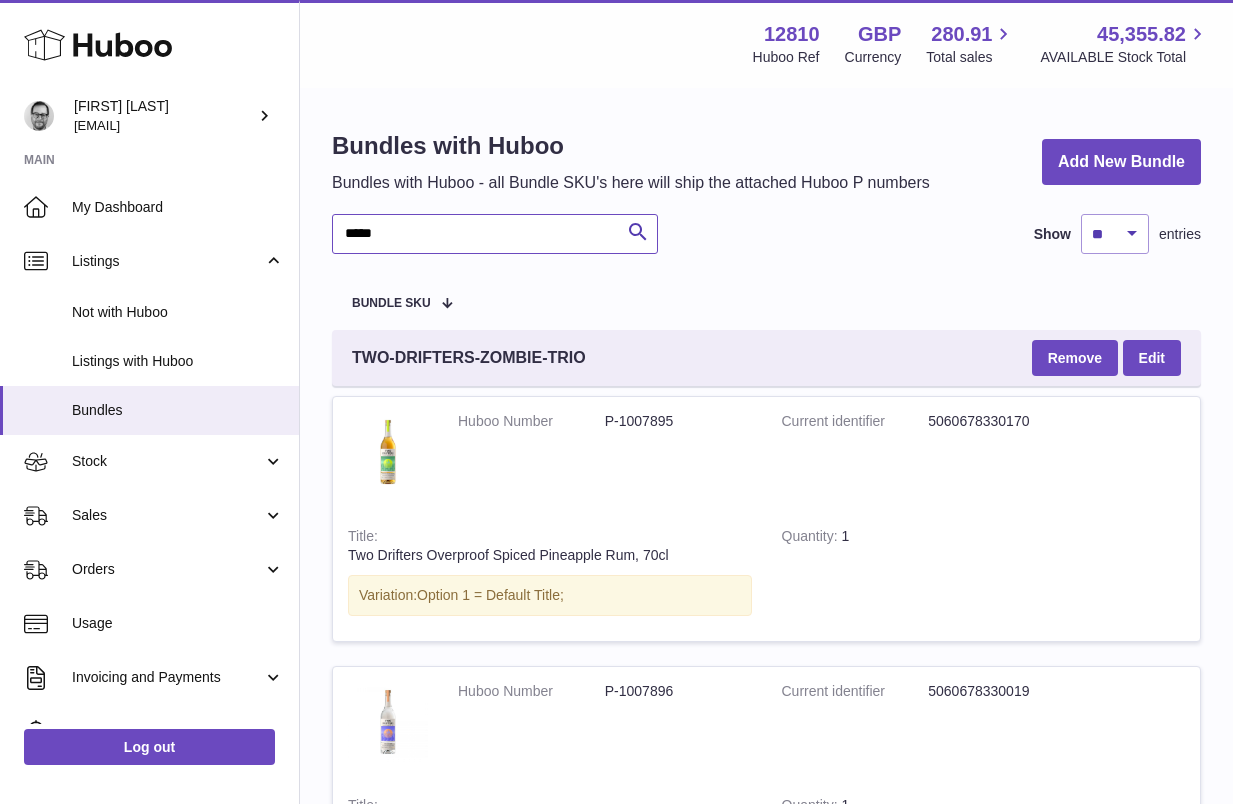 click on "*****" at bounding box center (495, 234) 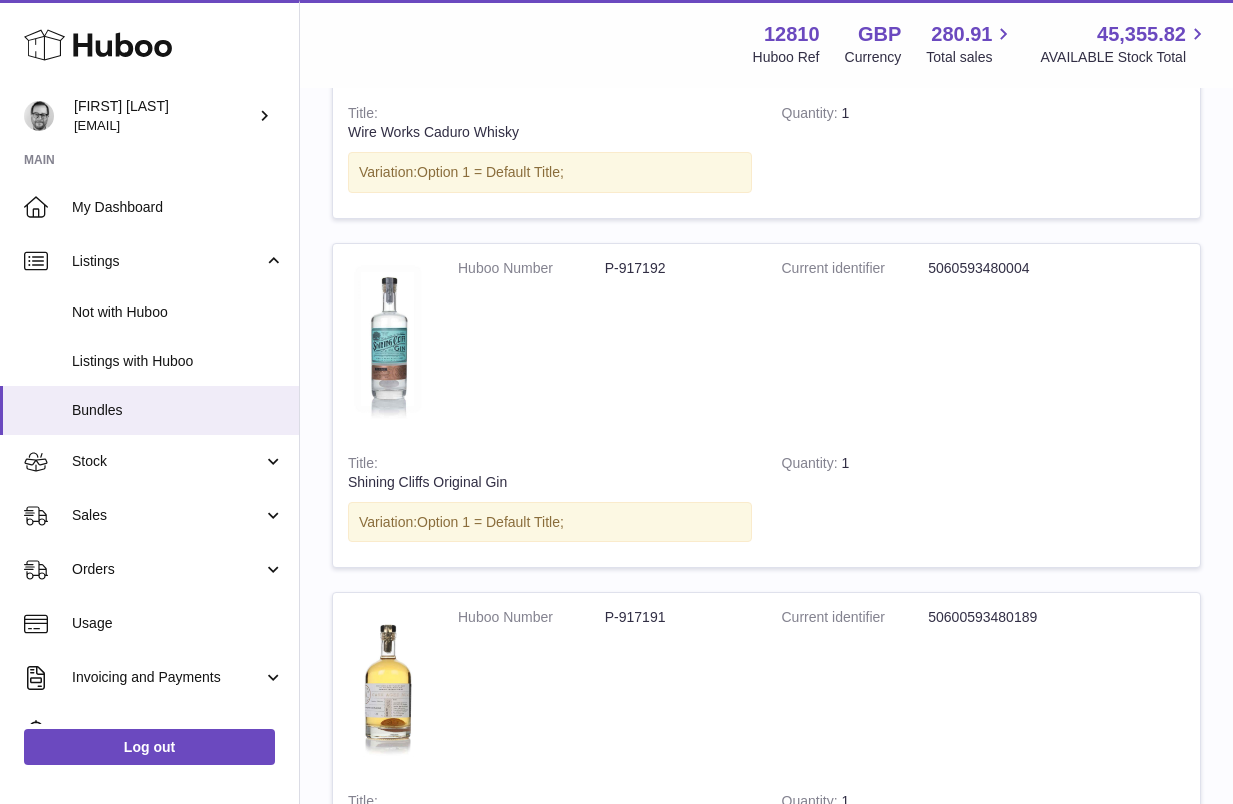 scroll, scrollTop: 0, scrollLeft: 0, axis: both 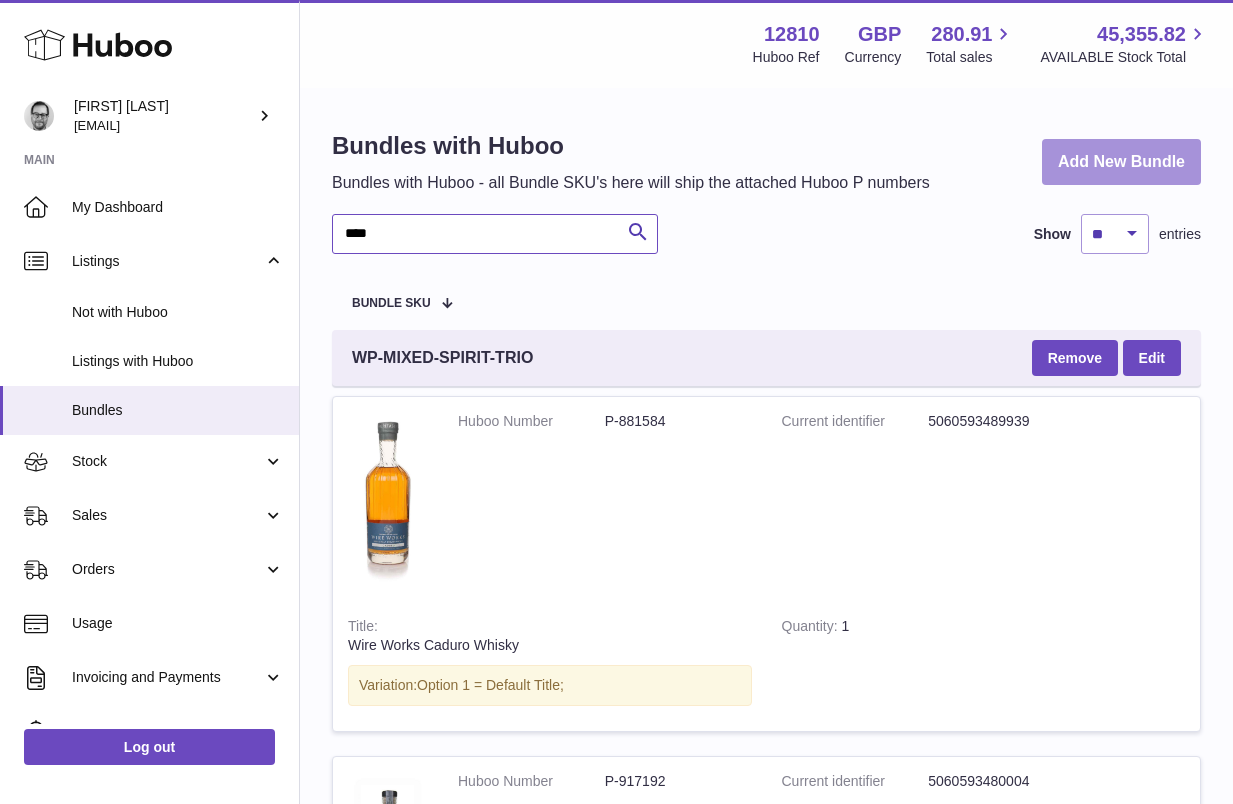 type on "****" 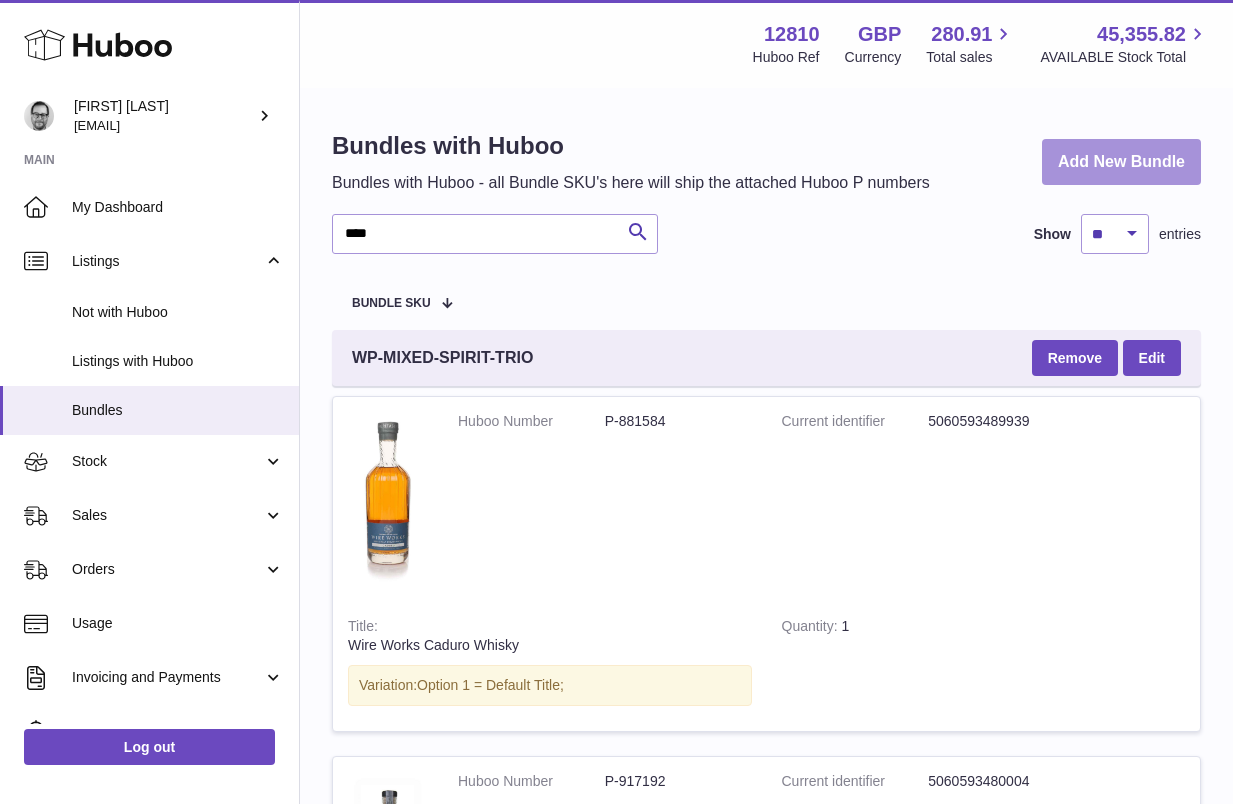click on "Add New Bundle" at bounding box center (1121, 162) 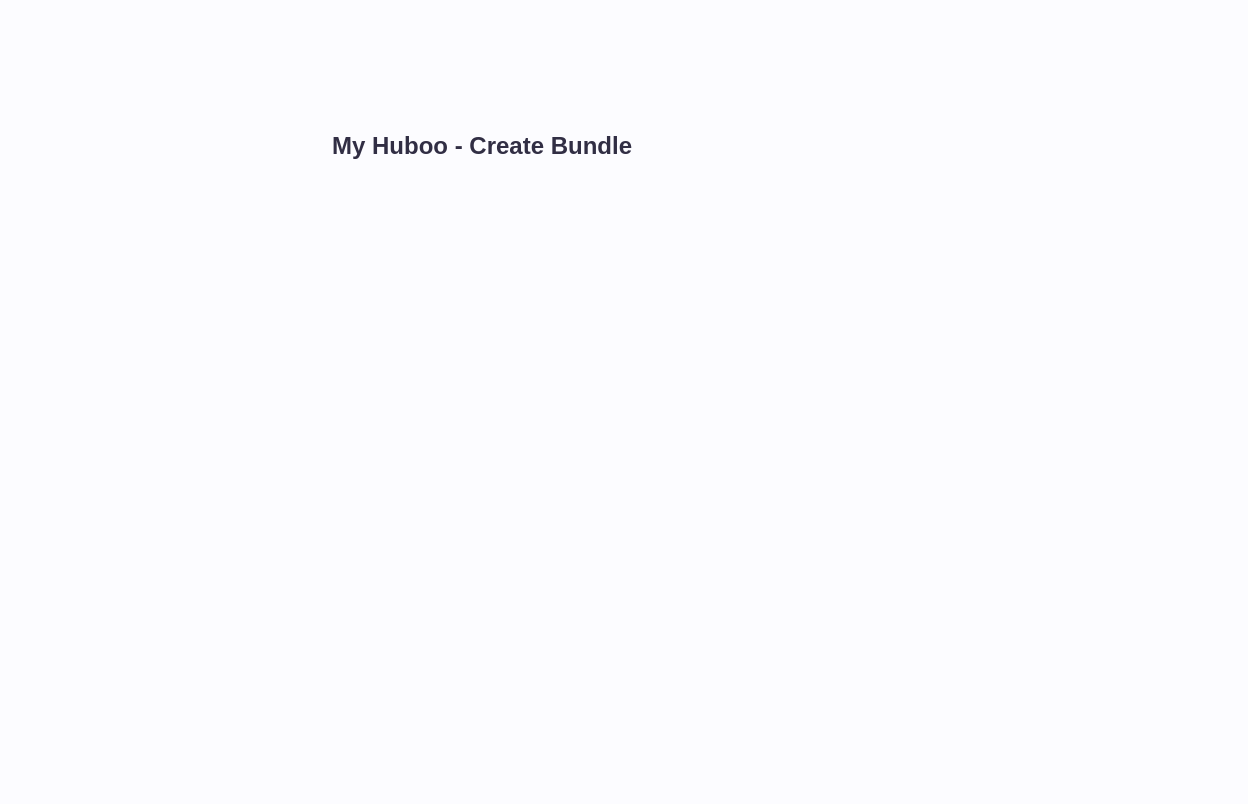 scroll, scrollTop: 0, scrollLeft: 0, axis: both 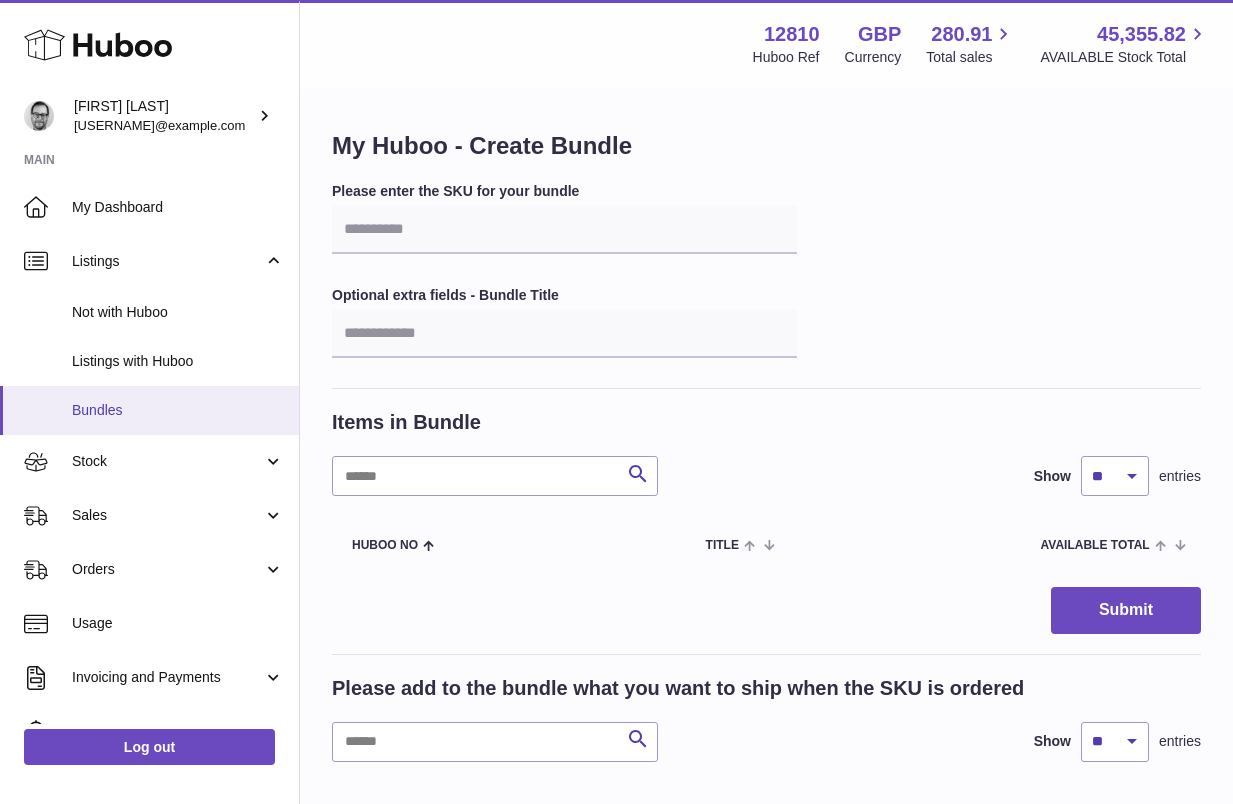 click on "Bundles" at bounding box center (178, 410) 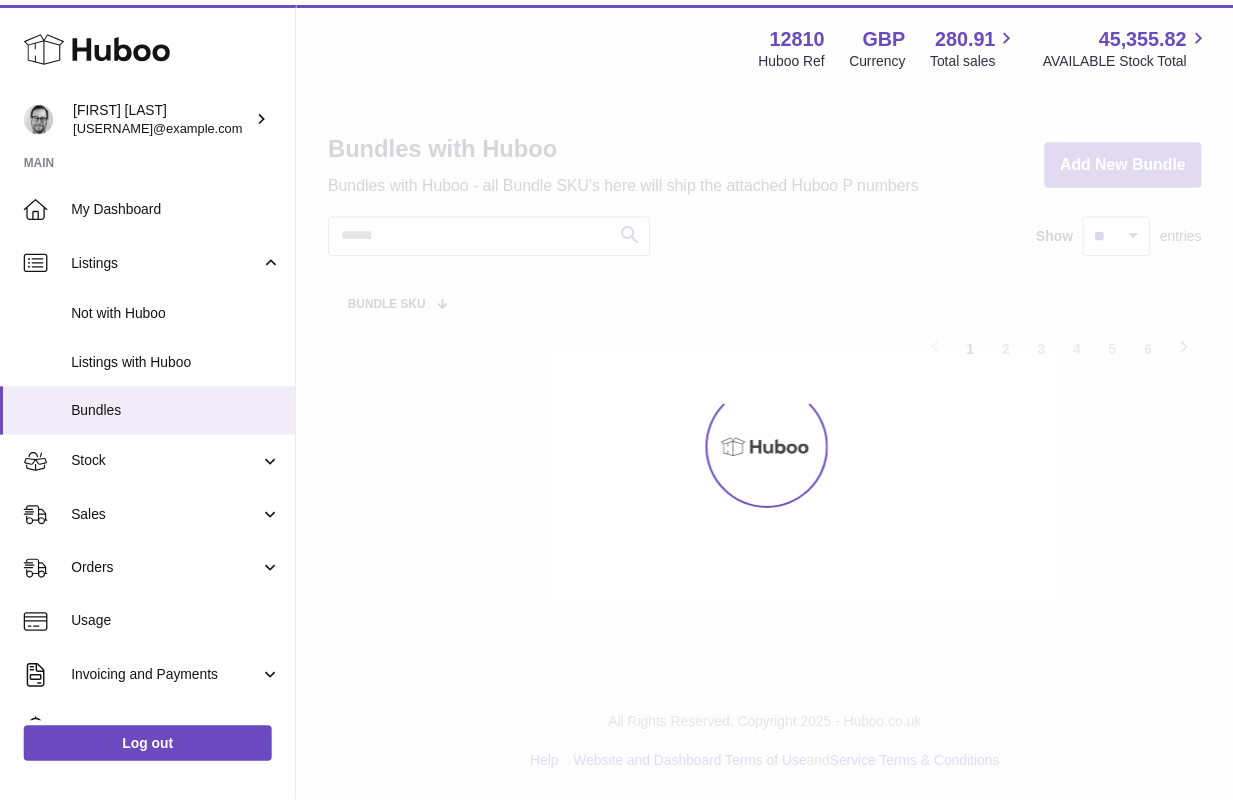scroll, scrollTop: 0, scrollLeft: 0, axis: both 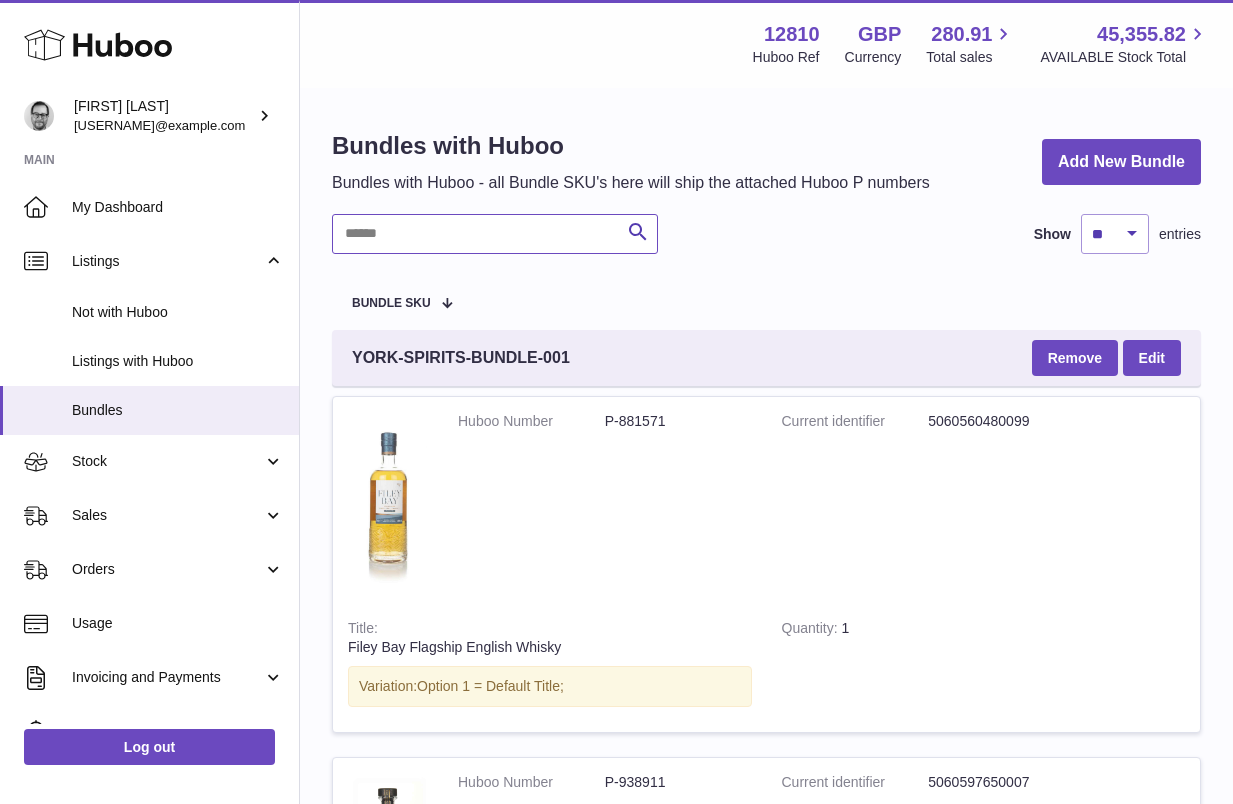click at bounding box center (495, 234) 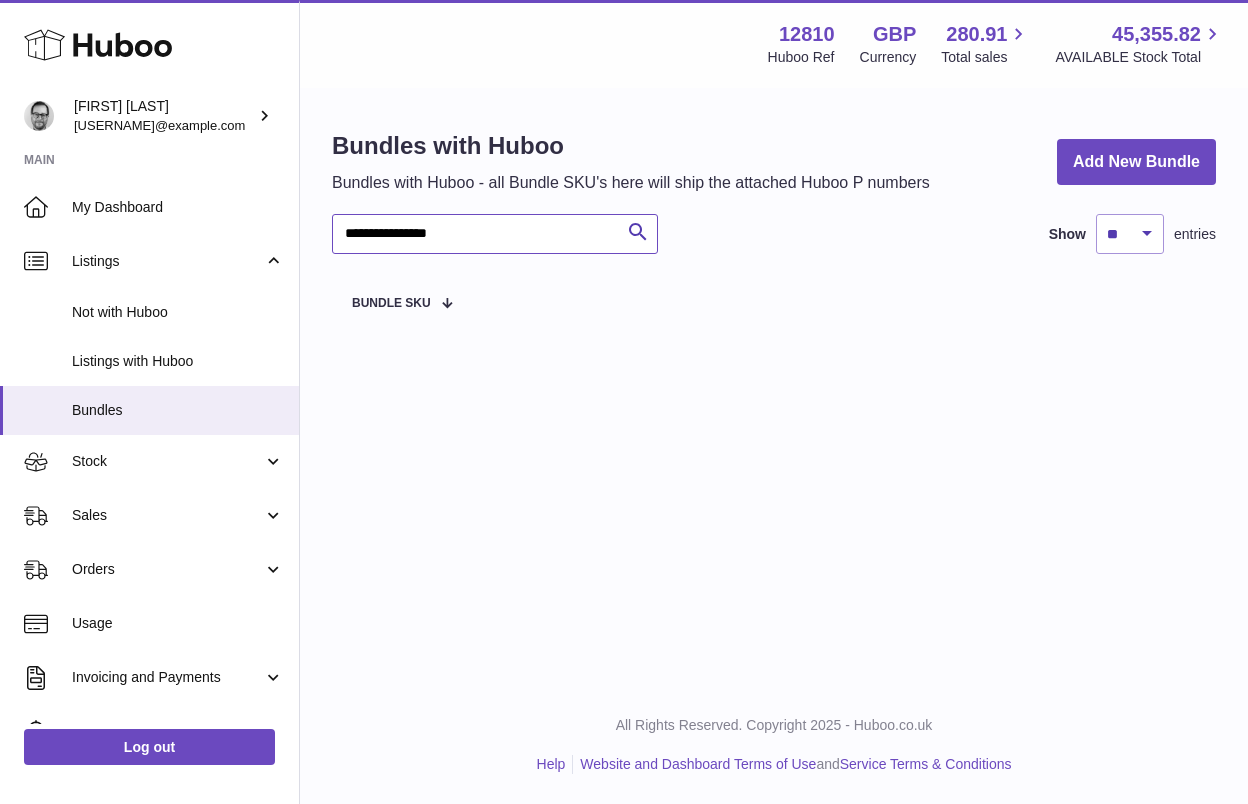 type on "**********" 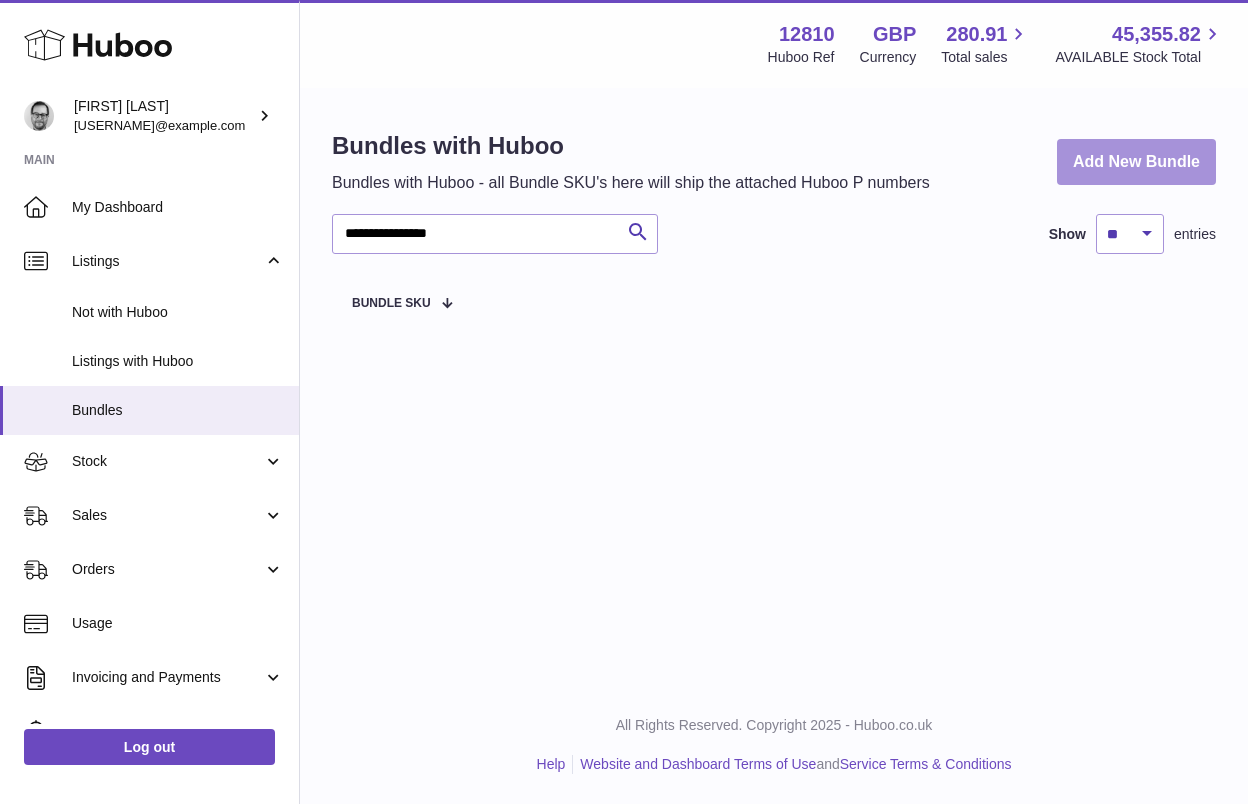 click on "Add New Bundle" at bounding box center [1136, 162] 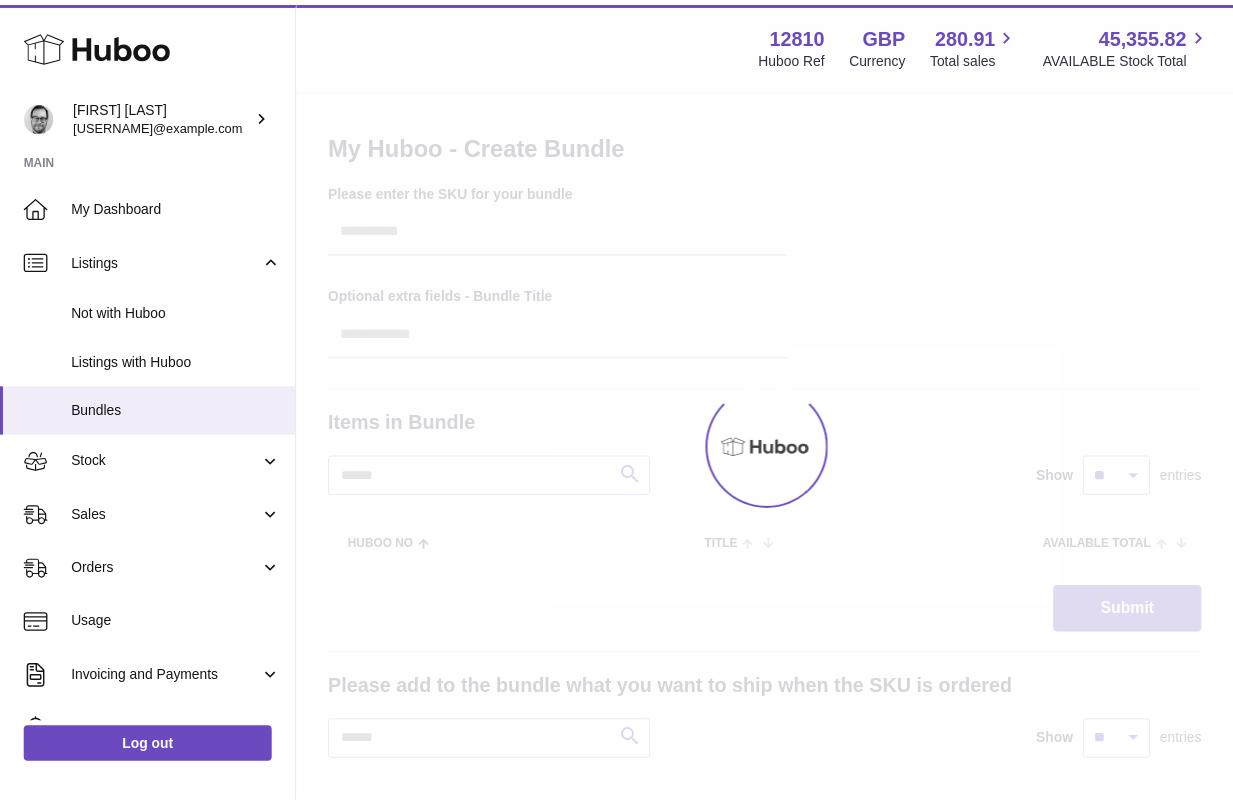 scroll, scrollTop: 0, scrollLeft: 0, axis: both 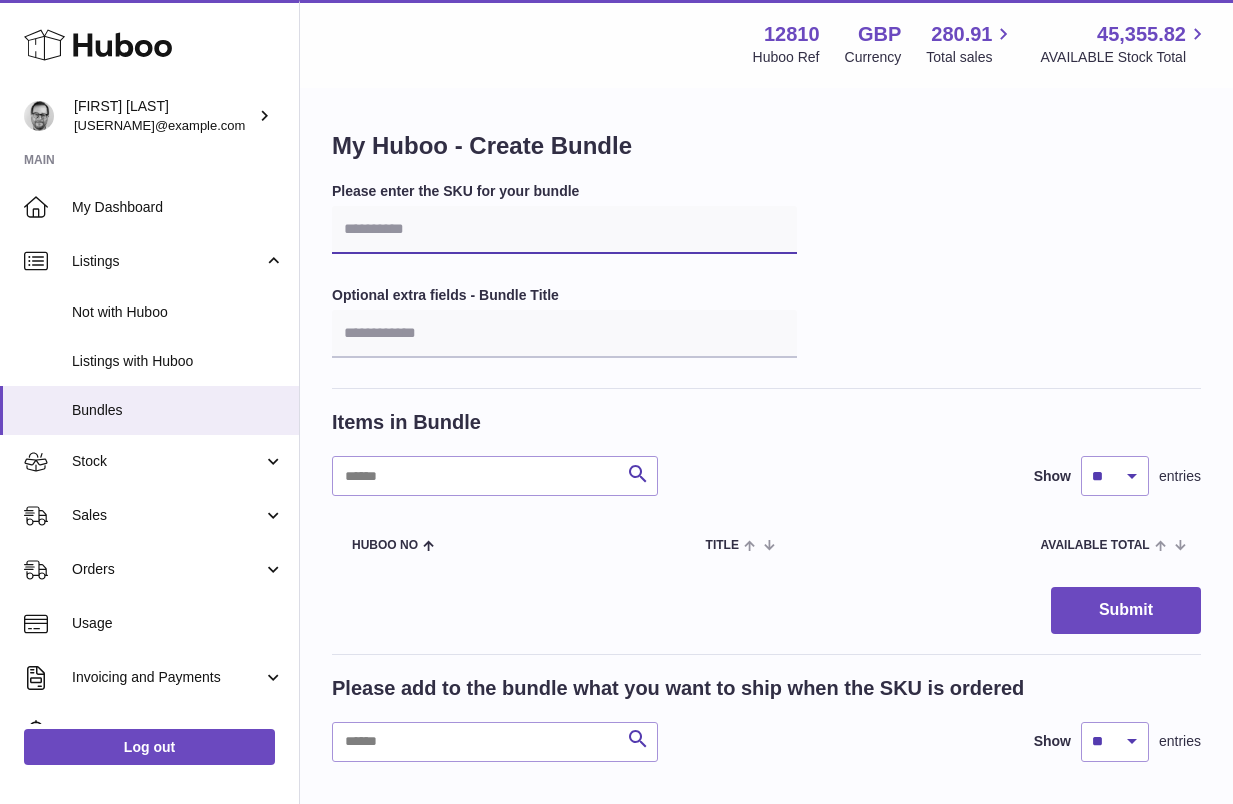 click at bounding box center [564, 230] 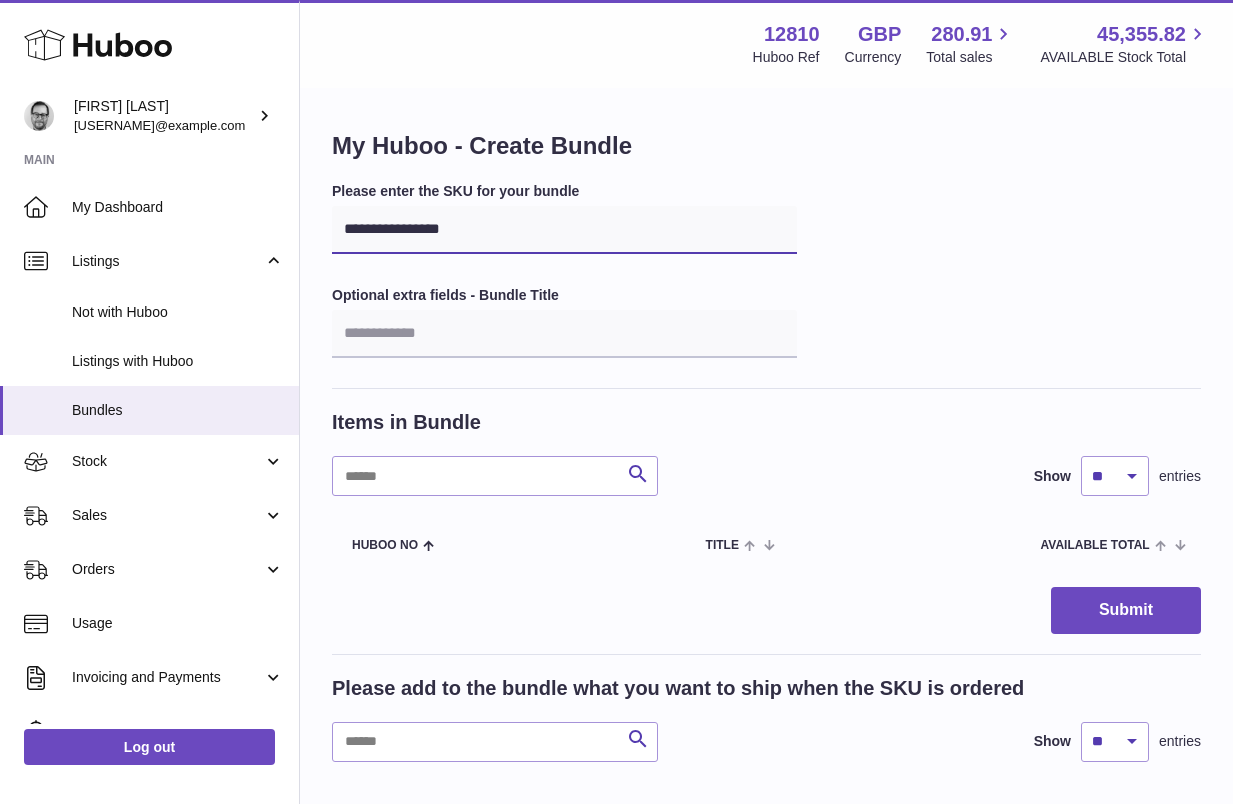 type on "**********" 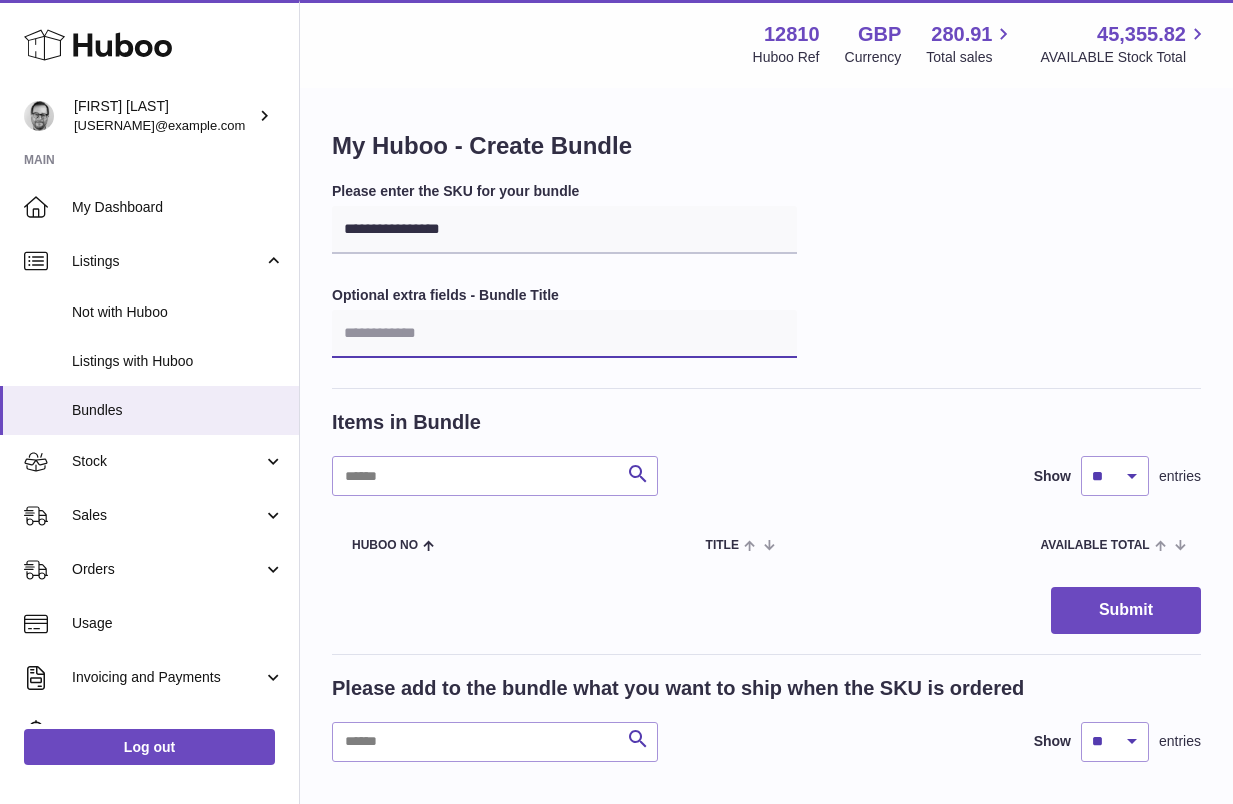 click at bounding box center [564, 334] 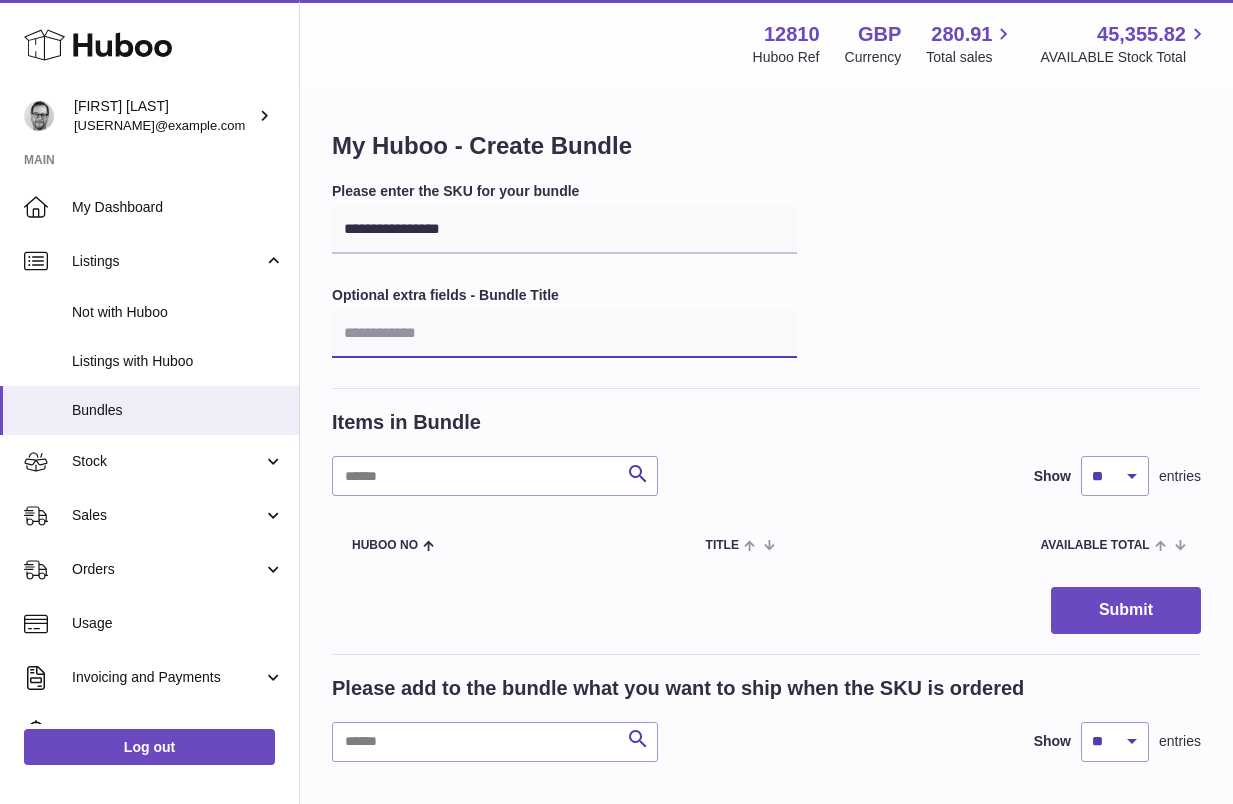 paste on "**********" 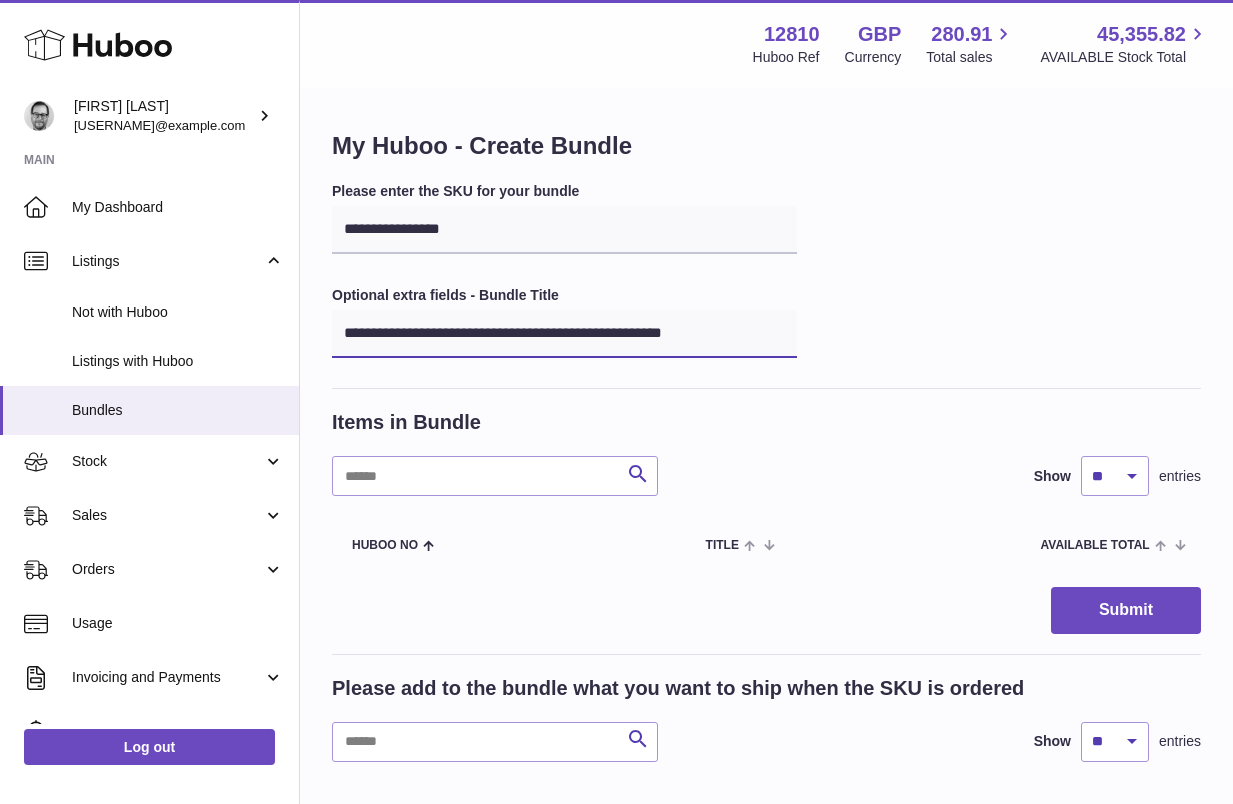 type on "**********" 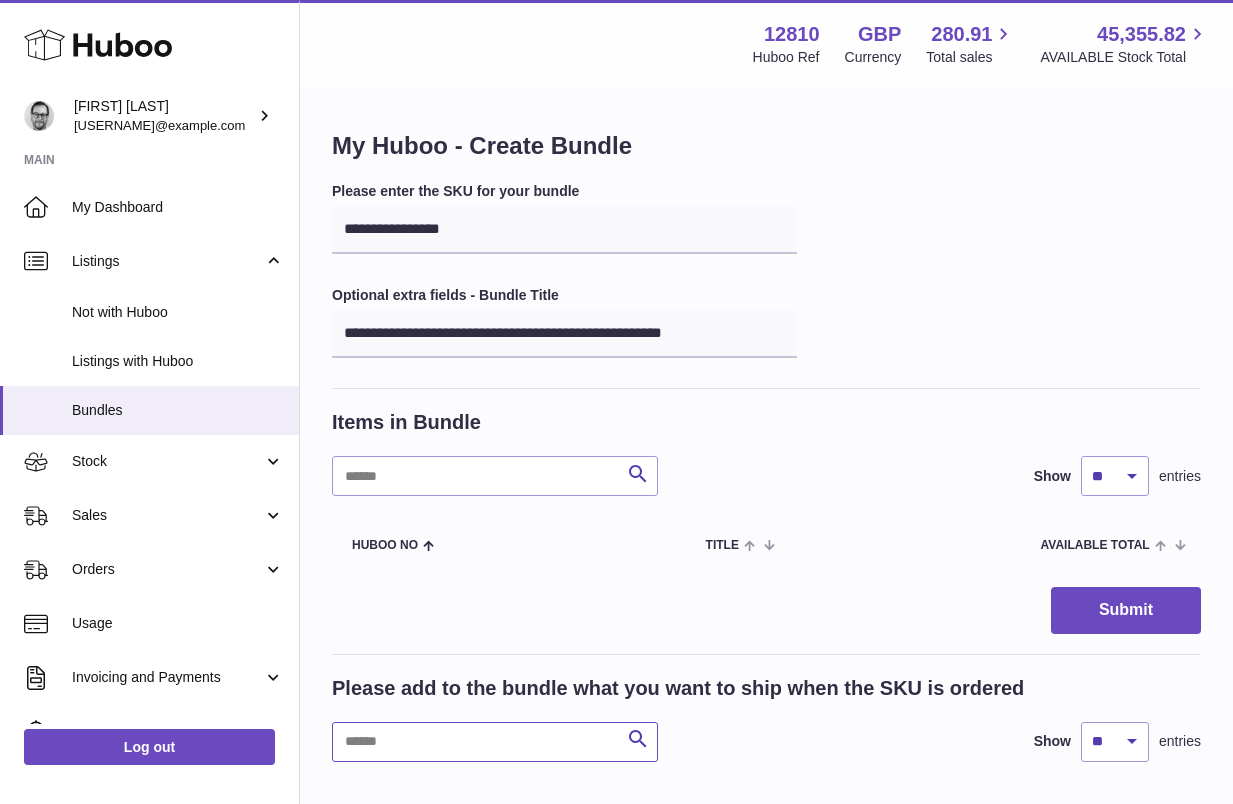 click at bounding box center (495, 742) 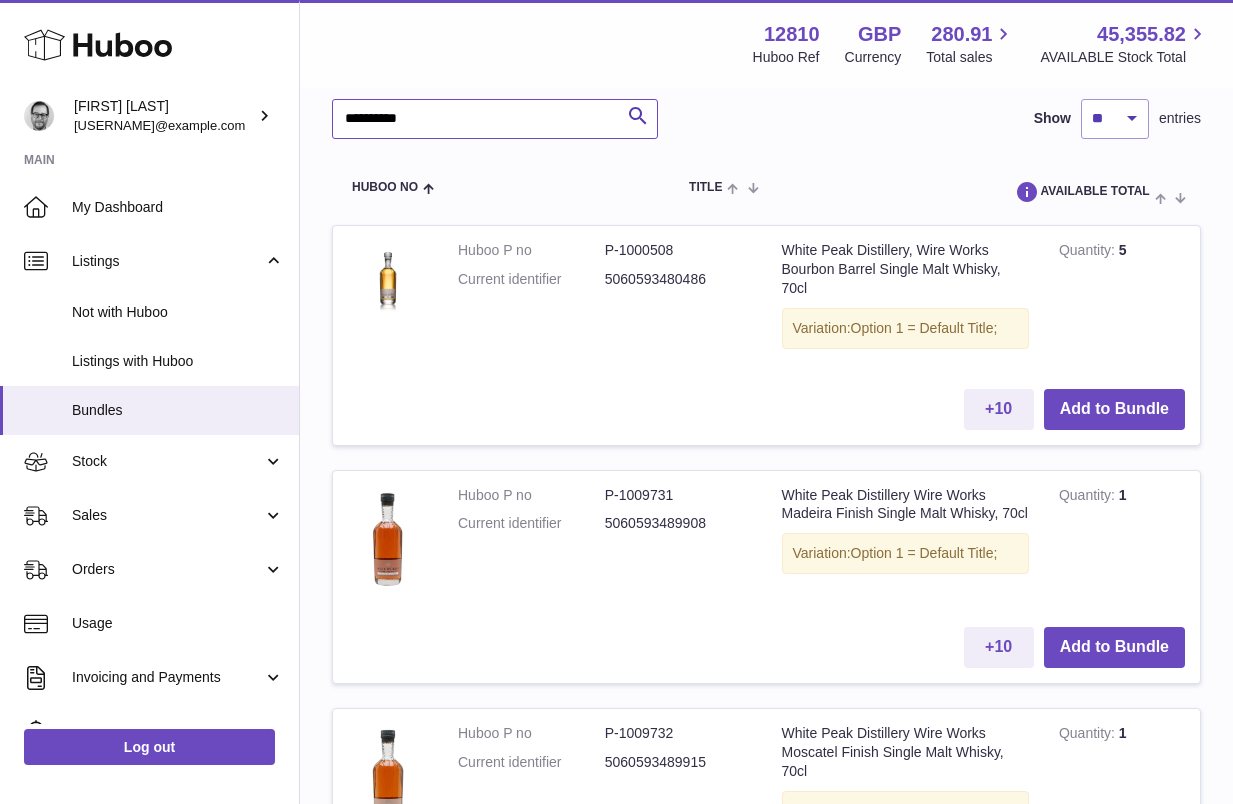 scroll, scrollTop: 625, scrollLeft: 0, axis: vertical 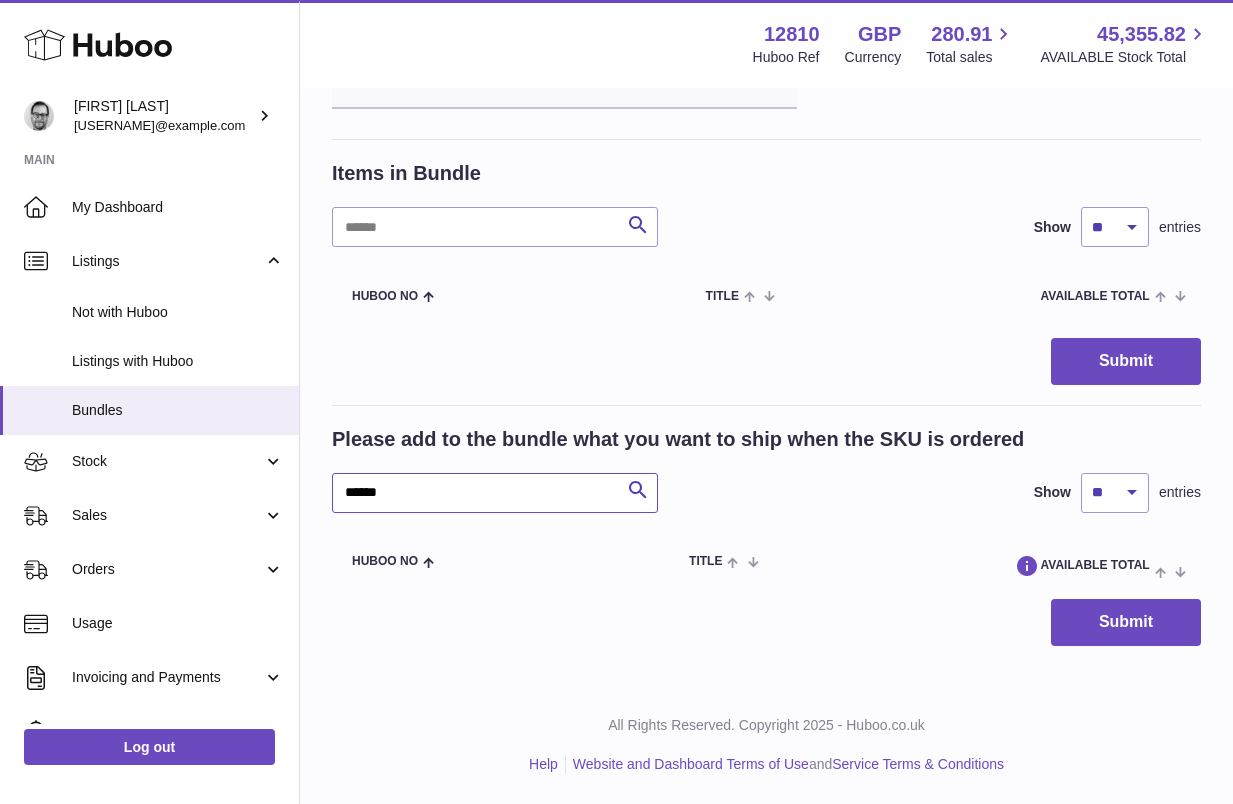 type on "******" 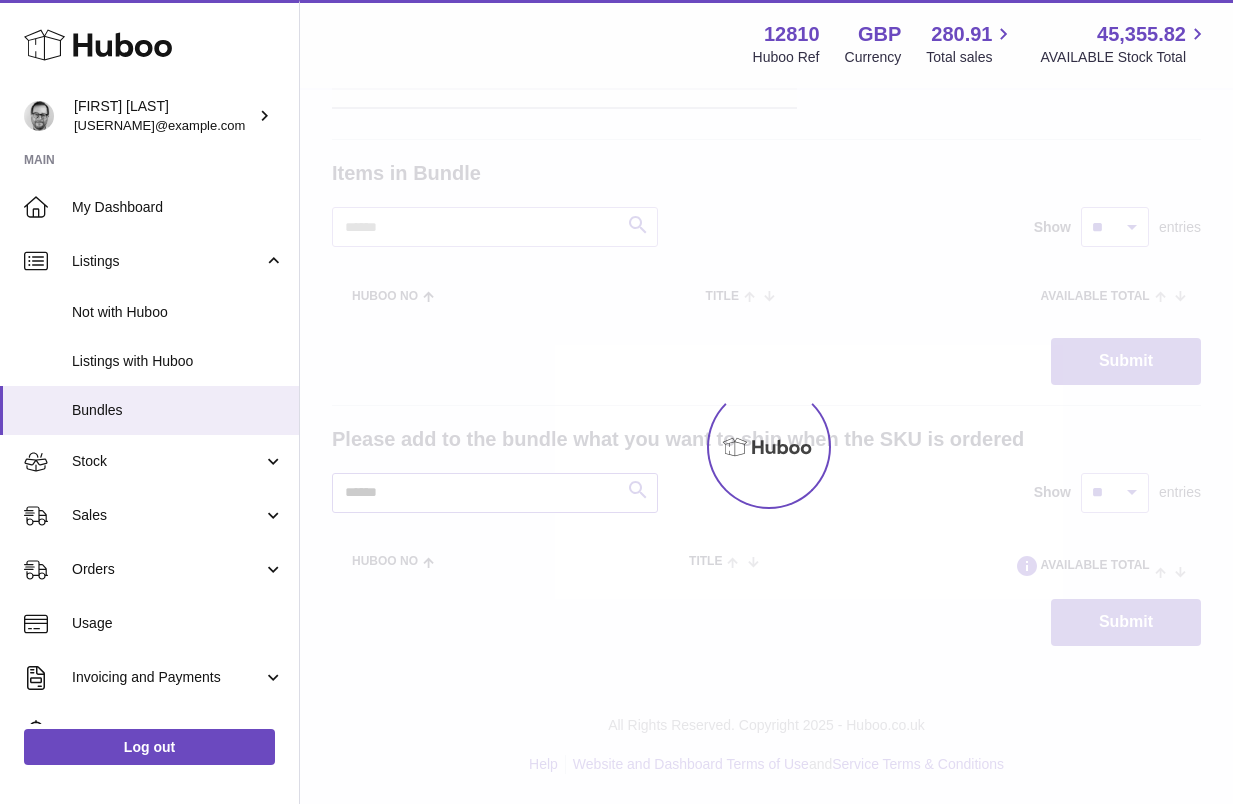 scroll, scrollTop: 625, scrollLeft: 0, axis: vertical 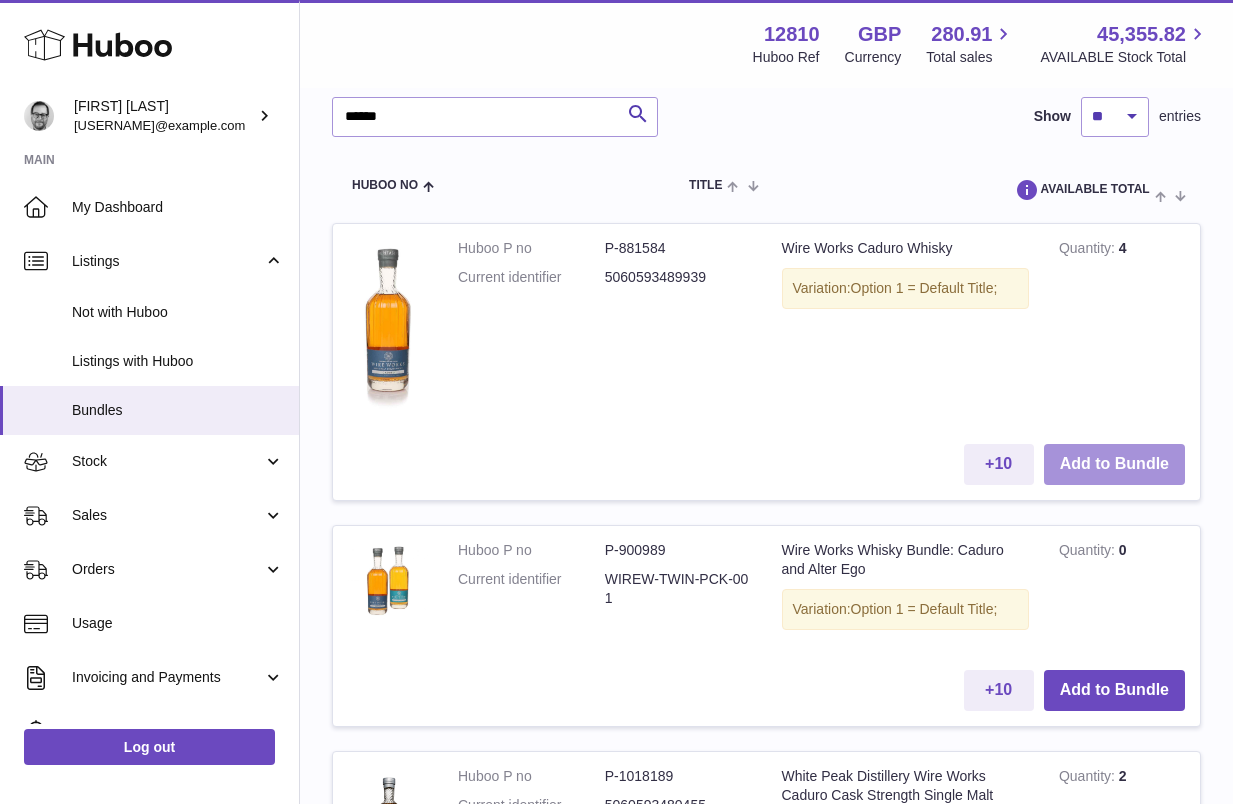 click on "Add to Bundle" at bounding box center (1114, 464) 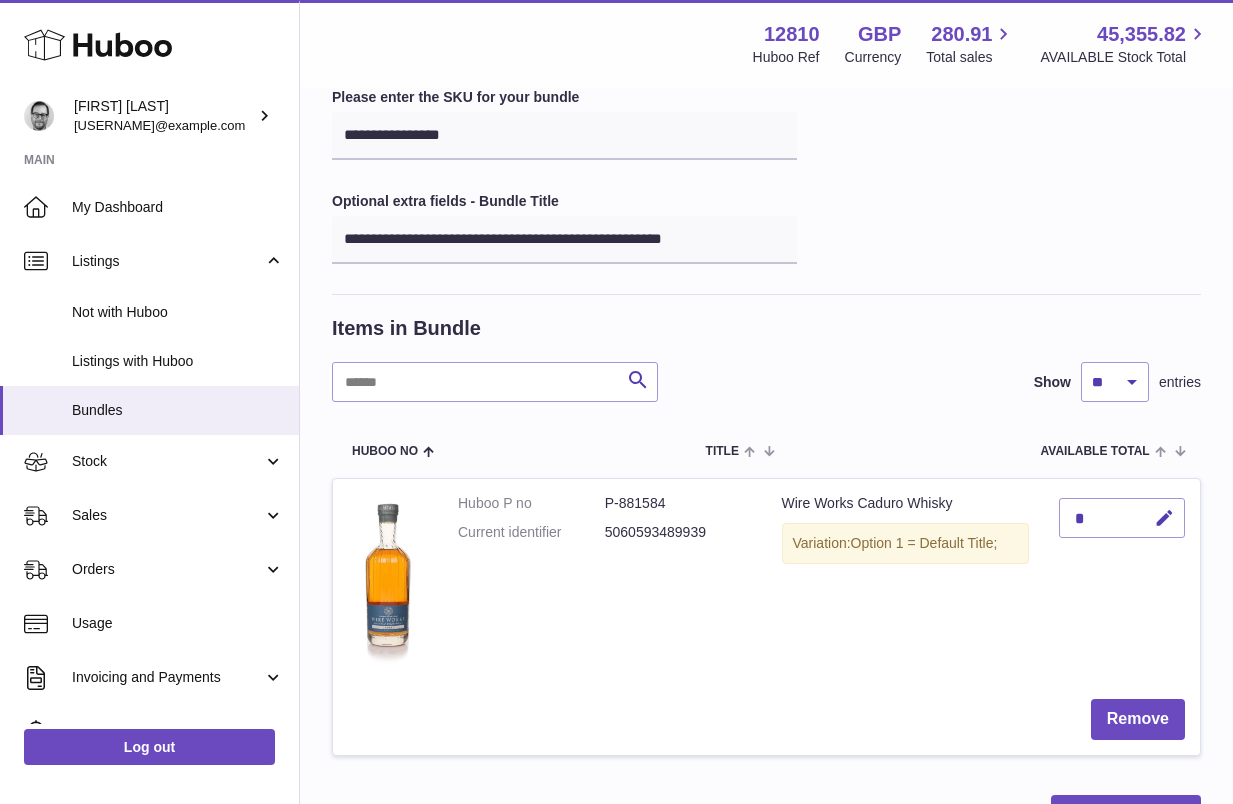scroll, scrollTop: 0, scrollLeft: 0, axis: both 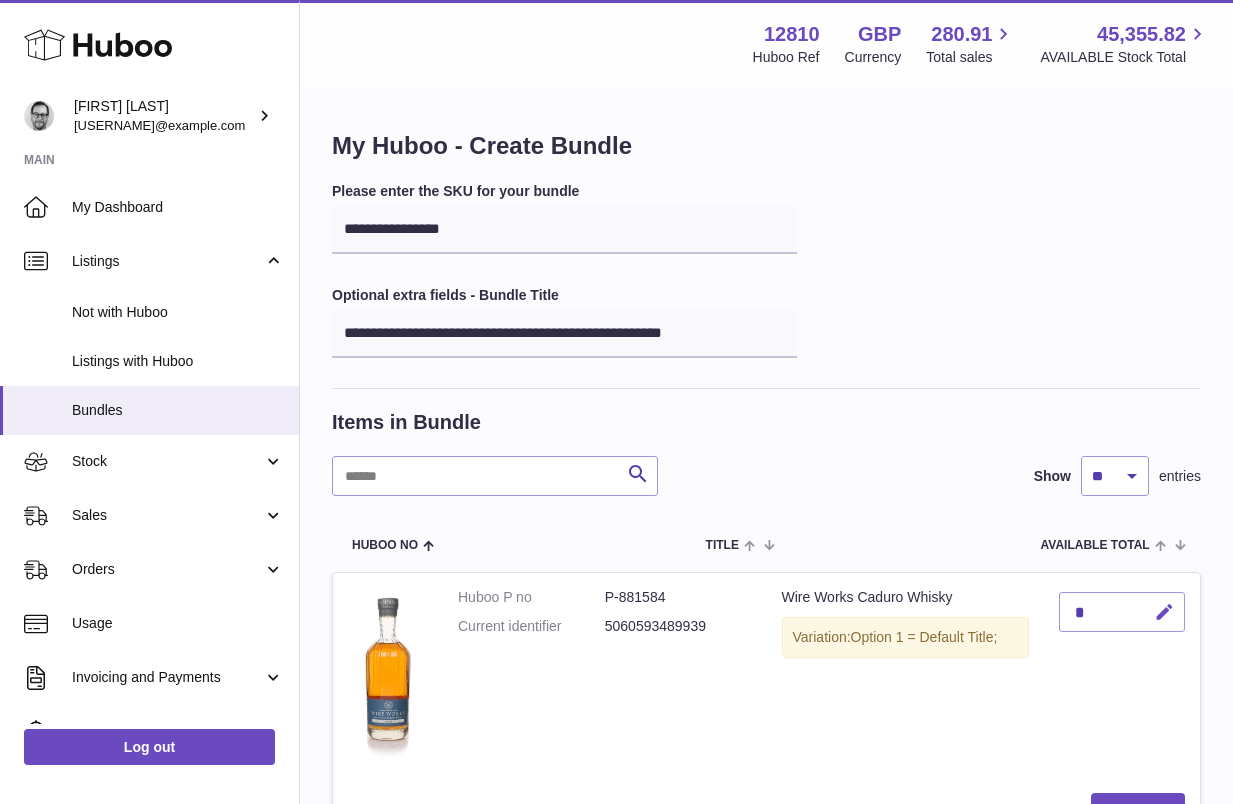 click at bounding box center (1164, 612) 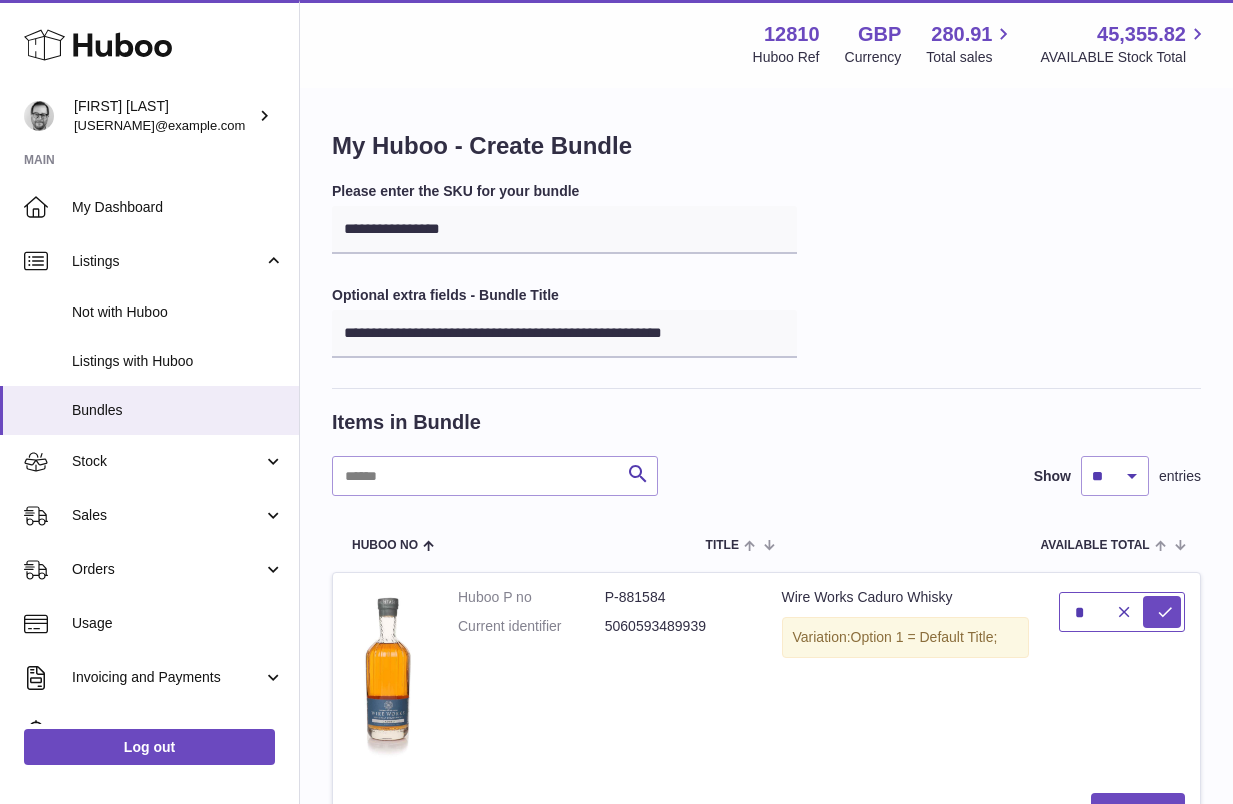 drag, startPoint x: 1084, startPoint y: 610, endPoint x: 1043, endPoint y: 610, distance: 41 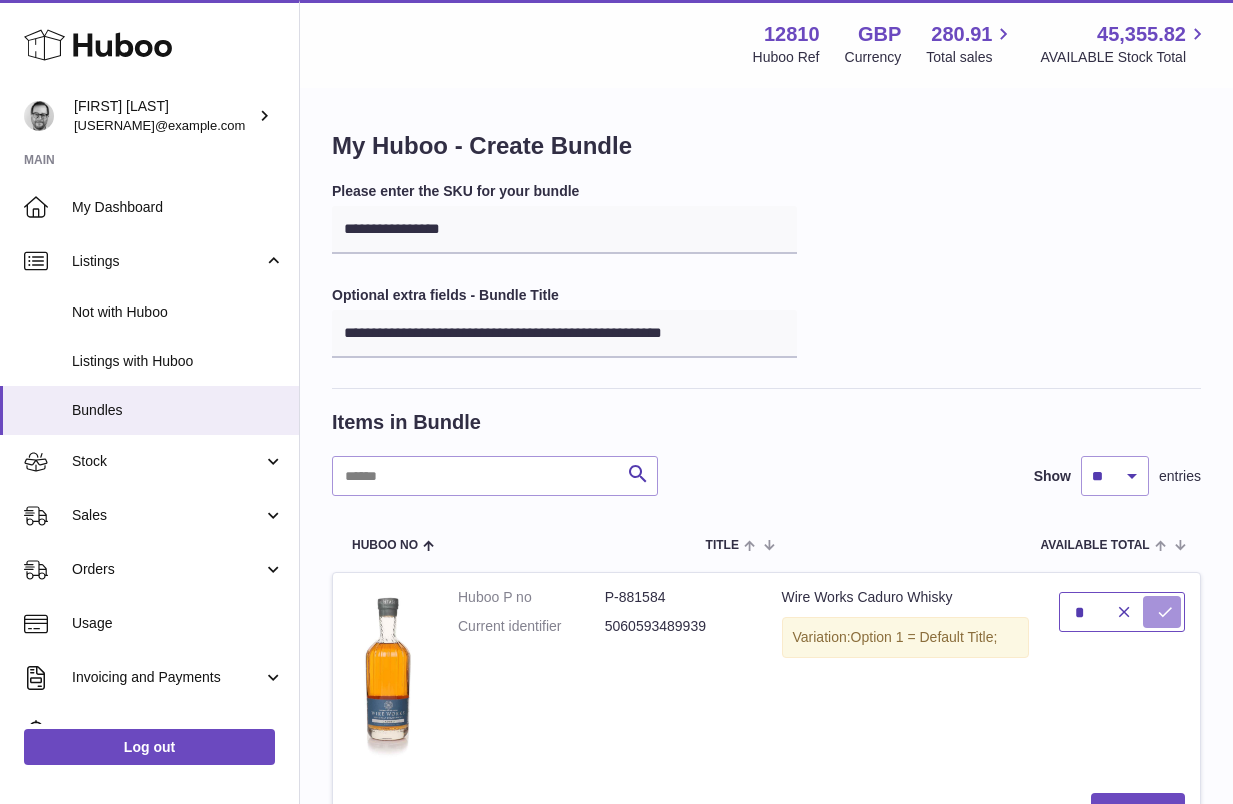 type on "*" 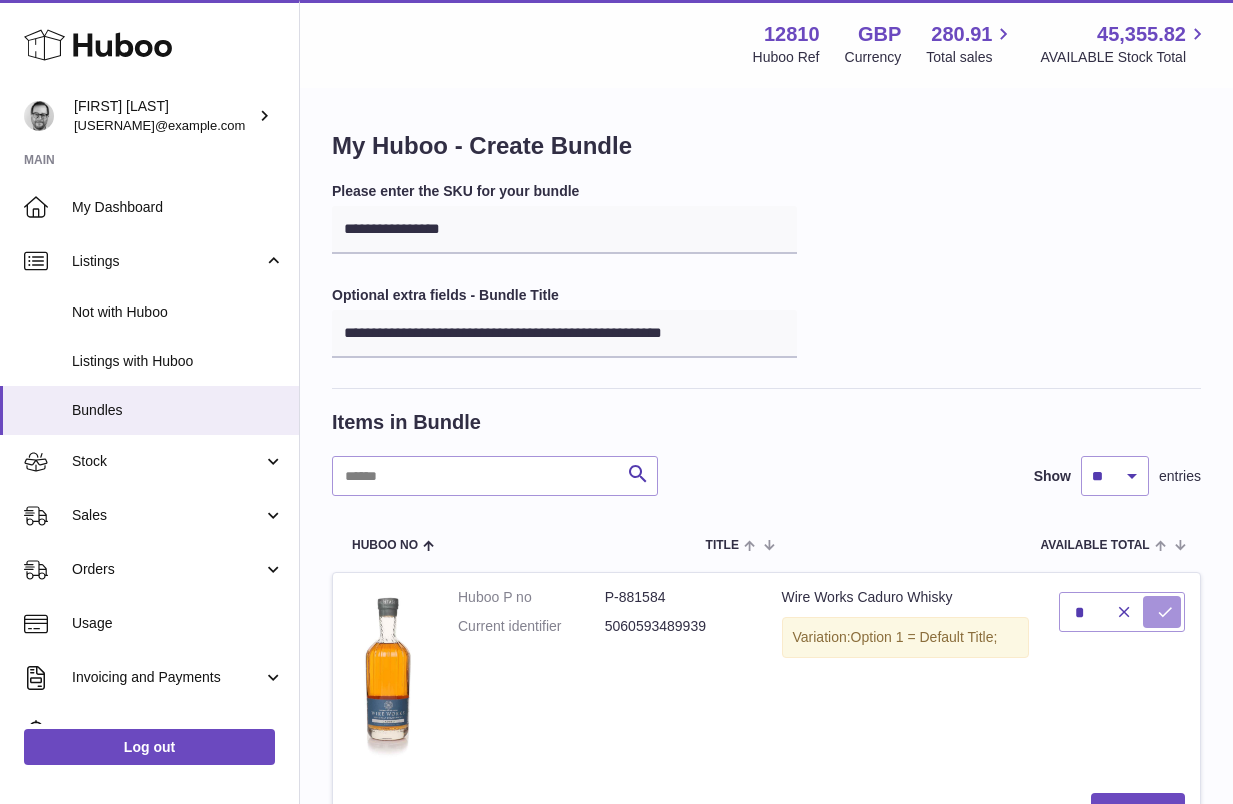 click at bounding box center (1165, 612) 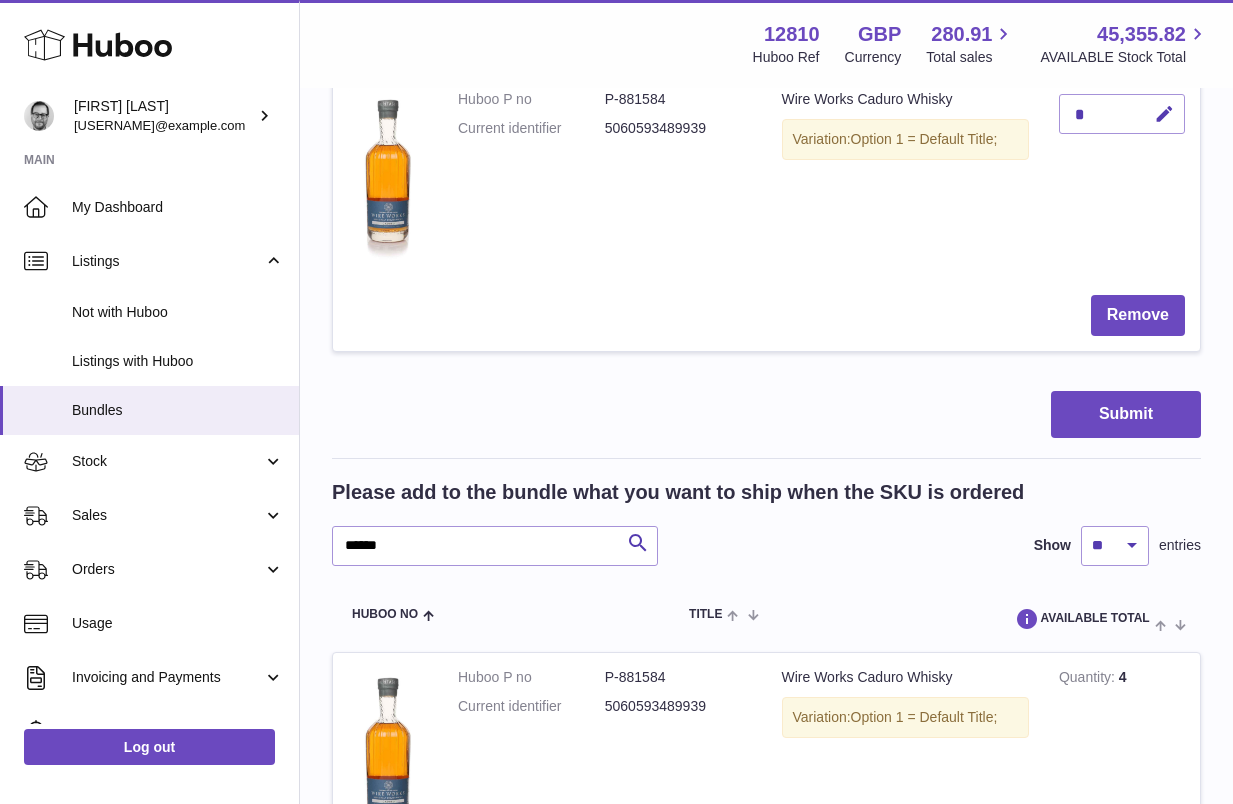 scroll, scrollTop: 508, scrollLeft: 0, axis: vertical 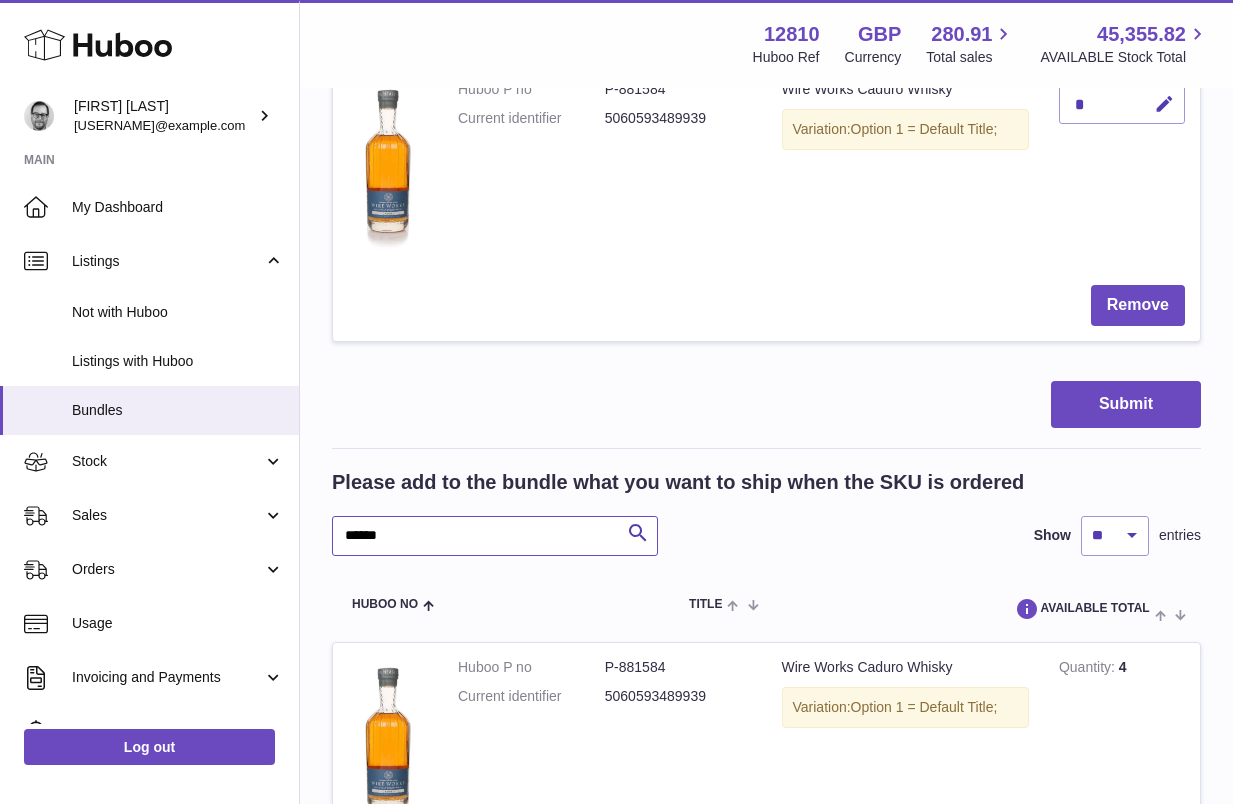 click on "******" at bounding box center [495, 536] 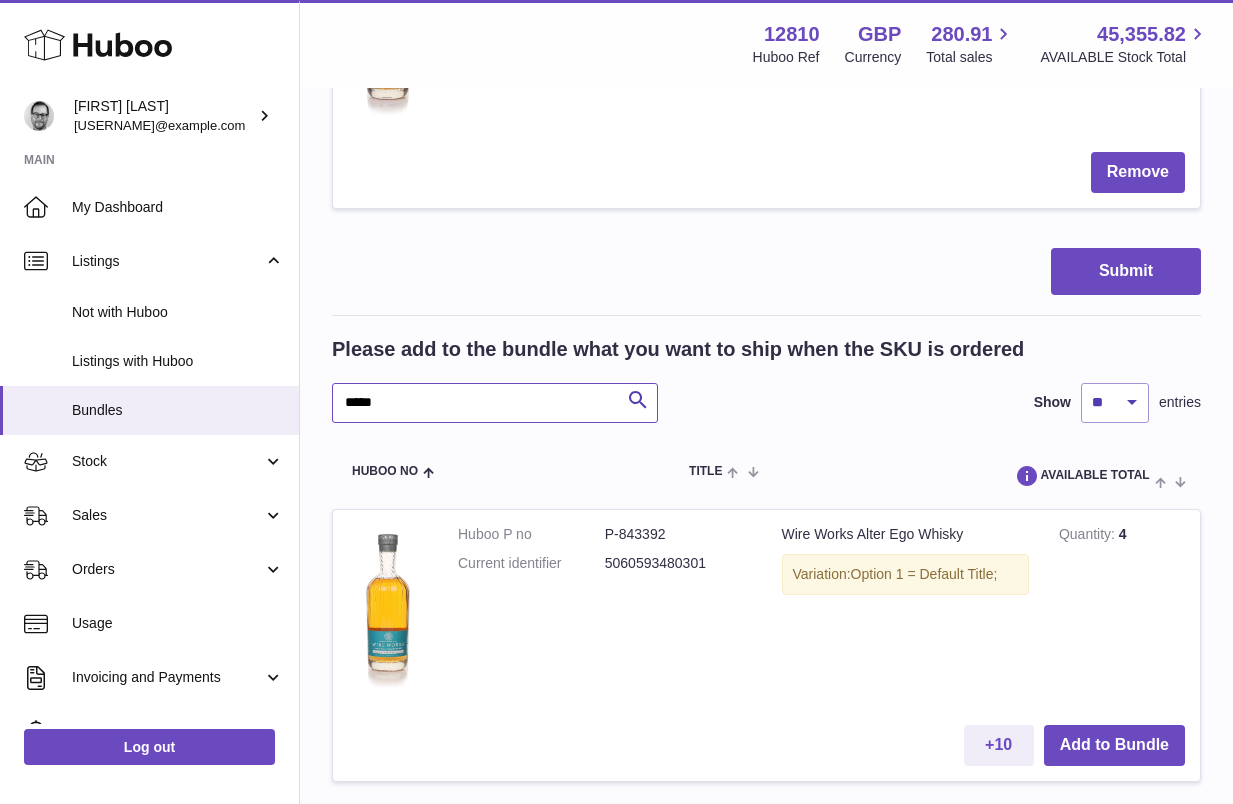 scroll, scrollTop: 684, scrollLeft: 0, axis: vertical 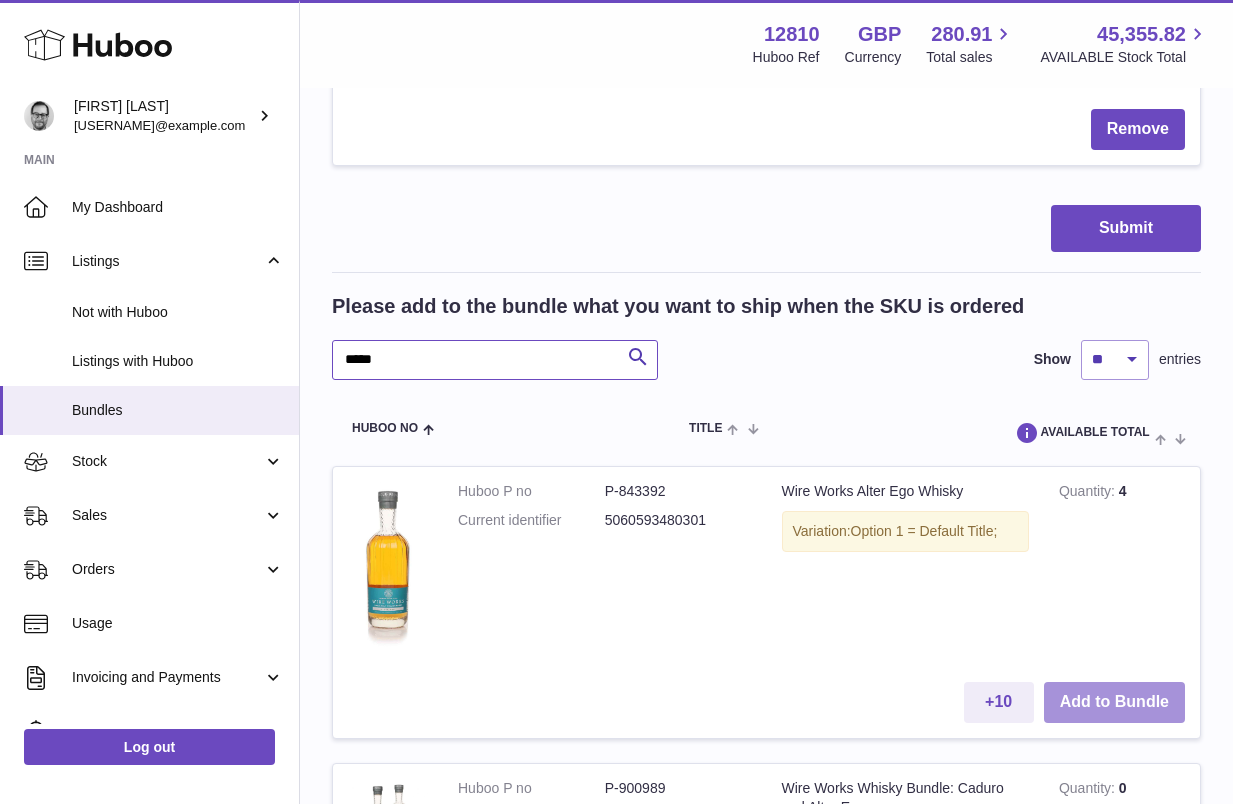 type on "*****" 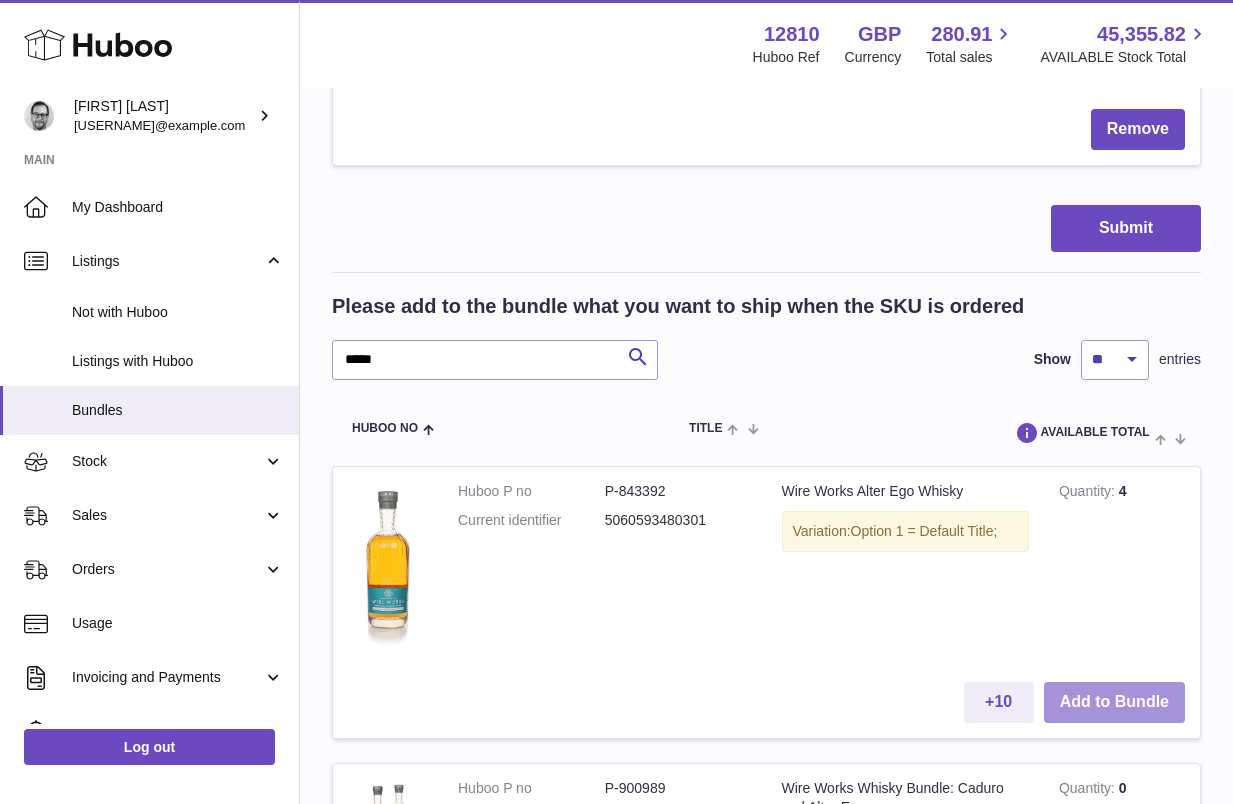 click on "Add to Bundle" at bounding box center (1114, 702) 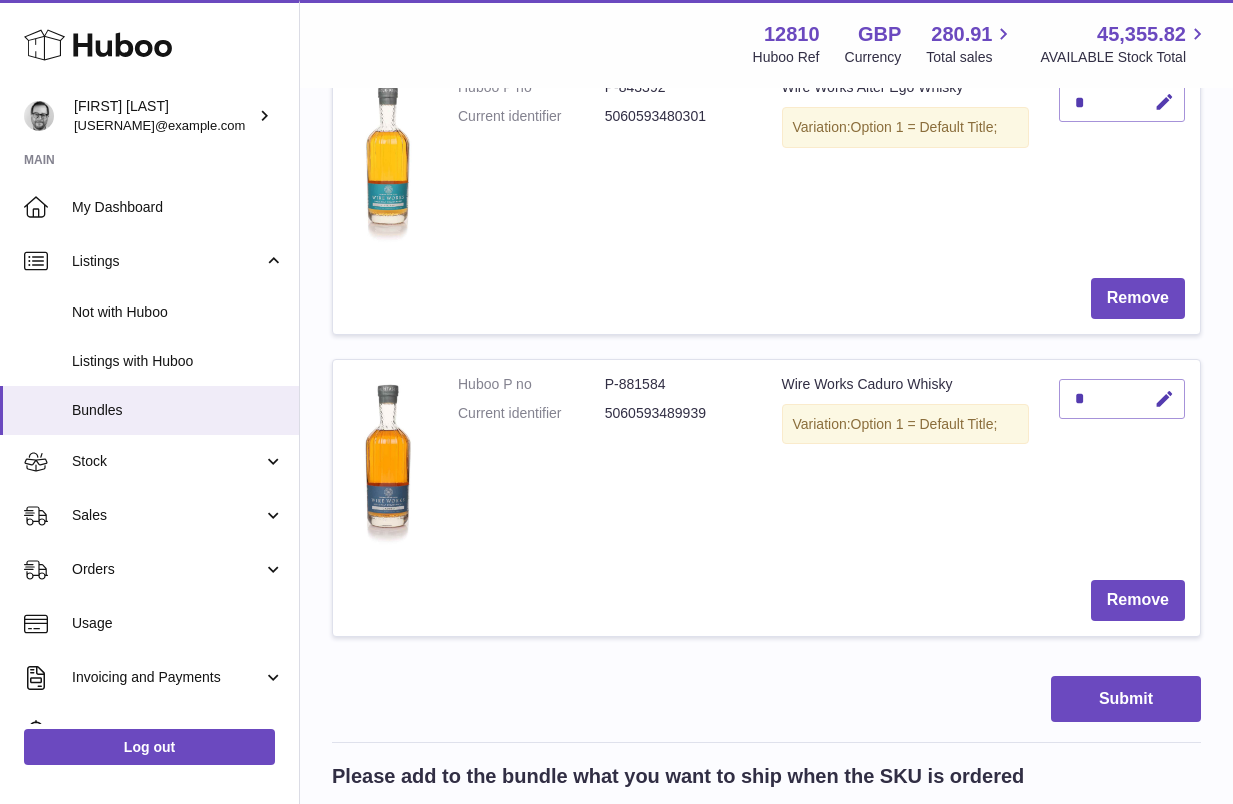 scroll, scrollTop: 441, scrollLeft: 0, axis: vertical 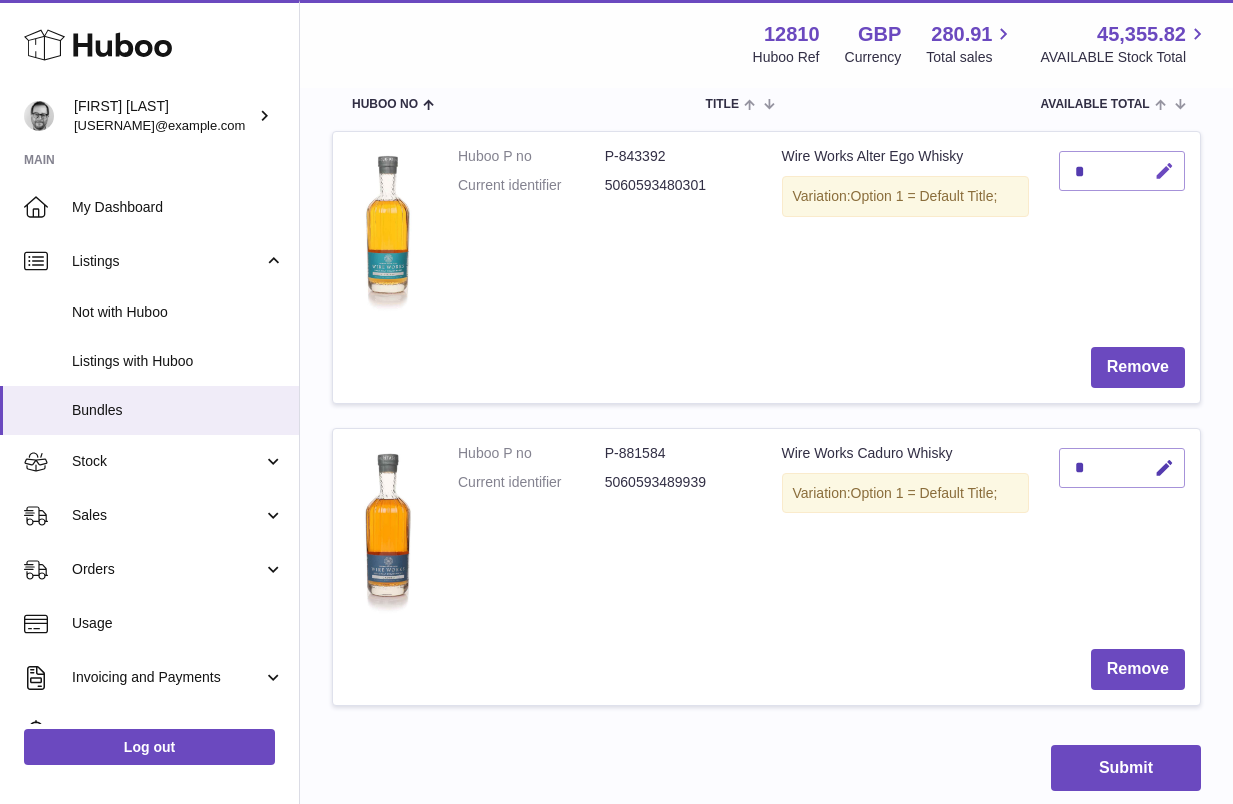 click at bounding box center (1164, 171) 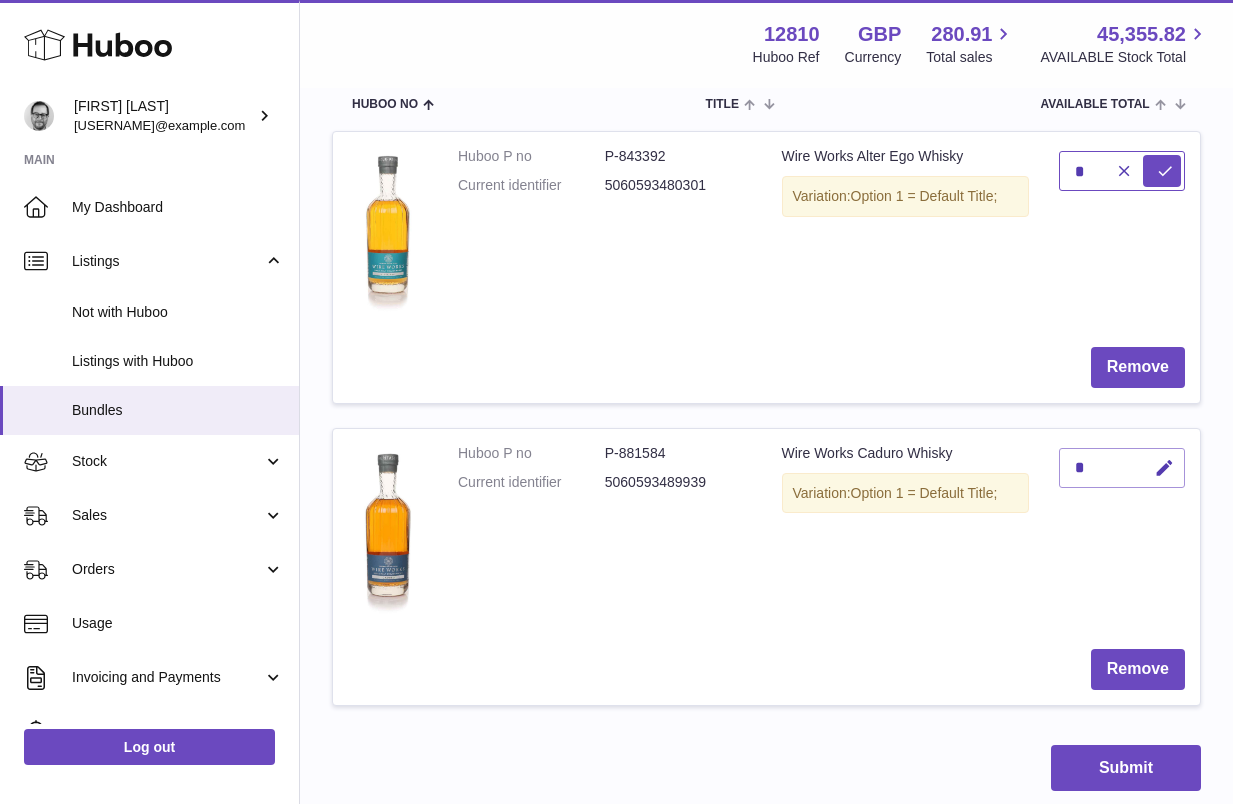 drag, startPoint x: 1088, startPoint y: 175, endPoint x: 1068, endPoint y: 175, distance: 20 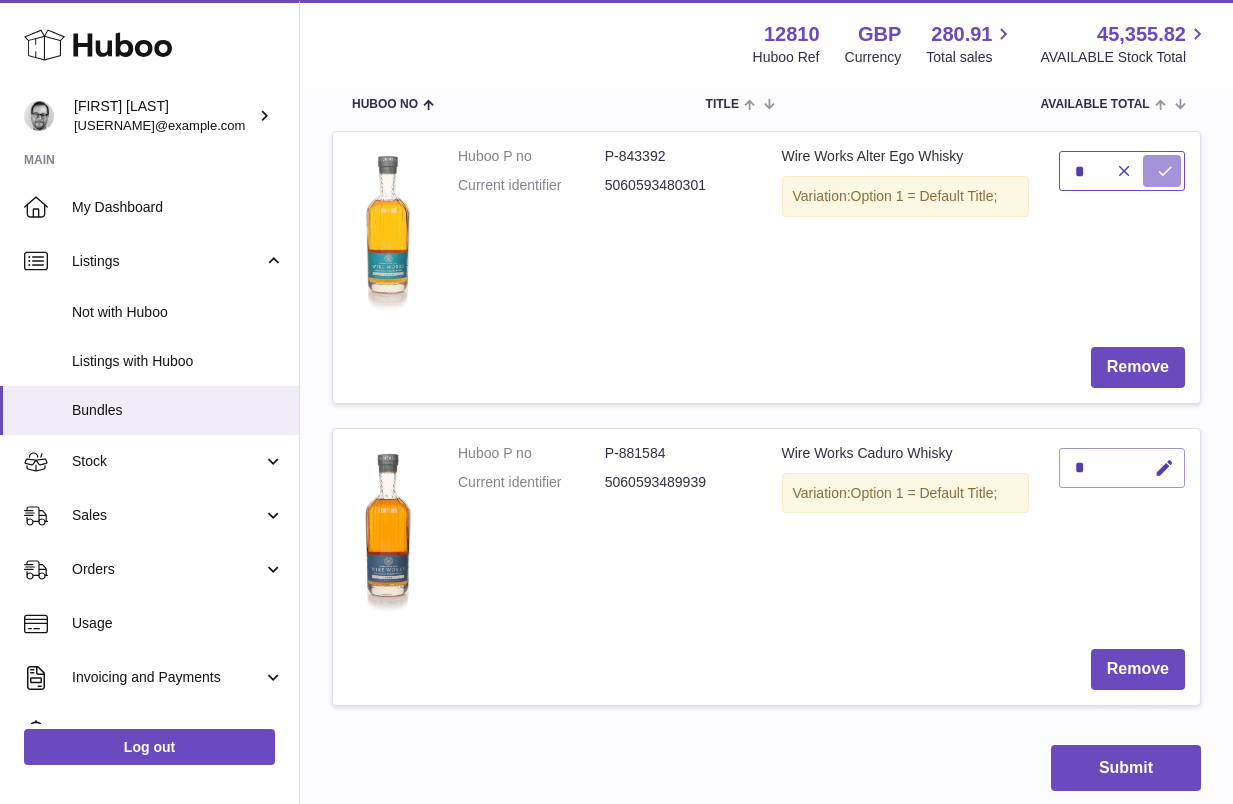 type on "*" 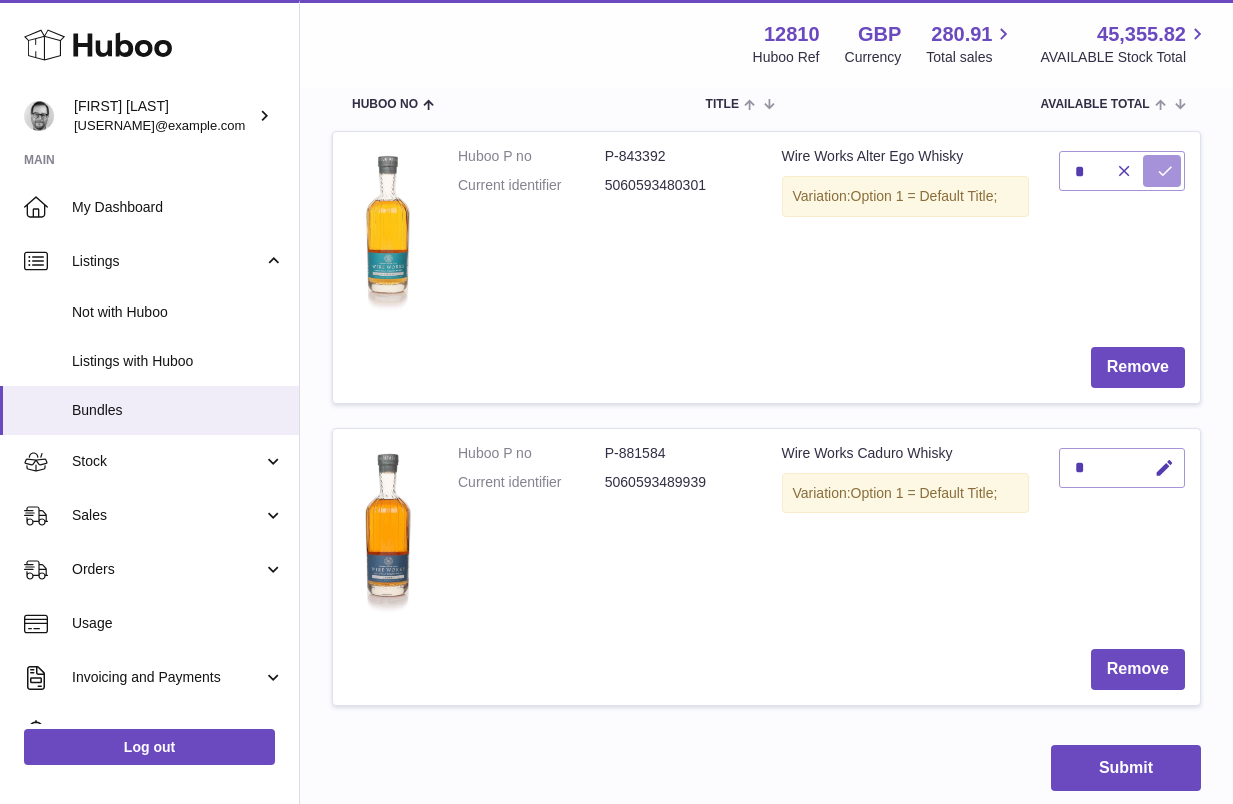 click at bounding box center (1165, 171) 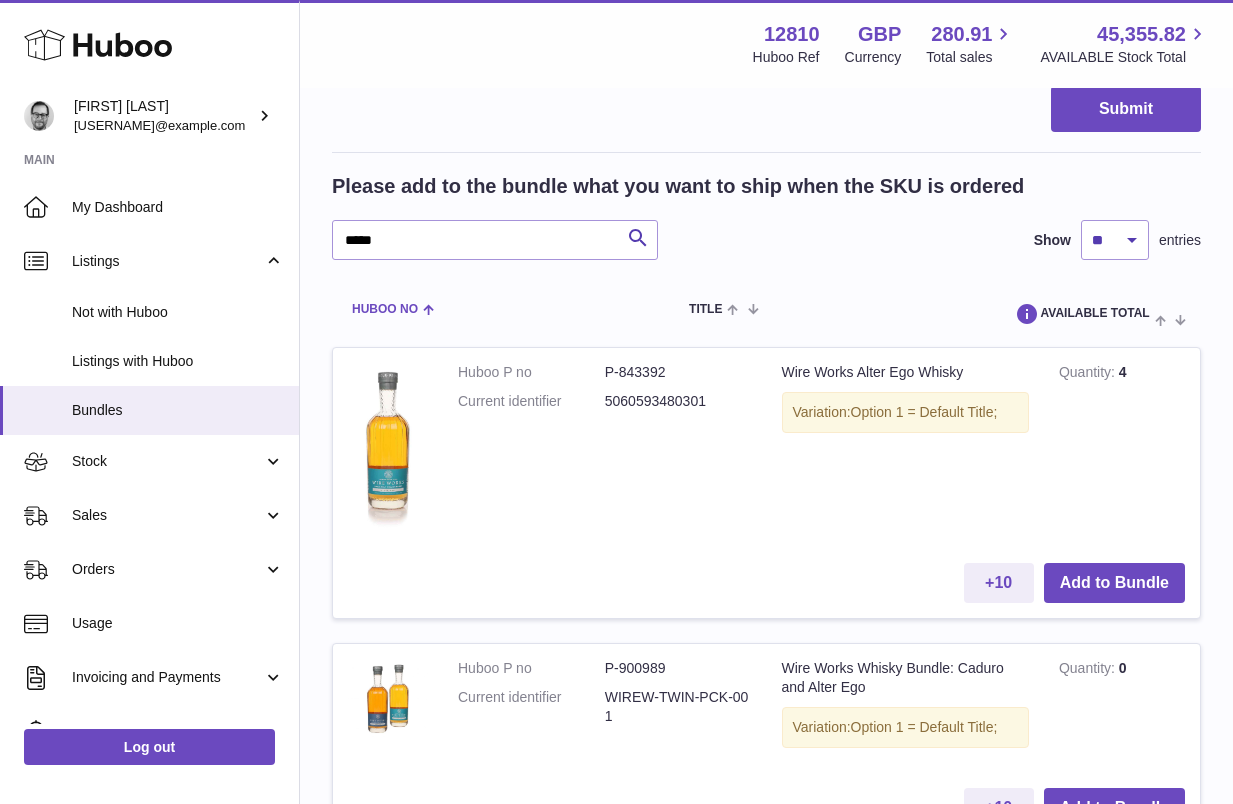 scroll, scrollTop: 1101, scrollLeft: 0, axis: vertical 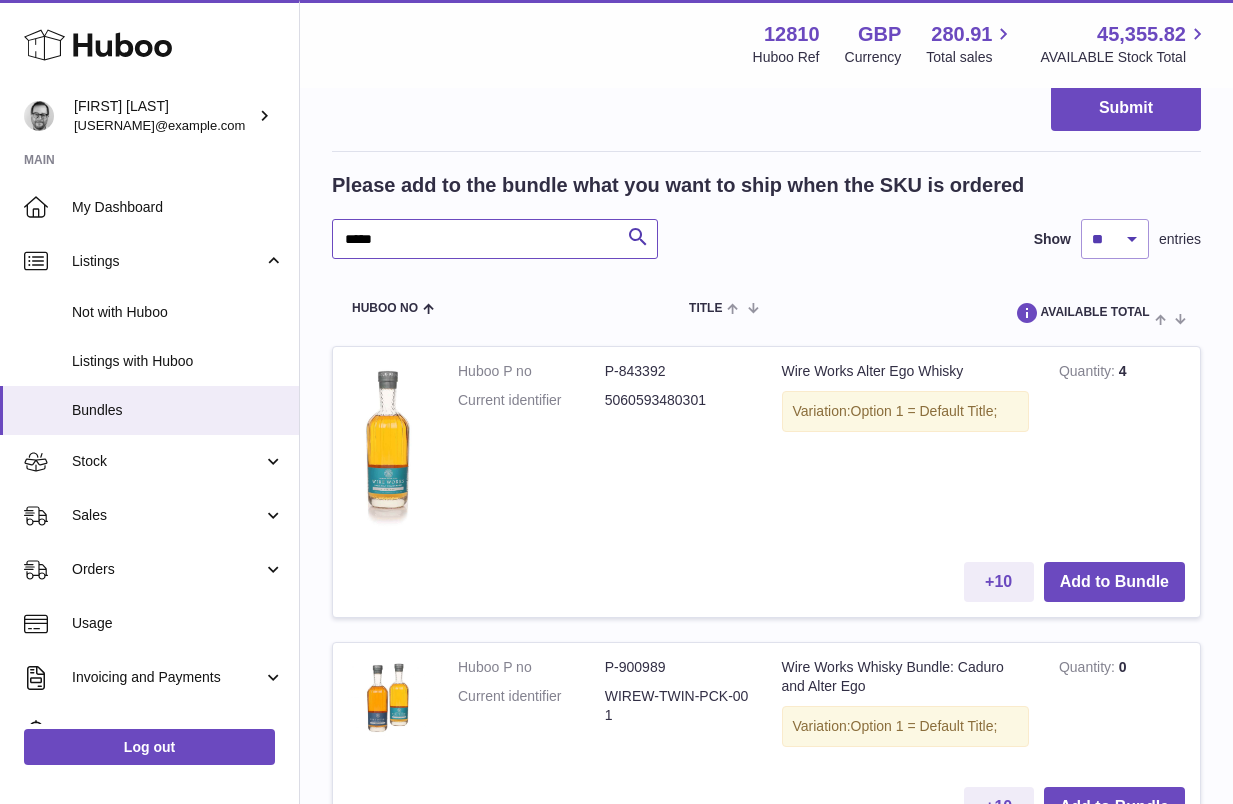 click on "*****" at bounding box center [495, 239] 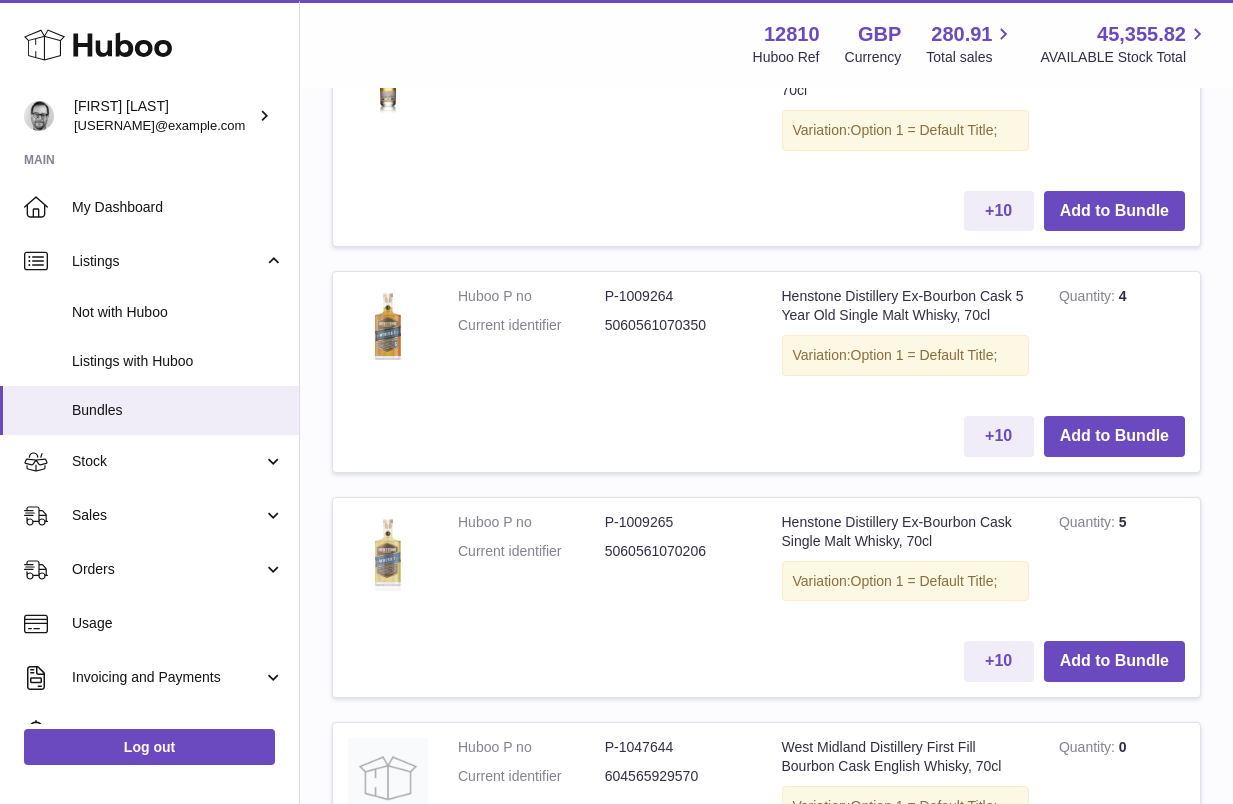 scroll, scrollTop: 2138, scrollLeft: 0, axis: vertical 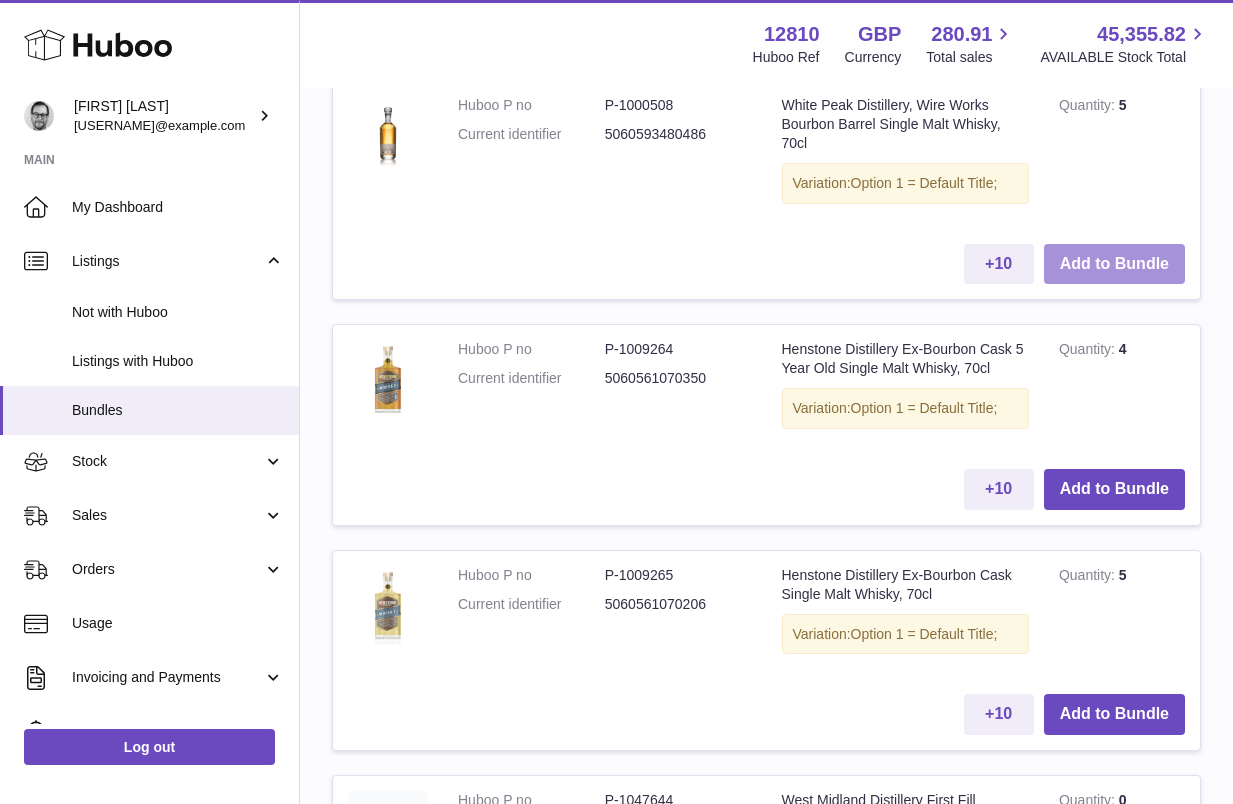 type on "*******" 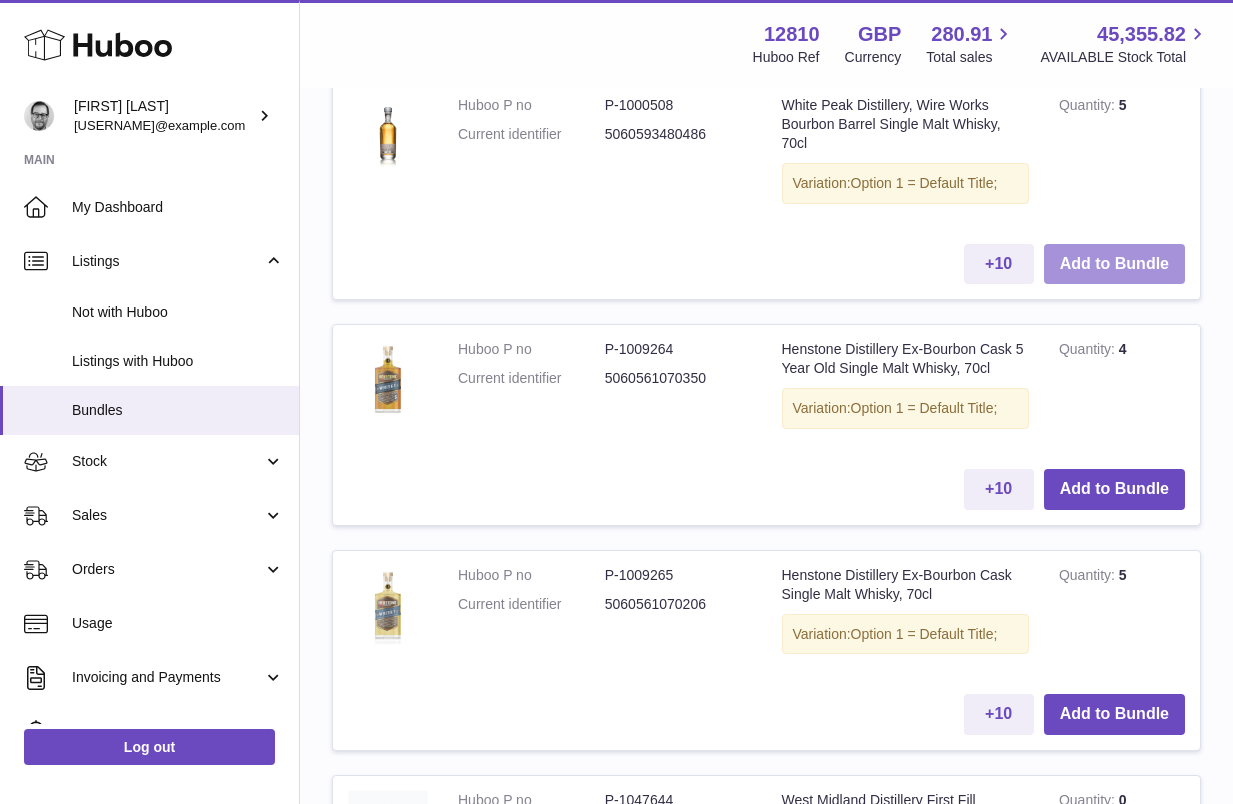 click on "Add to Bundle" at bounding box center [1114, 264] 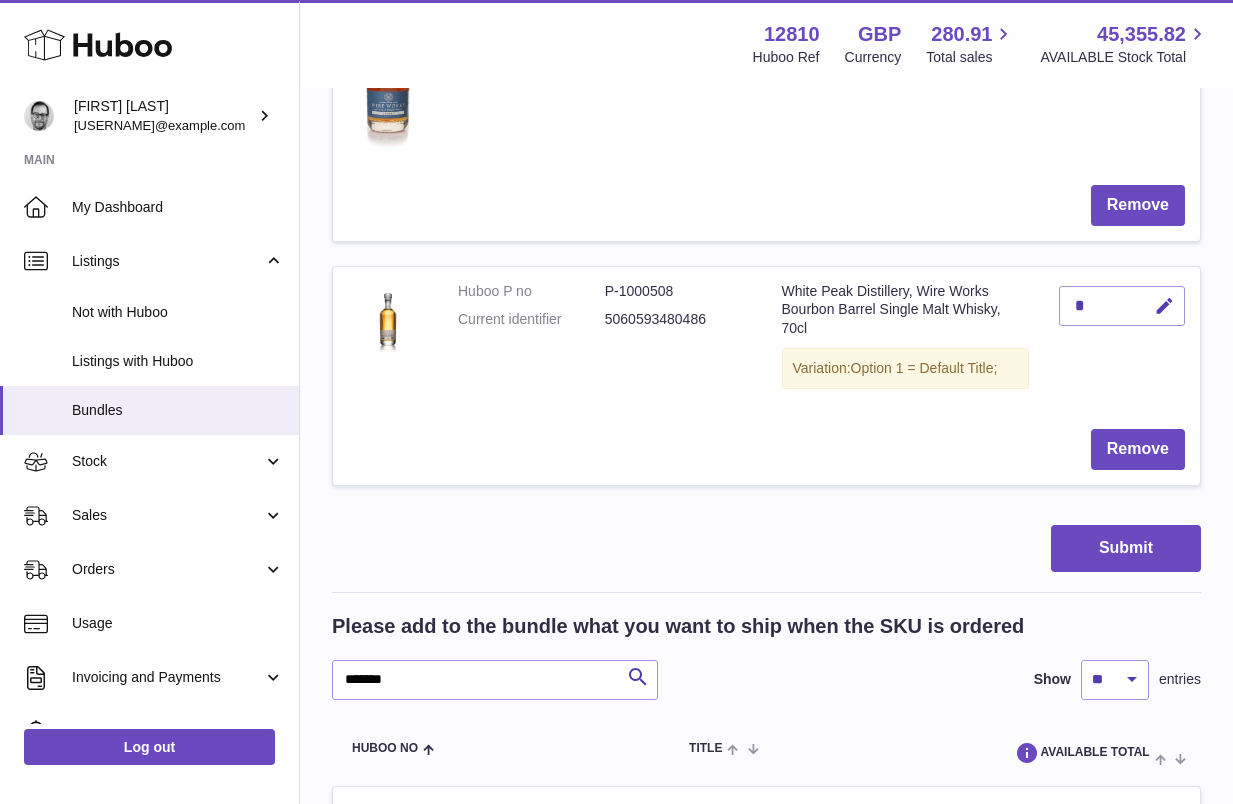 scroll, scrollTop: 853, scrollLeft: 0, axis: vertical 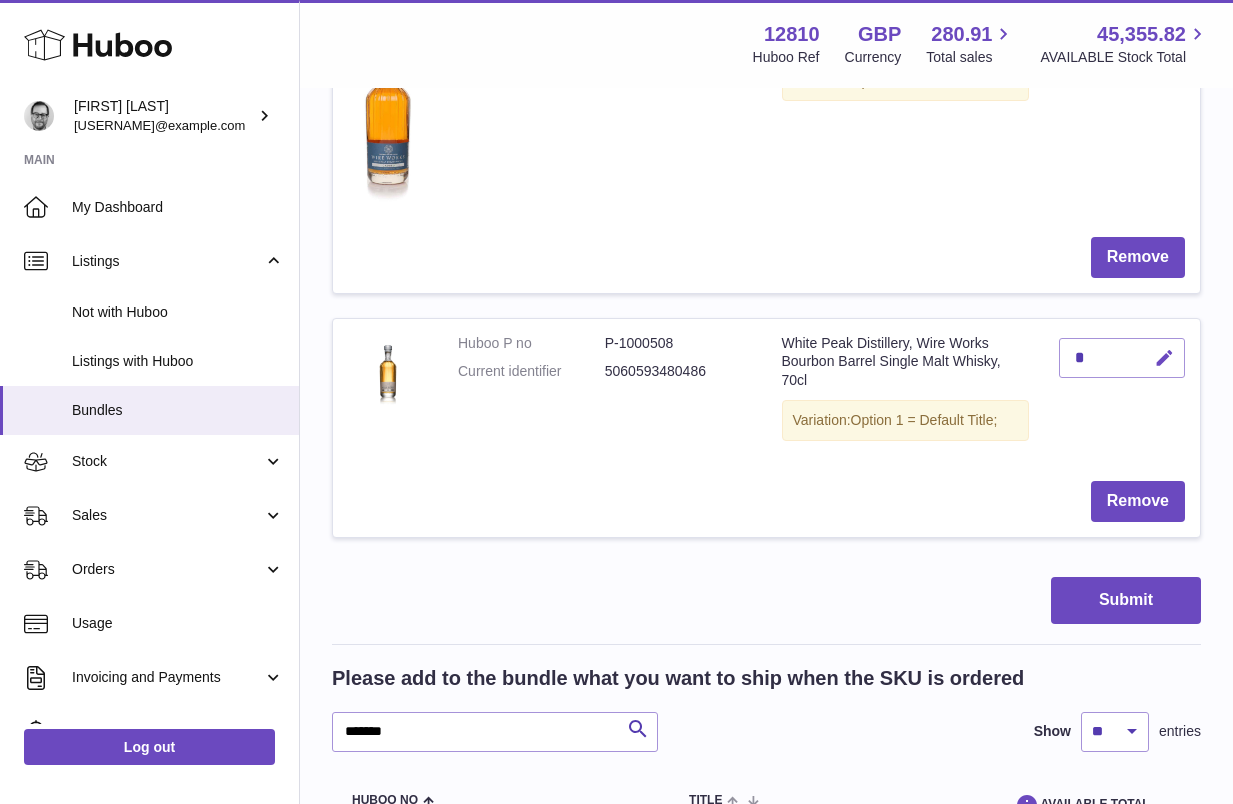 click at bounding box center [1164, 358] 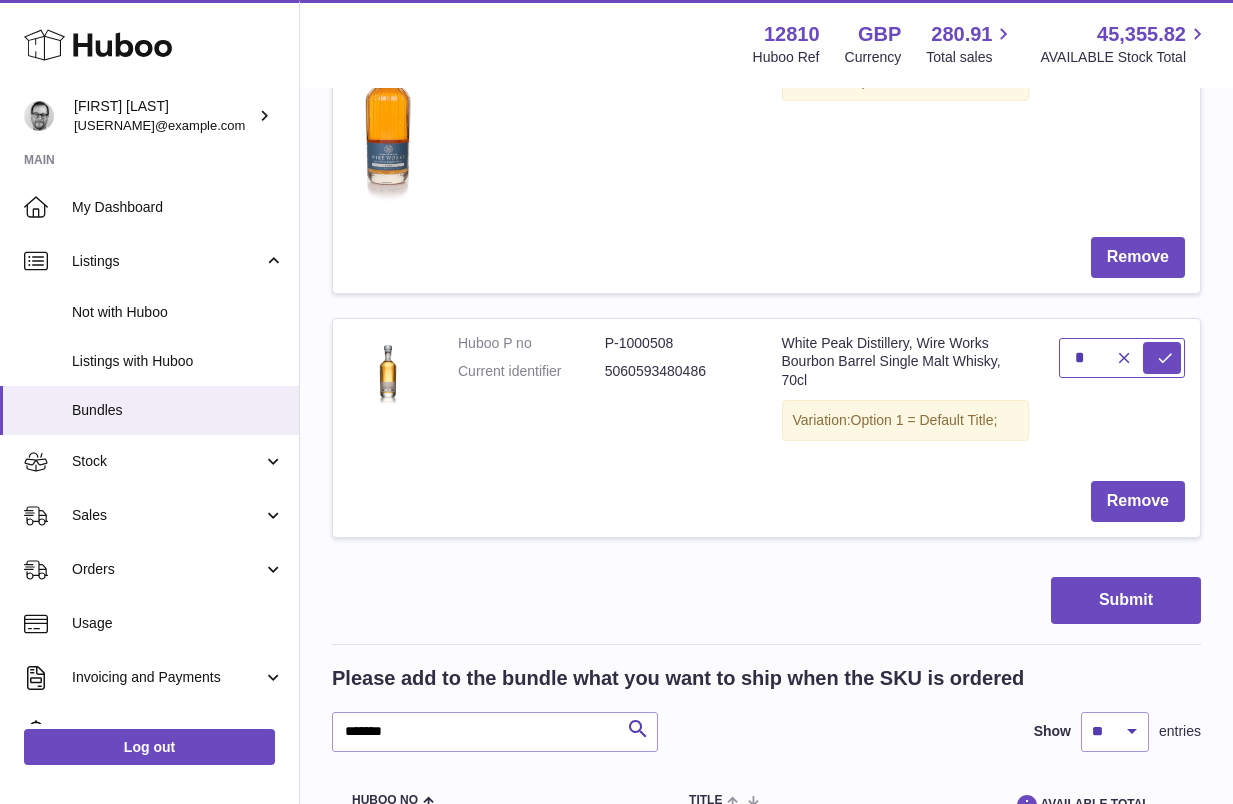 drag, startPoint x: 1091, startPoint y: 357, endPoint x: 1055, endPoint y: 357, distance: 36 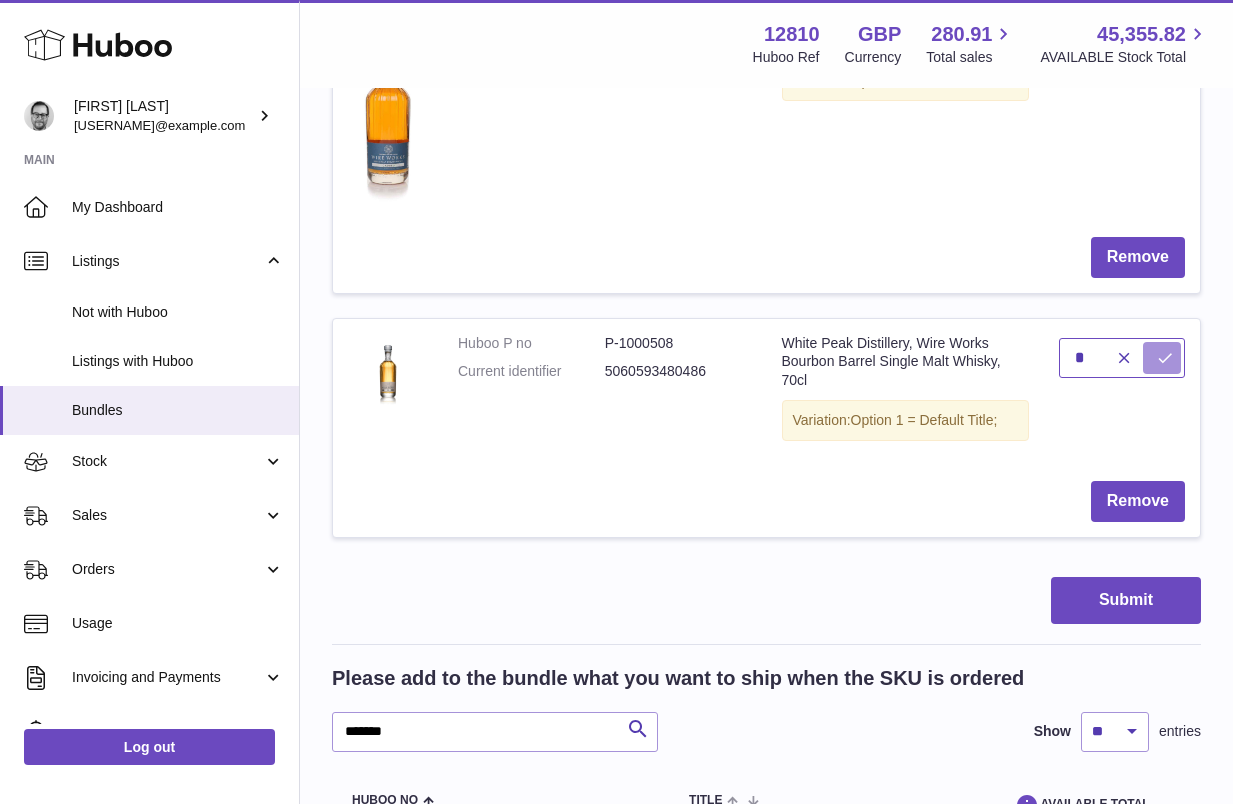 type on "*" 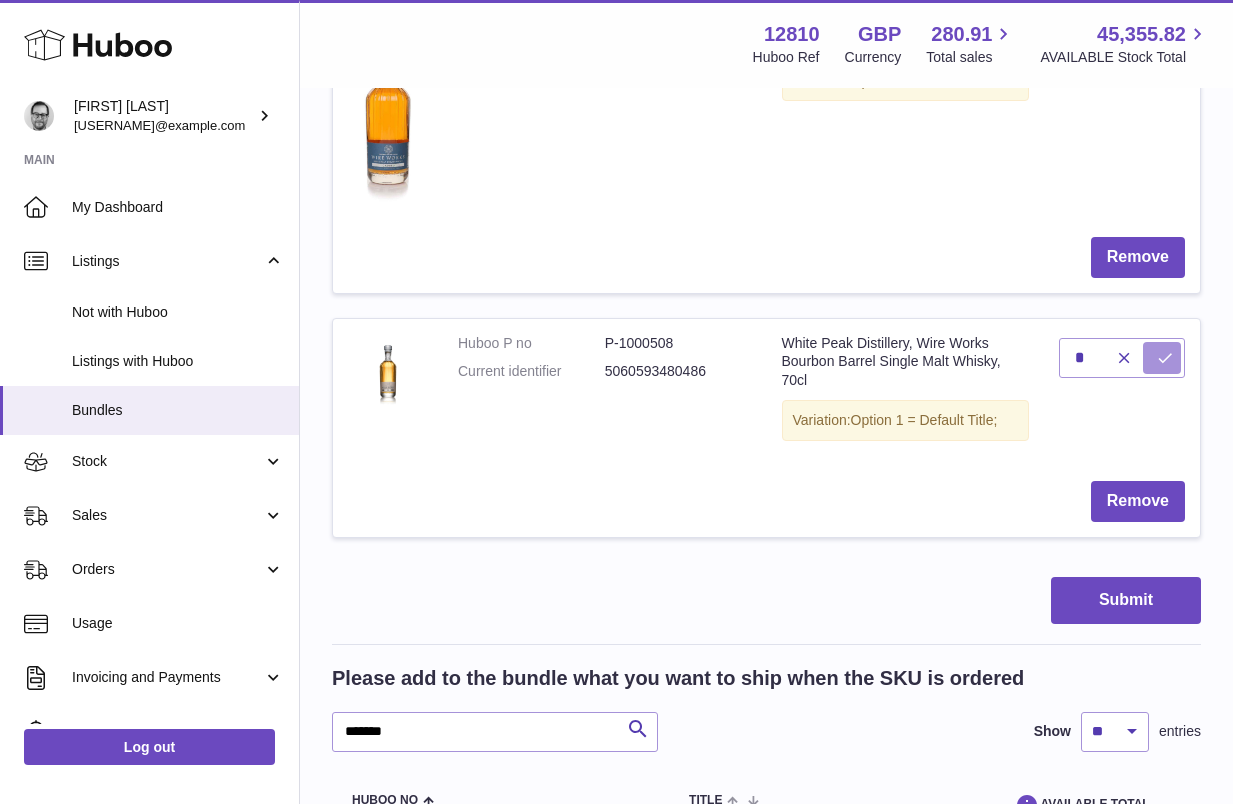 click at bounding box center [1165, 358] 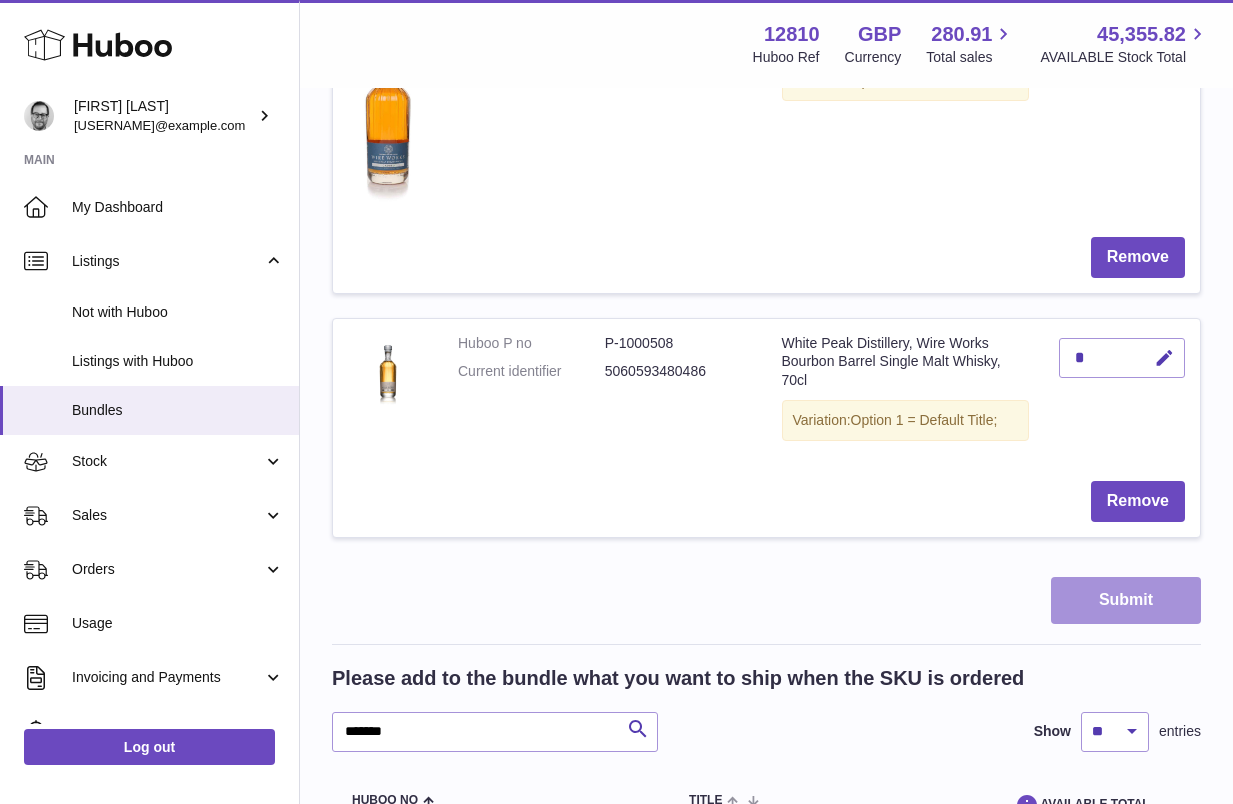 click on "Submit" at bounding box center [1126, 600] 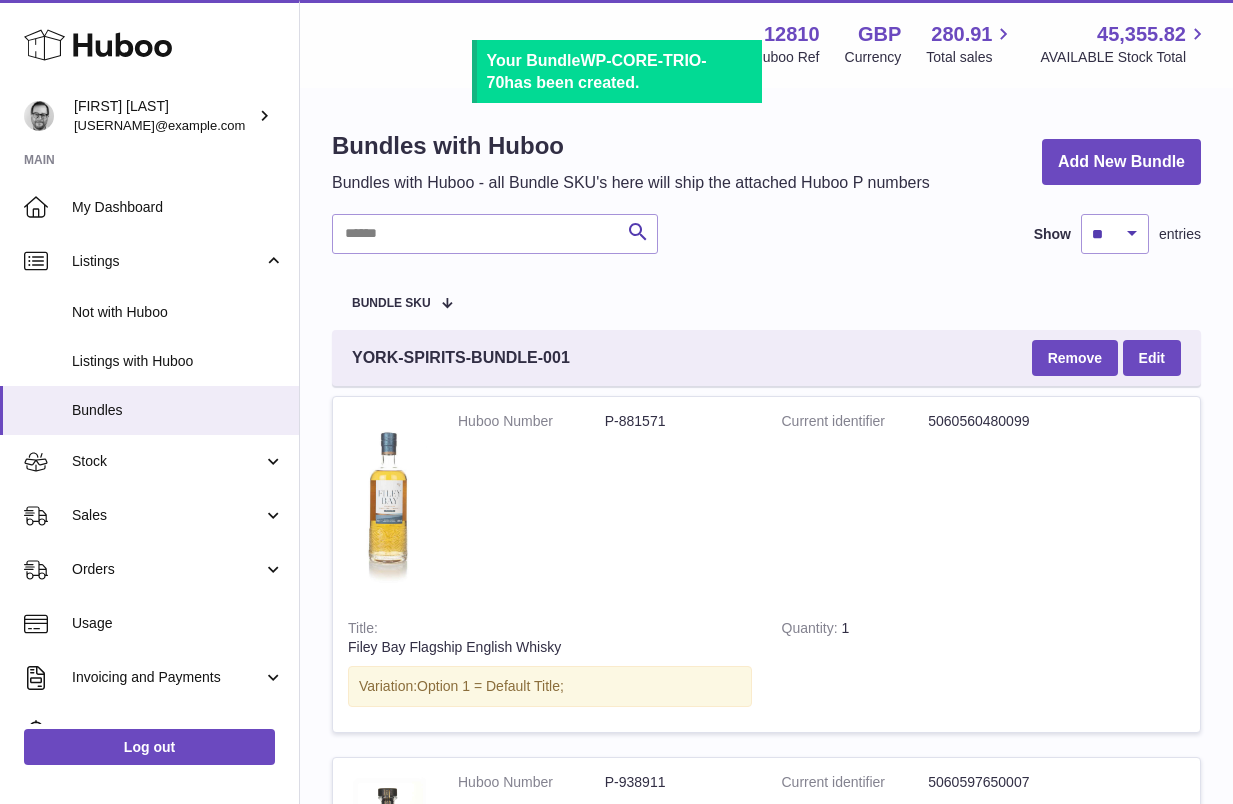 scroll, scrollTop: 0, scrollLeft: 0, axis: both 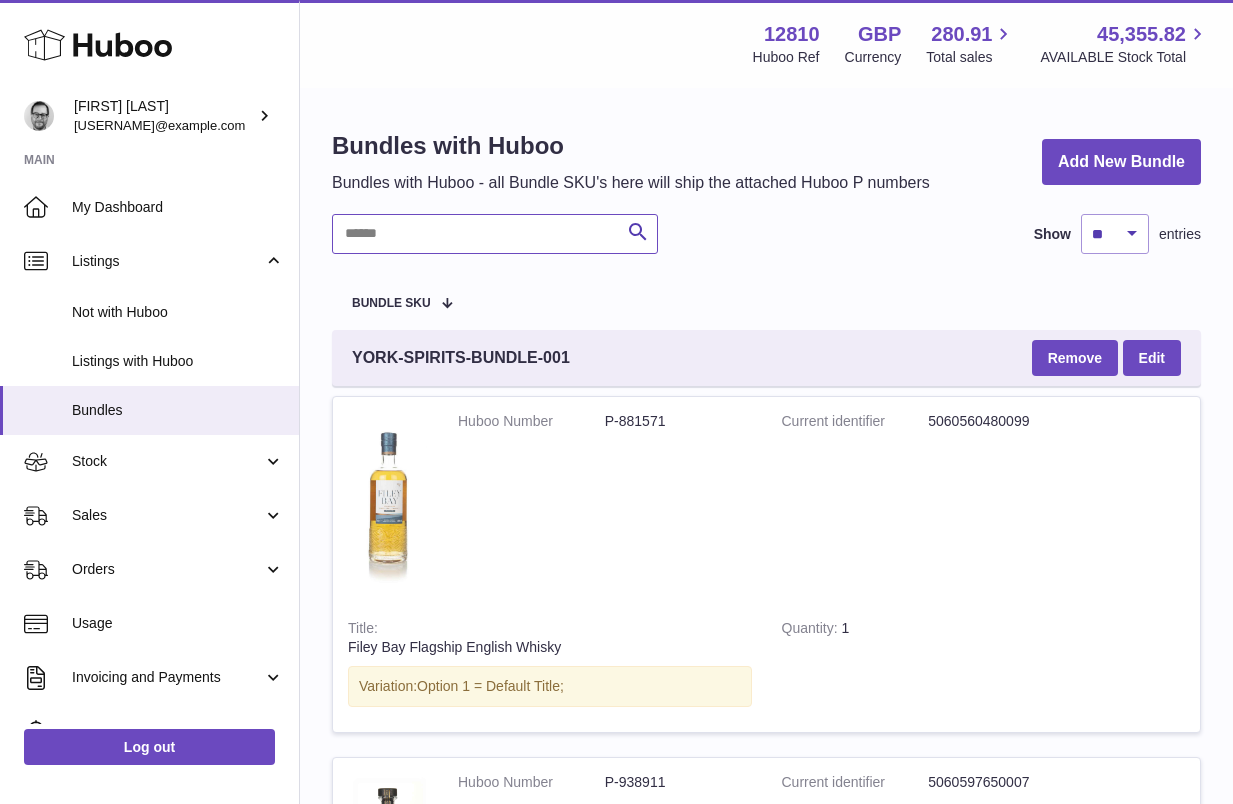 click at bounding box center (495, 234) 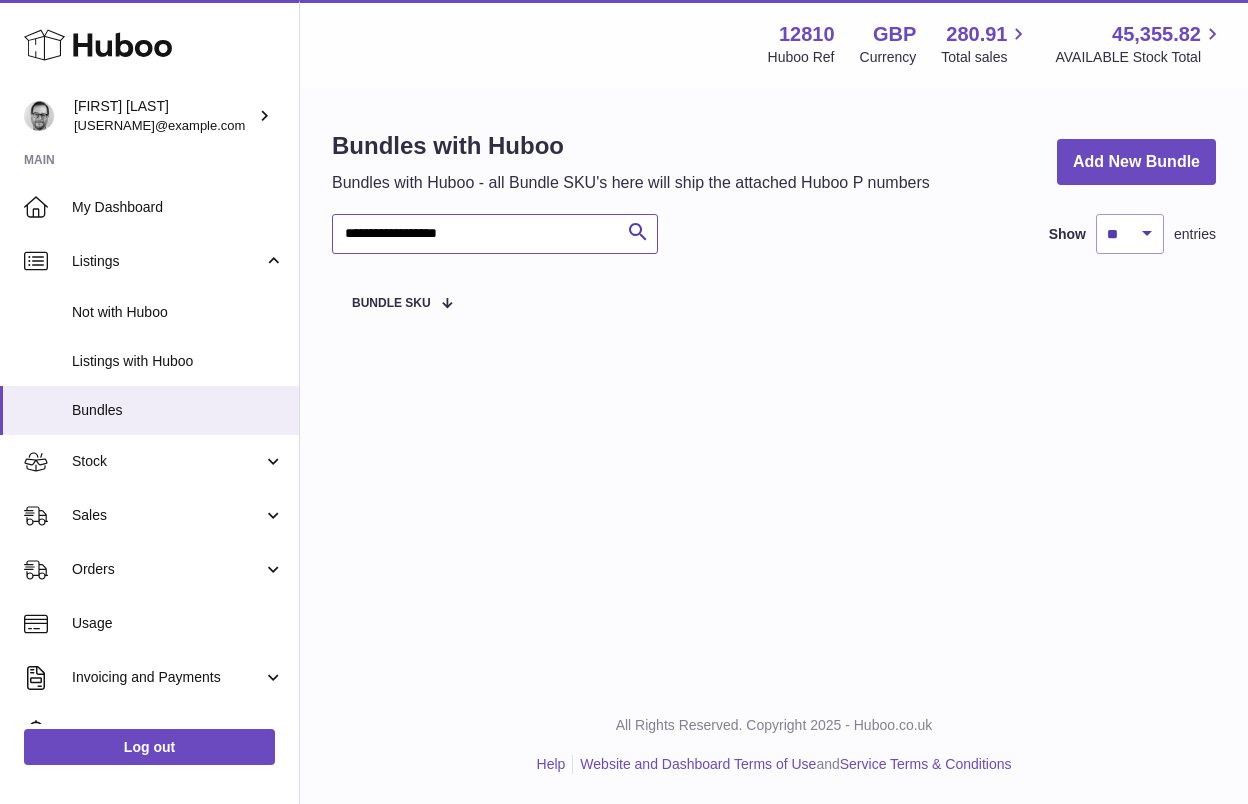 paste on "**********" 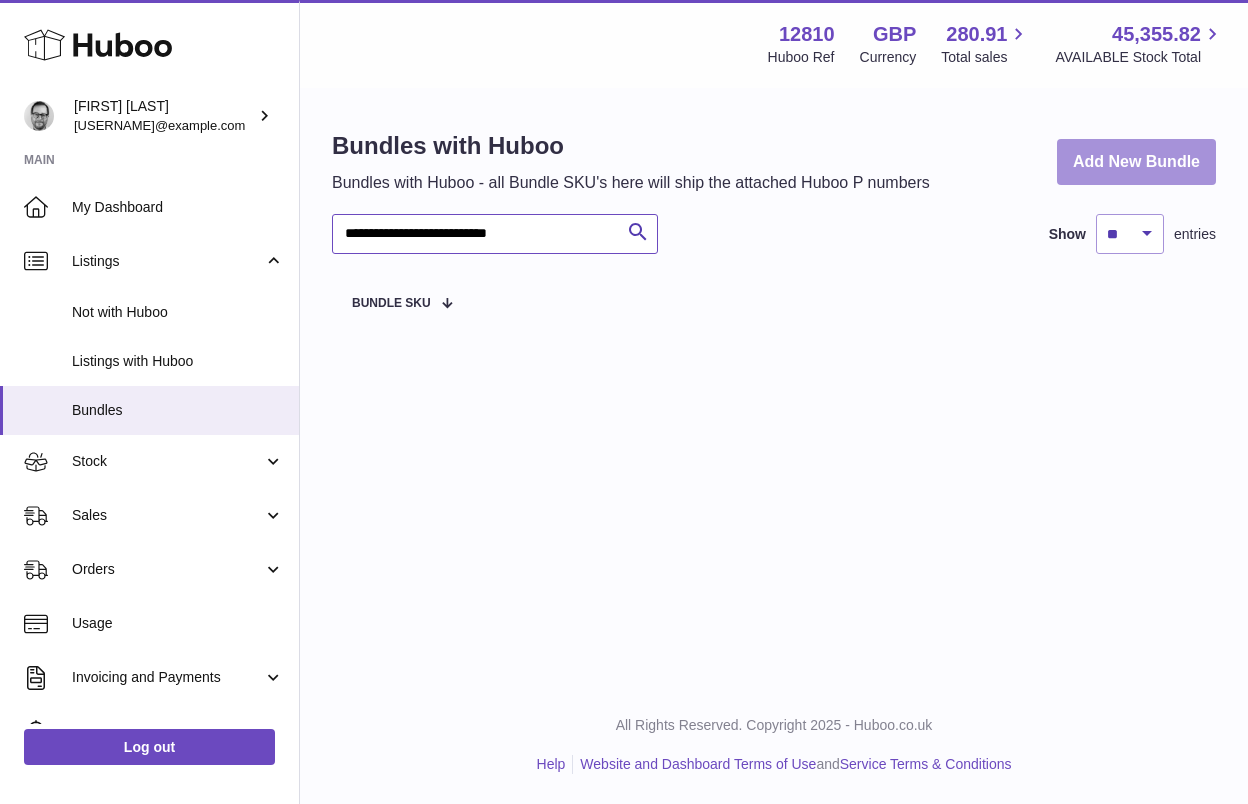 type on "**********" 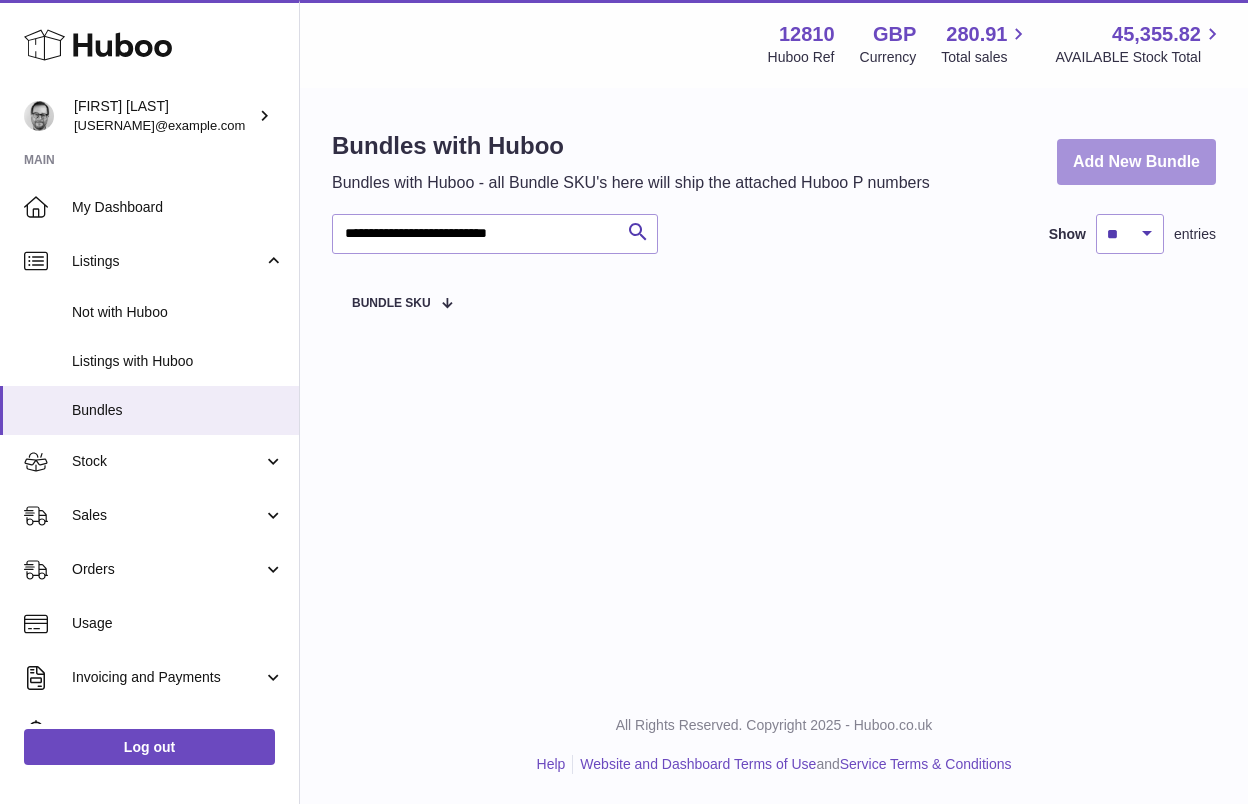 click on "Add New Bundle" at bounding box center (1136, 162) 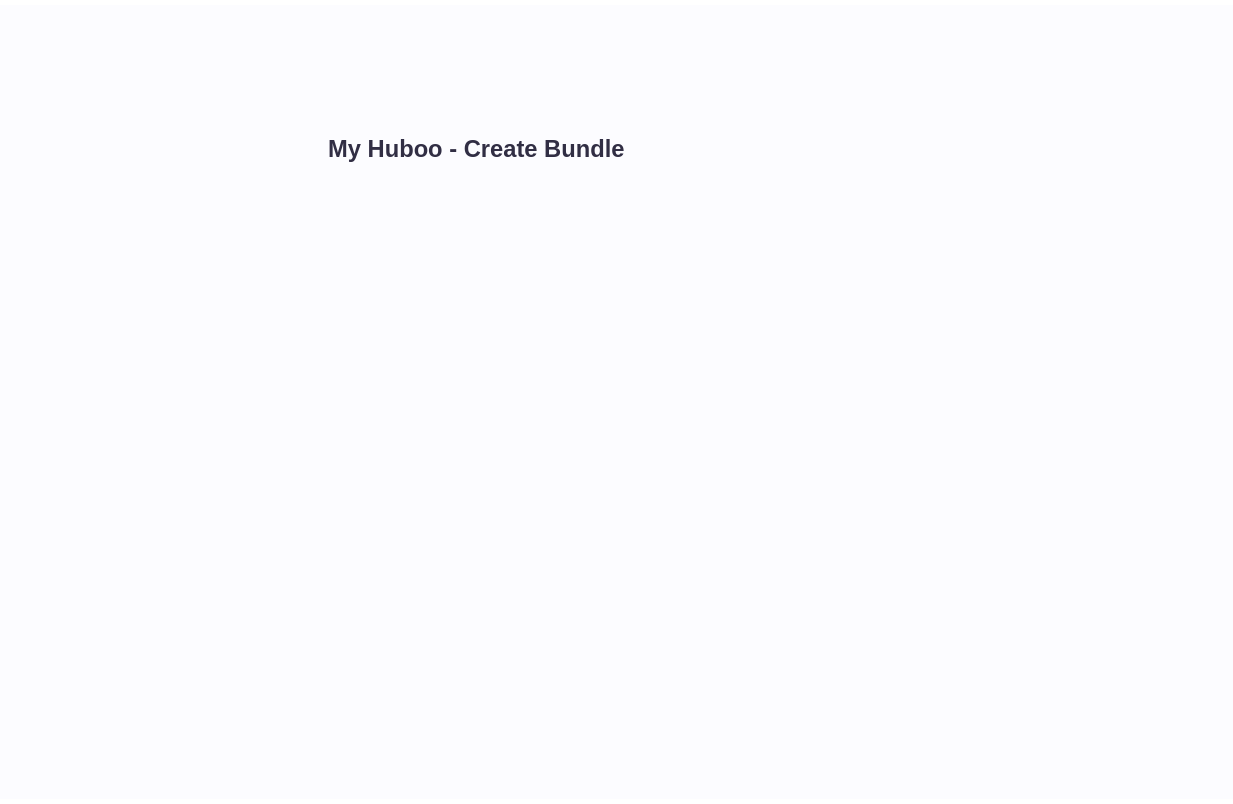 scroll, scrollTop: 0, scrollLeft: 0, axis: both 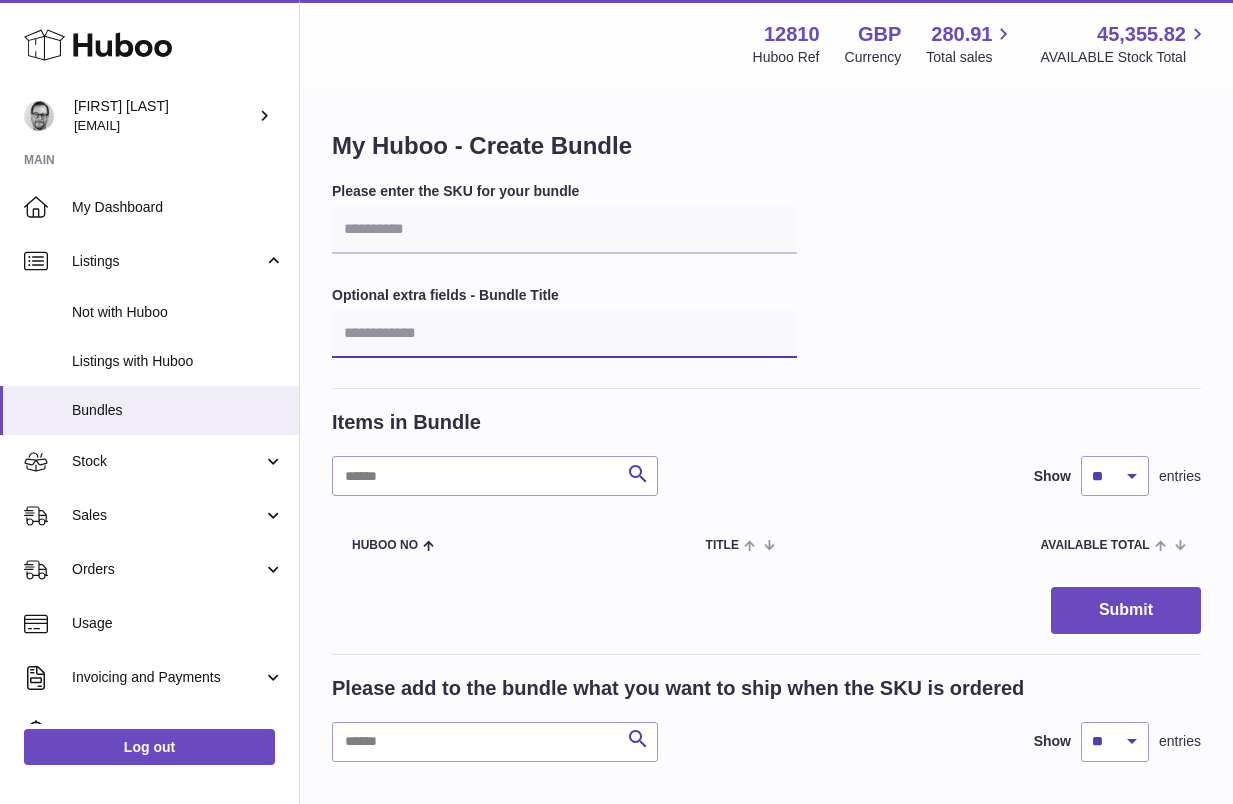 click at bounding box center [564, 334] 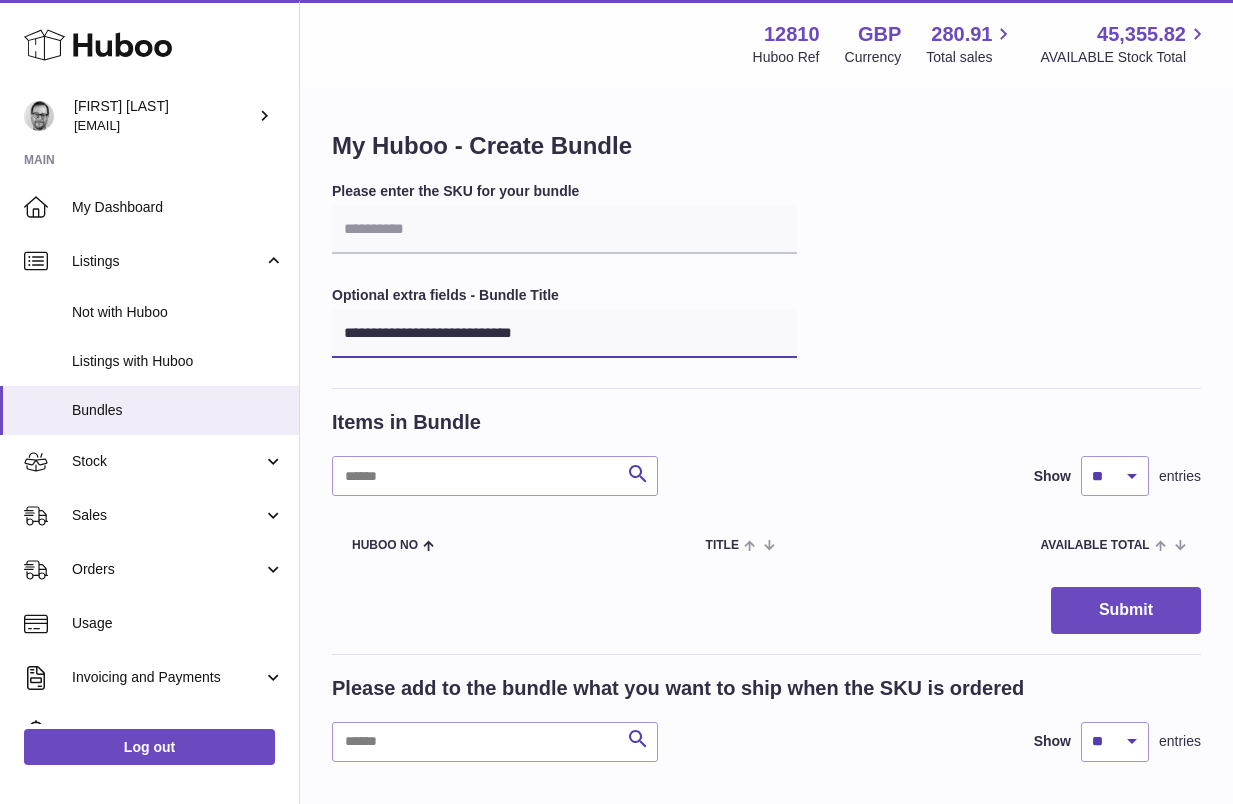 type on "**********" 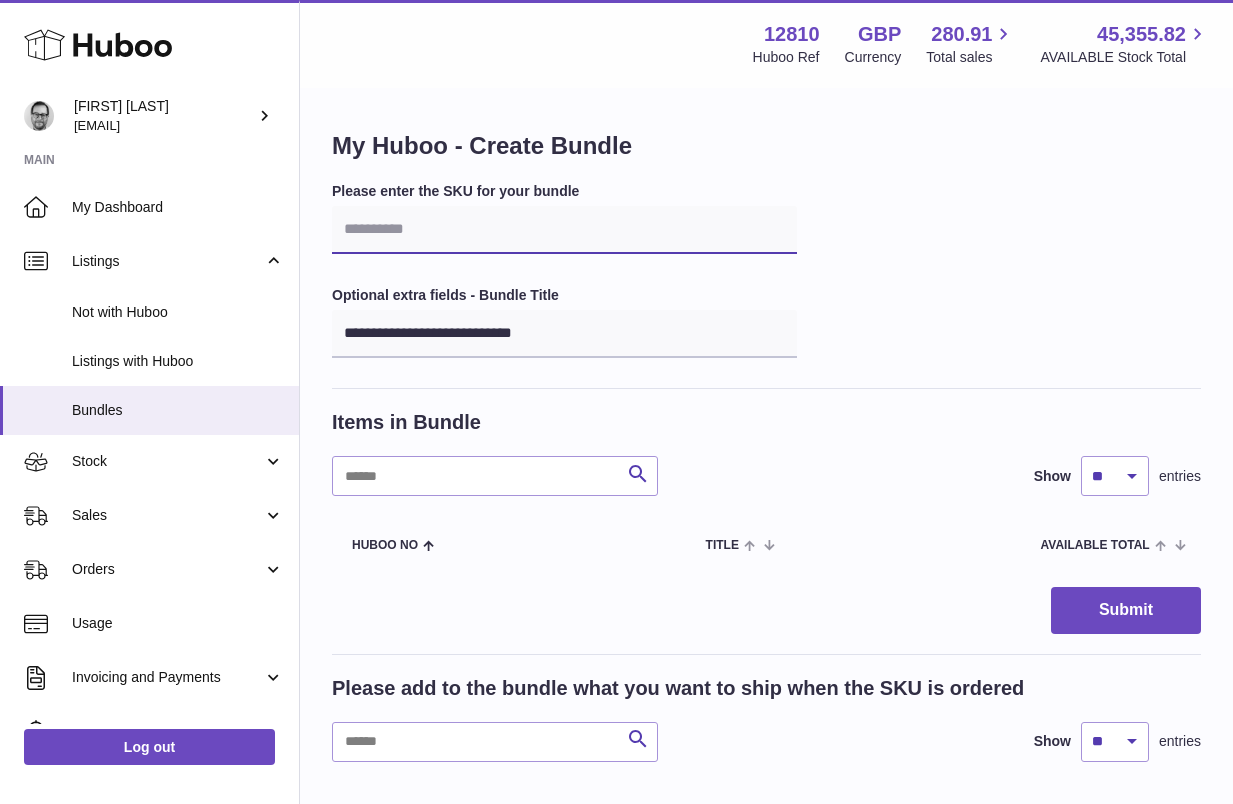 click at bounding box center (564, 230) 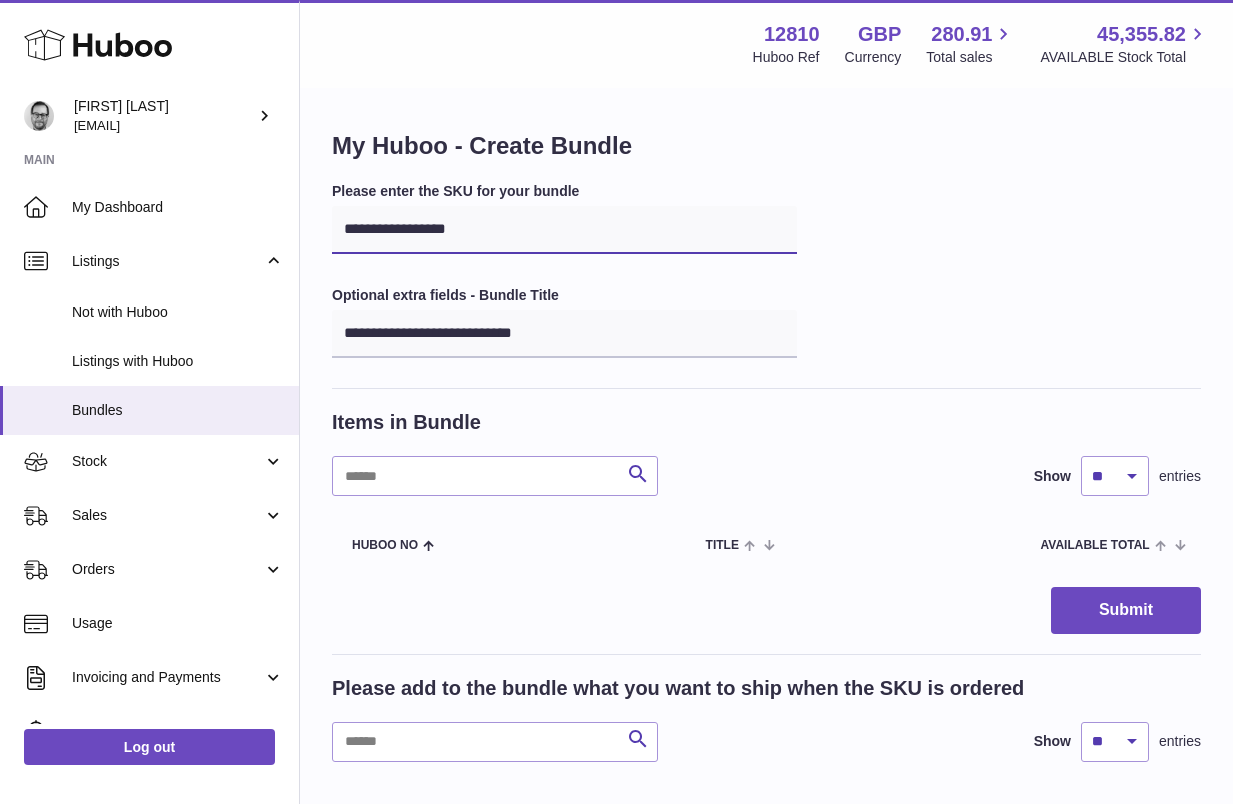 type on "**********" 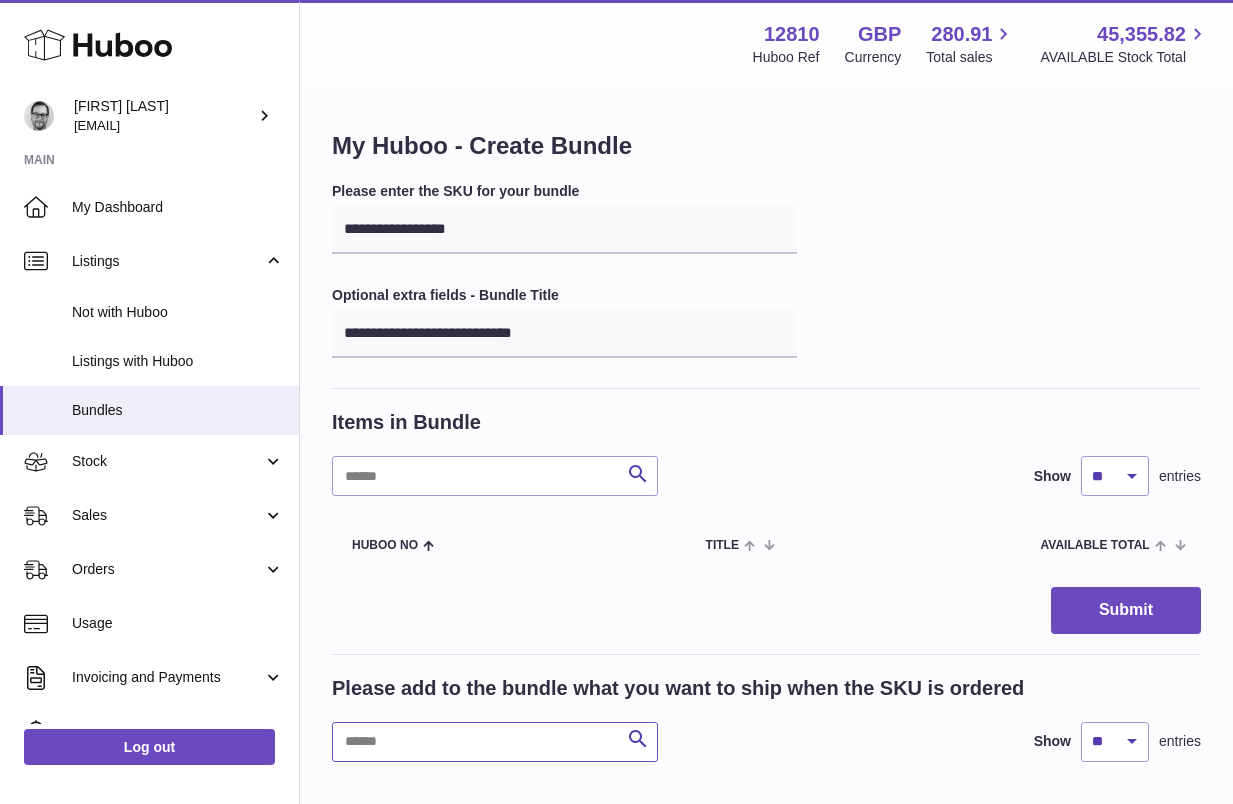 click at bounding box center [495, 742] 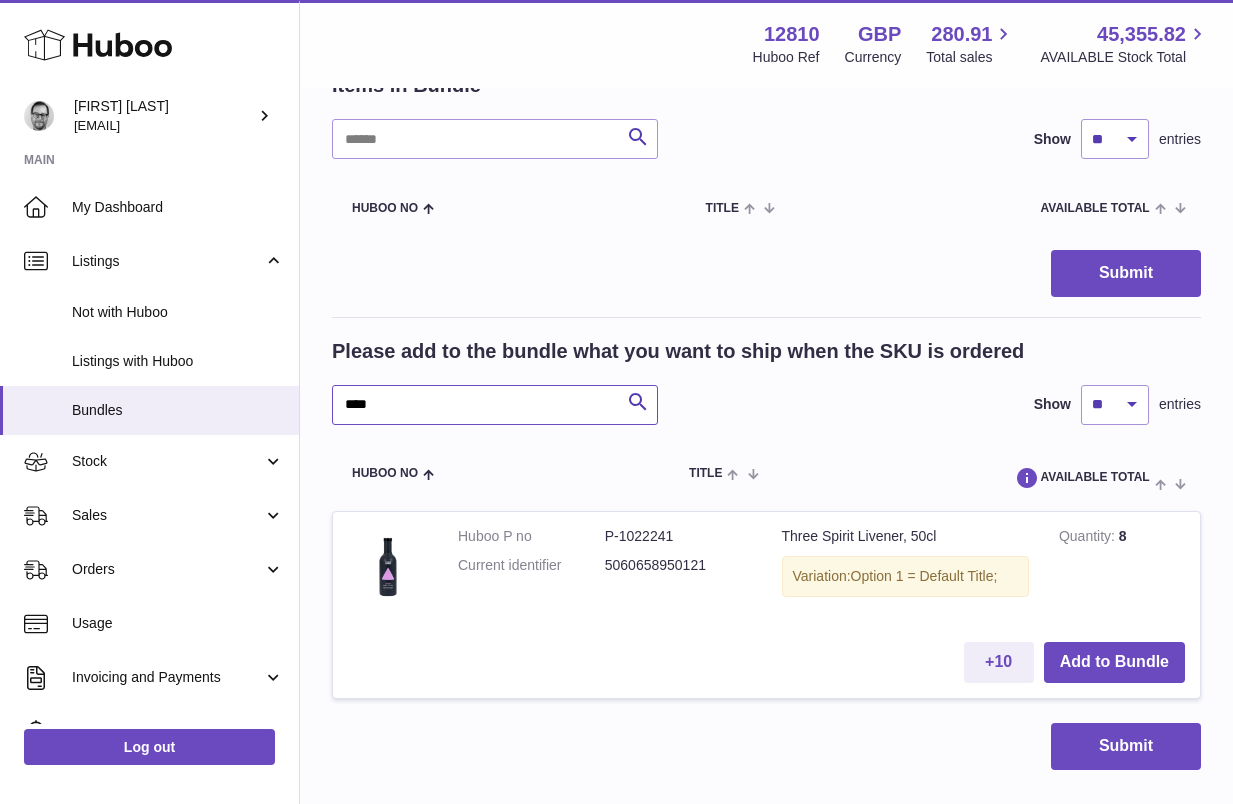 scroll, scrollTop: 343, scrollLeft: 0, axis: vertical 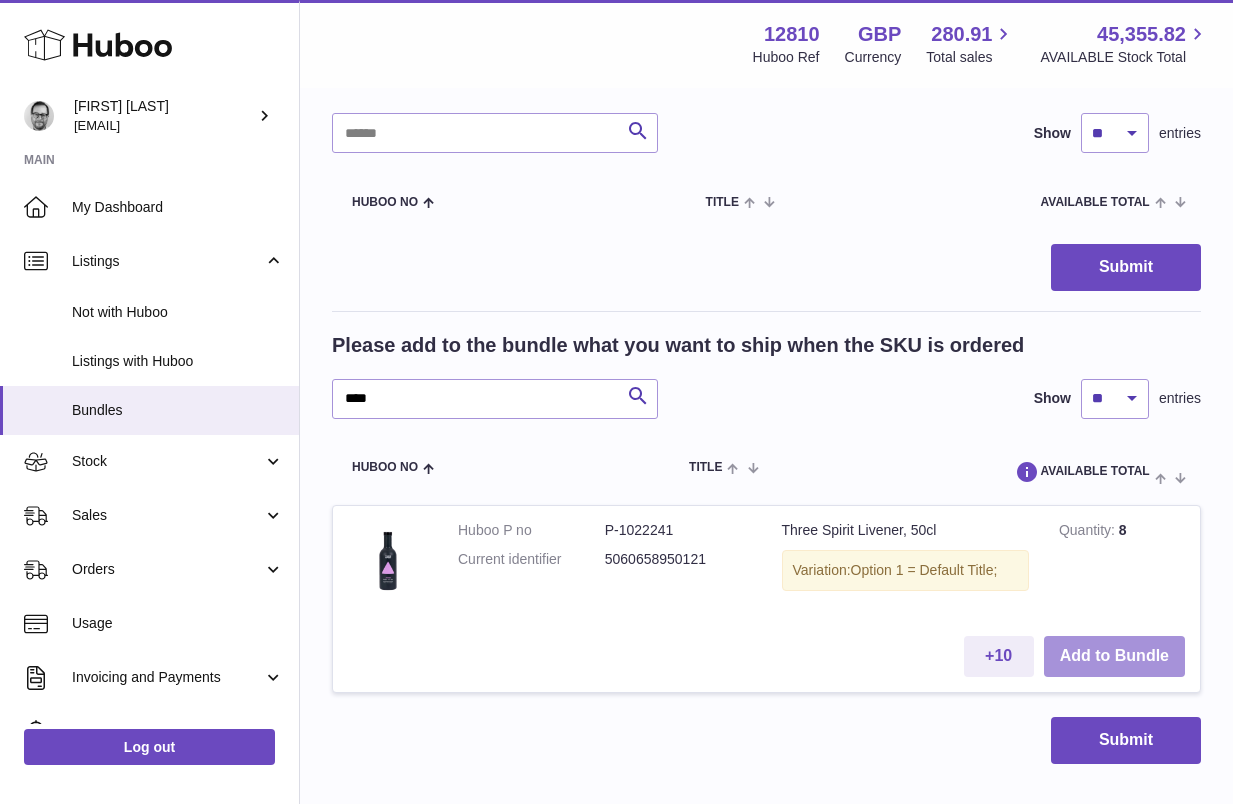 click on "Add to Bundle" at bounding box center [1114, 656] 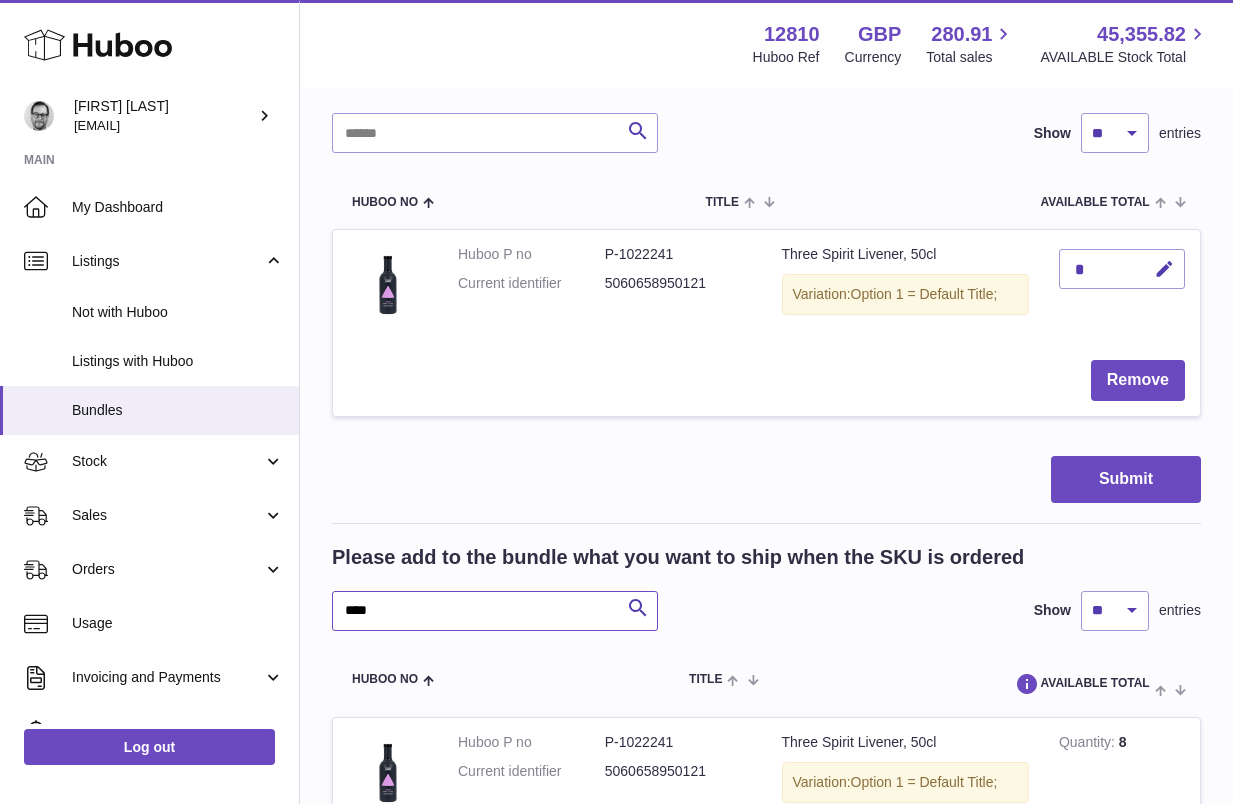 click on "****" at bounding box center [495, 611] 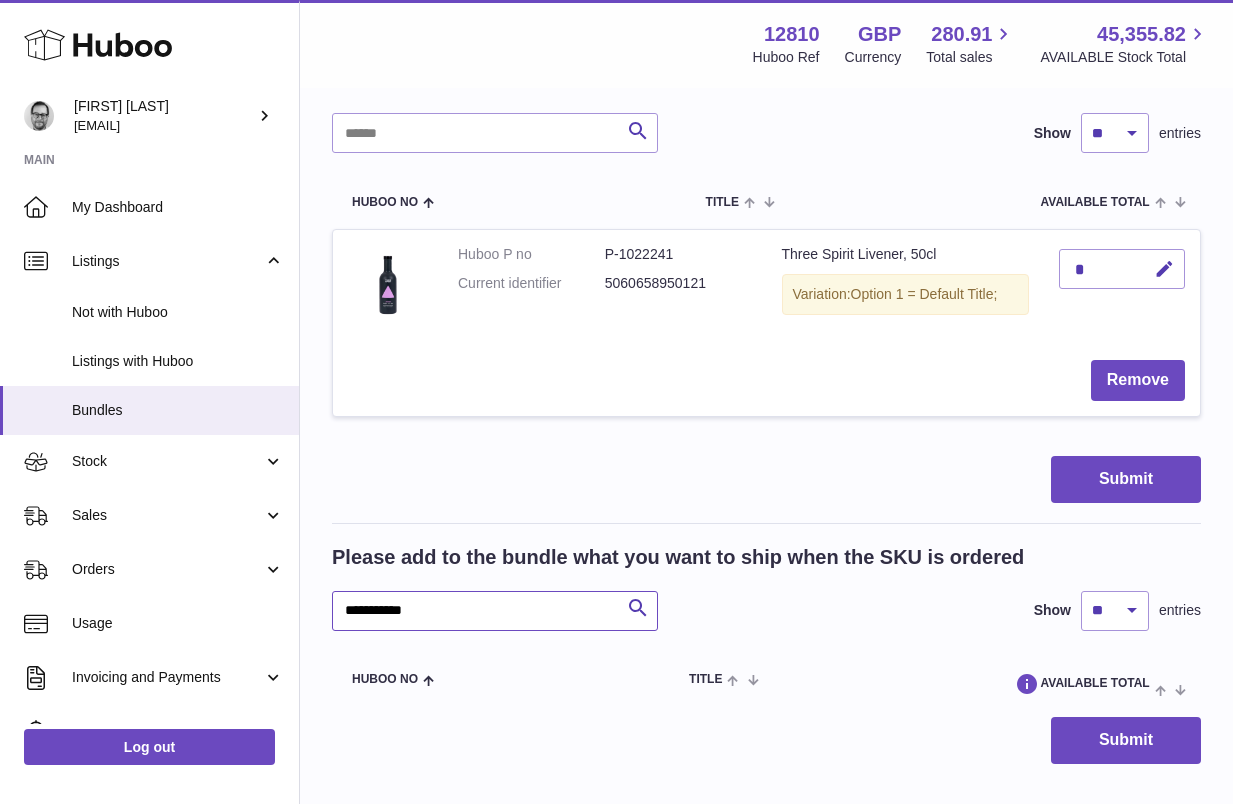 scroll, scrollTop: 460, scrollLeft: 0, axis: vertical 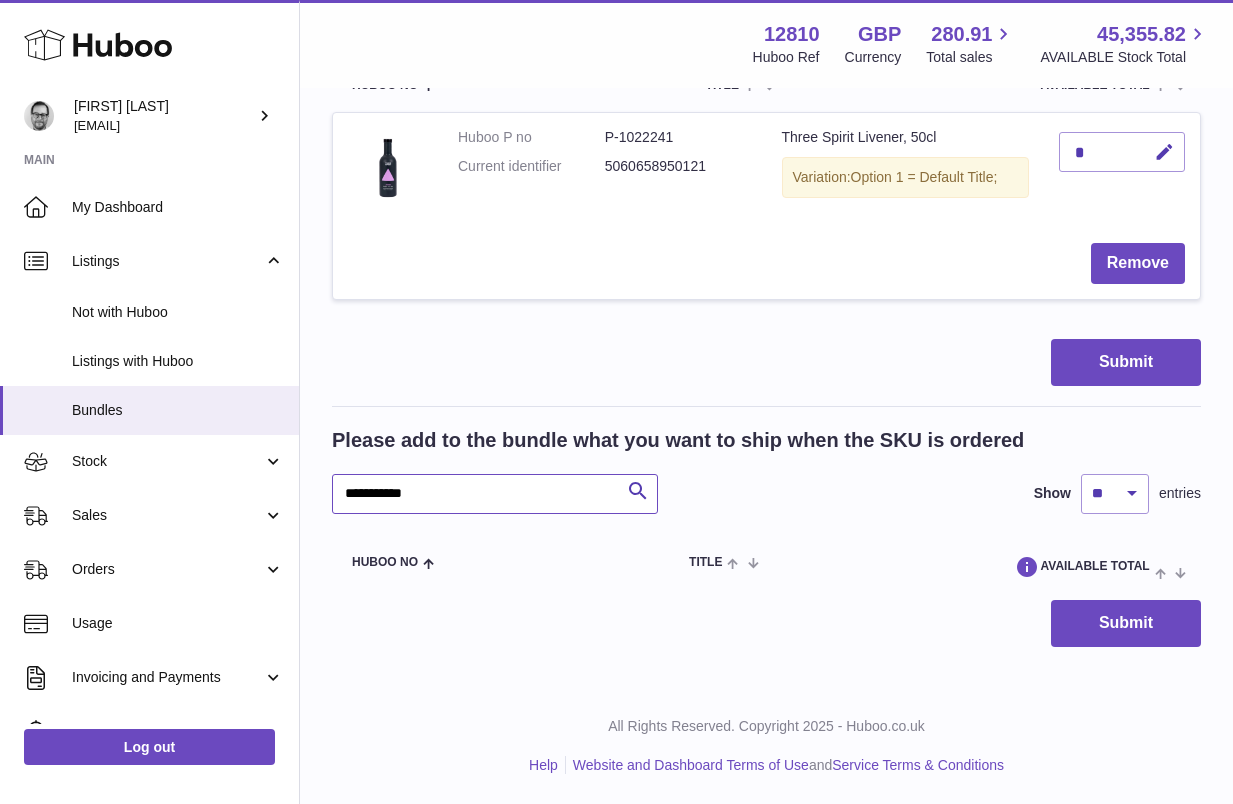 click on "**********" at bounding box center [495, 494] 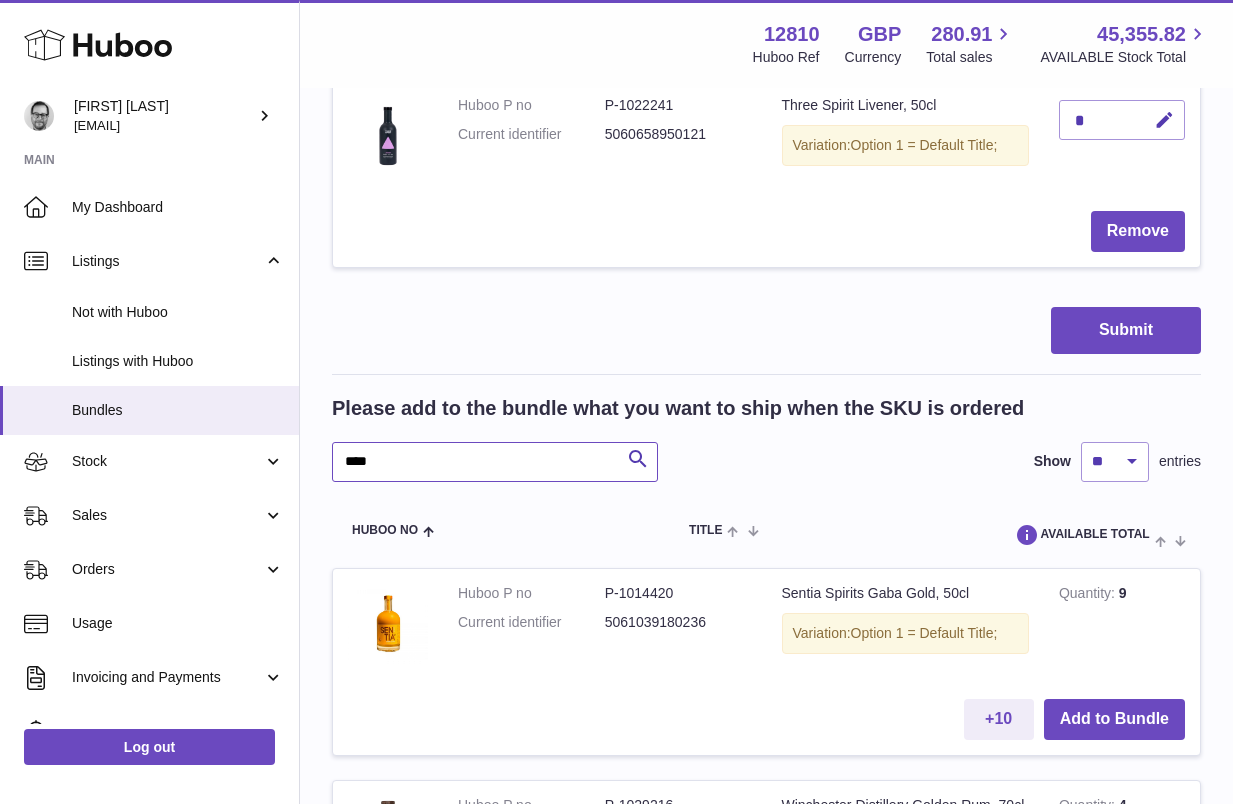 scroll, scrollTop: 495, scrollLeft: 0, axis: vertical 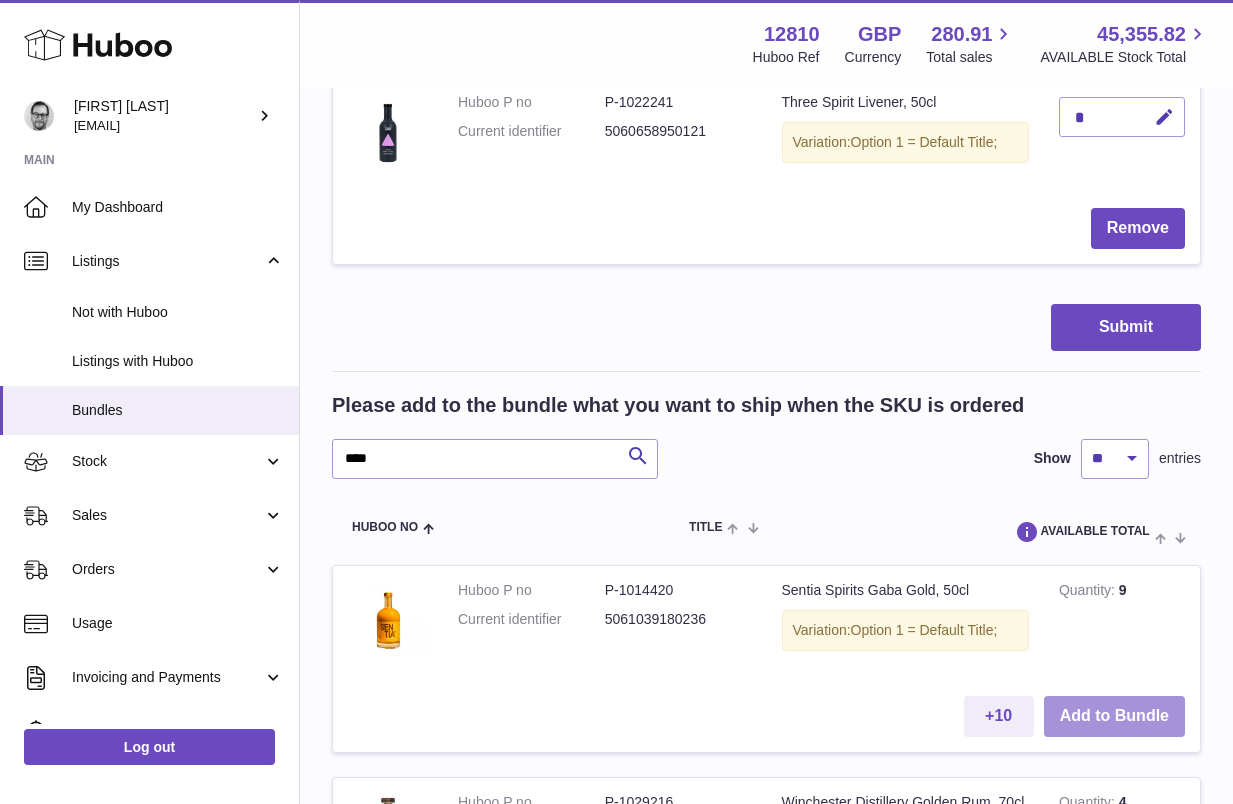click on "Add to Bundle" at bounding box center [1114, 716] 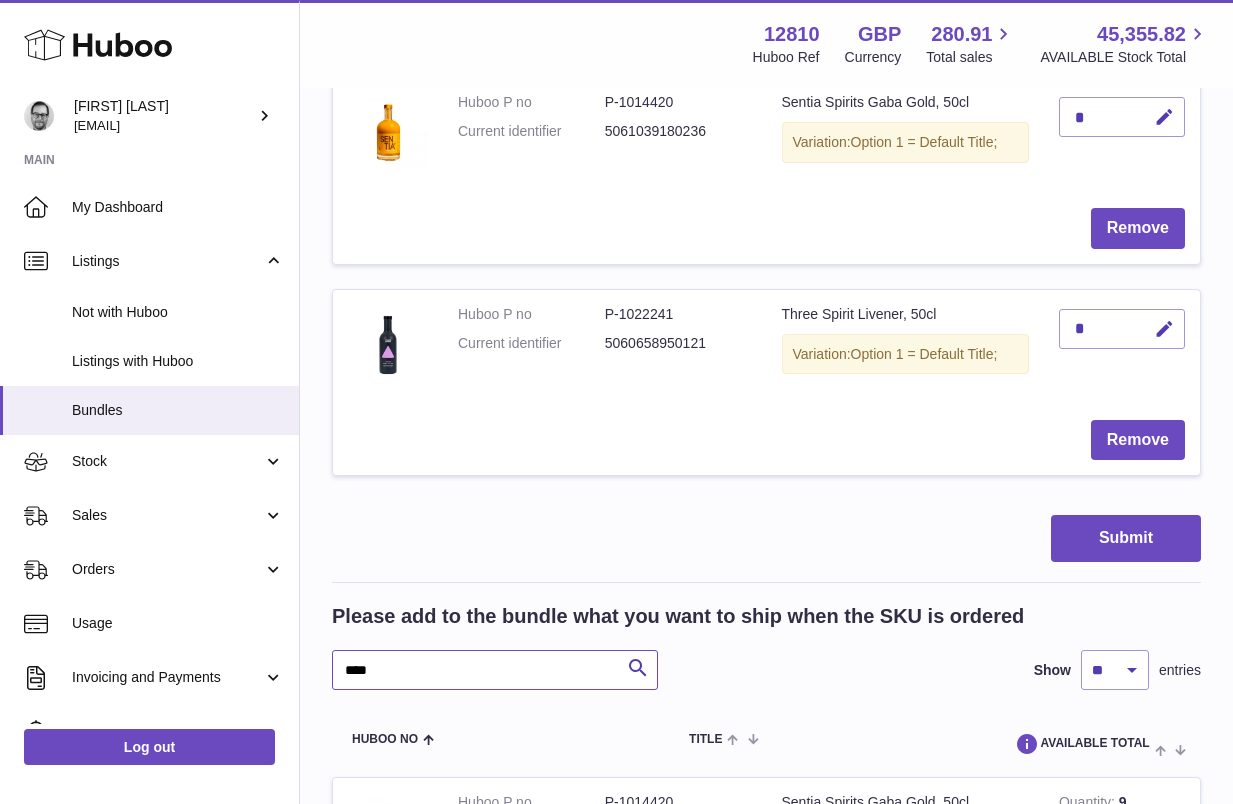 click on "****" at bounding box center (495, 670) 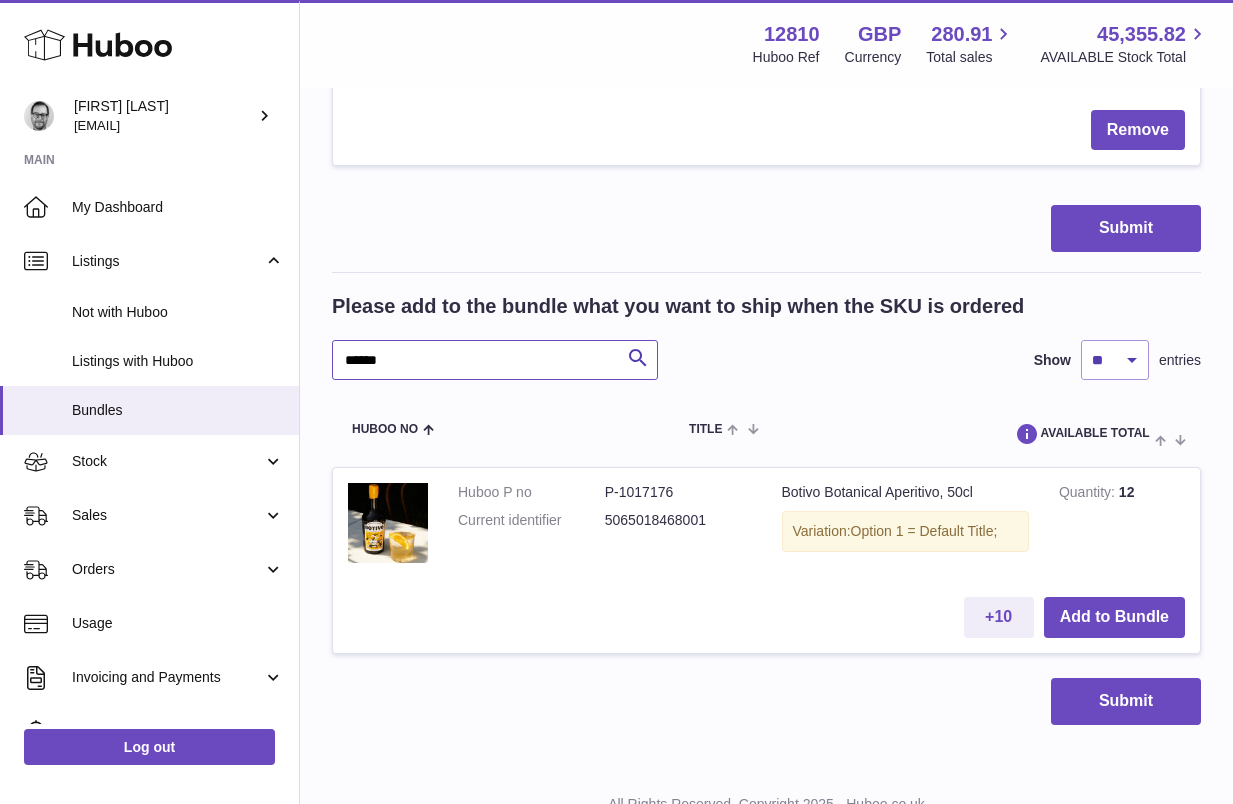 scroll, scrollTop: 827, scrollLeft: 0, axis: vertical 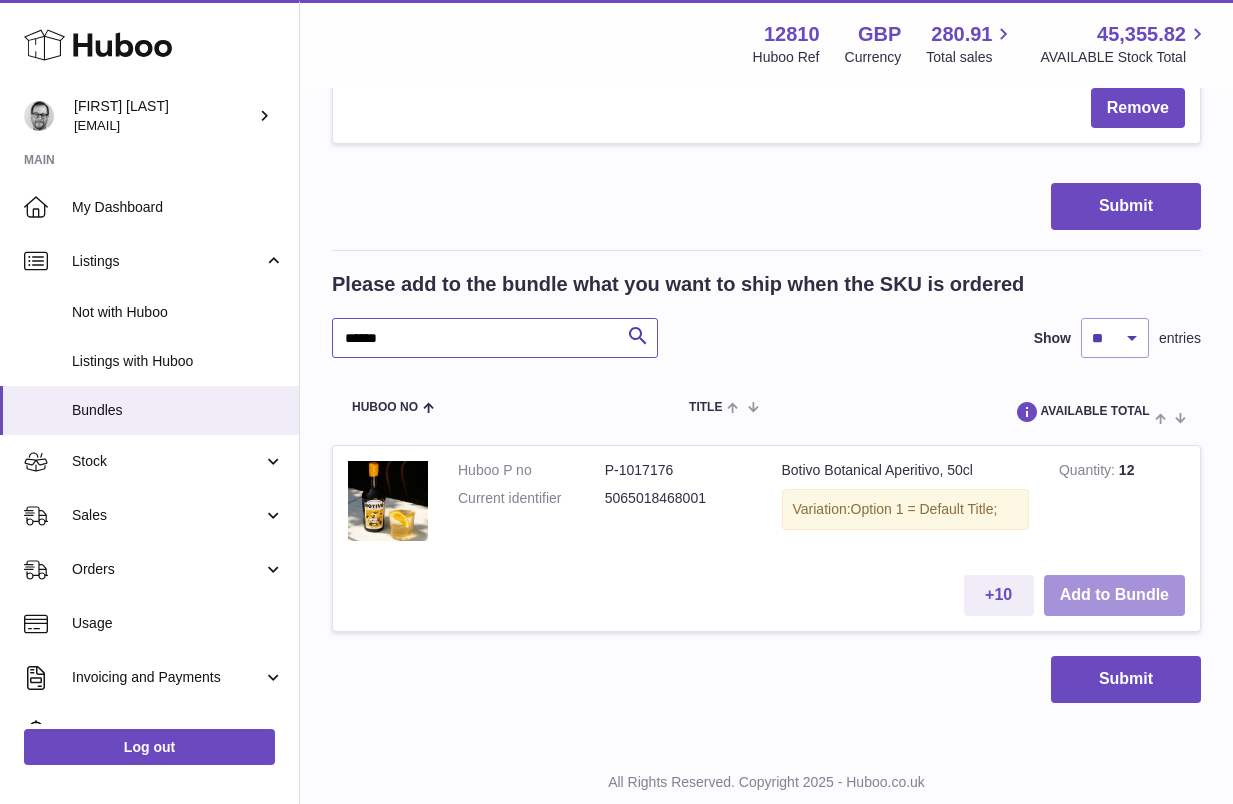 type on "******" 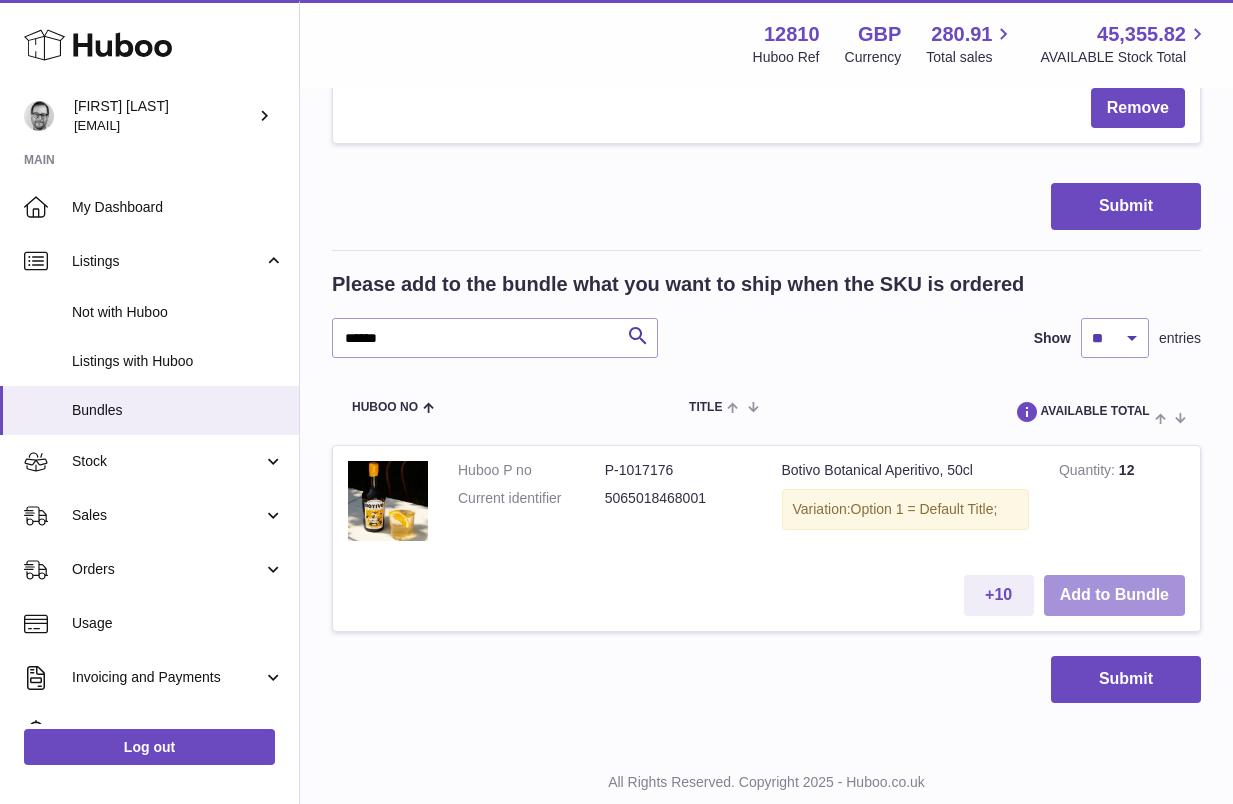 click on "Add to Bundle" at bounding box center (1114, 595) 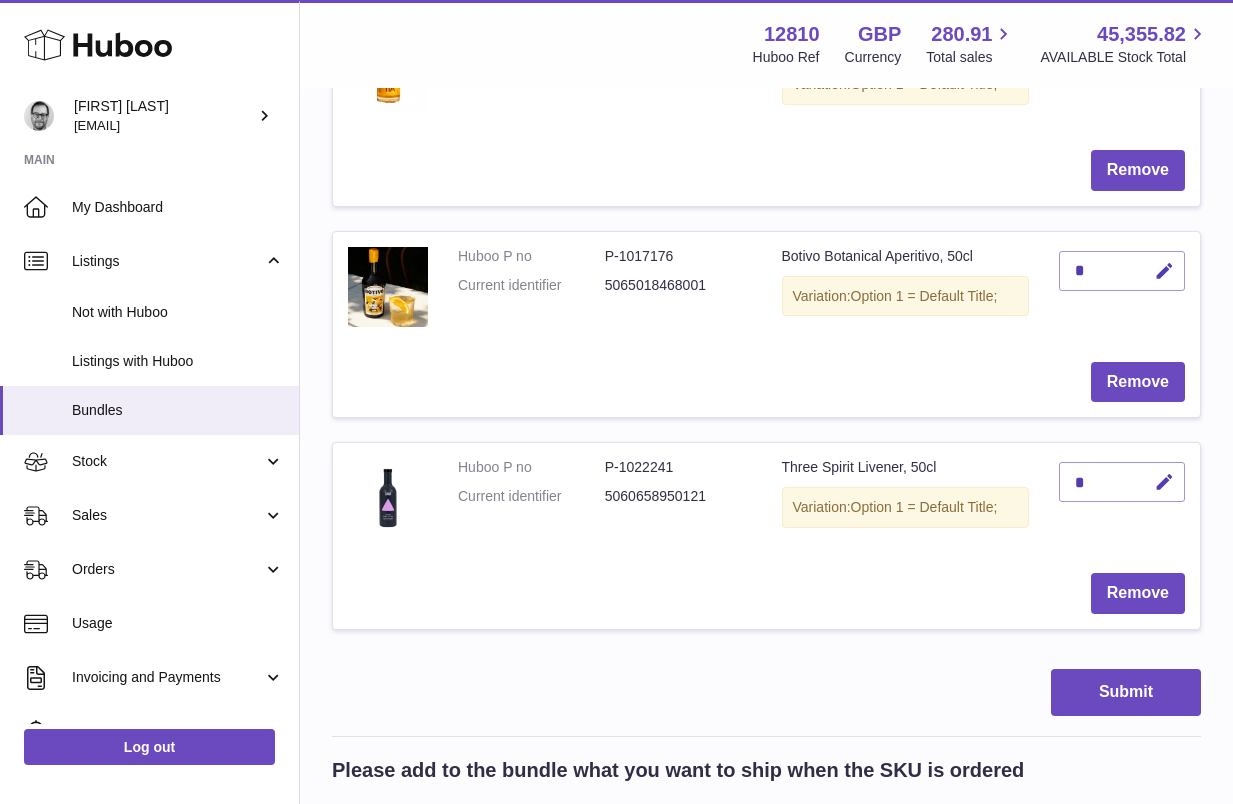 scroll, scrollTop: 571, scrollLeft: 0, axis: vertical 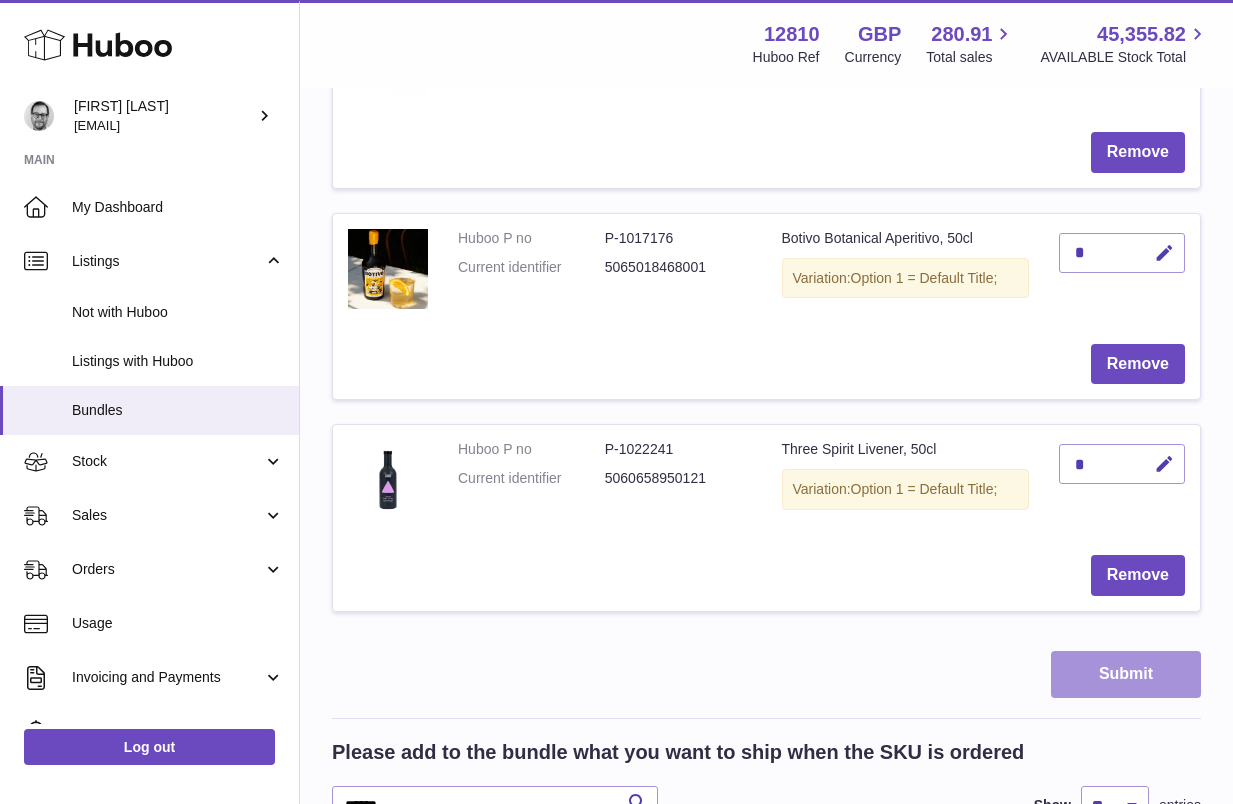 click on "Submit" at bounding box center [1126, 674] 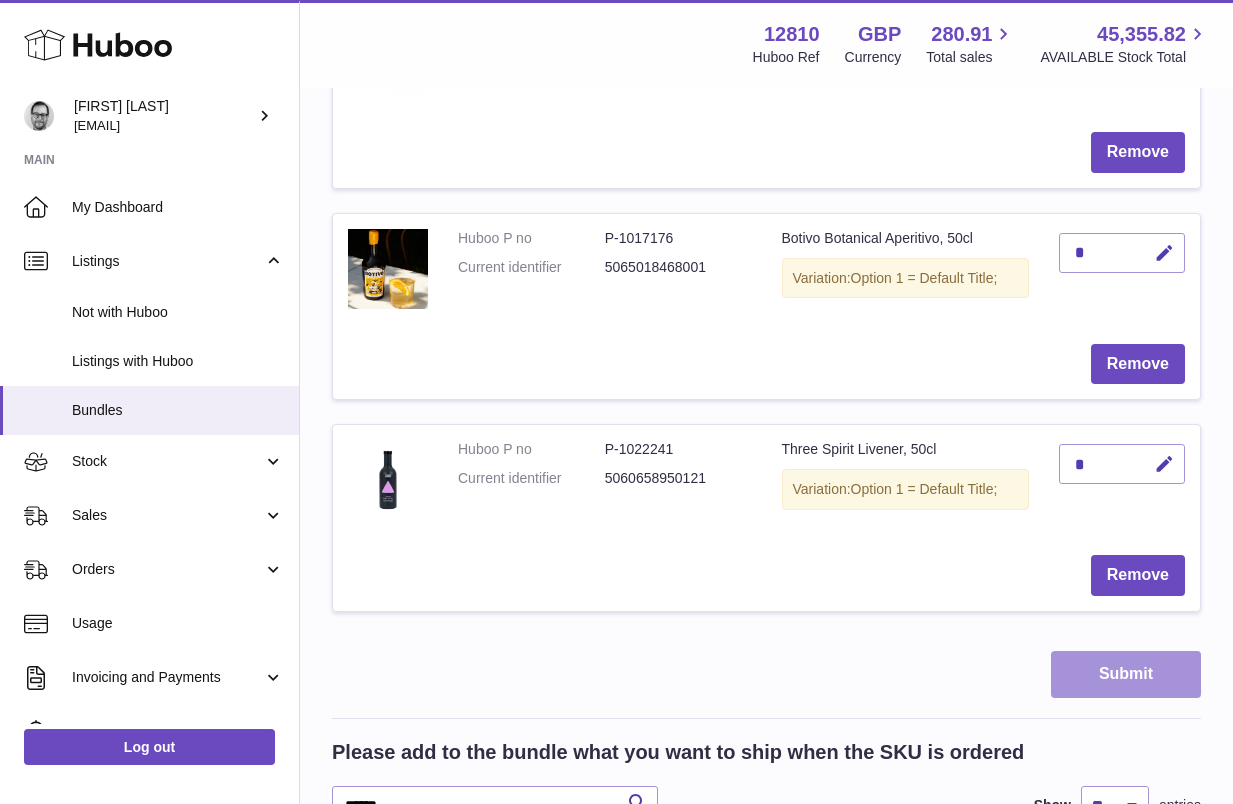 scroll, scrollTop: 378, scrollLeft: 0, axis: vertical 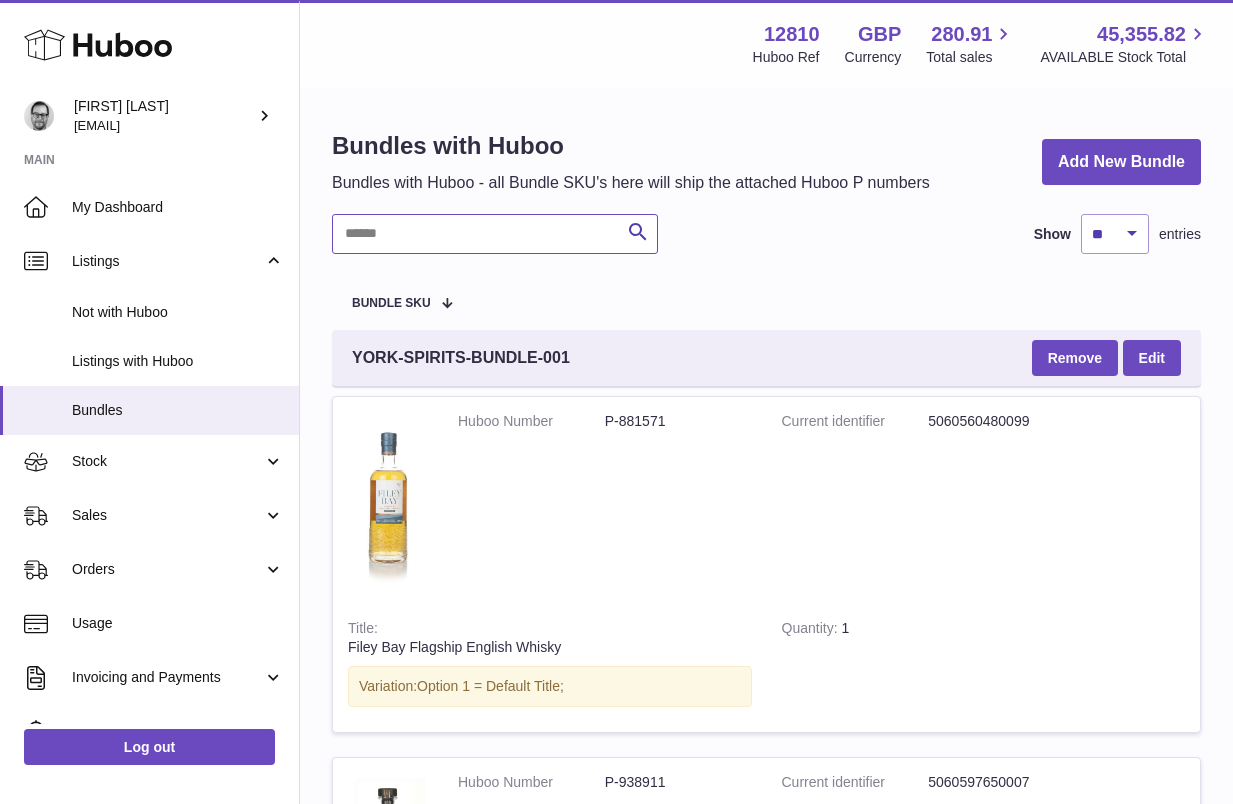 click at bounding box center (495, 234) 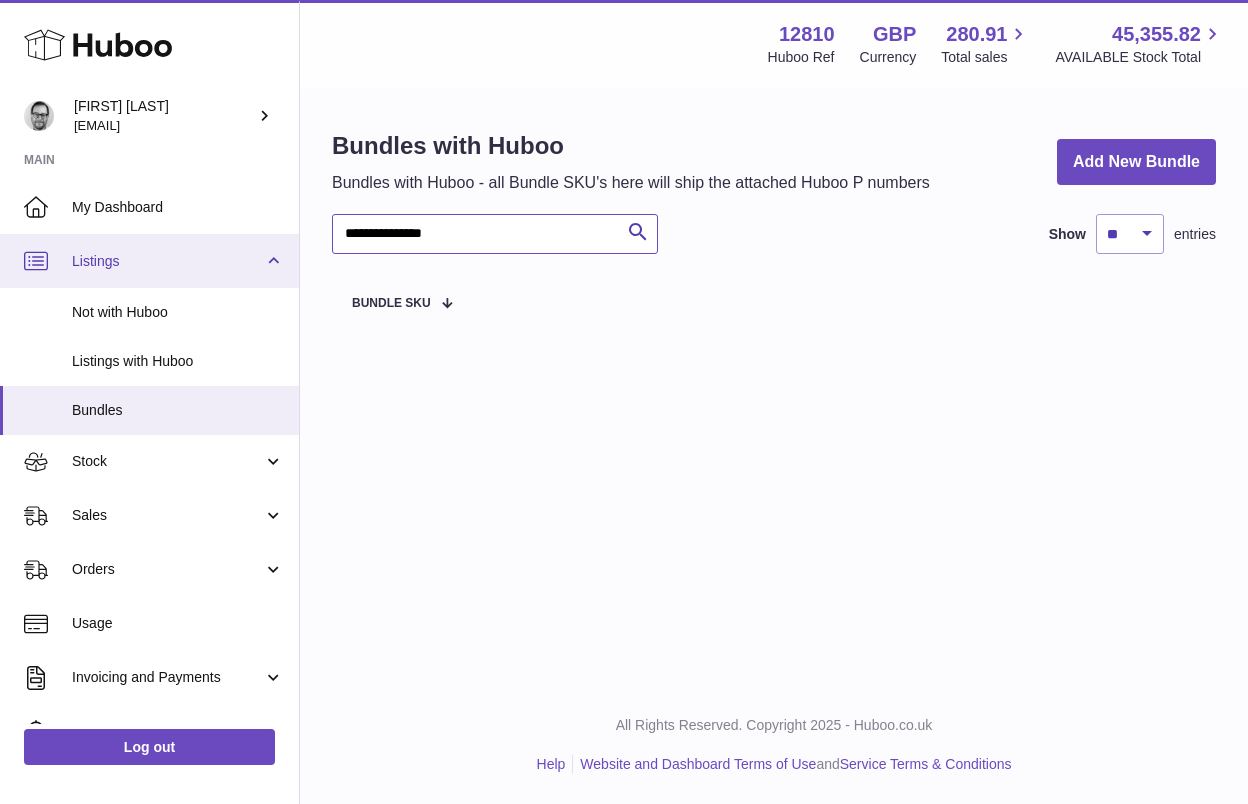 drag, startPoint x: 497, startPoint y: 235, endPoint x: 280, endPoint y: 235, distance: 217 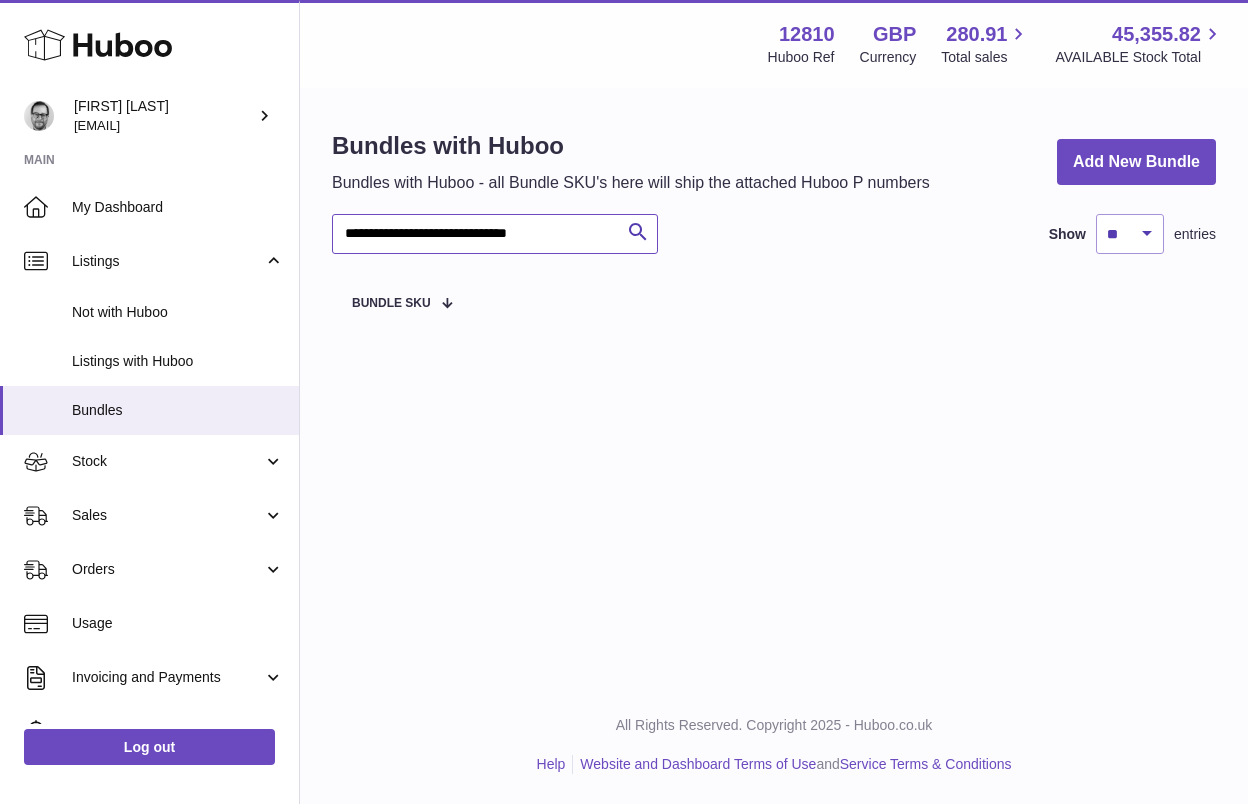 click on "**********" at bounding box center (495, 234) 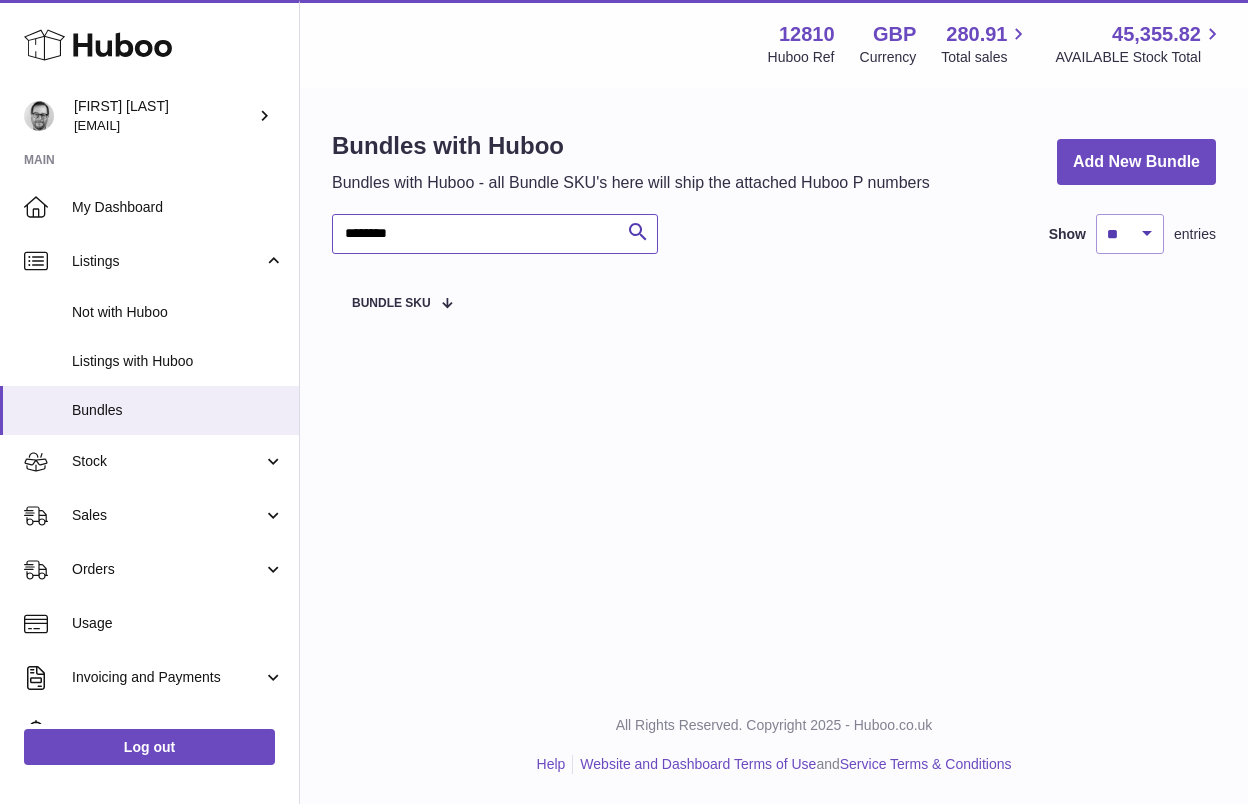 type on "********" 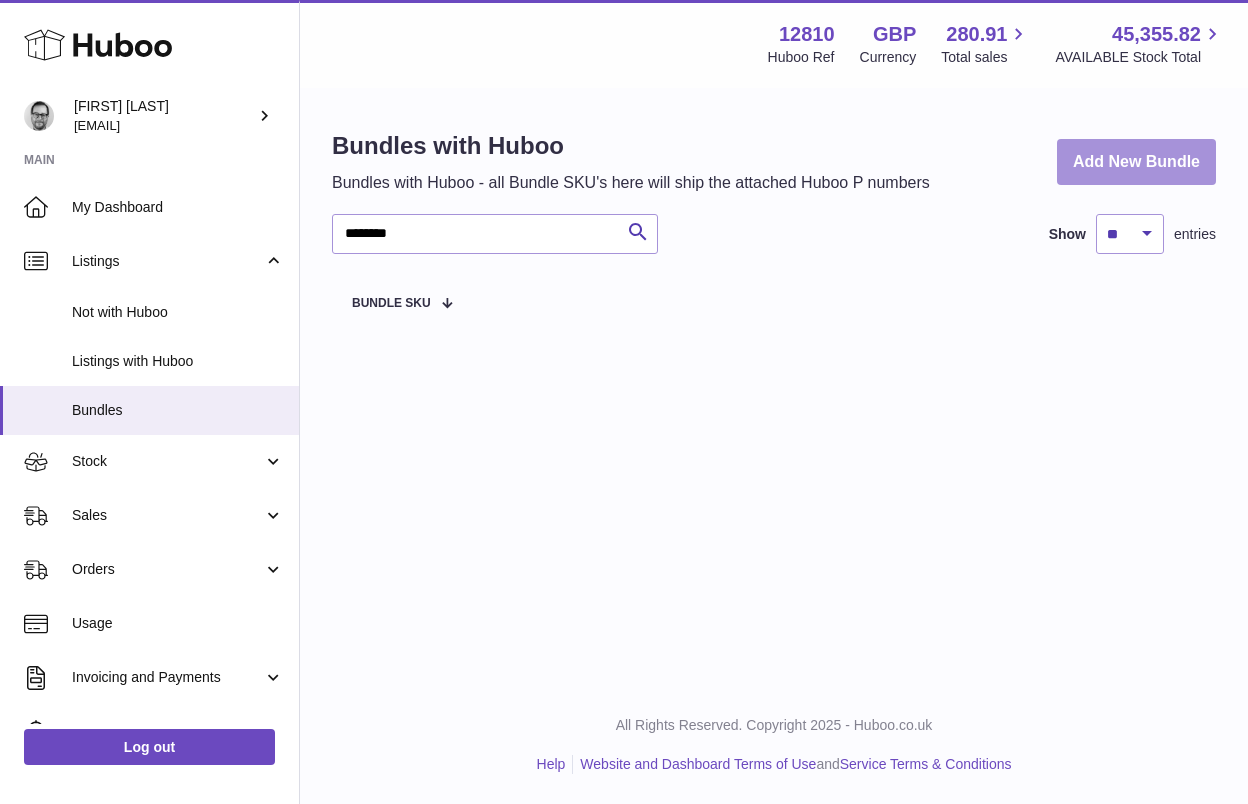 click on "Add New Bundle" at bounding box center [1136, 162] 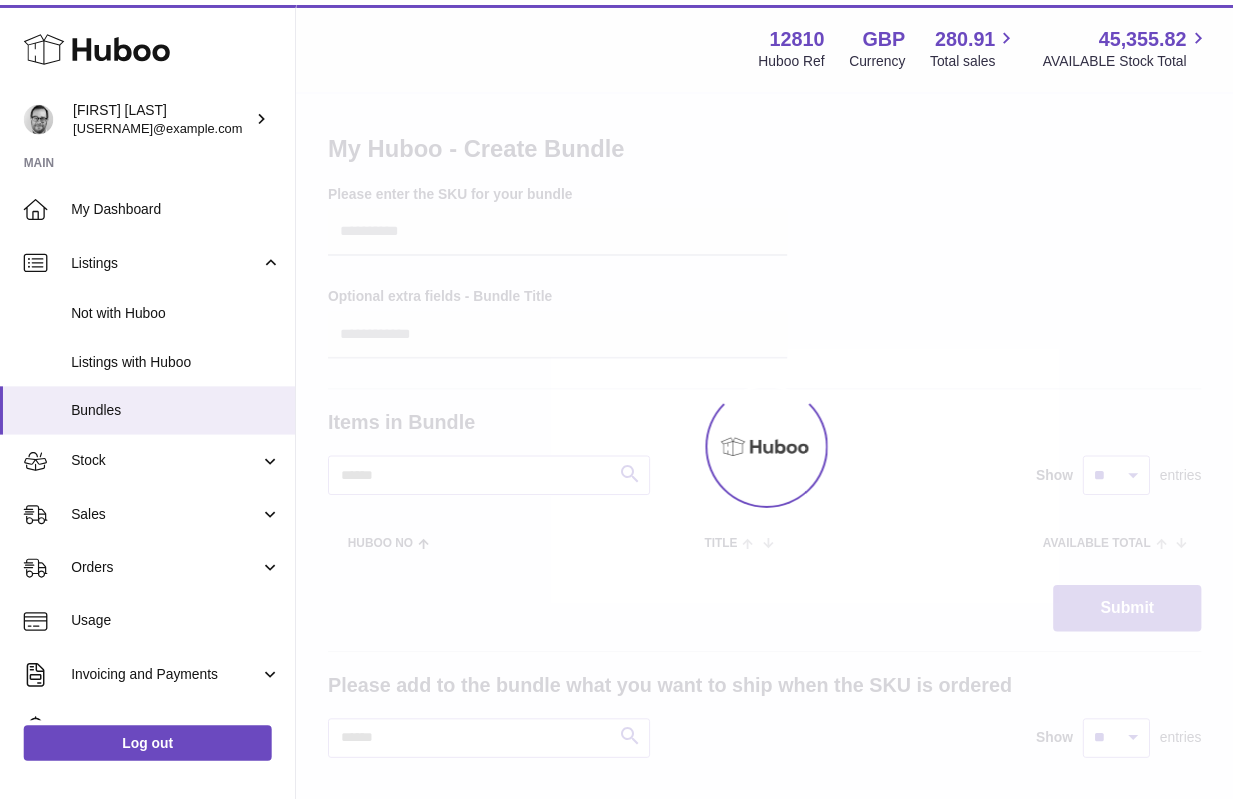 scroll, scrollTop: 0, scrollLeft: 0, axis: both 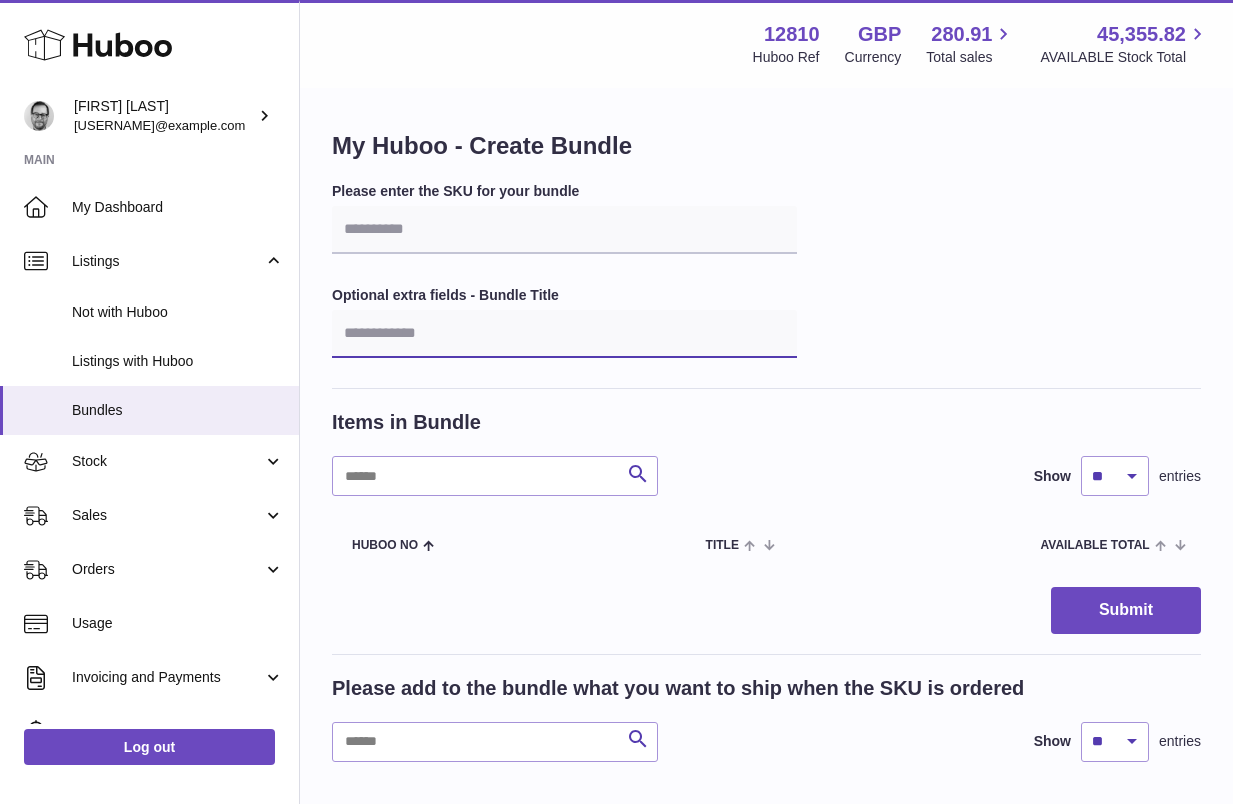 click at bounding box center (564, 334) 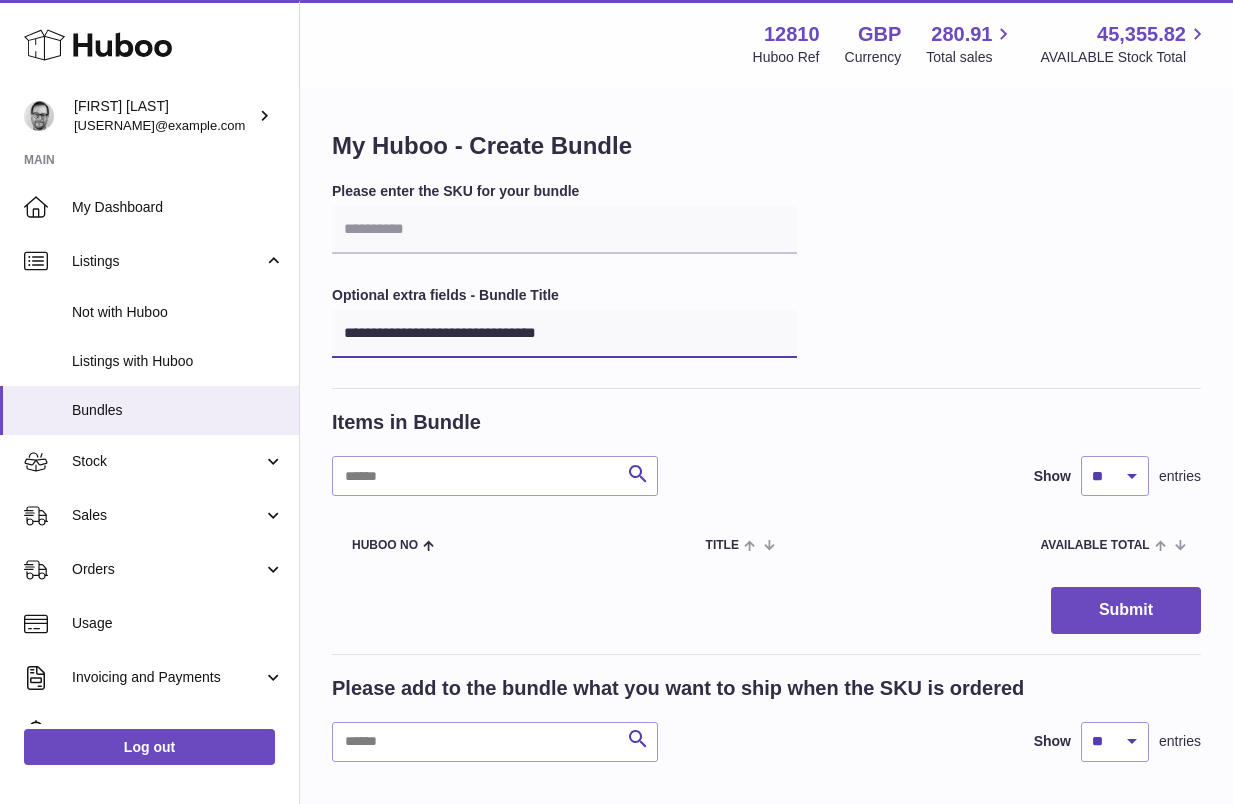 type on "**********" 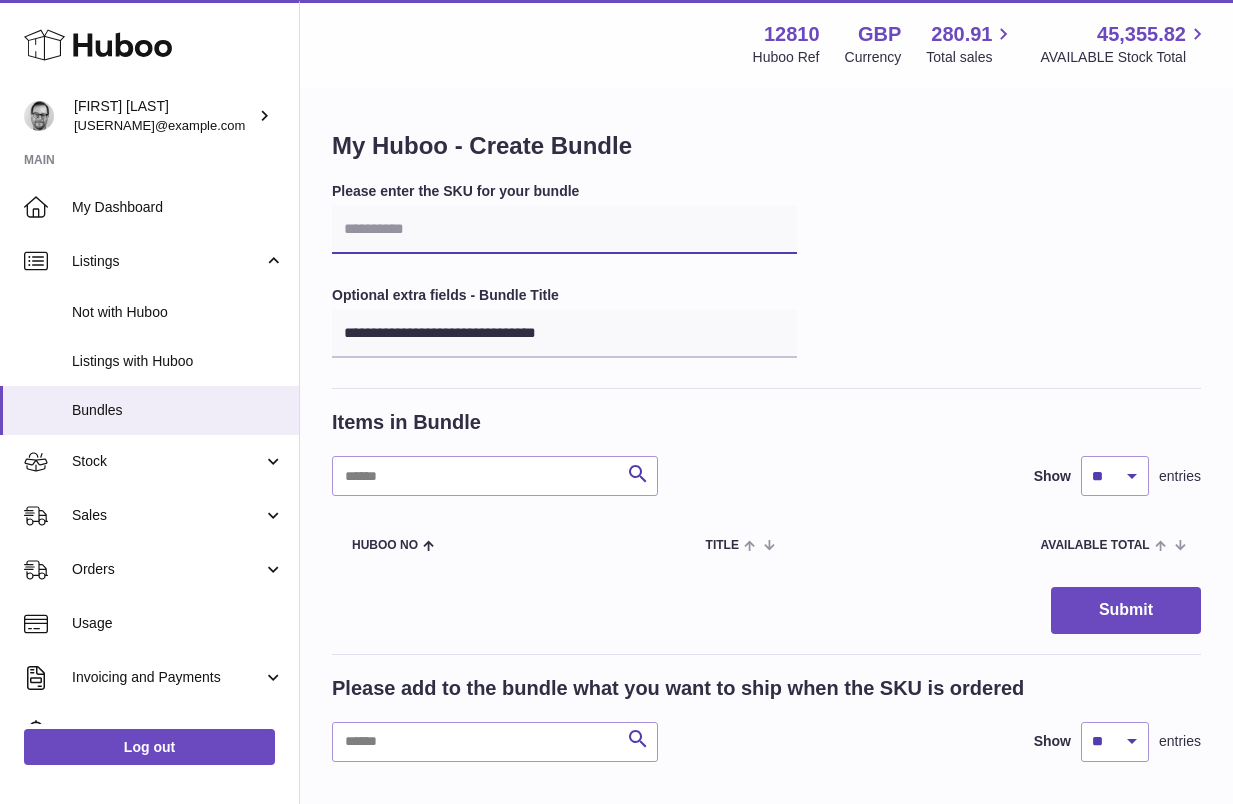 click at bounding box center (564, 230) 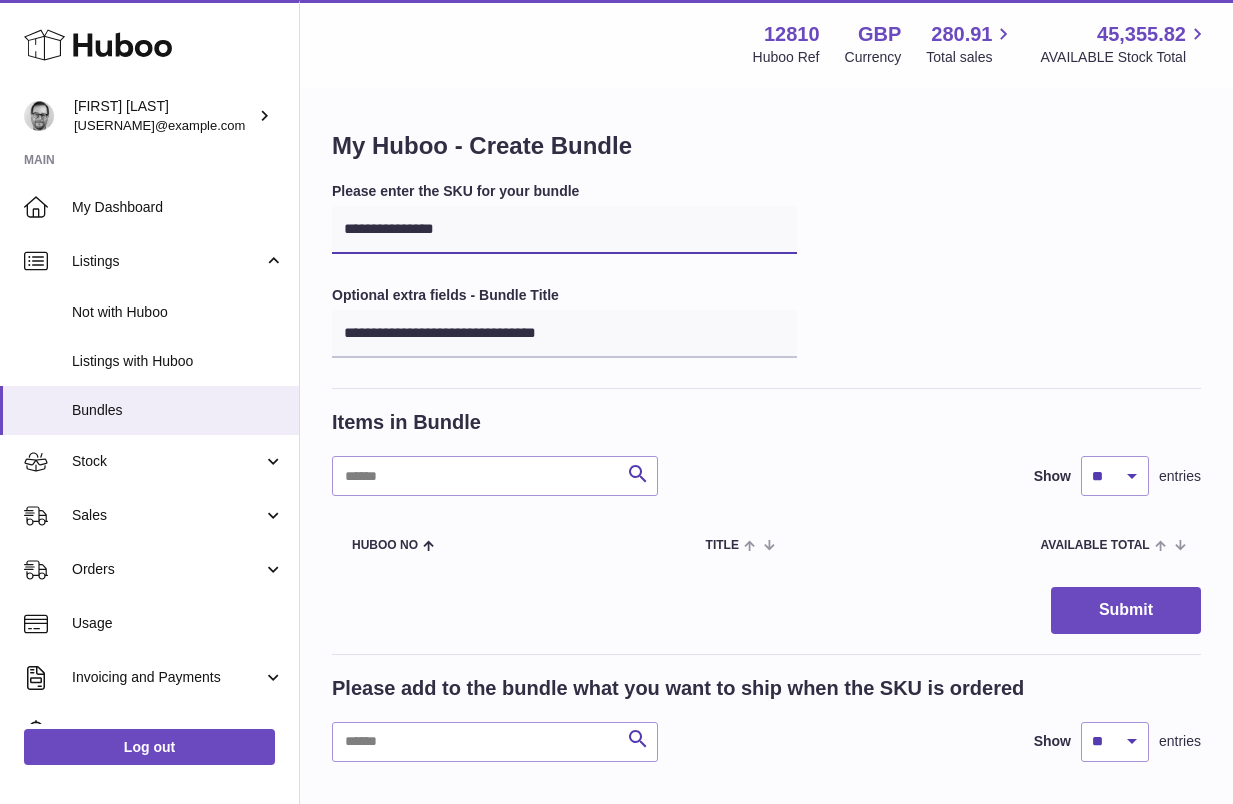 type on "**********" 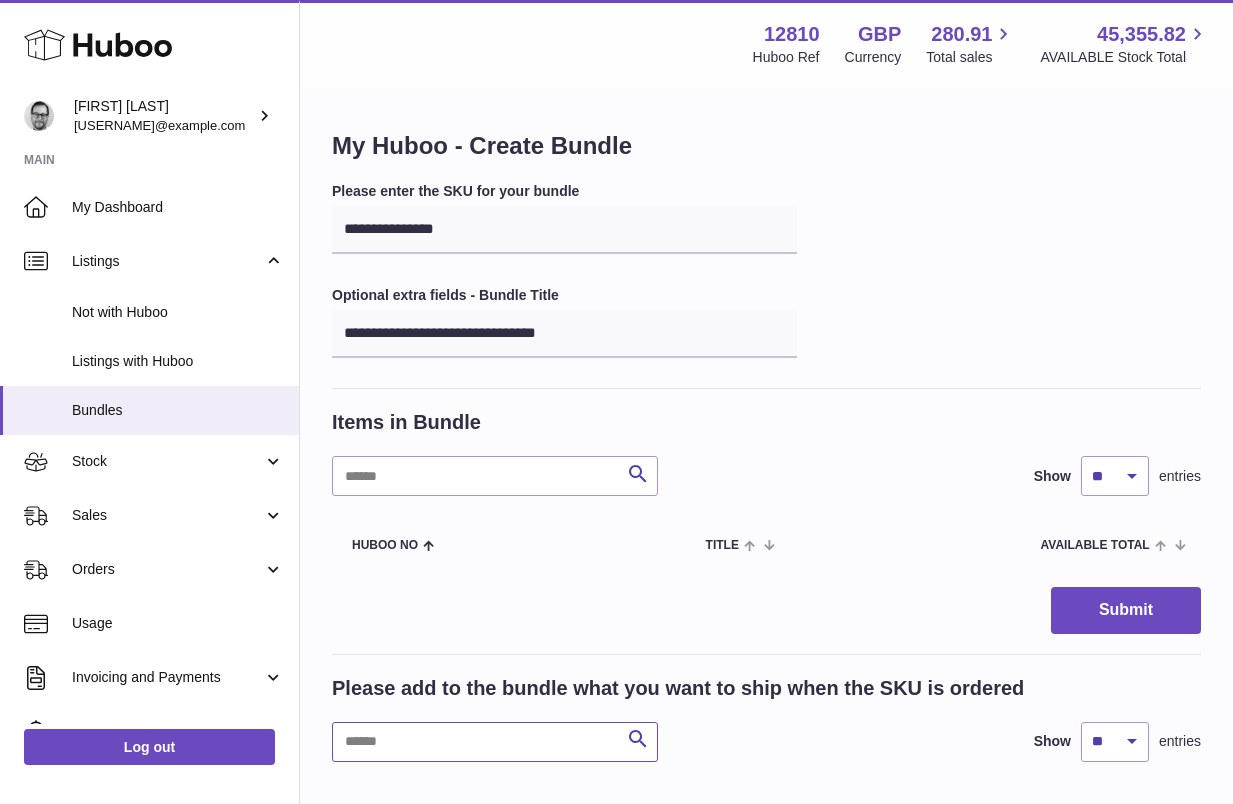click at bounding box center (495, 742) 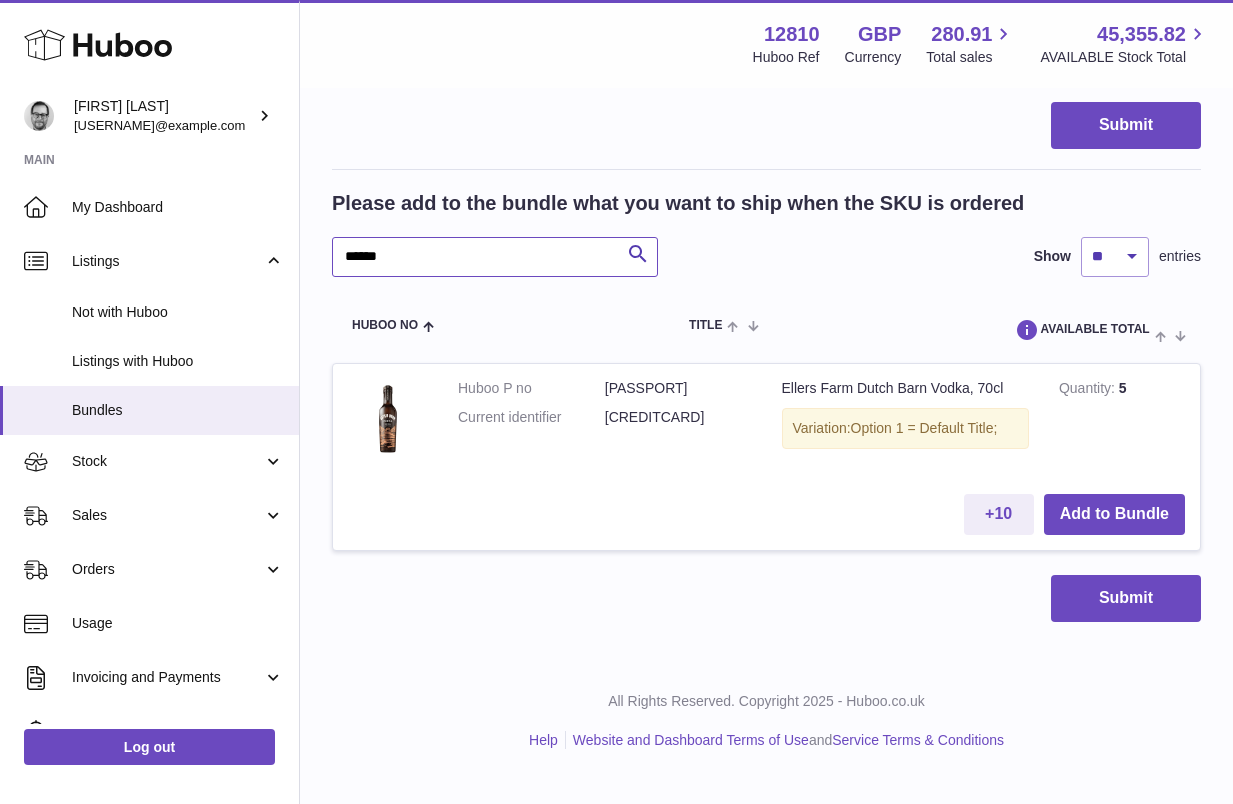 scroll, scrollTop: 460, scrollLeft: 0, axis: vertical 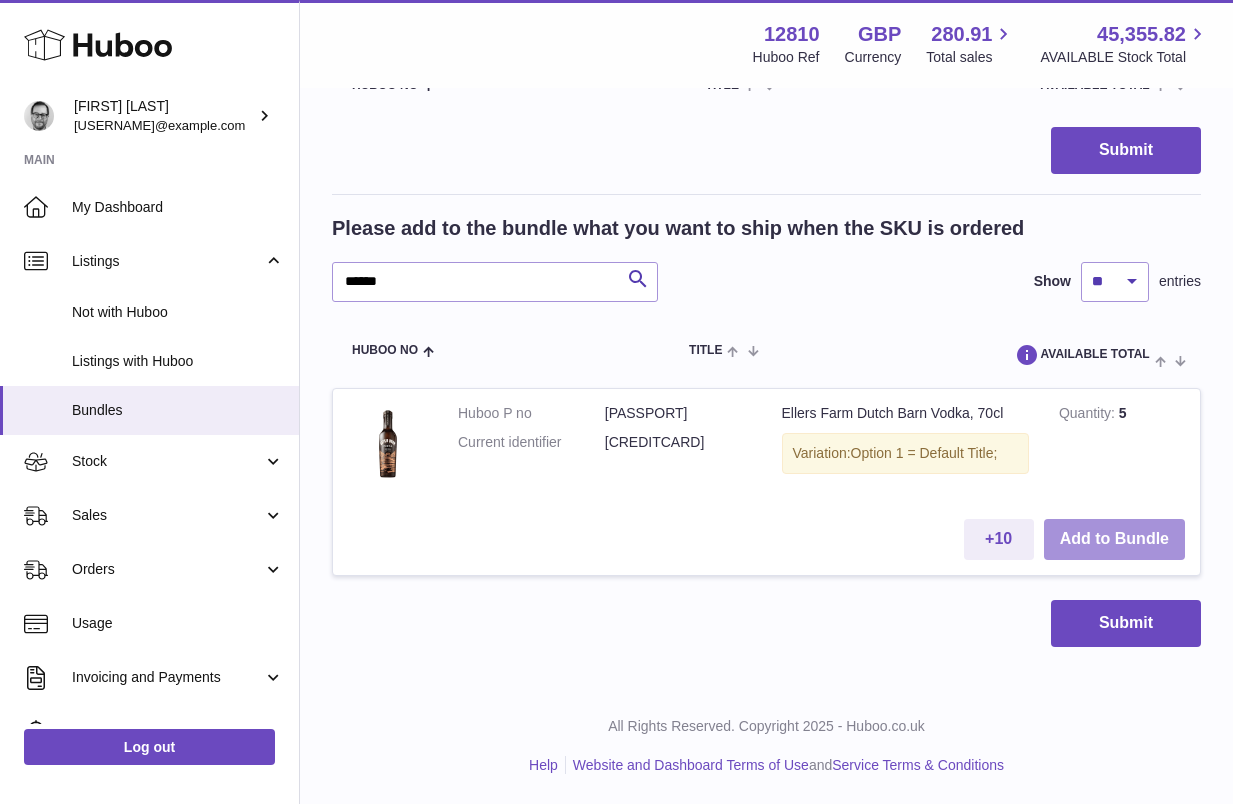 click on "Add to Bundle" at bounding box center (1114, 539) 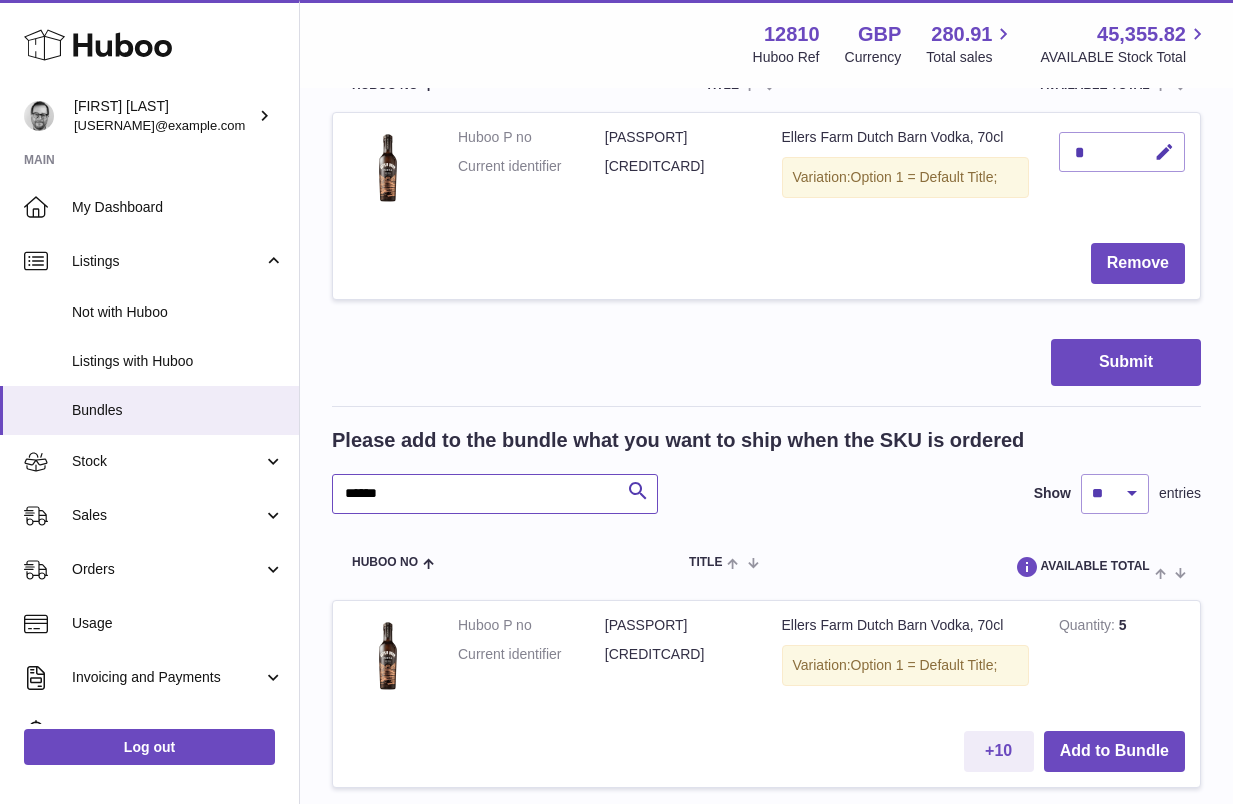 click on "******" at bounding box center (495, 494) 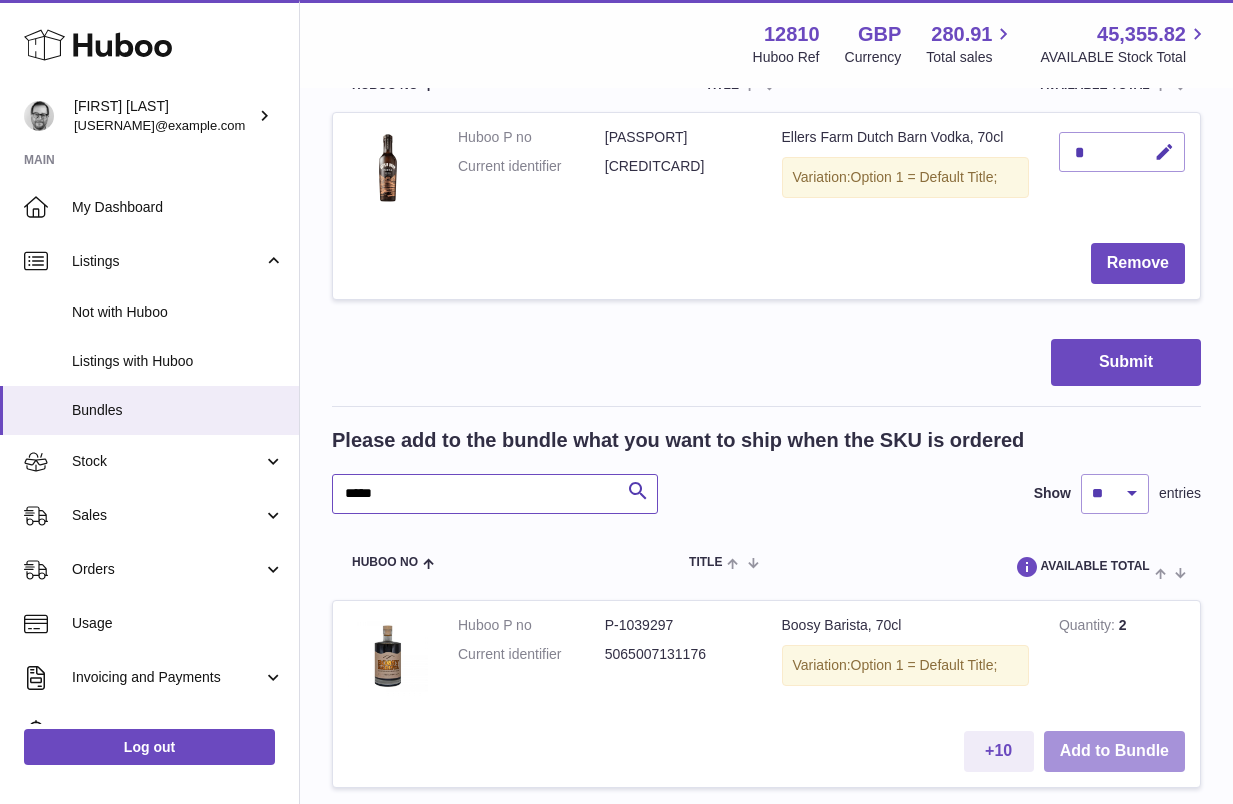 type on "*****" 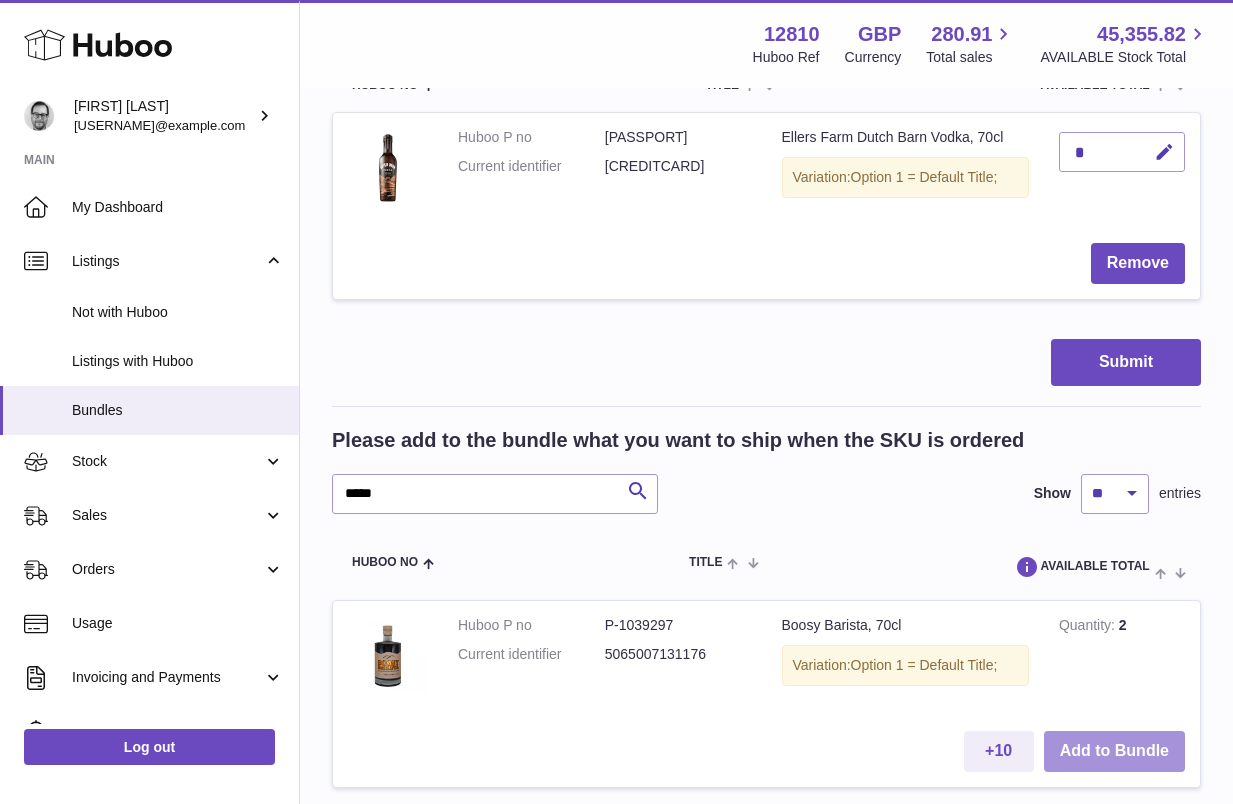 click on "Add to Bundle" at bounding box center [1114, 751] 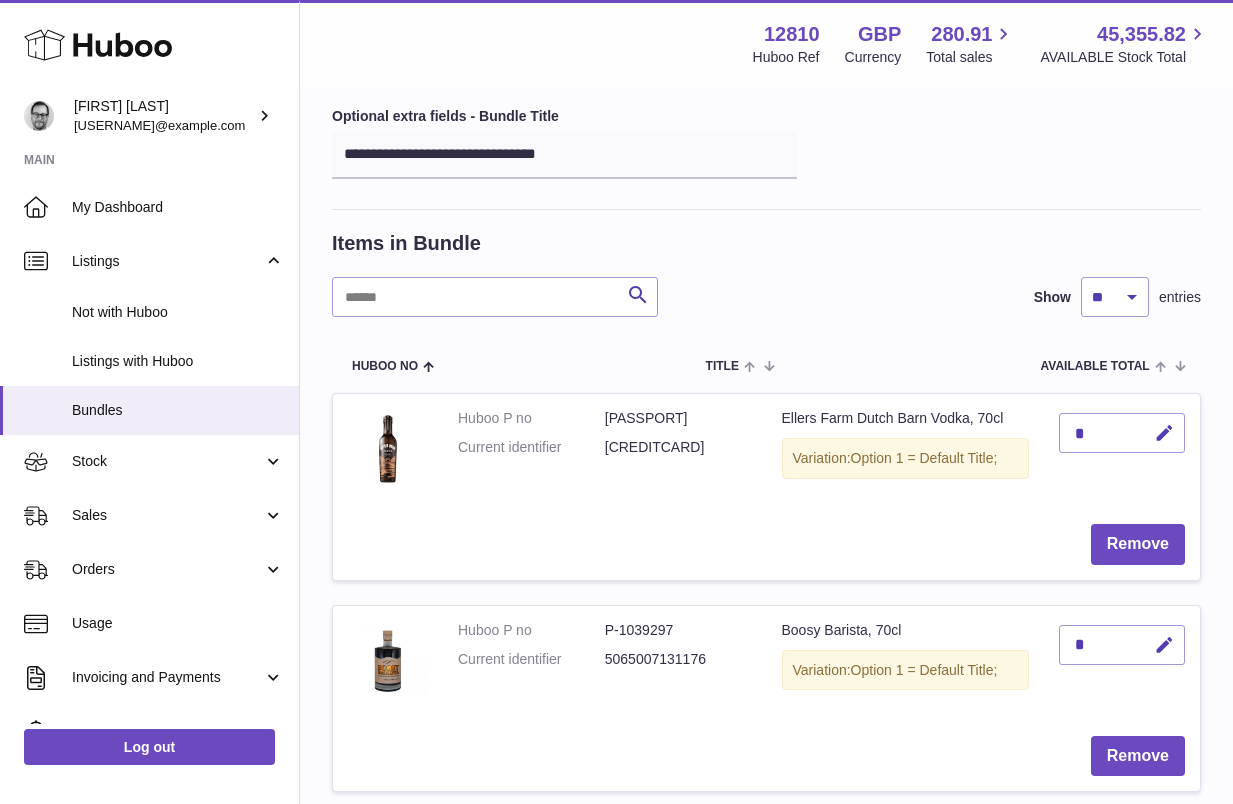 scroll, scrollTop: 0, scrollLeft: 0, axis: both 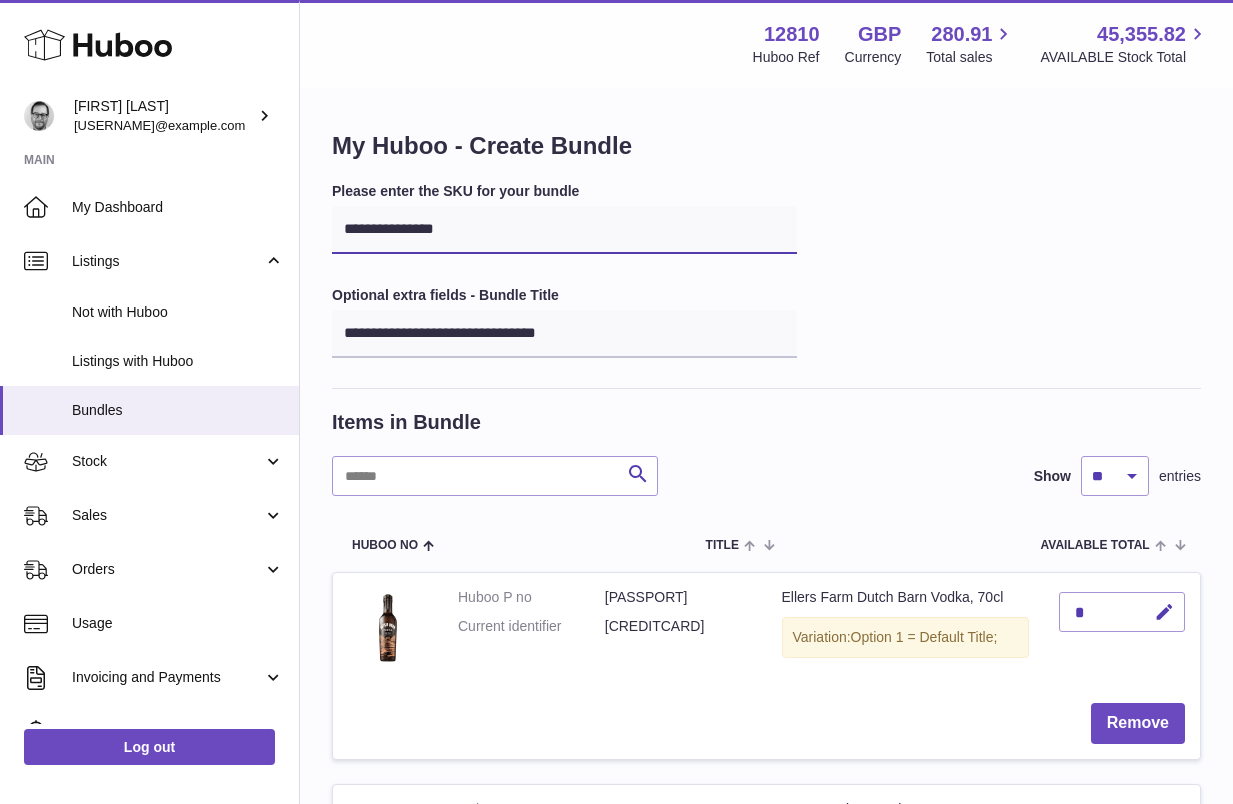 click on "**********" at bounding box center (564, 230) 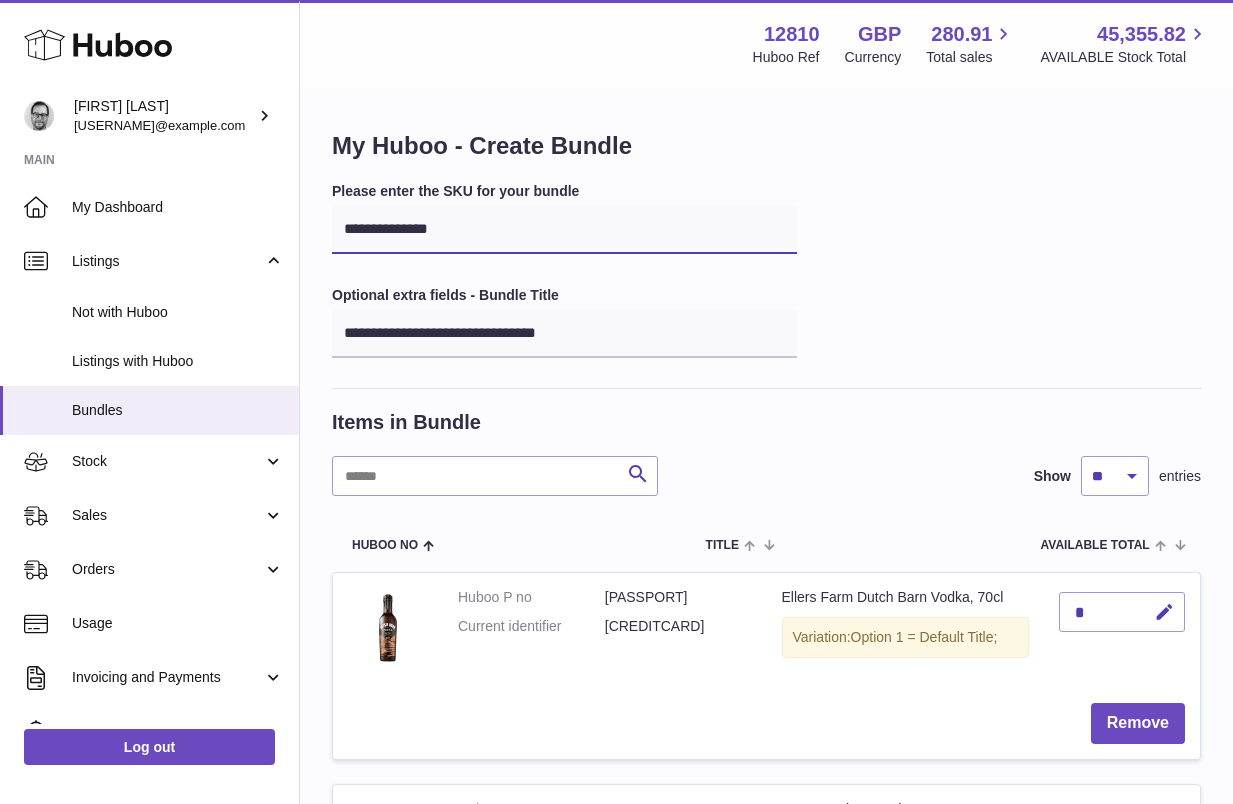 type on "**********" 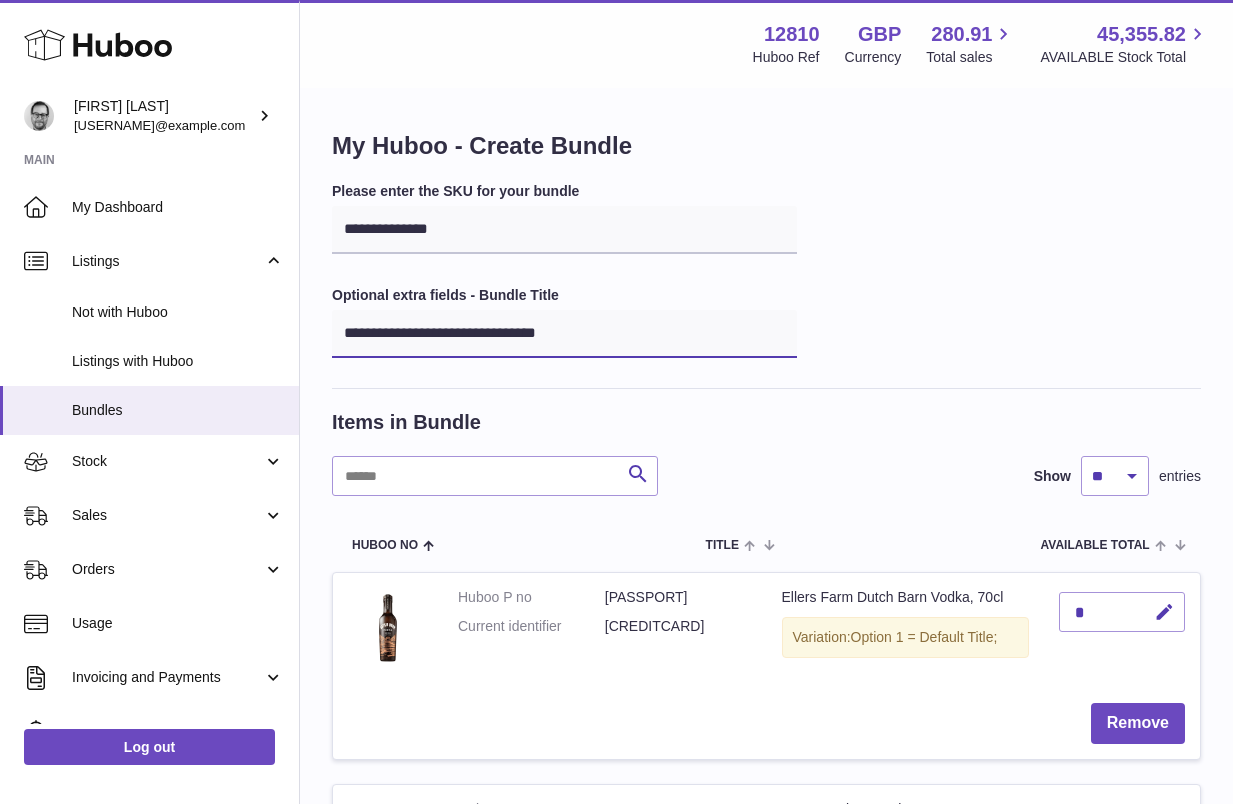 click on "**********" at bounding box center [564, 334] 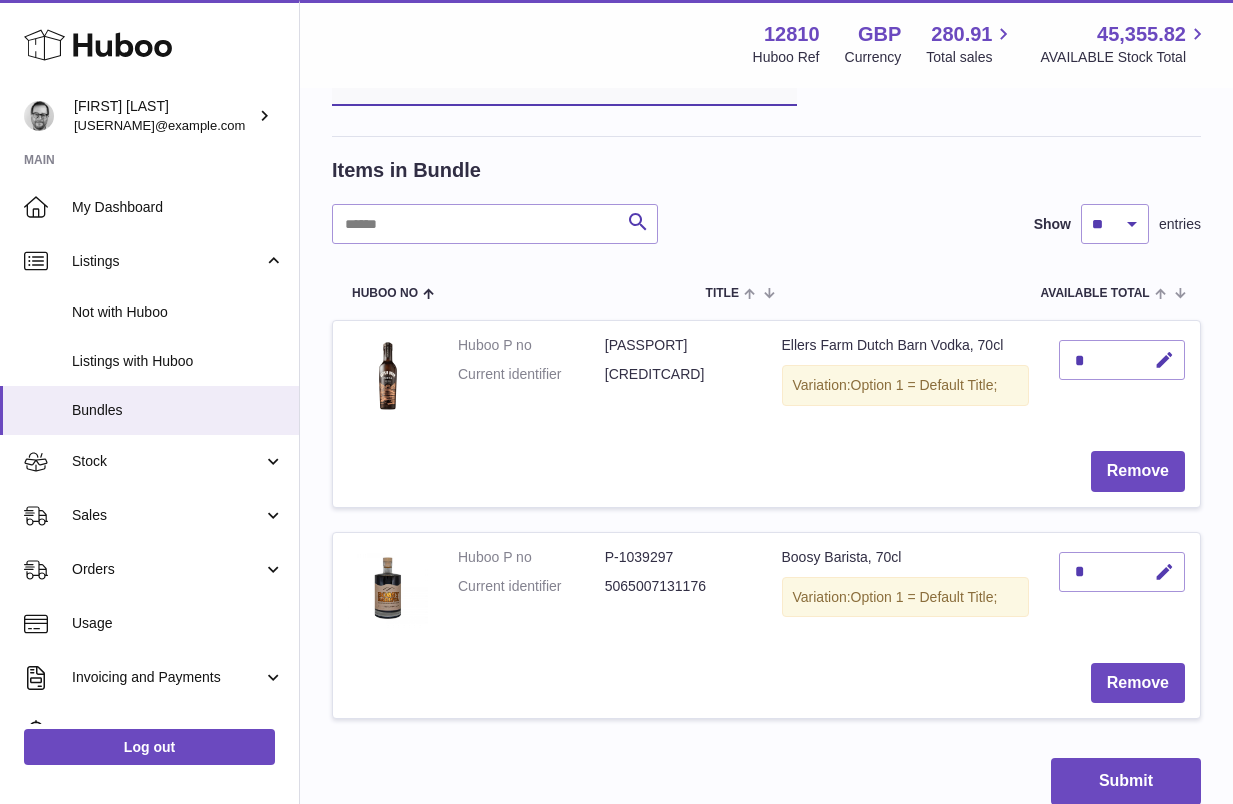 scroll, scrollTop: 259, scrollLeft: 0, axis: vertical 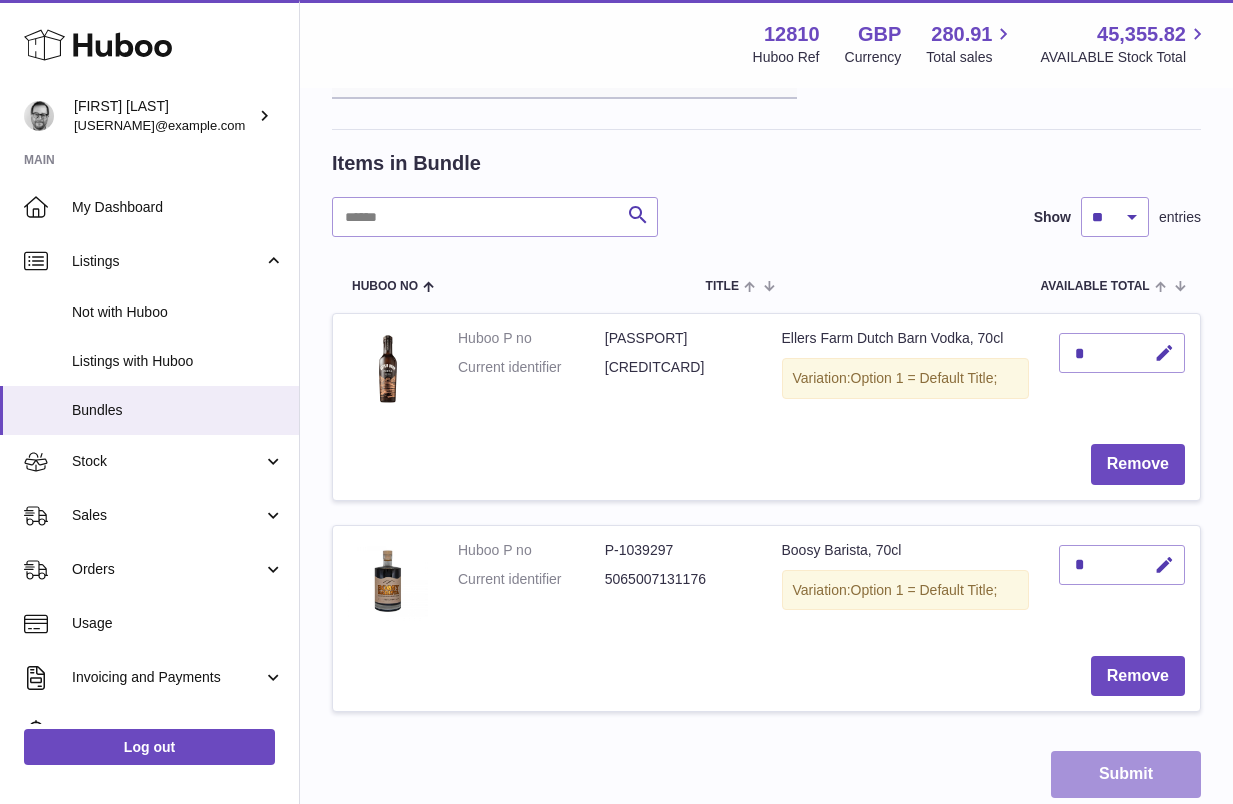 click on "Submit" at bounding box center [1126, 774] 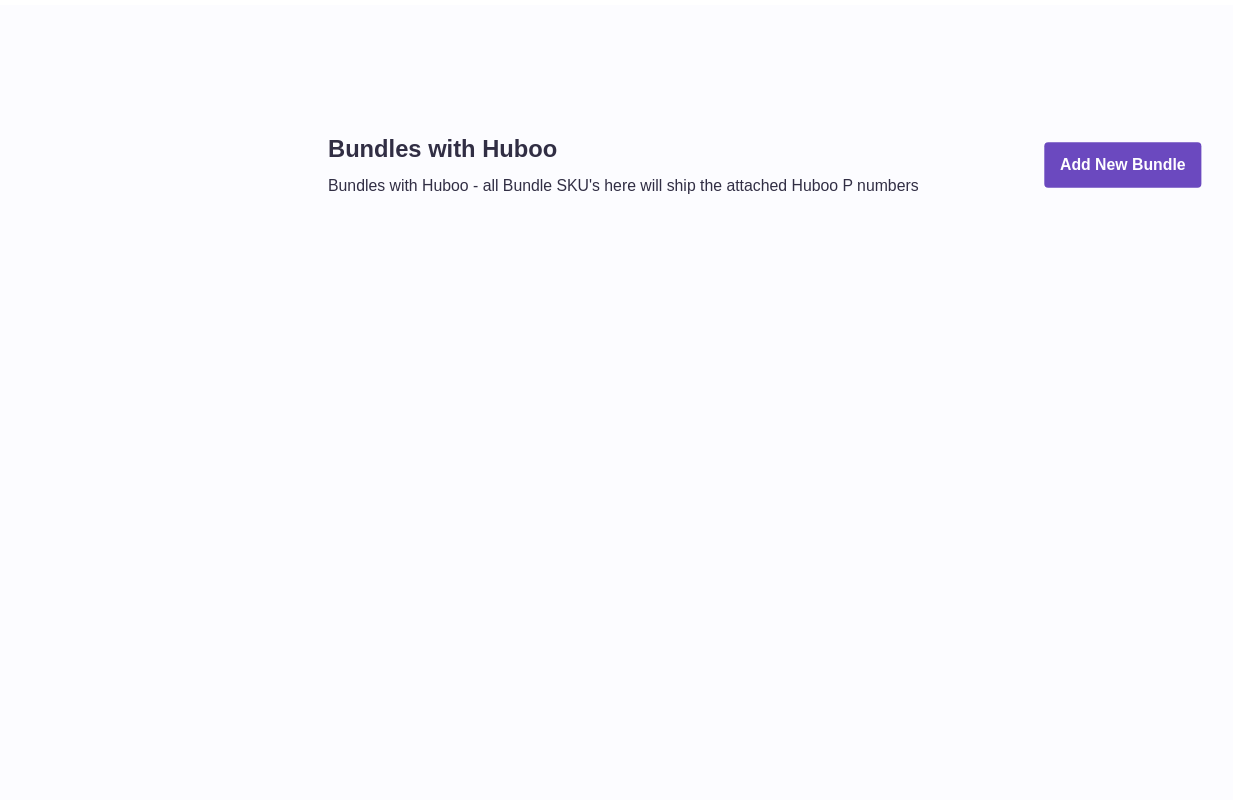 scroll, scrollTop: 0, scrollLeft: 0, axis: both 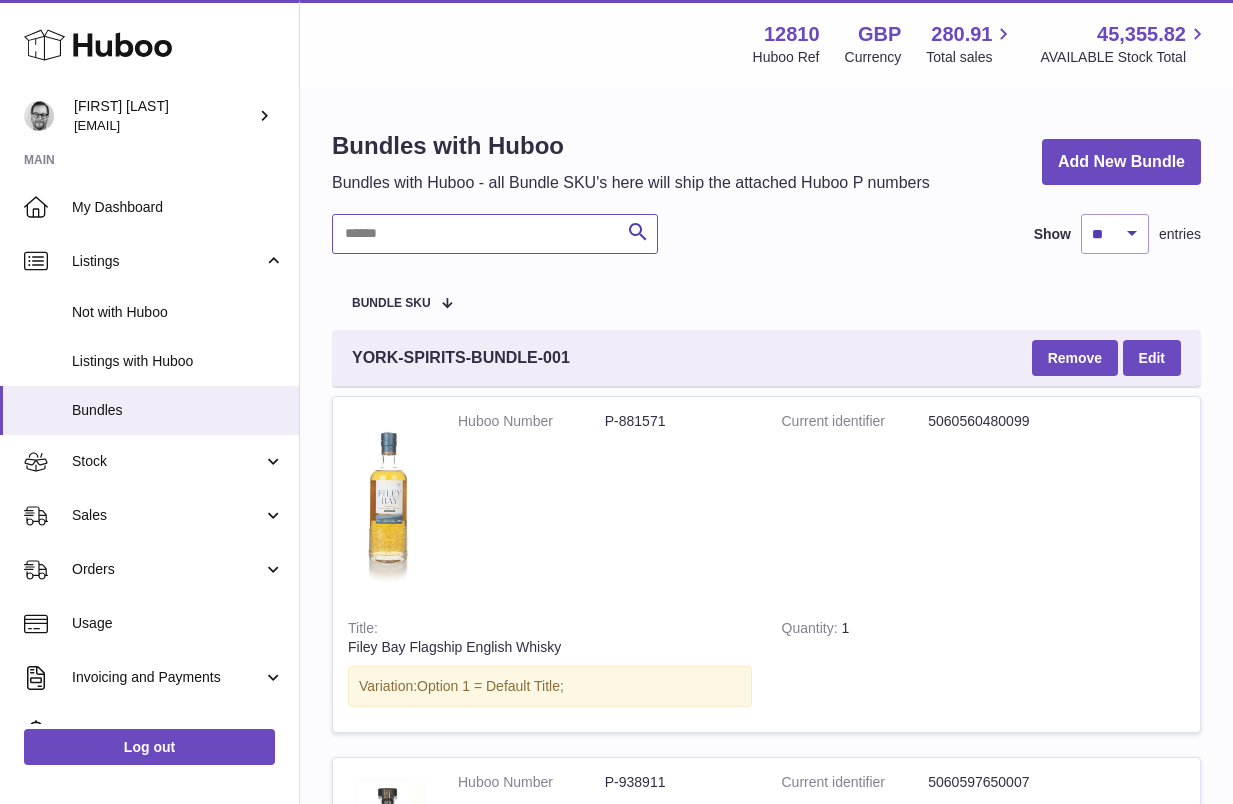 click at bounding box center [495, 234] 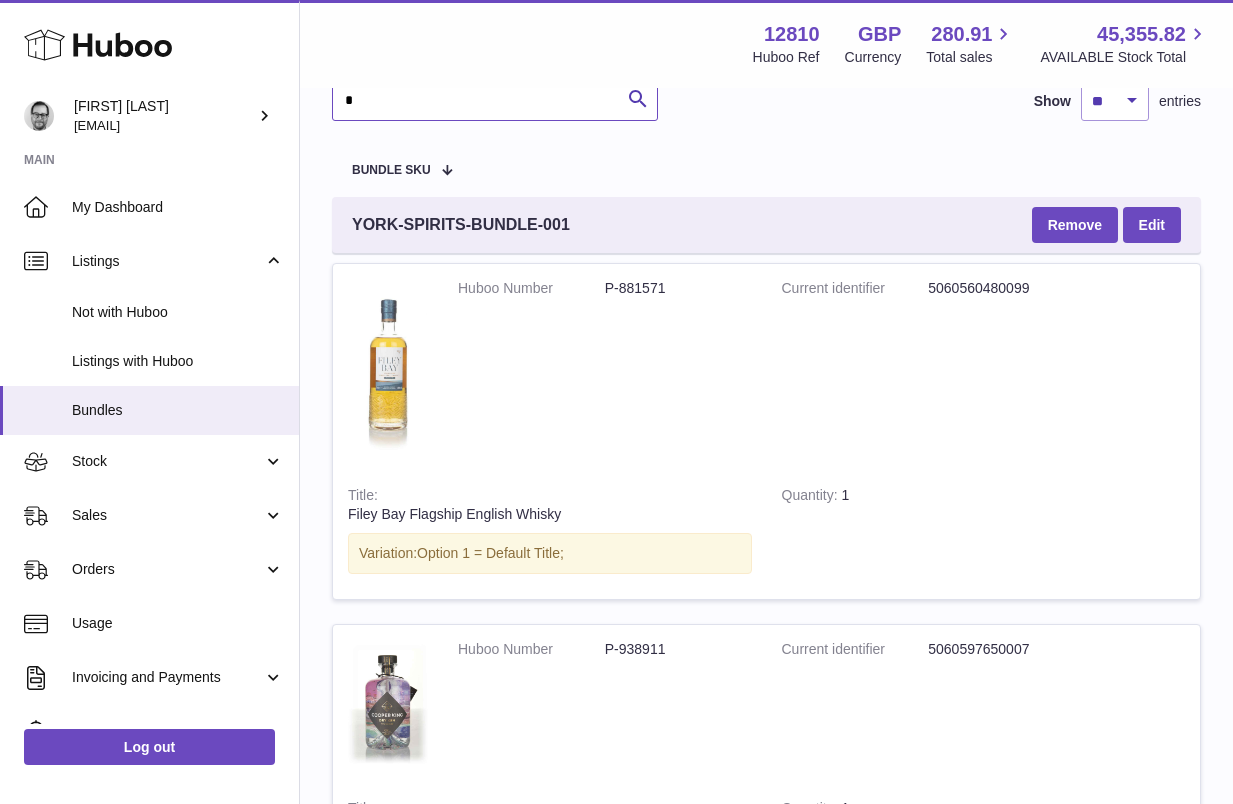 scroll, scrollTop: 0, scrollLeft: 0, axis: both 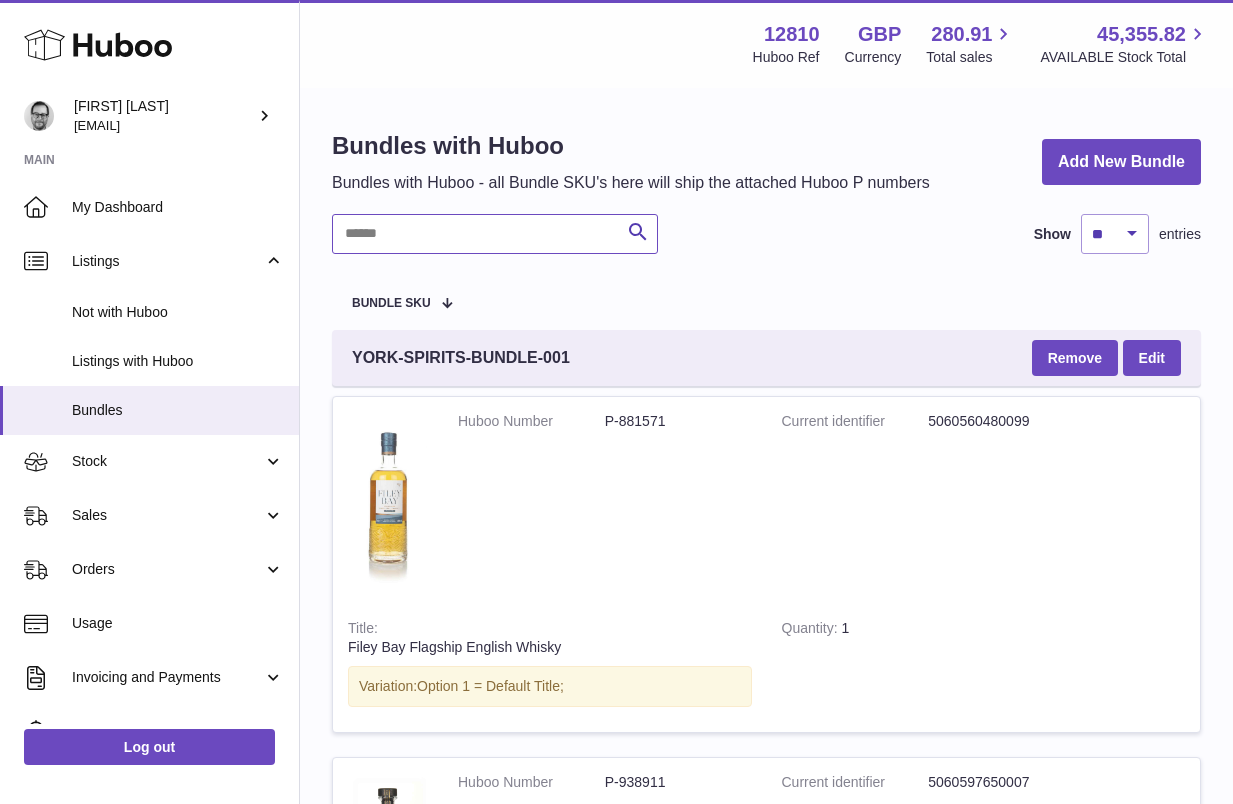 paste on "**********" 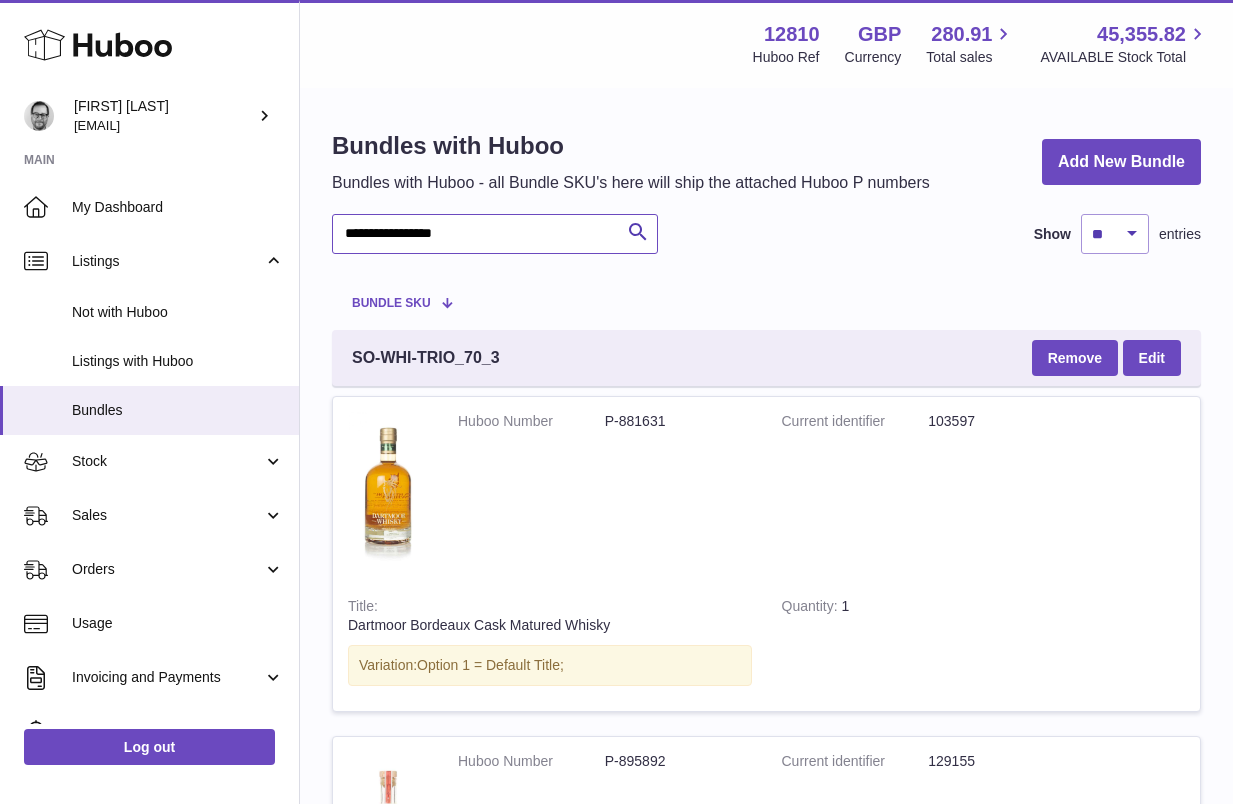 drag, startPoint x: 348, startPoint y: 232, endPoint x: 375, endPoint y: 277, distance: 52.478565 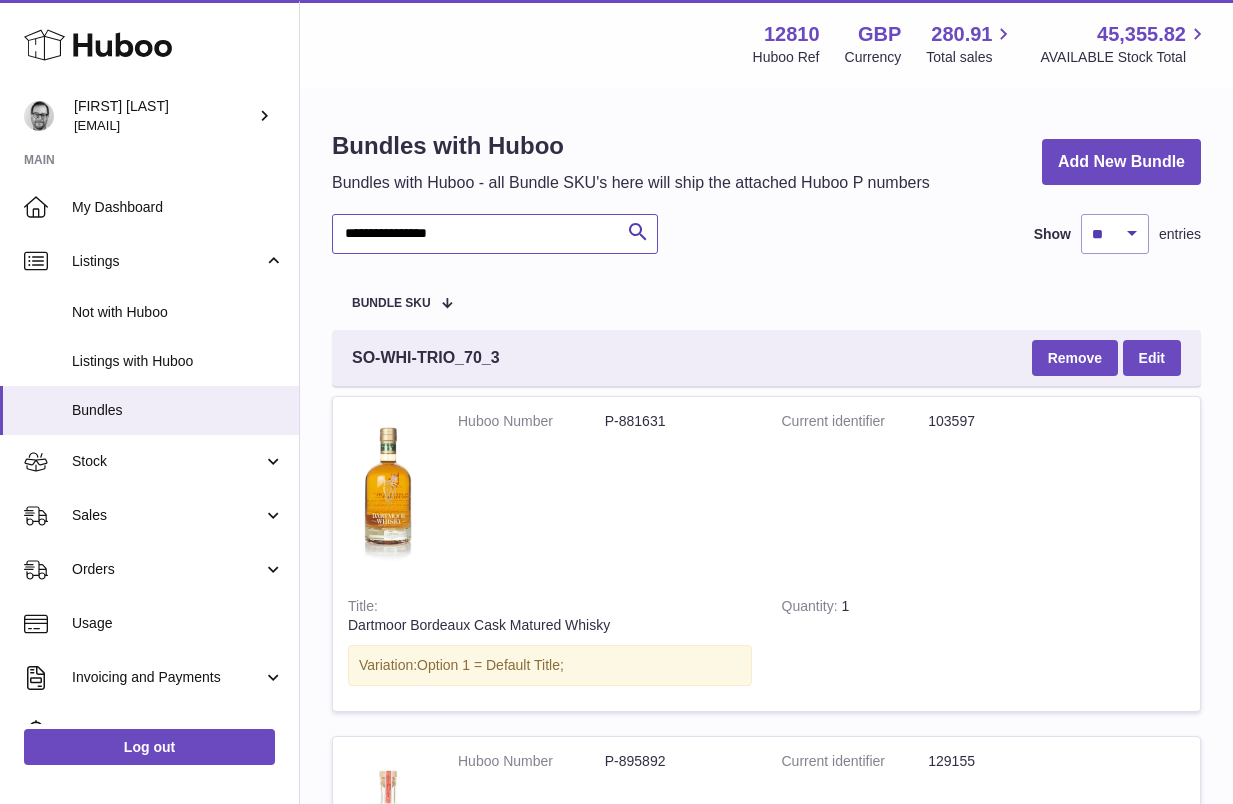 drag, startPoint x: 492, startPoint y: 238, endPoint x: 299, endPoint y: 237, distance: 193.0026 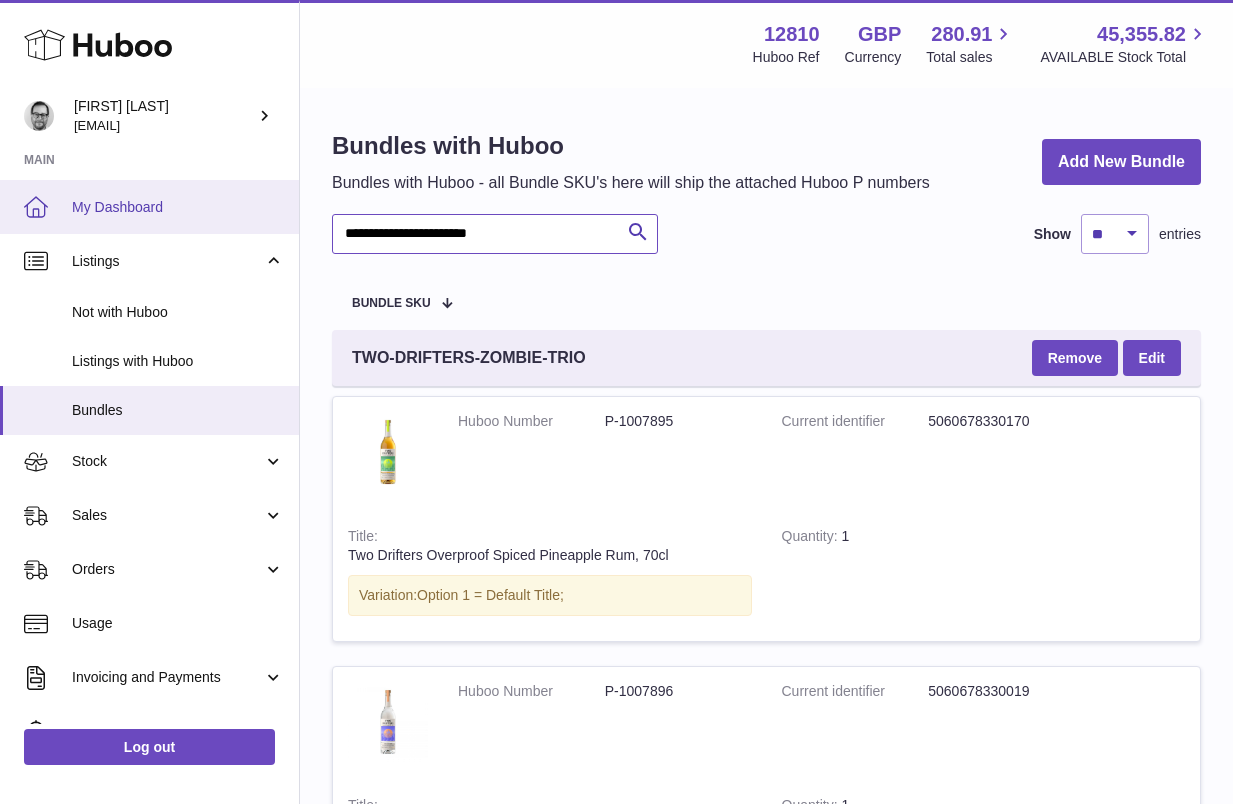 drag, startPoint x: 558, startPoint y: 230, endPoint x: 247, endPoint y: 229, distance: 311.00162 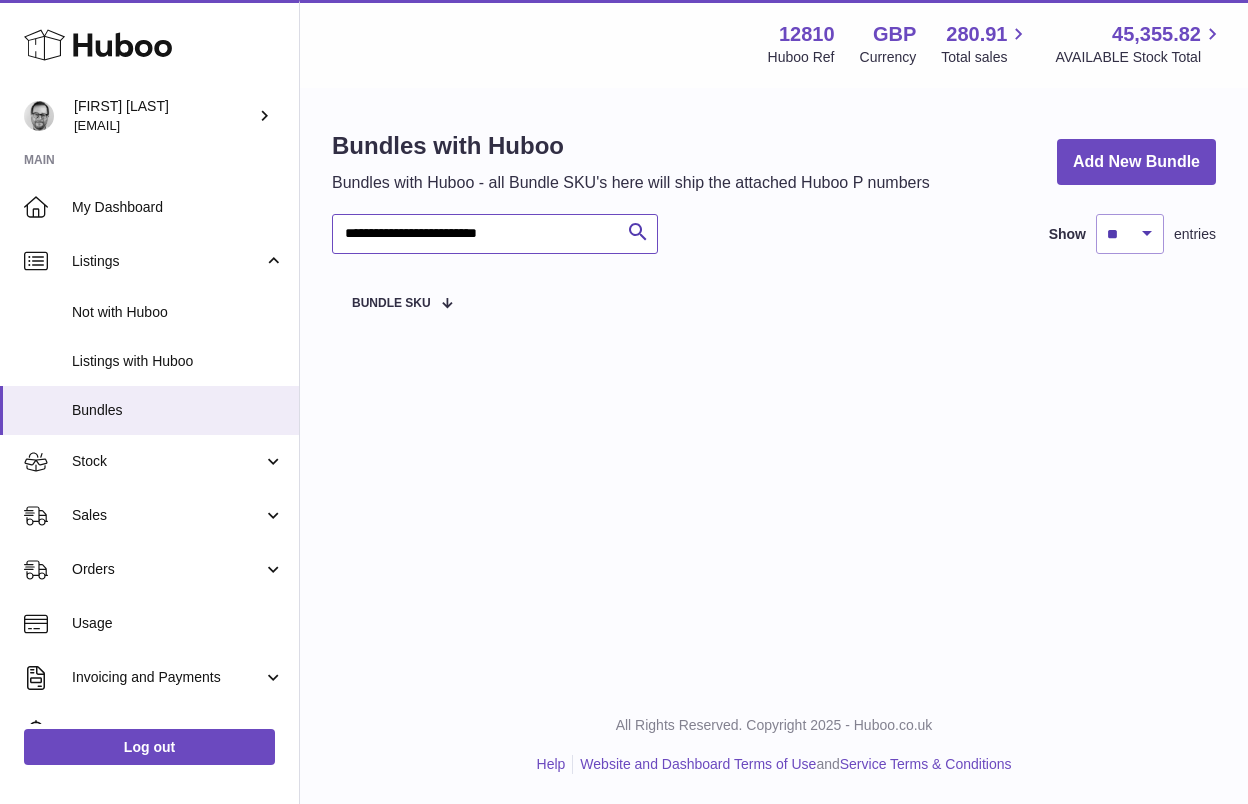 paste 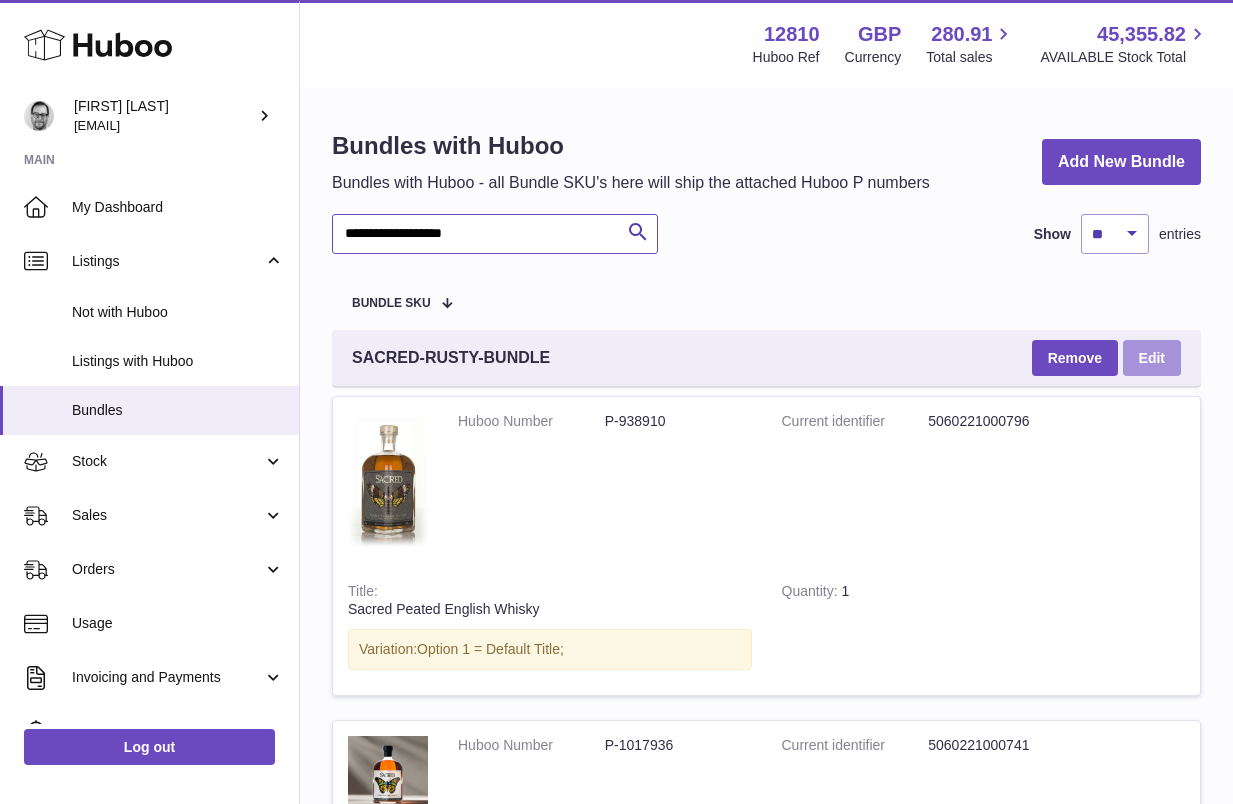 type on "**********" 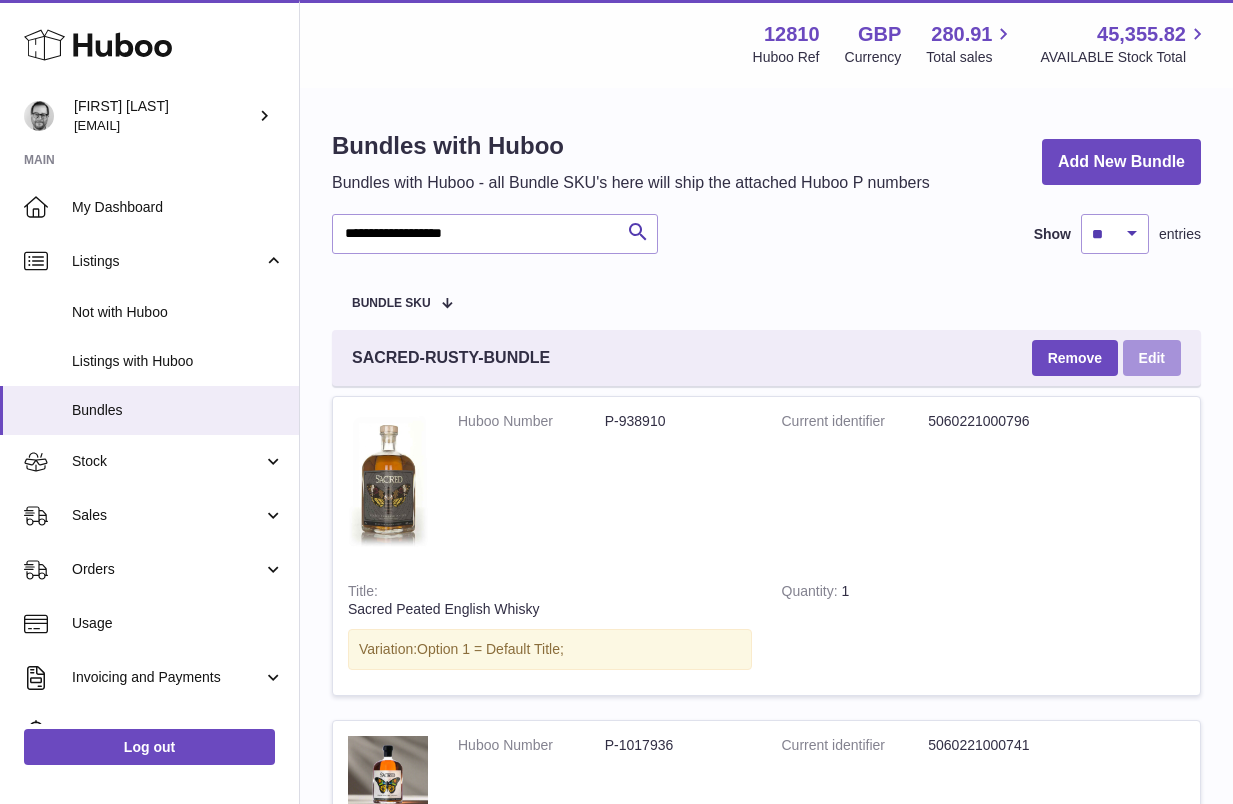 click on "Edit" at bounding box center (1152, 358) 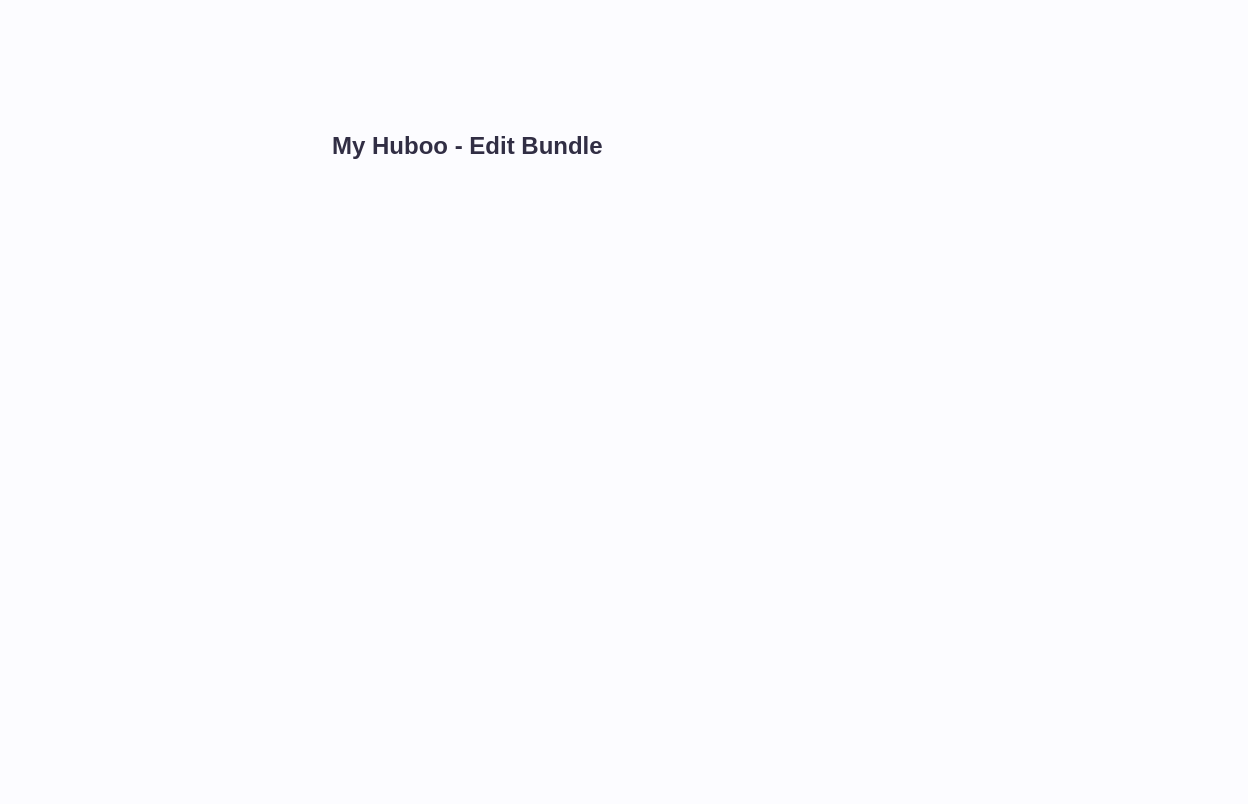 scroll, scrollTop: 0, scrollLeft: 0, axis: both 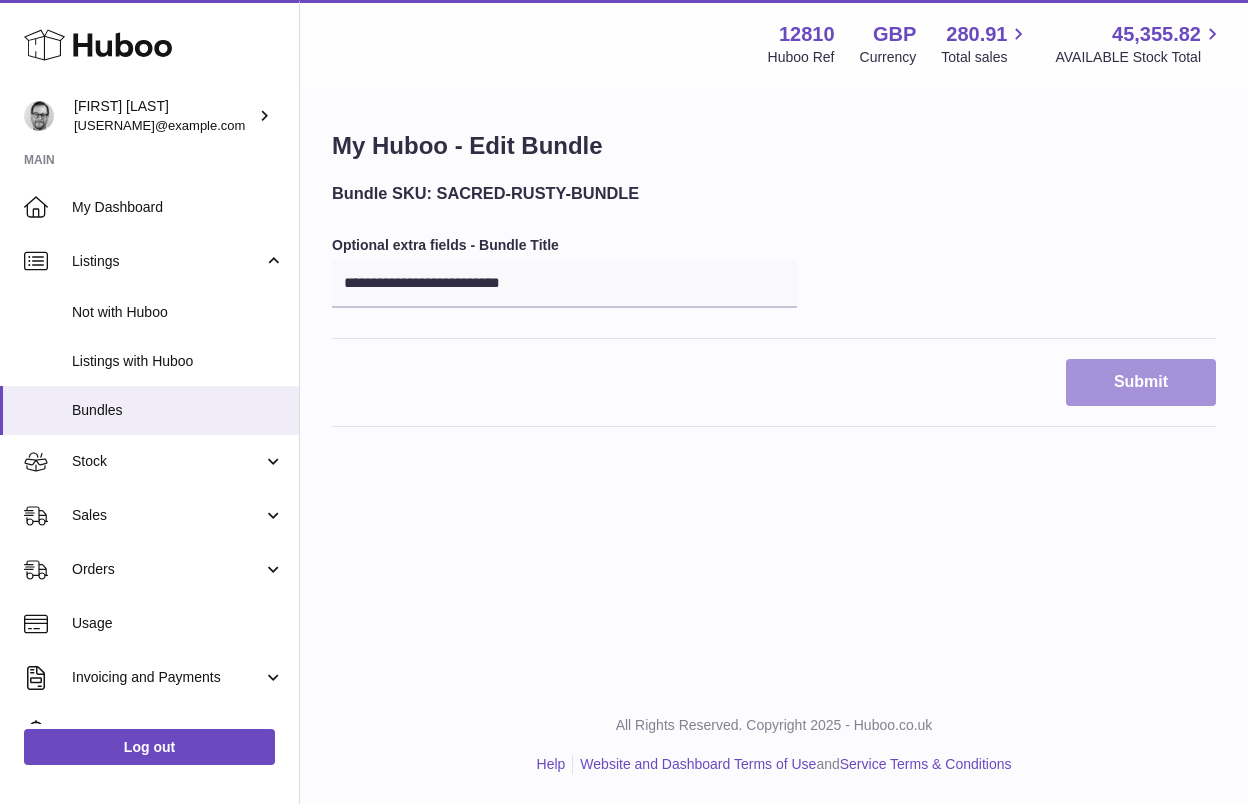 click on "Submit" at bounding box center (1141, 382) 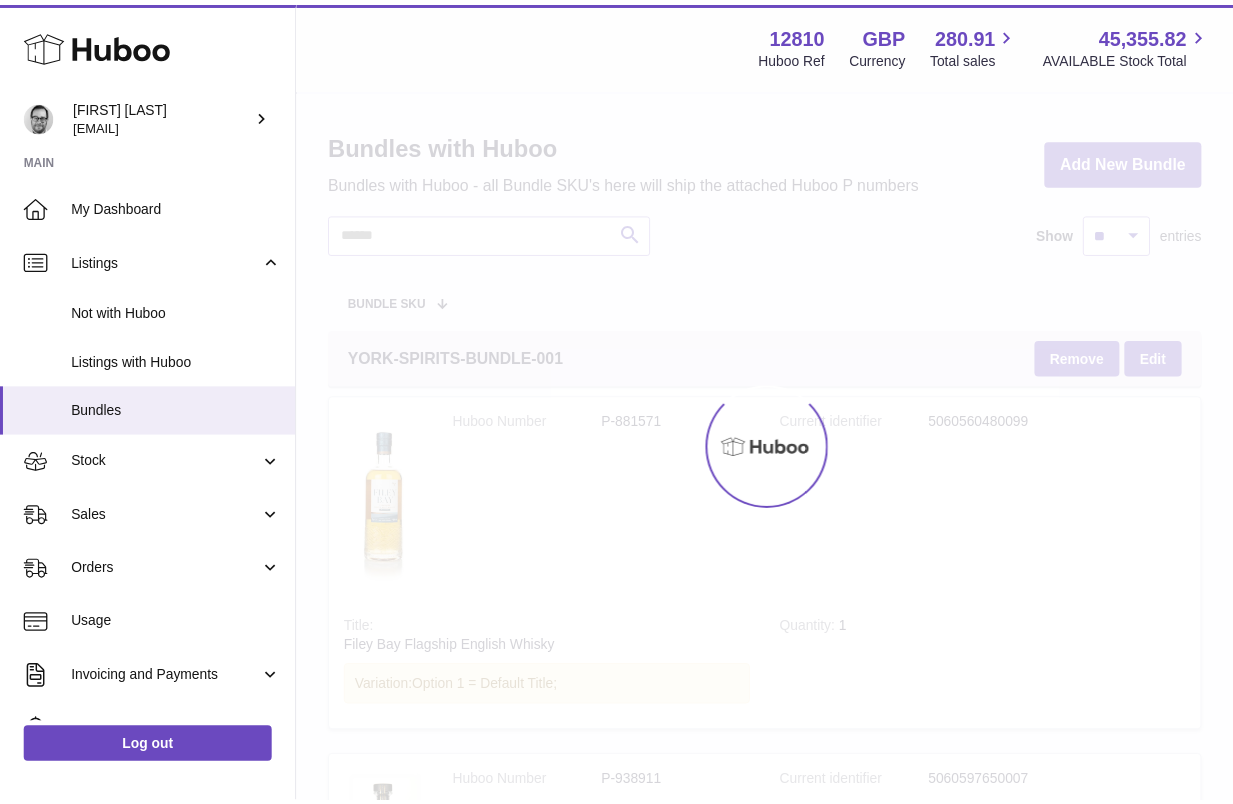 scroll, scrollTop: 0, scrollLeft: 0, axis: both 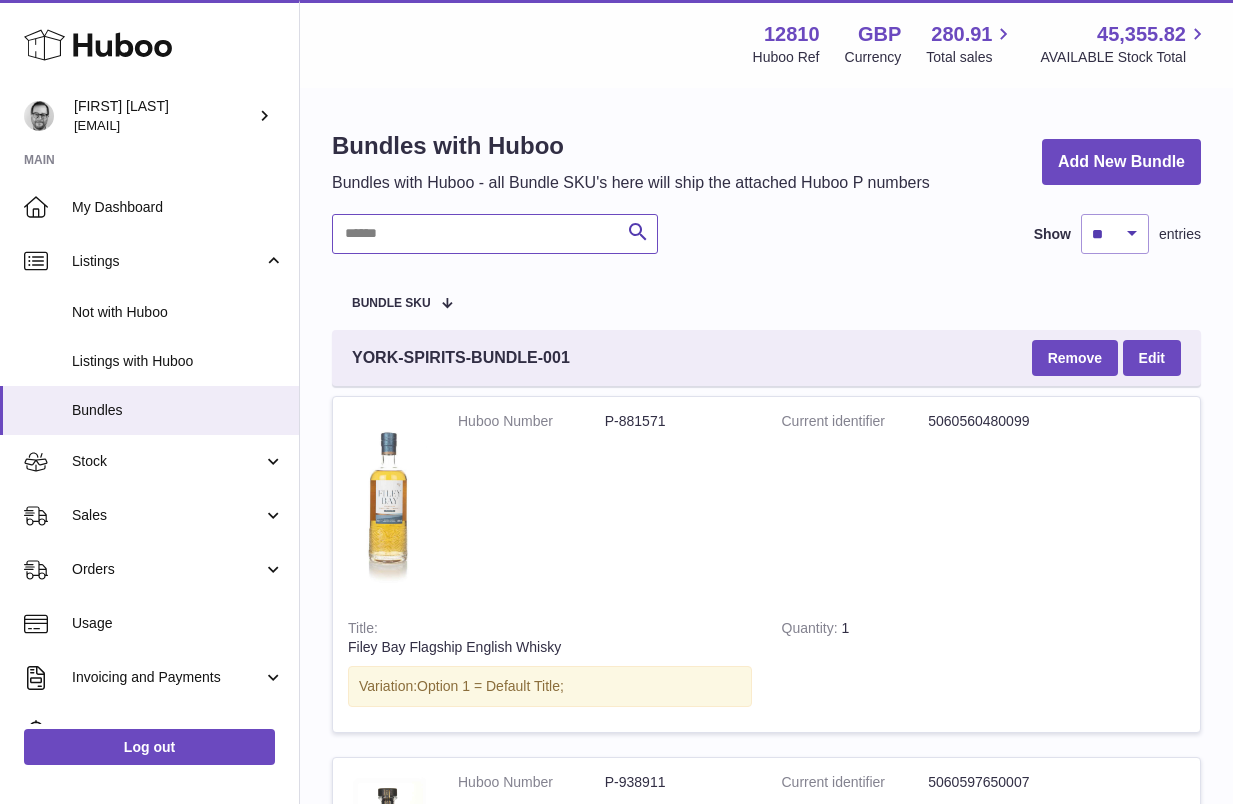 click at bounding box center [495, 234] 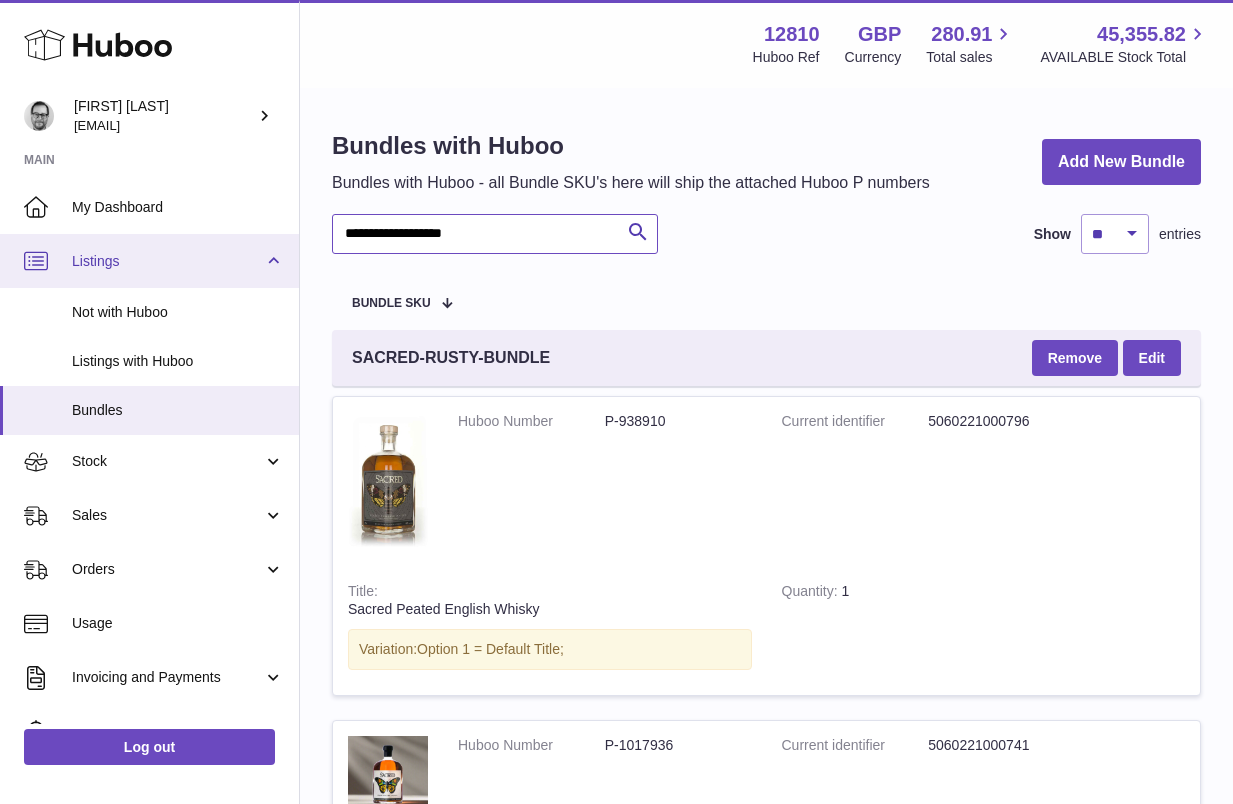 drag, startPoint x: 554, startPoint y: 239, endPoint x: 229, endPoint y: 239, distance: 325 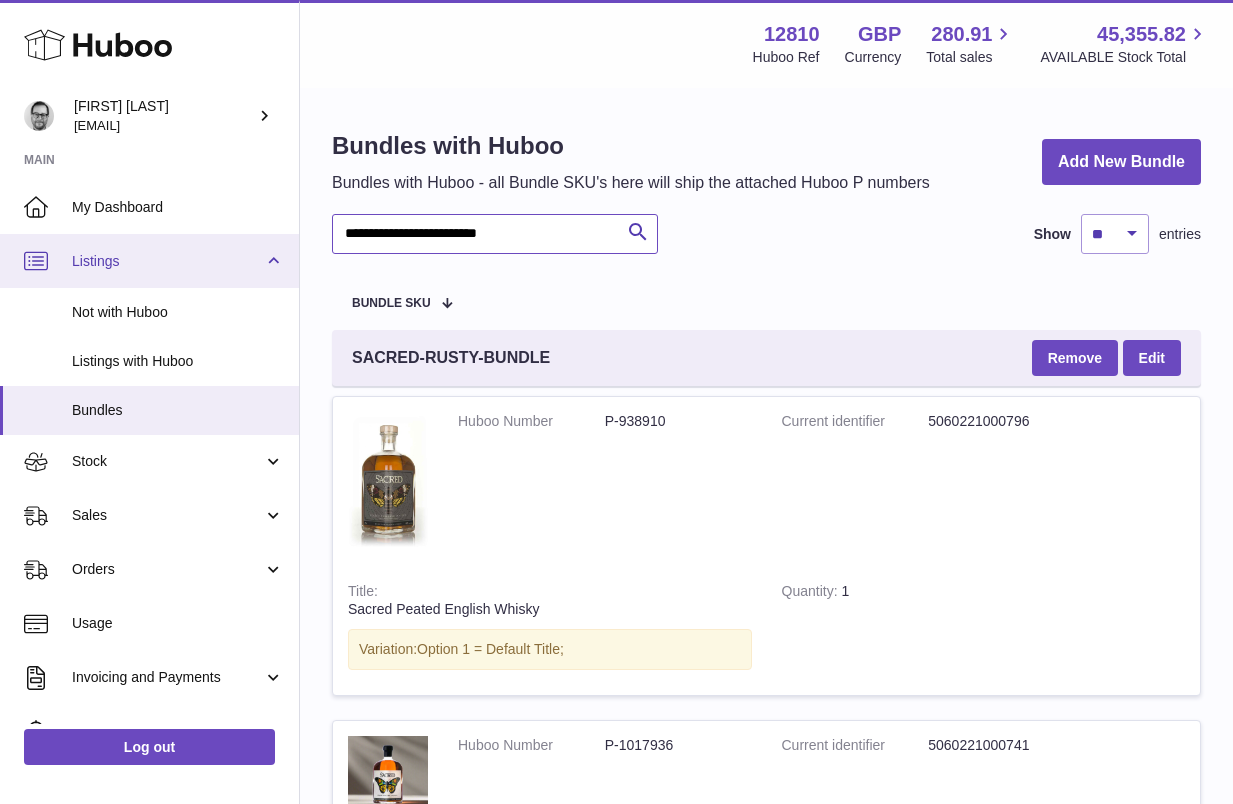 type on "**********" 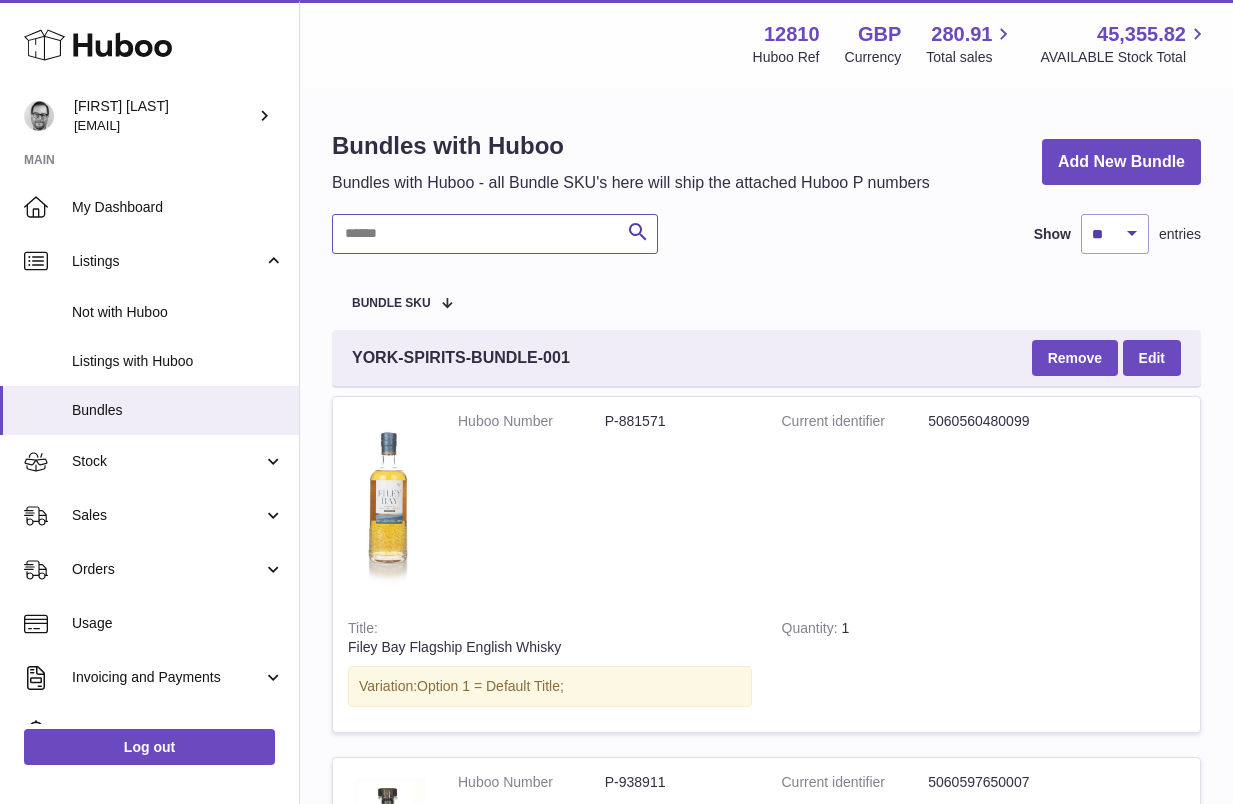 paste on "**********" 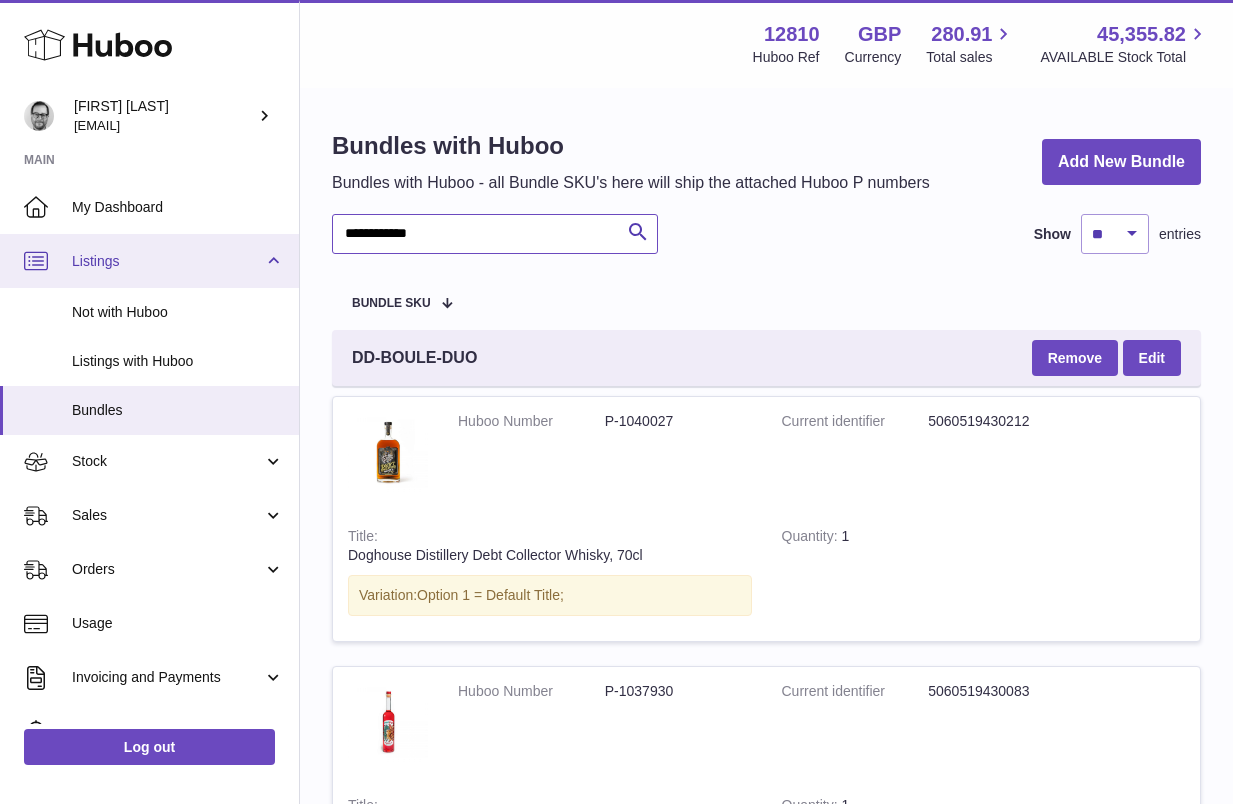 drag, startPoint x: 468, startPoint y: 234, endPoint x: 281, endPoint y: 234, distance: 187 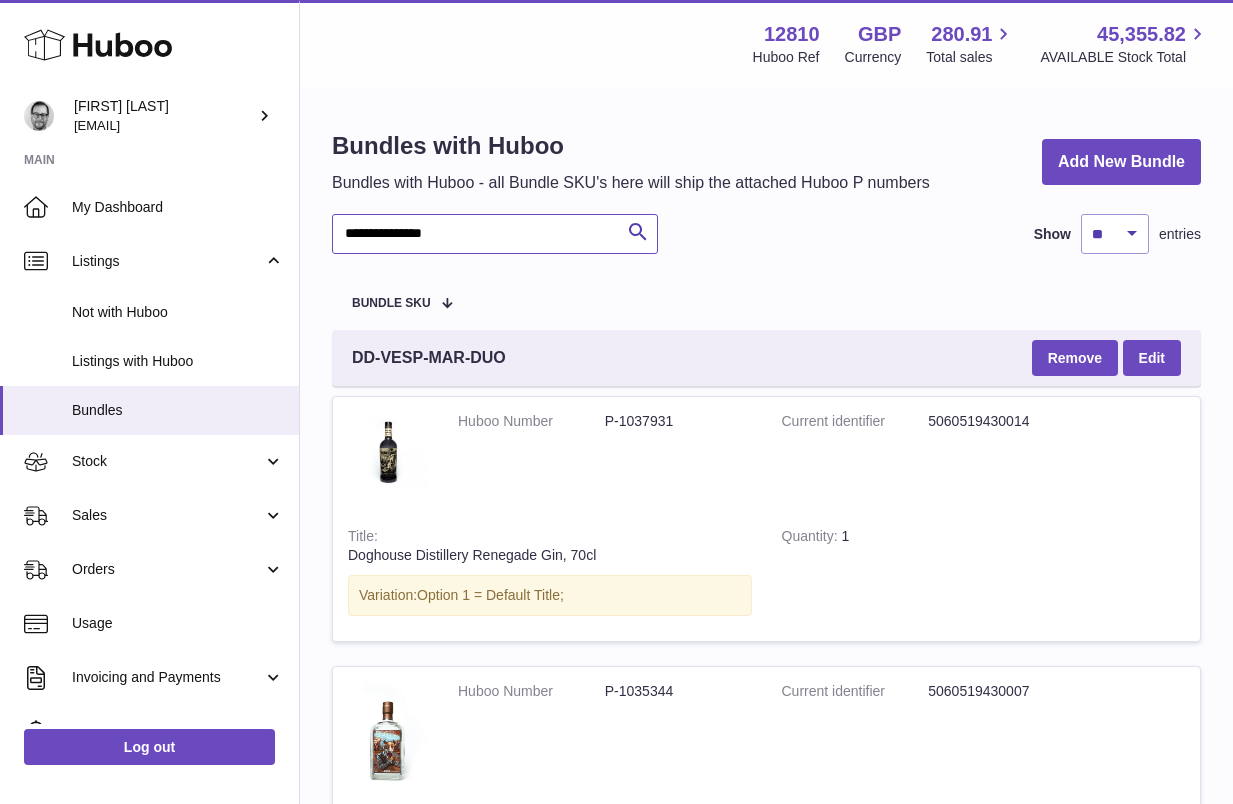 paste 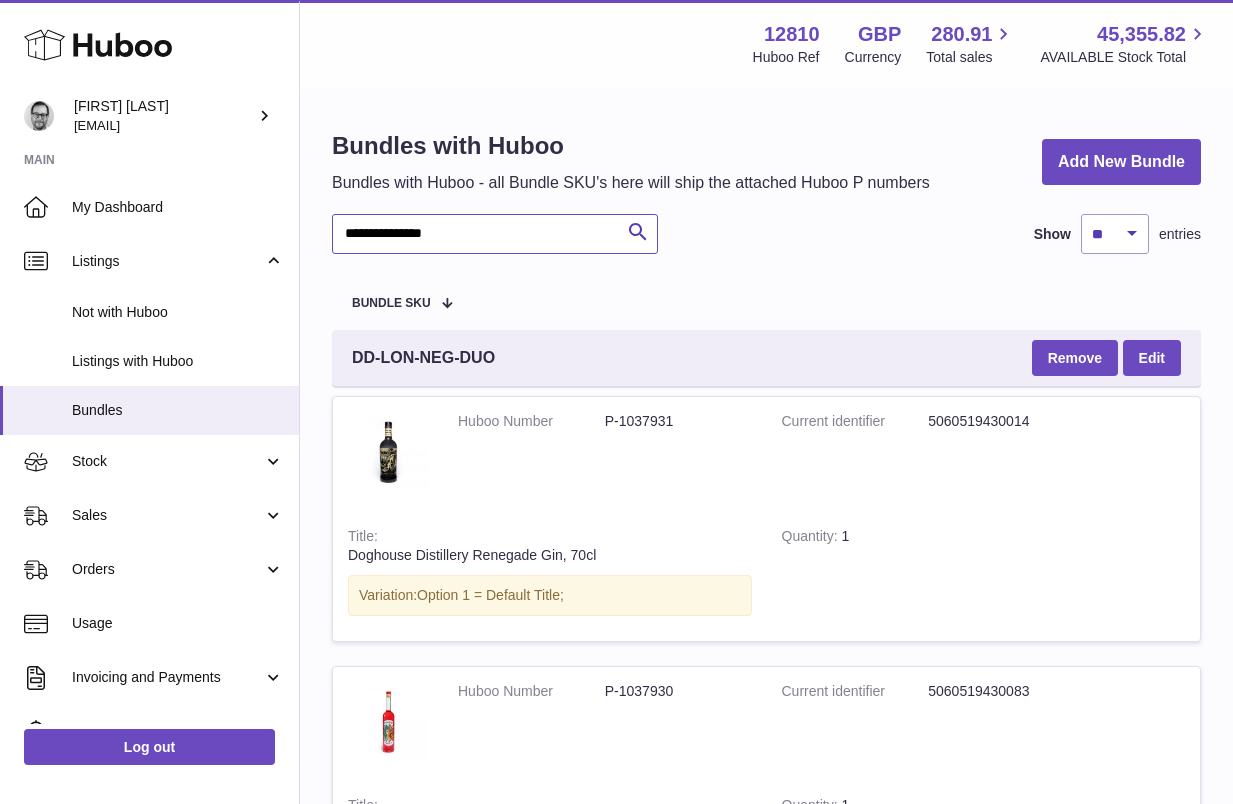 paste on "**********" 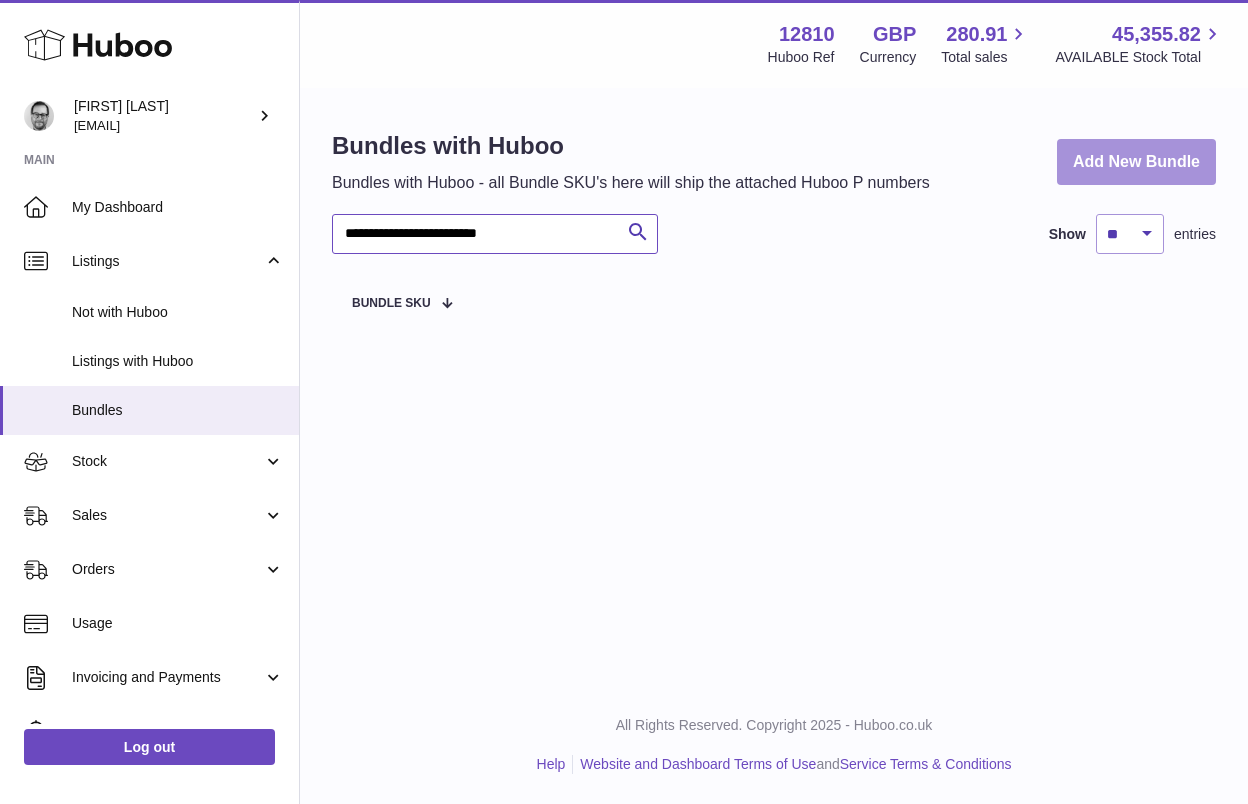 type on "**********" 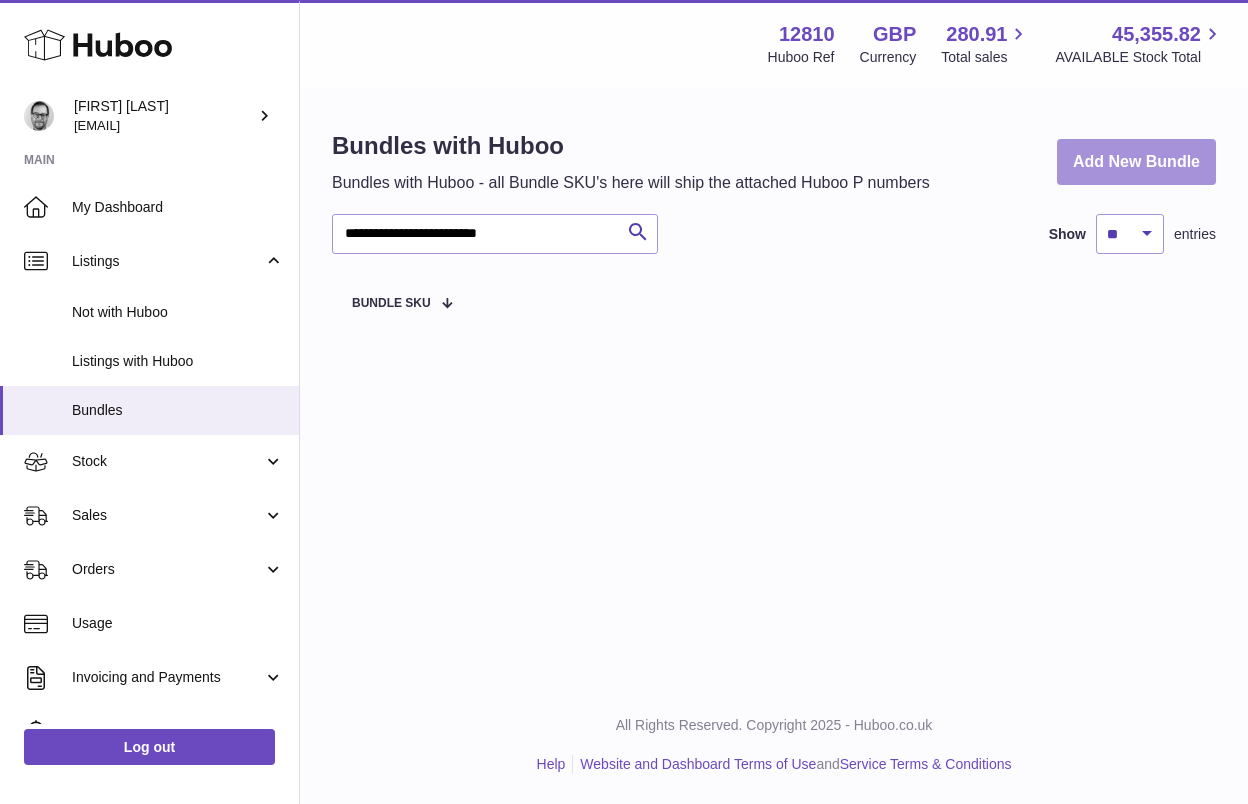 click on "Add New Bundle" at bounding box center (1136, 162) 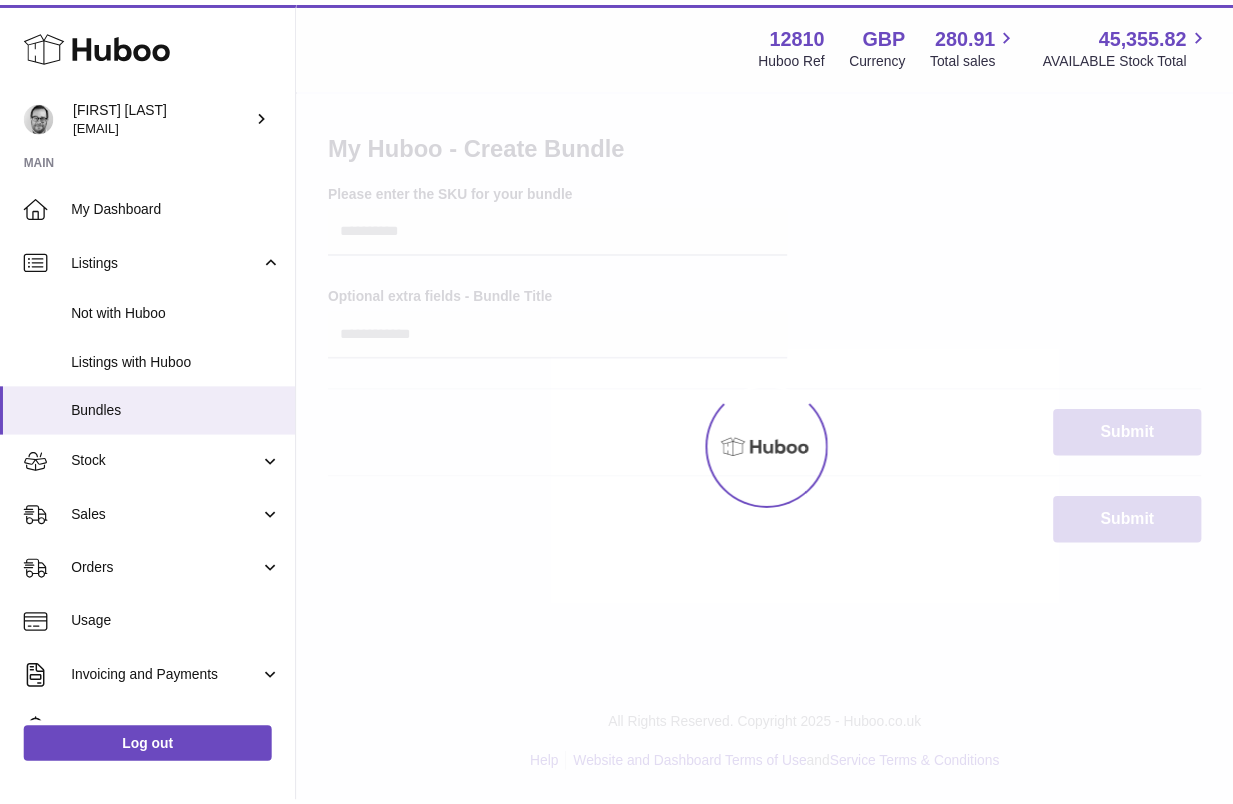 scroll, scrollTop: 0, scrollLeft: 0, axis: both 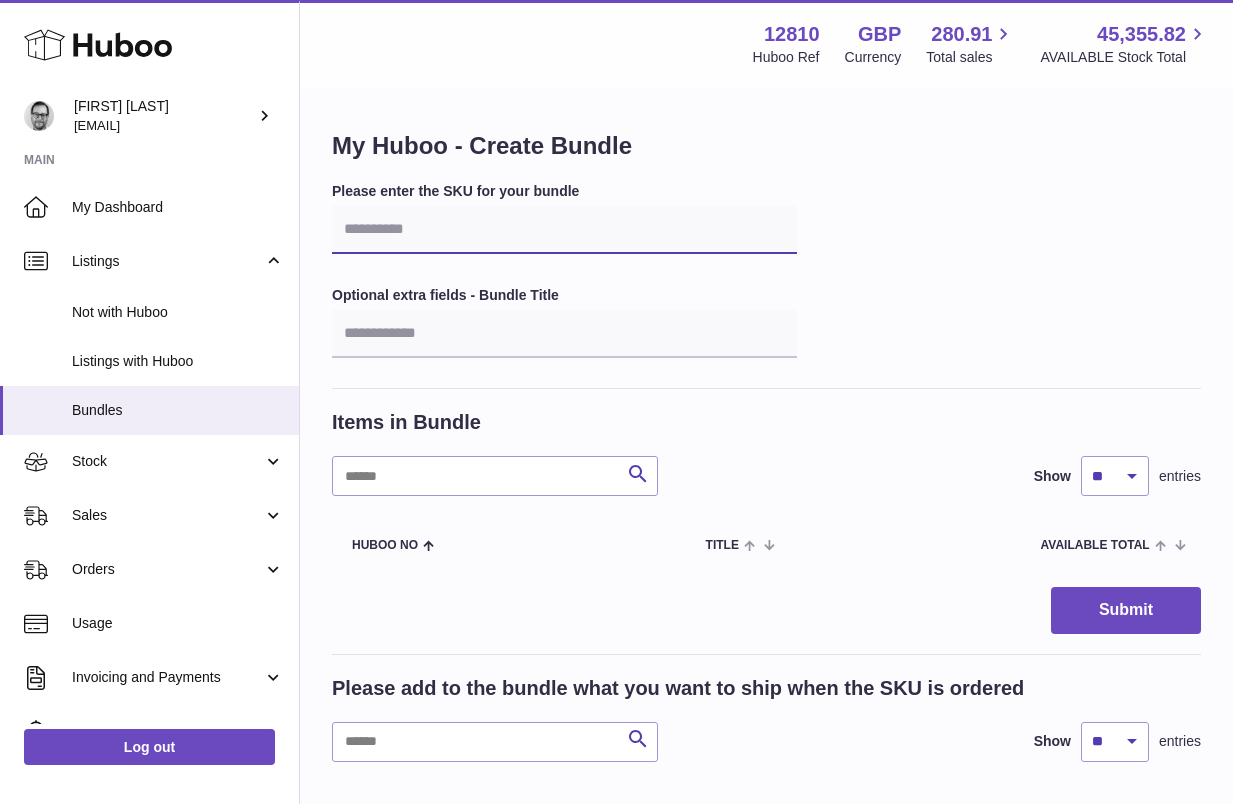 click at bounding box center (564, 230) 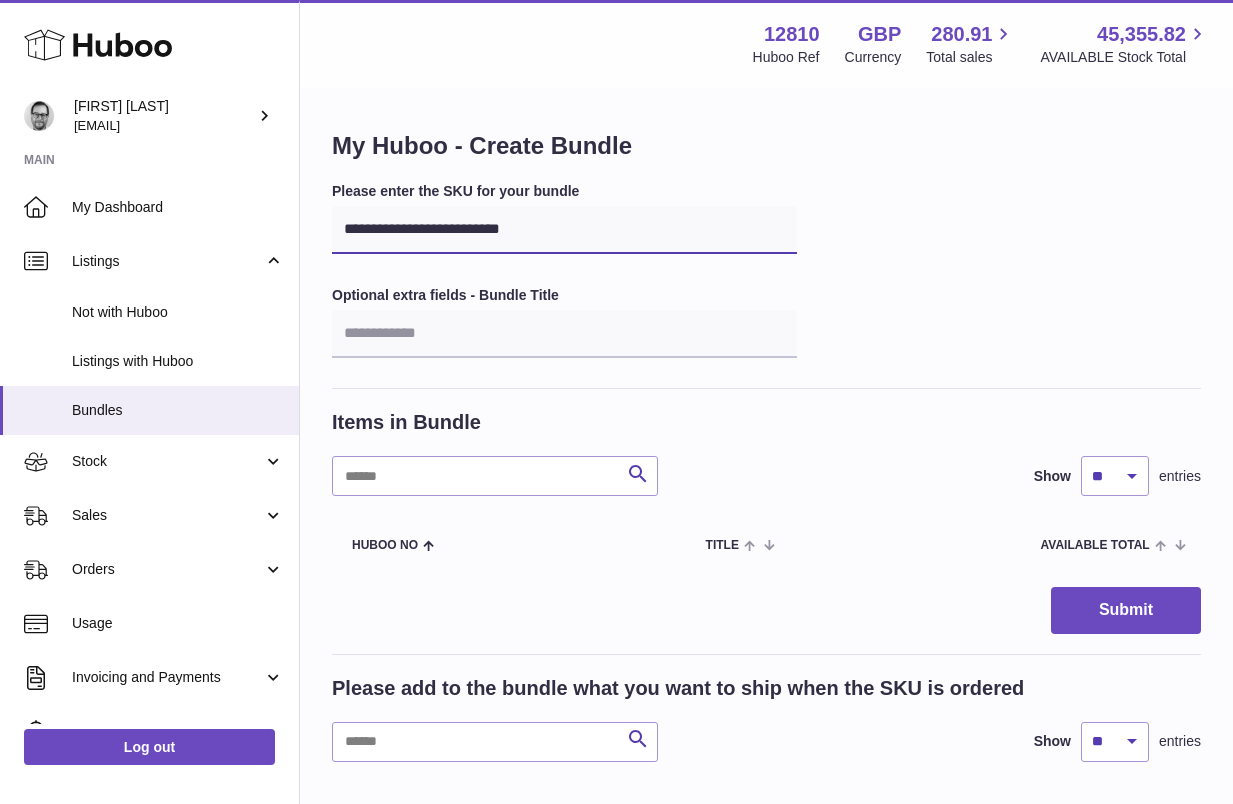 type on "**********" 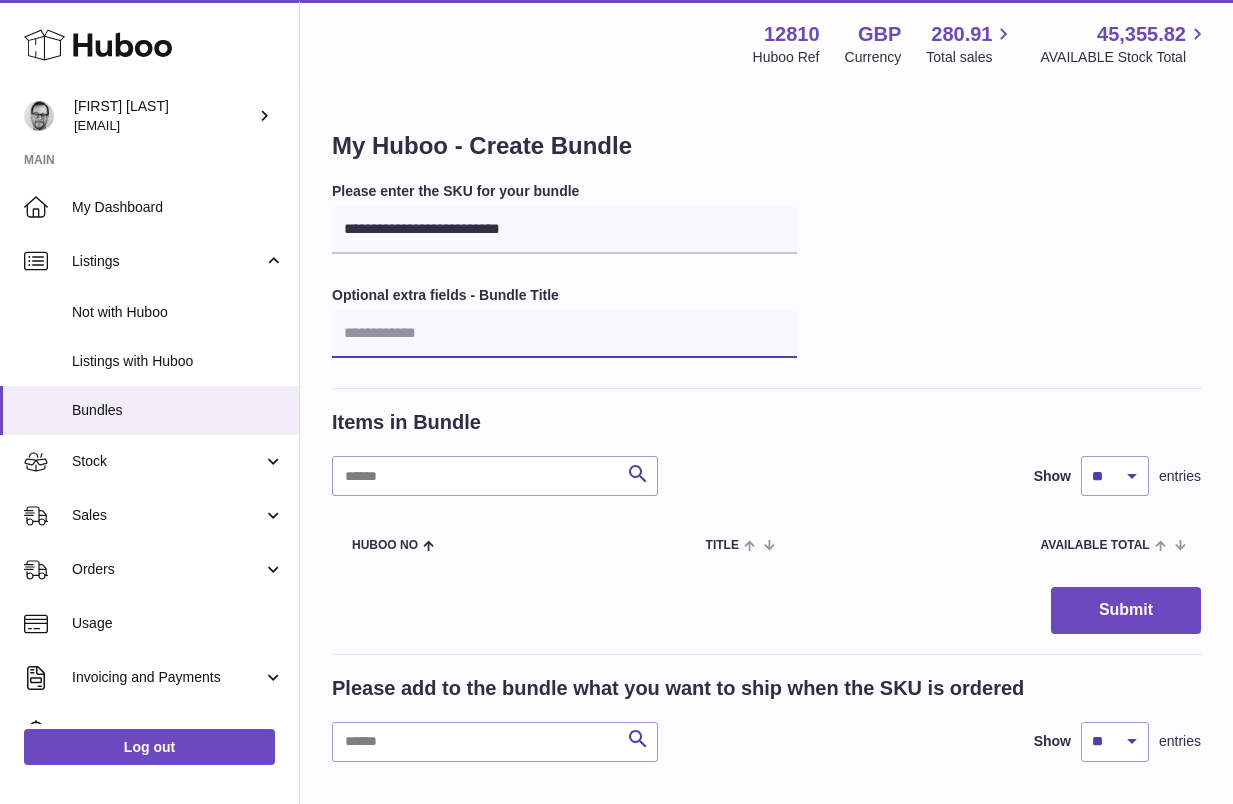 click at bounding box center [564, 334] 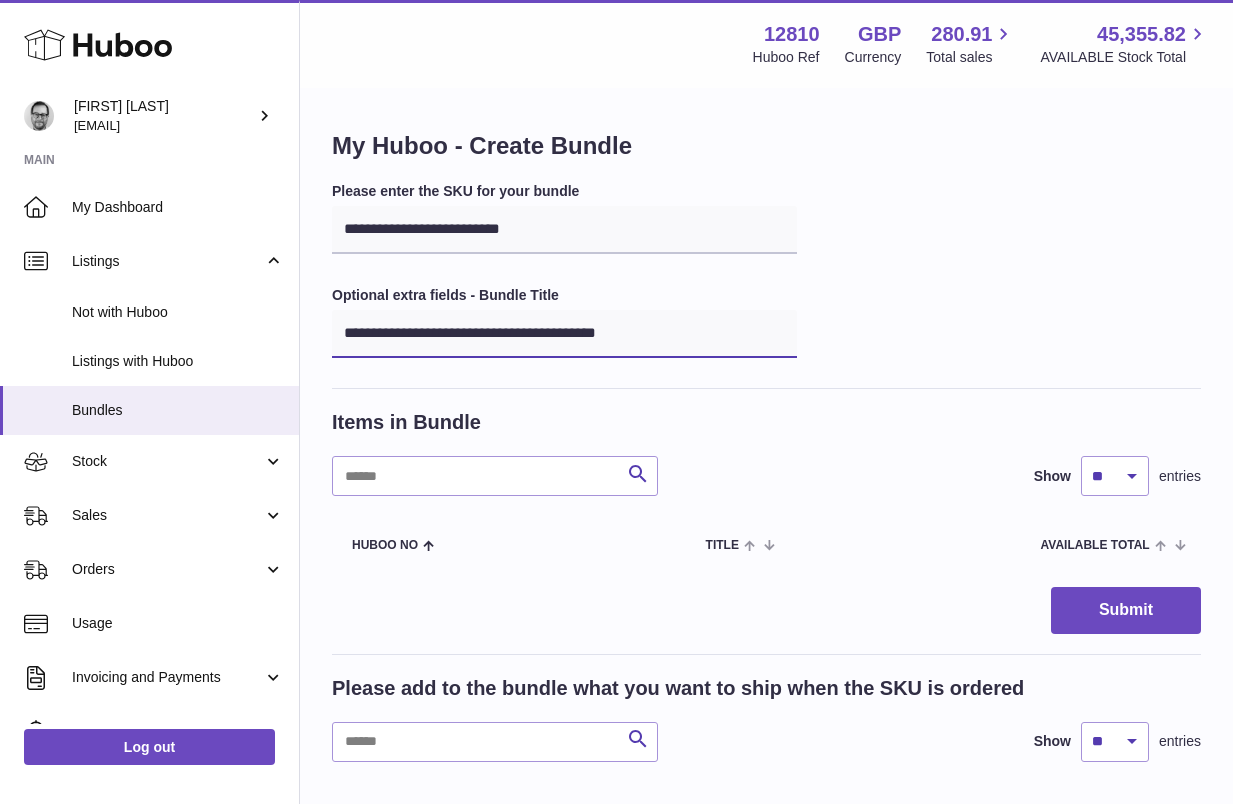 type on "**********" 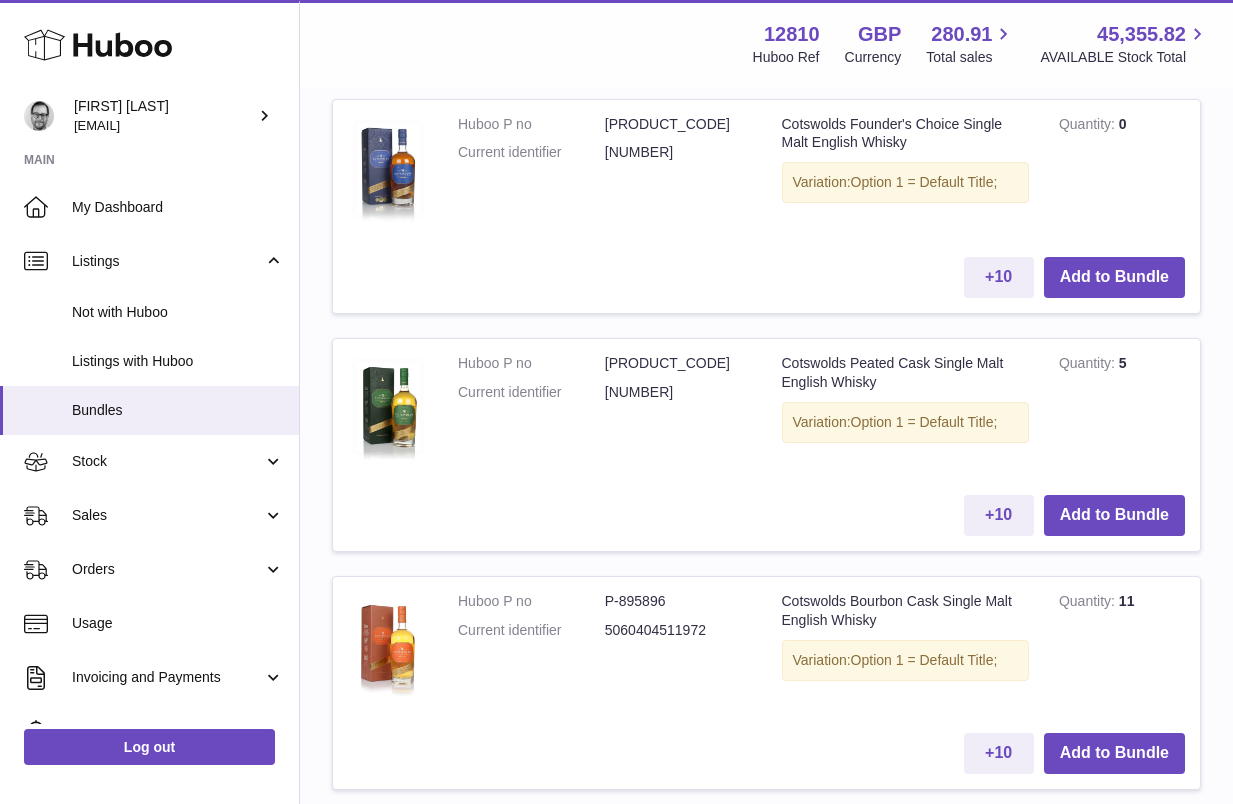 scroll, scrollTop: 987, scrollLeft: 0, axis: vertical 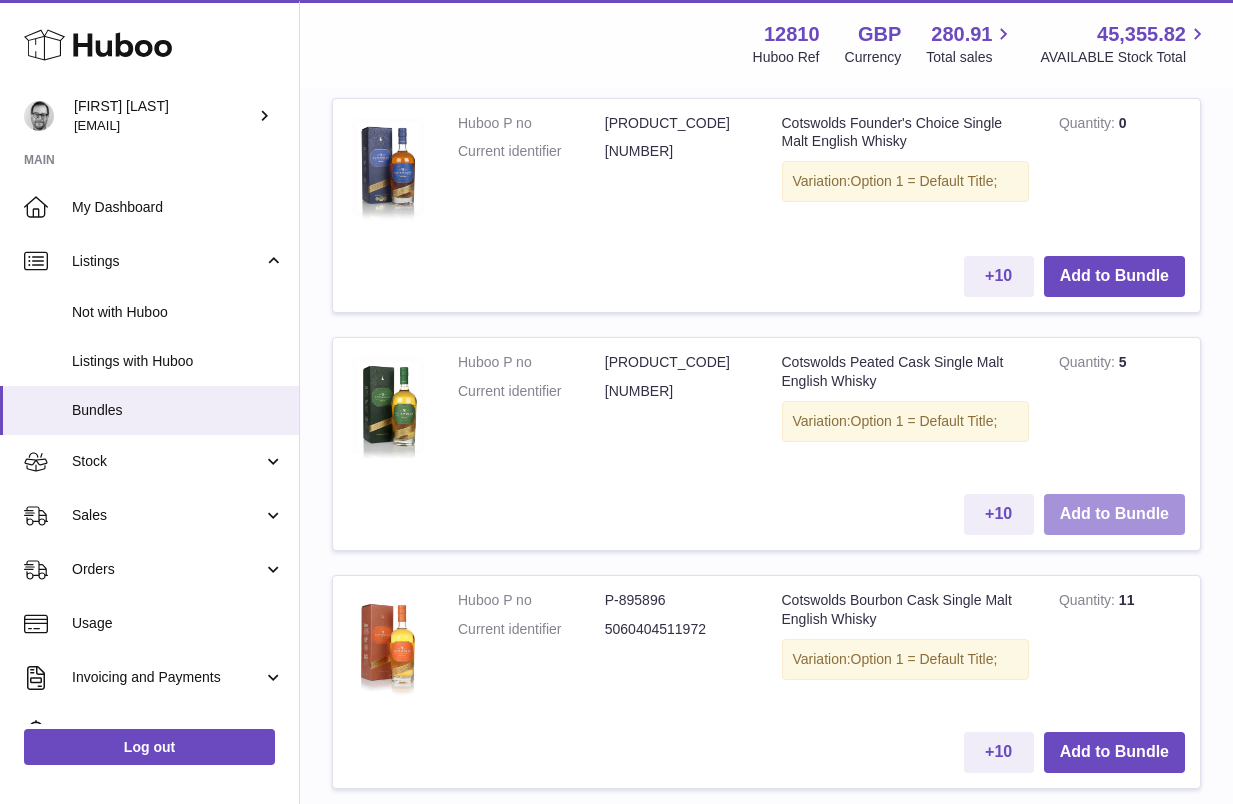 click on "Add to Bundle" at bounding box center (1114, 514) 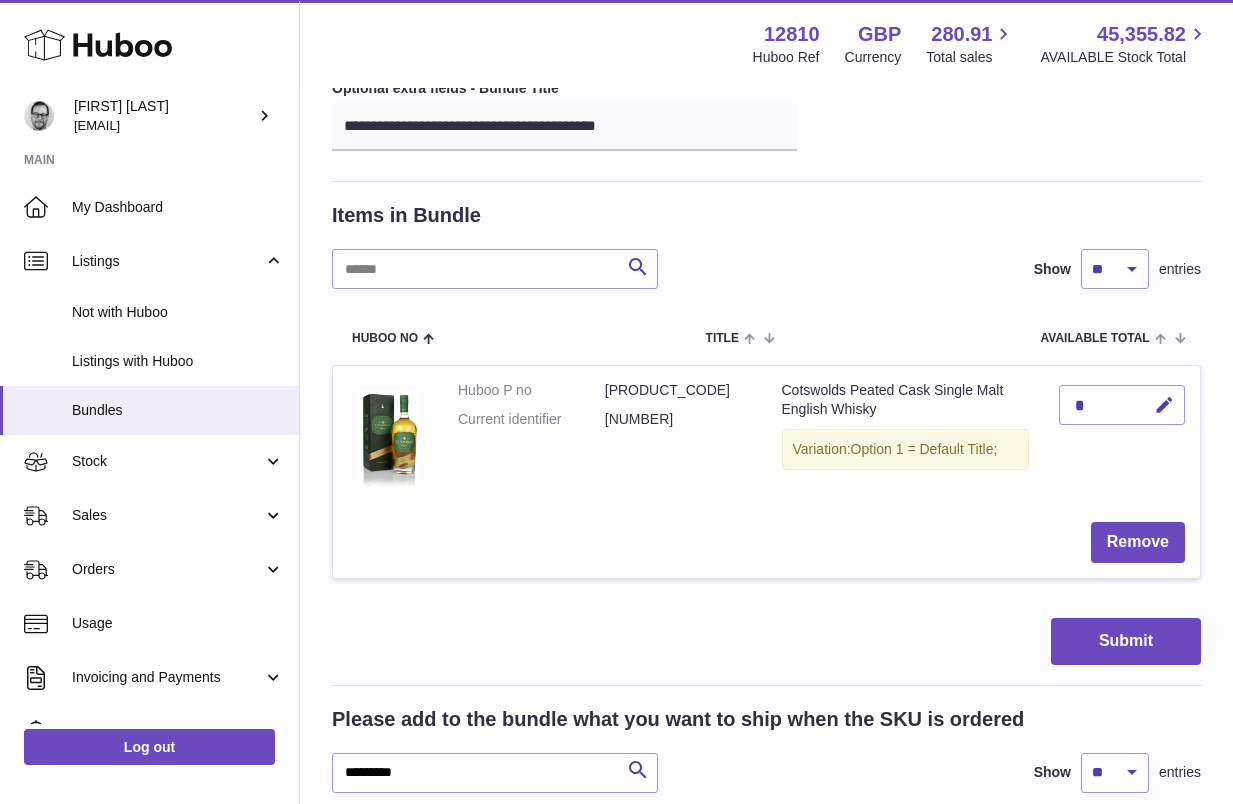 scroll, scrollTop: 363, scrollLeft: 0, axis: vertical 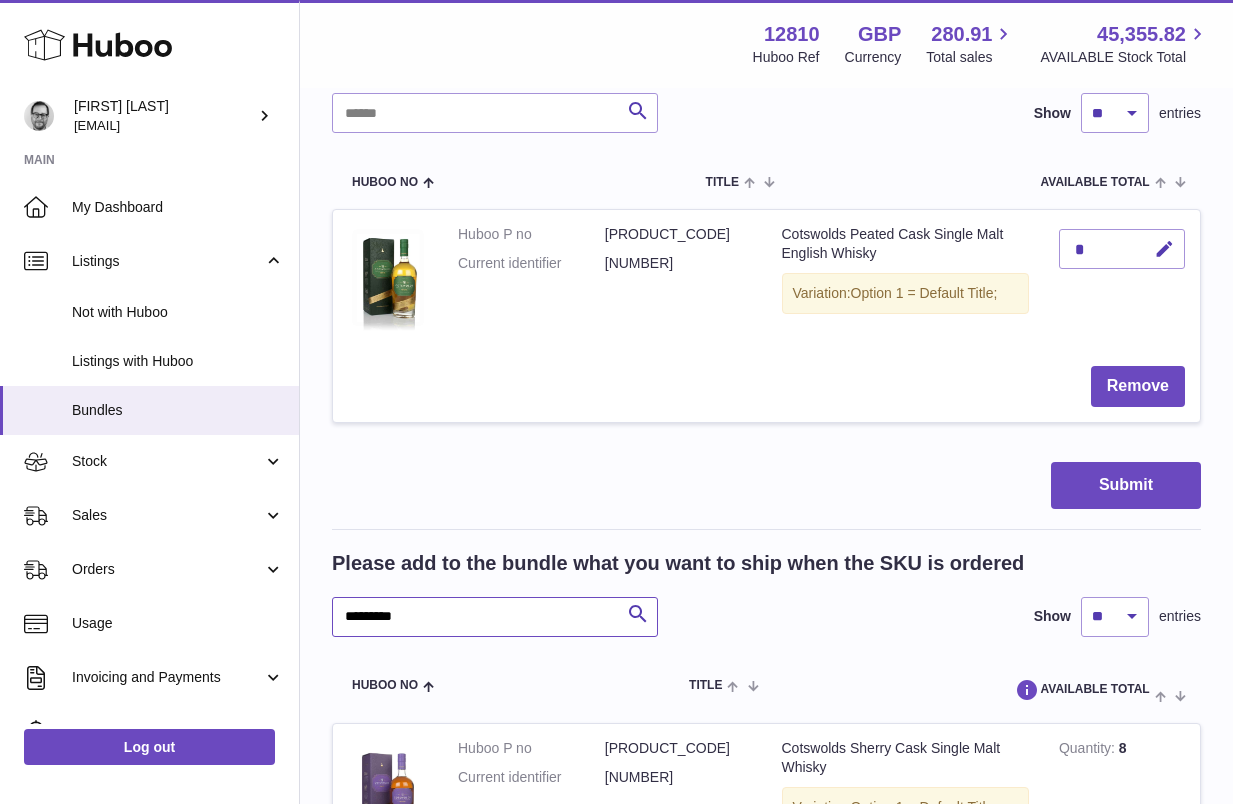 click on "*********" at bounding box center (495, 617) 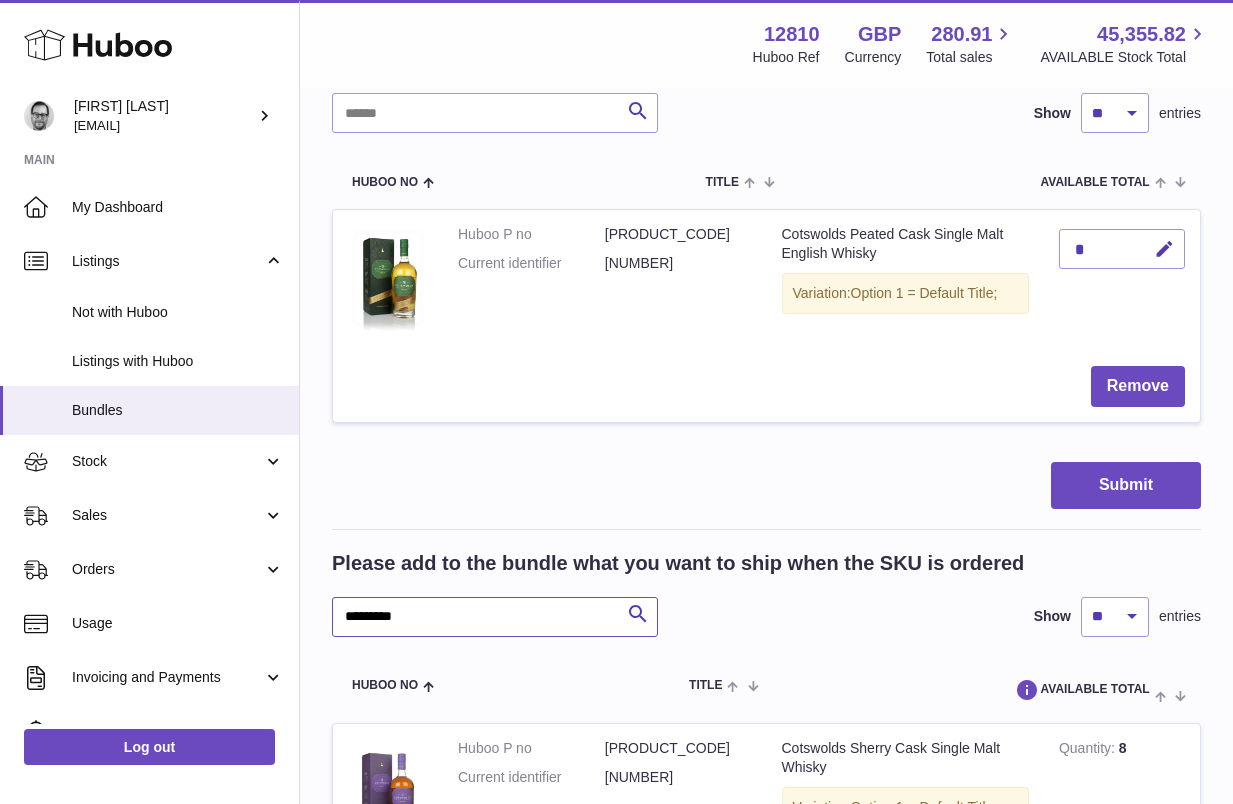 click on "*********" at bounding box center [495, 617] 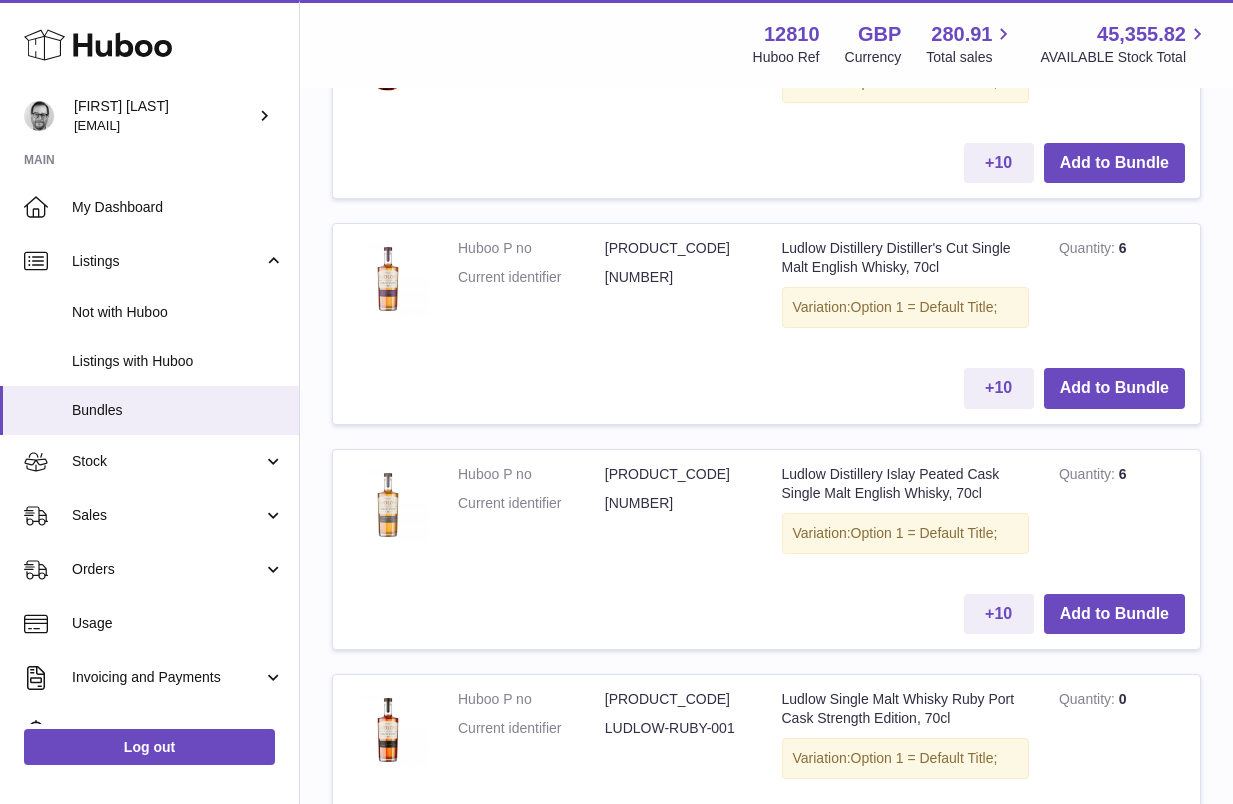 scroll, scrollTop: 1786, scrollLeft: 0, axis: vertical 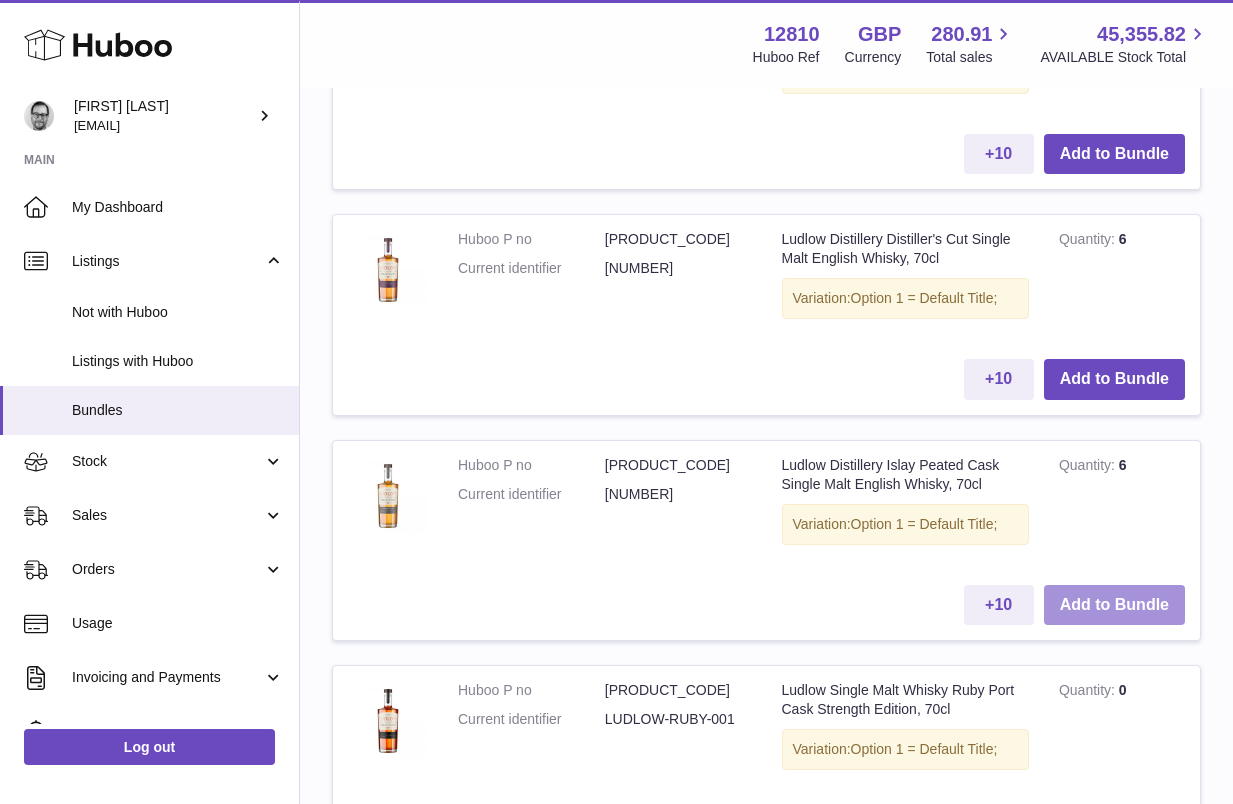 click on "Add to Bundle" at bounding box center (1114, 605) 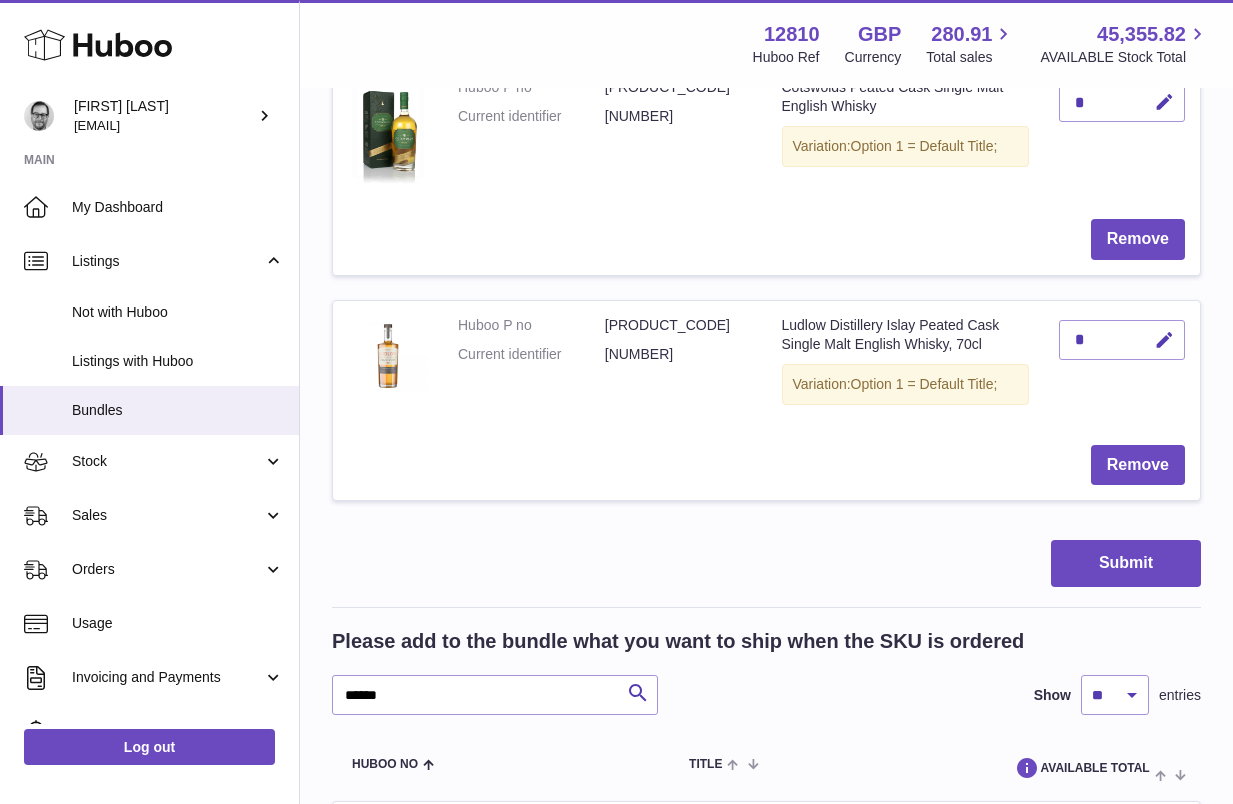 scroll, scrollTop: 566, scrollLeft: 0, axis: vertical 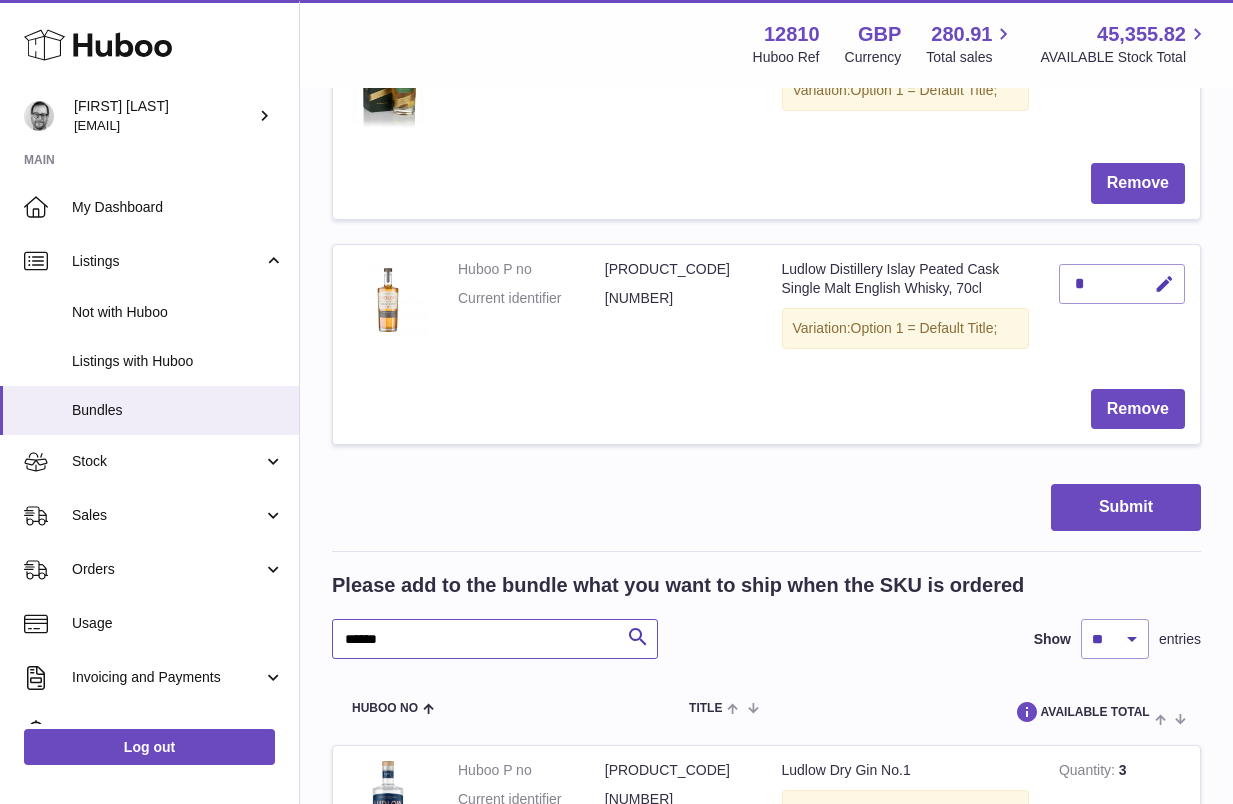 click on "******" at bounding box center (495, 639) 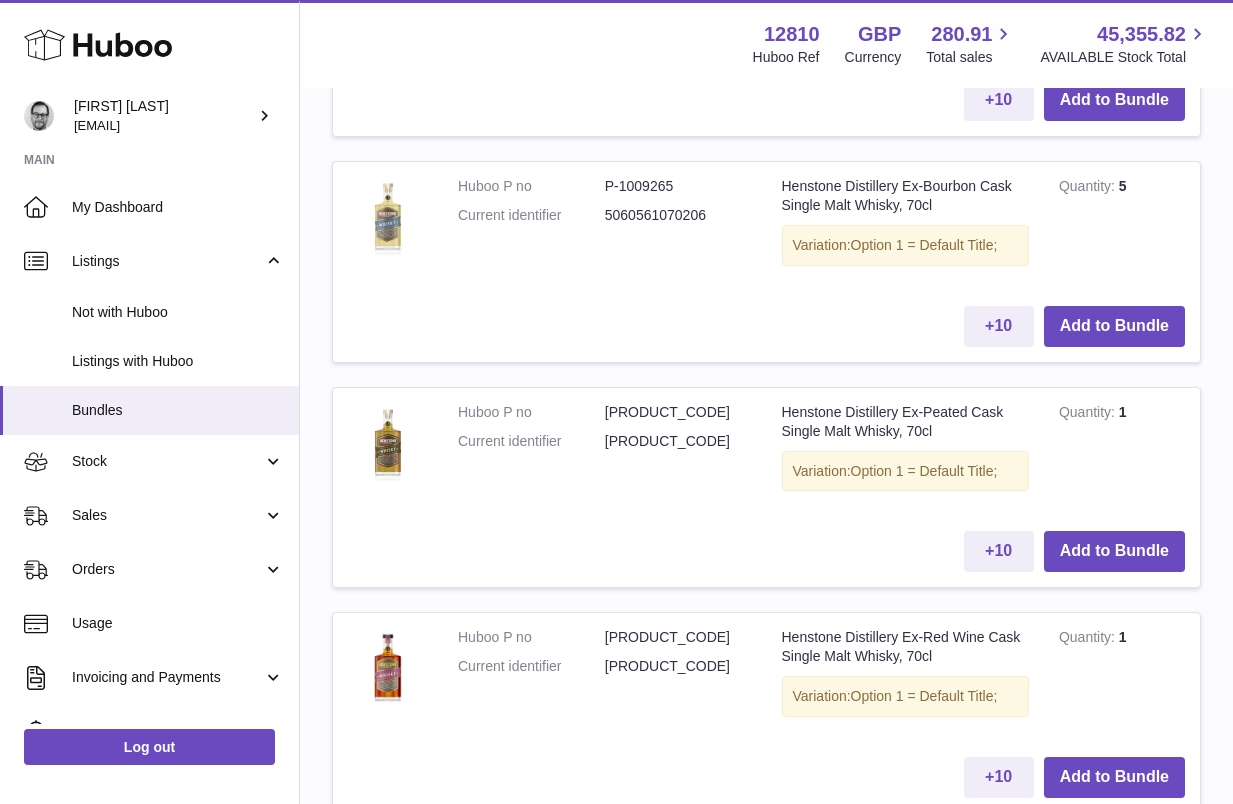 scroll, scrollTop: 2304, scrollLeft: 0, axis: vertical 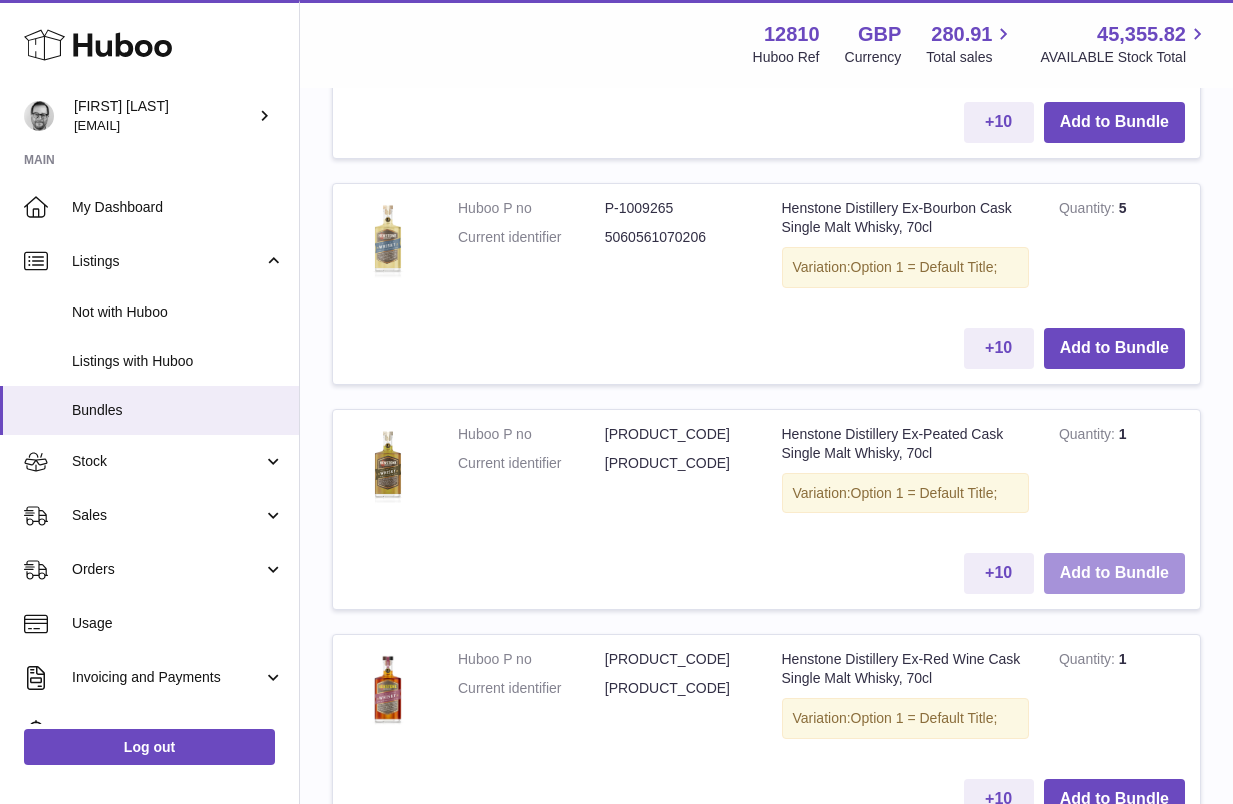 type on "********" 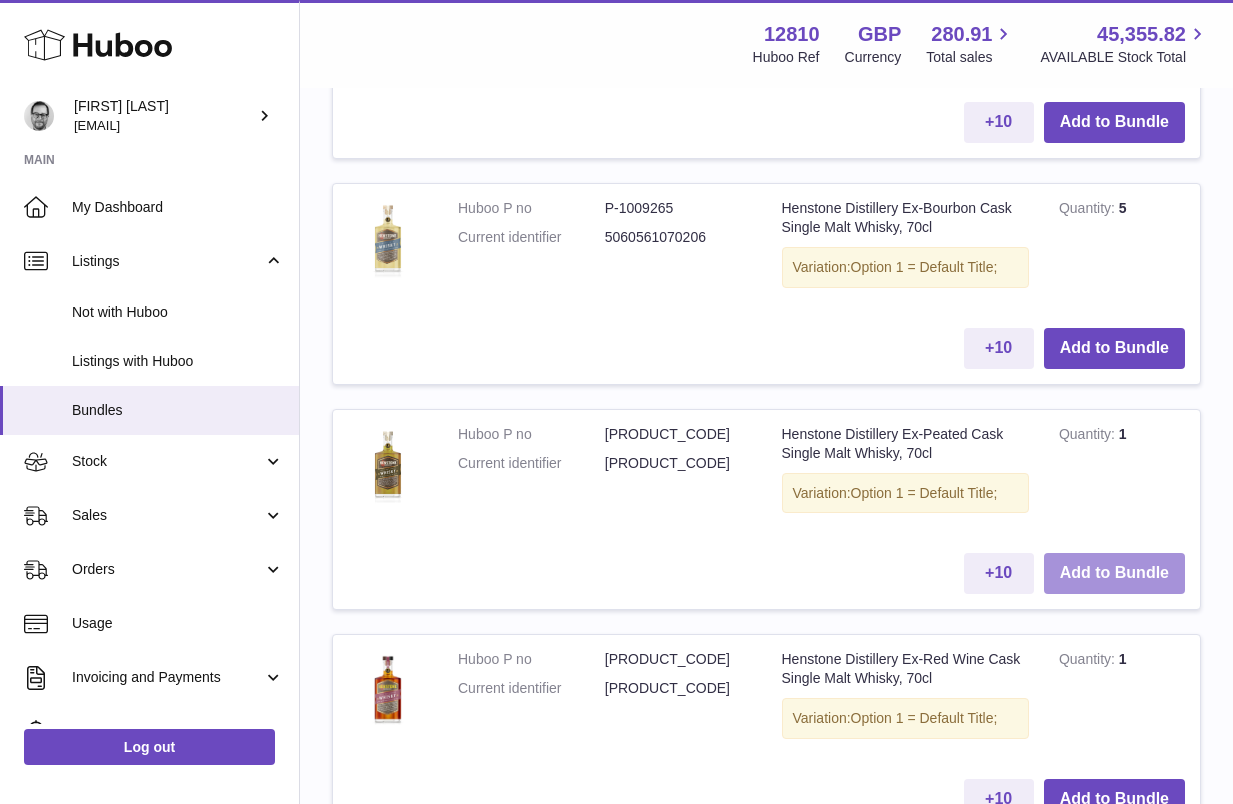 click on "Add to Bundle" 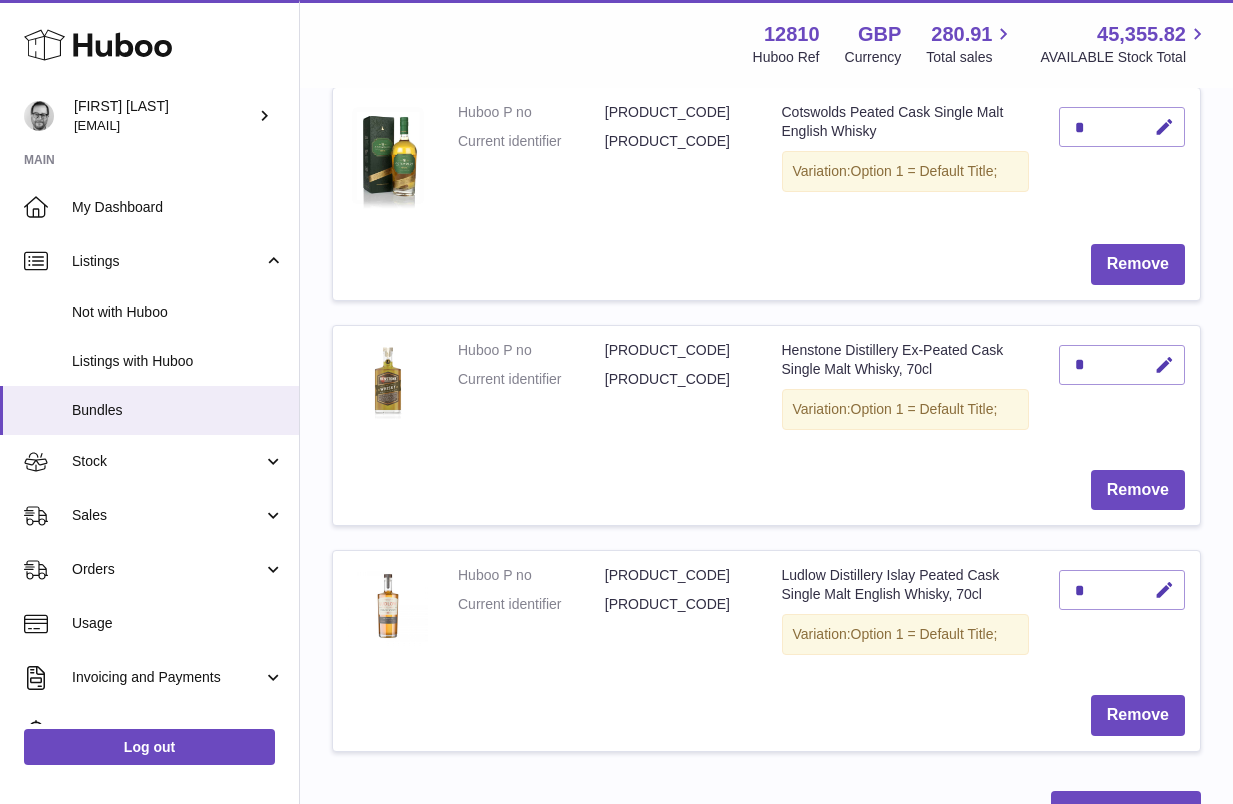 scroll, scrollTop: 534, scrollLeft: 0, axis: vertical 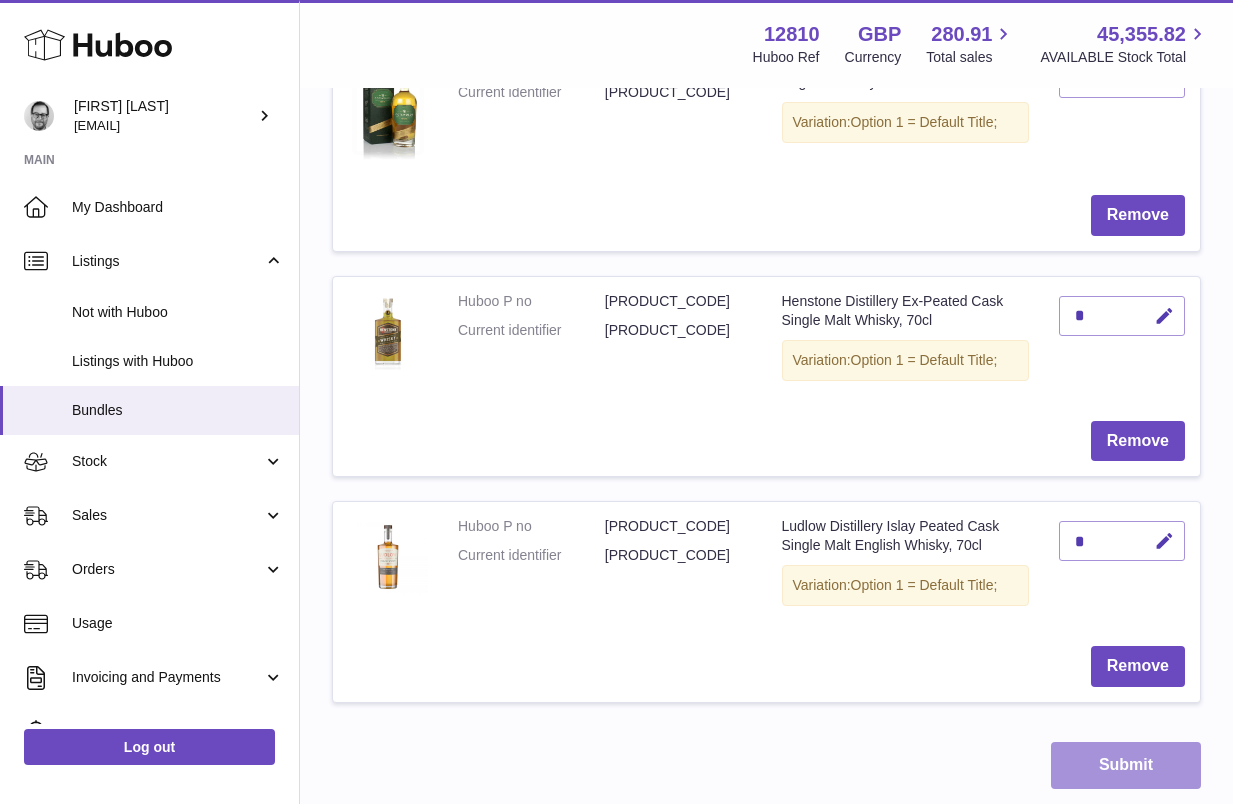 click on "Submit" 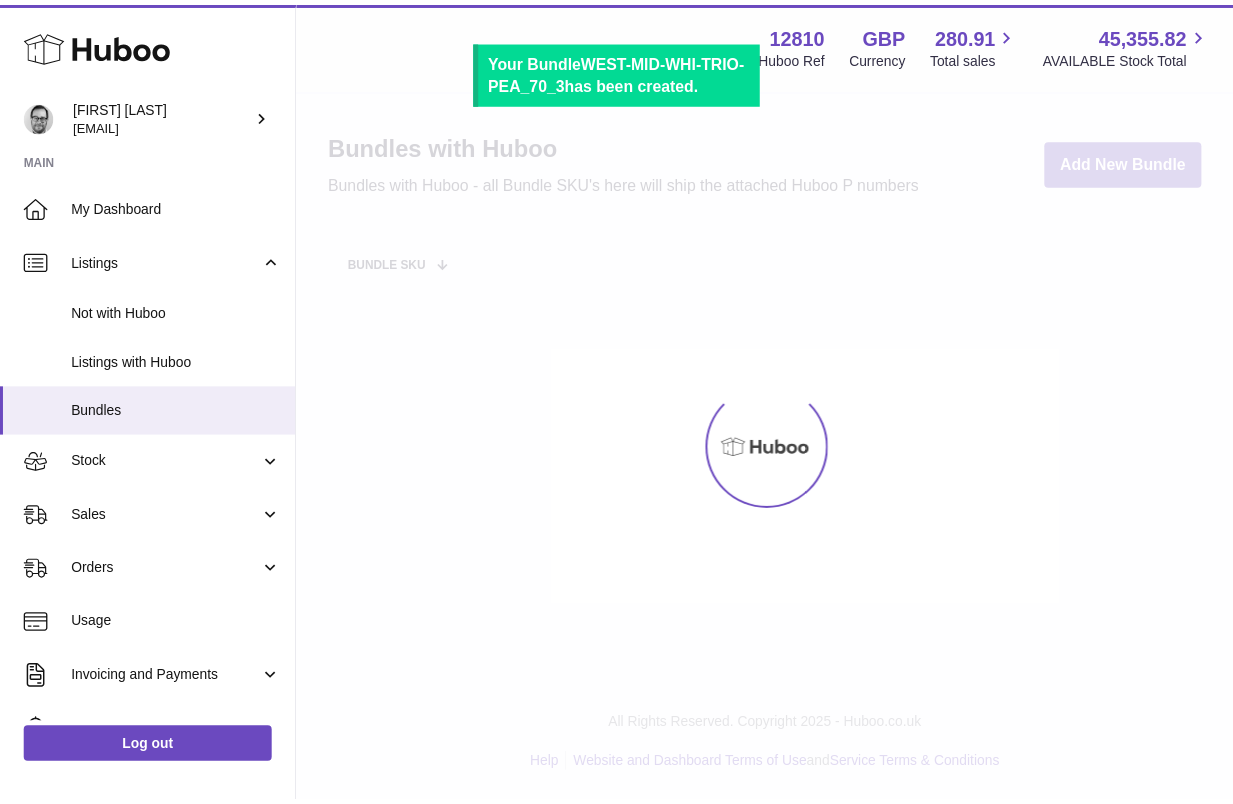 scroll, scrollTop: 0, scrollLeft: 0, axis: both 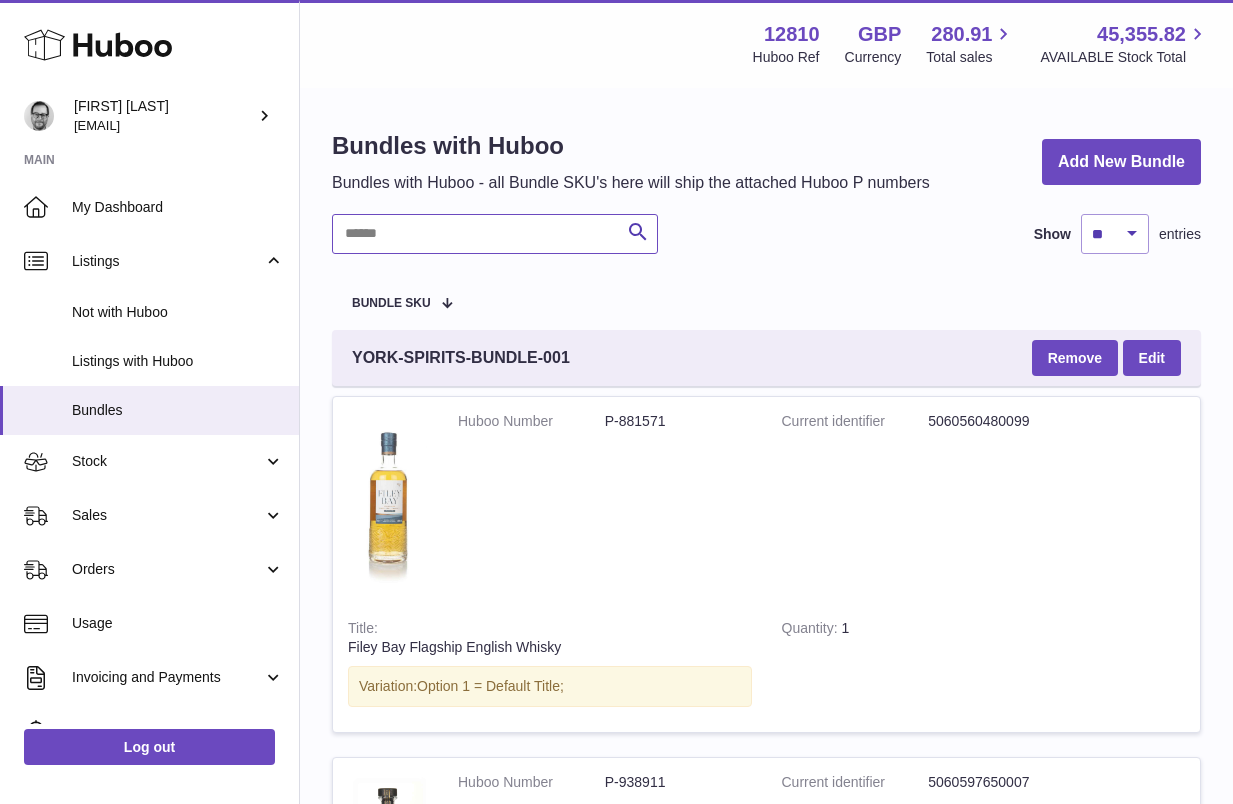 click at bounding box center (495, 234) 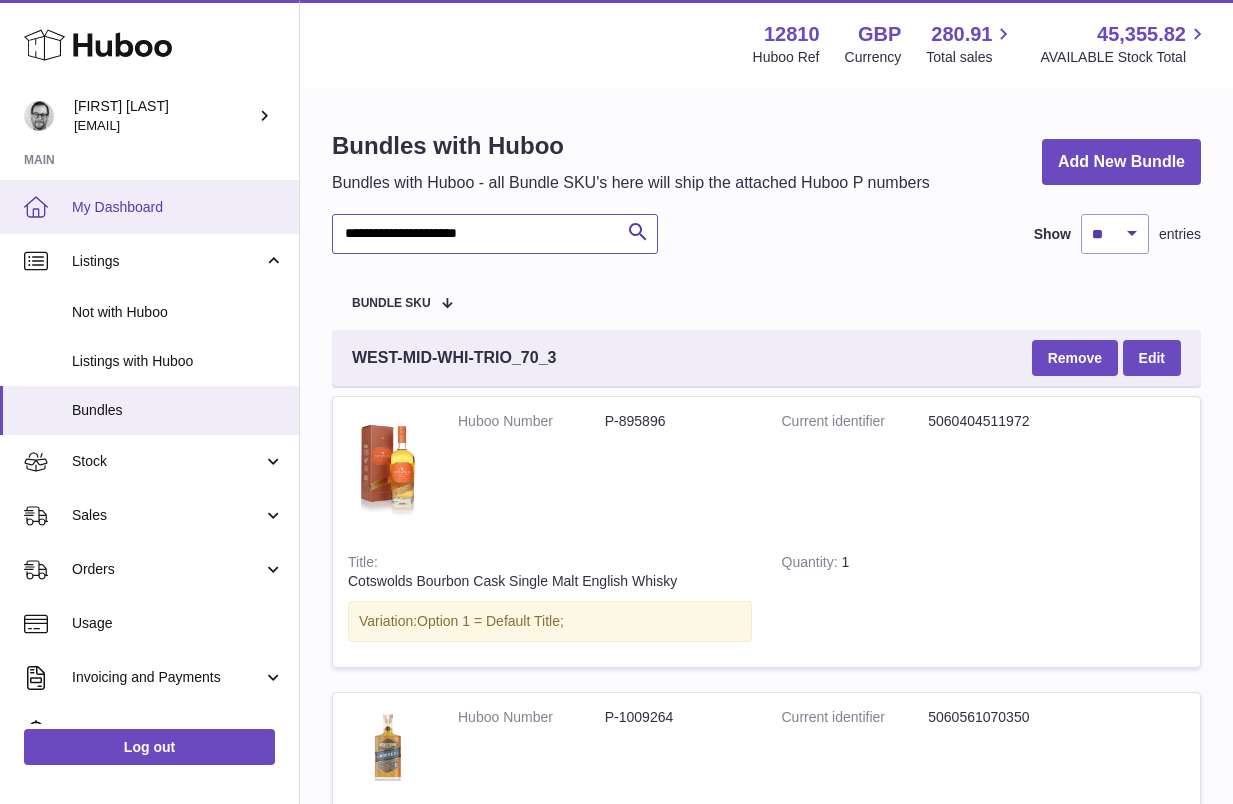 drag, startPoint x: 549, startPoint y: 230, endPoint x: 285, endPoint y: 222, distance: 264.1212 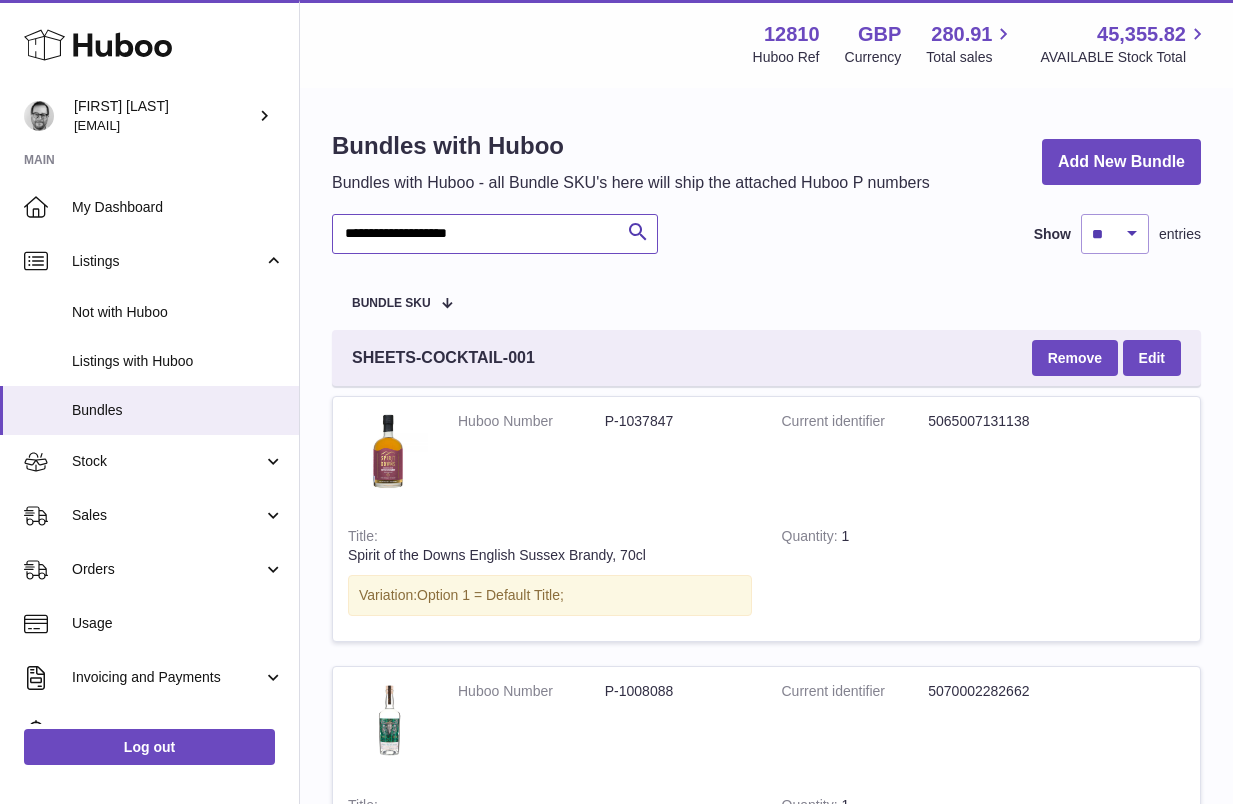 drag, startPoint x: 512, startPoint y: 235, endPoint x: 313, endPoint y: 232, distance: 199.02261 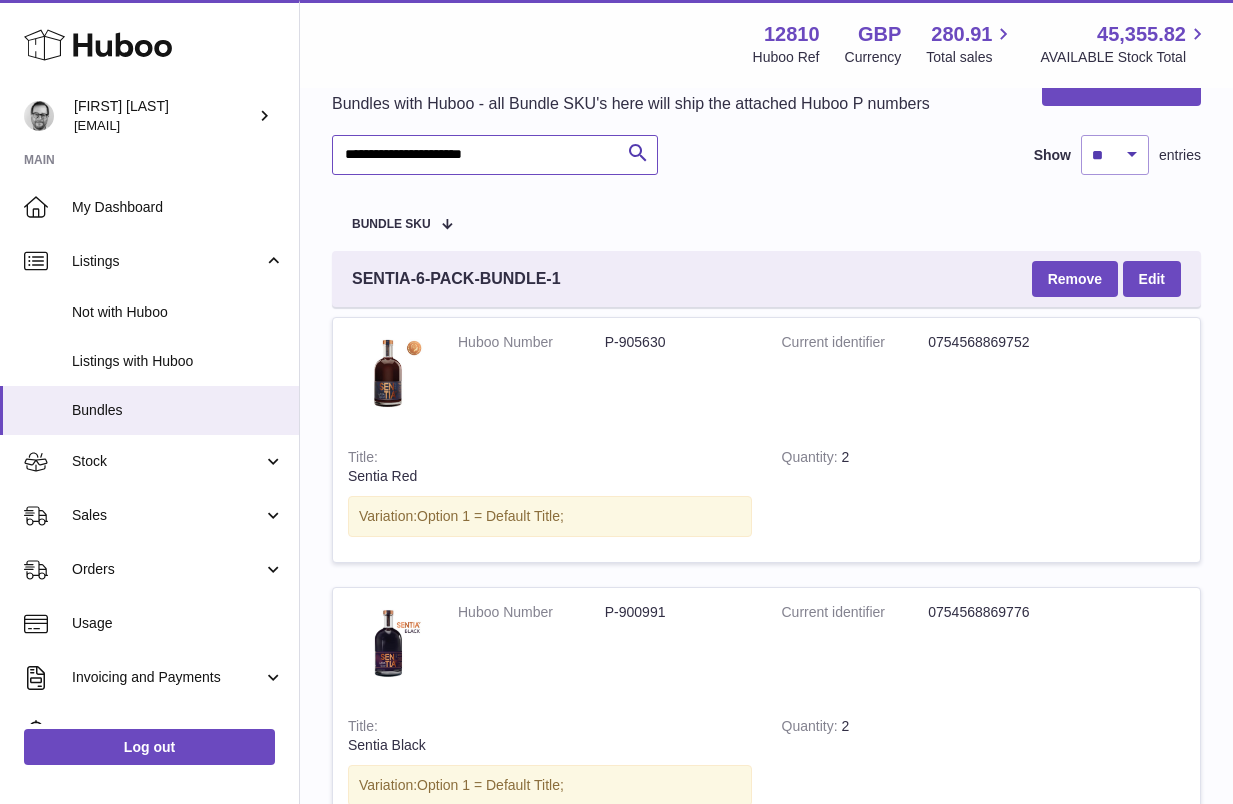 scroll, scrollTop: 0, scrollLeft: 0, axis: both 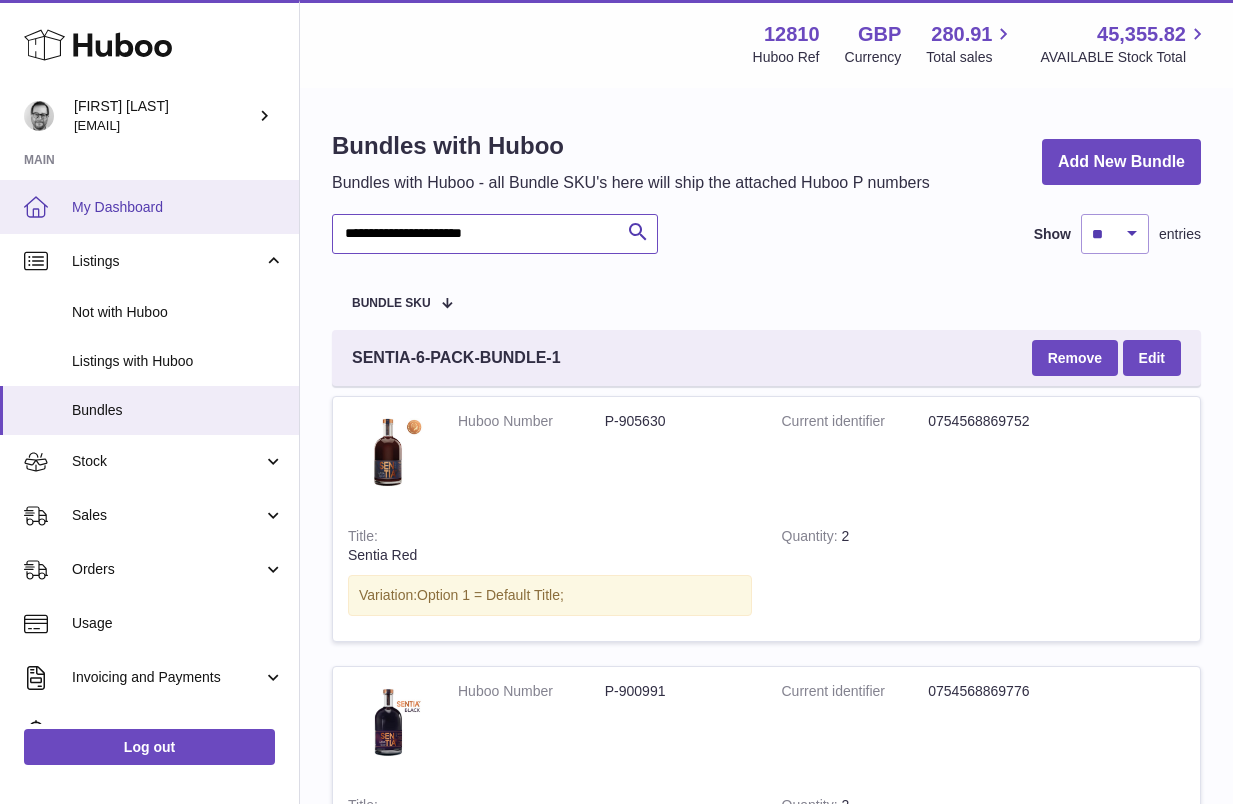drag, startPoint x: 550, startPoint y: 229, endPoint x: 278, endPoint y: 227, distance: 272.00735 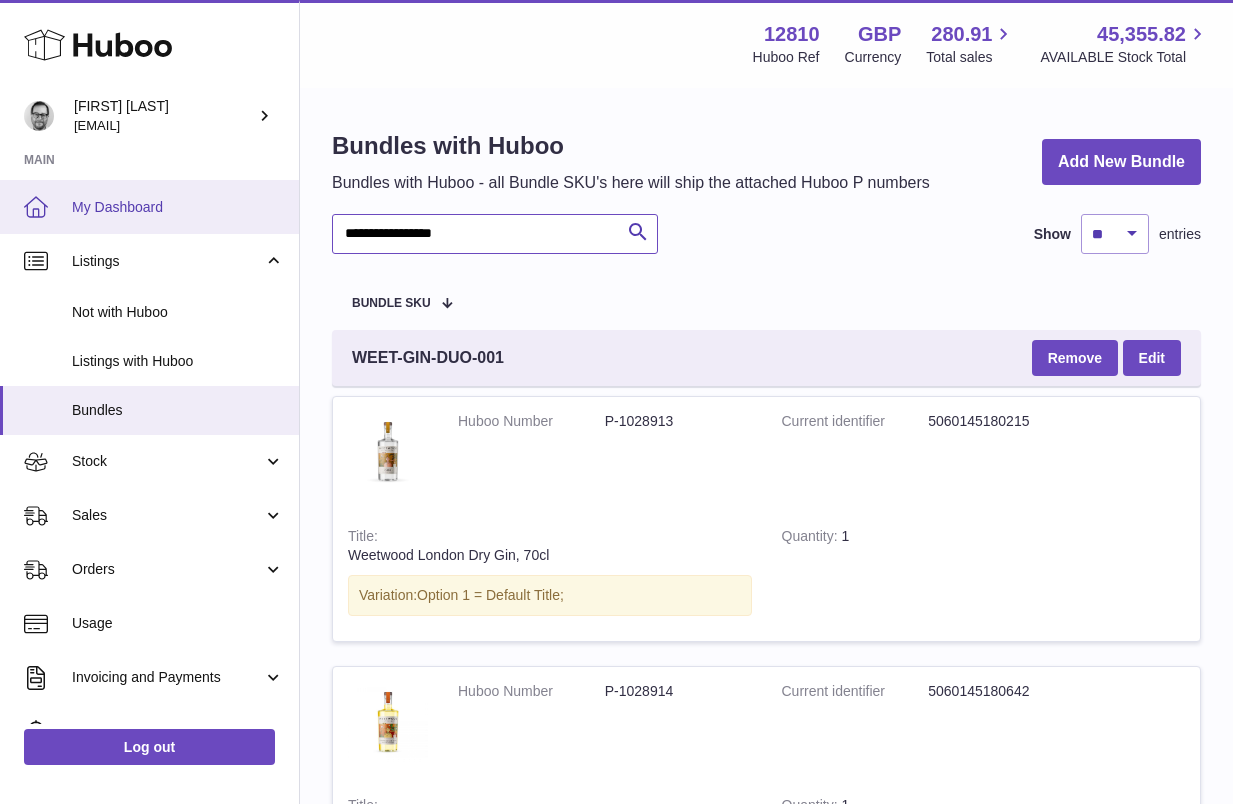 drag, startPoint x: 517, startPoint y: 232, endPoint x: 236, endPoint y: 231, distance: 281.00177 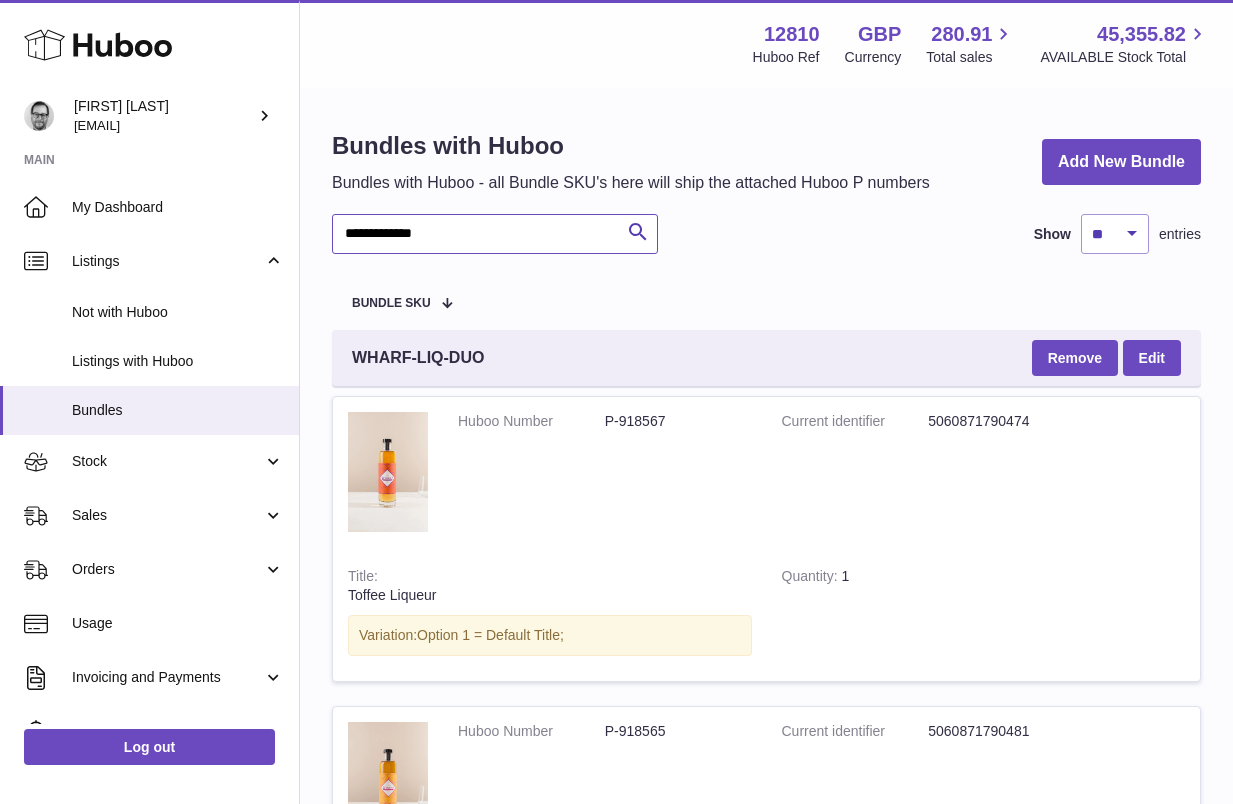 paste on "*" 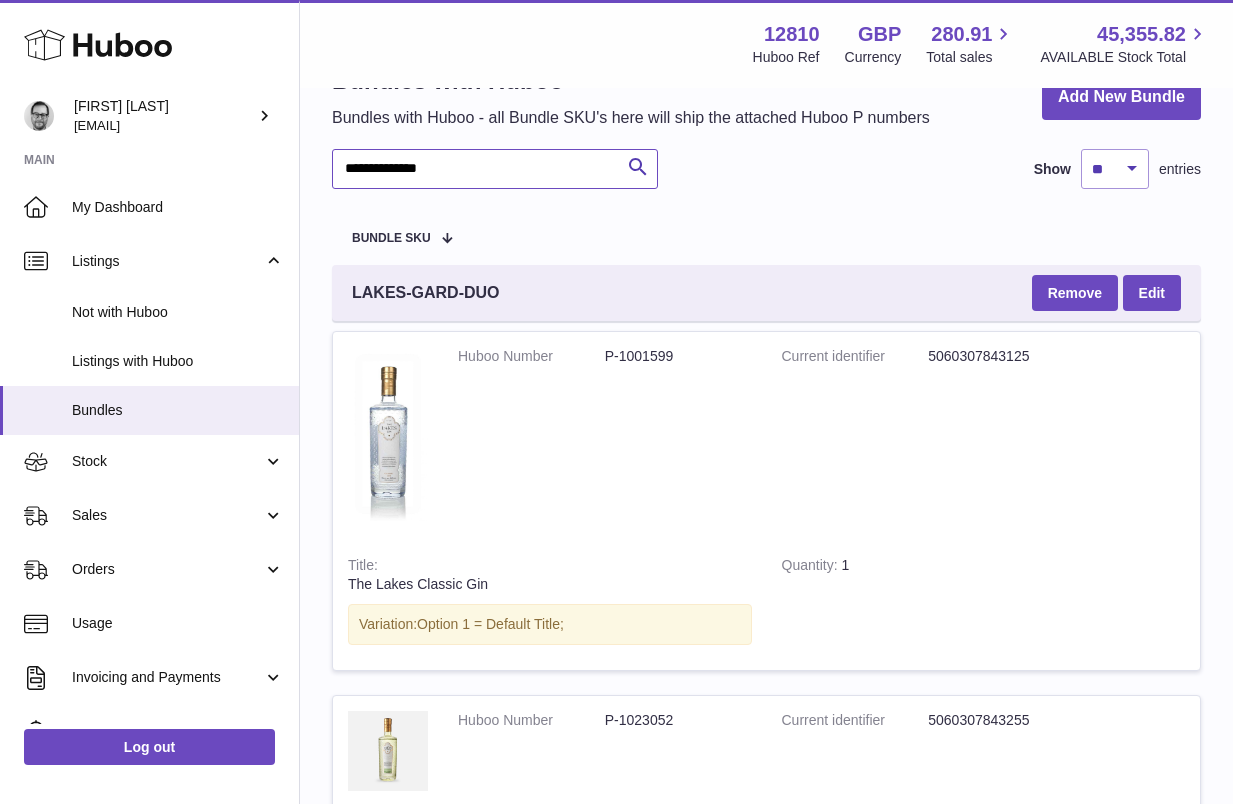 scroll, scrollTop: 0, scrollLeft: 0, axis: both 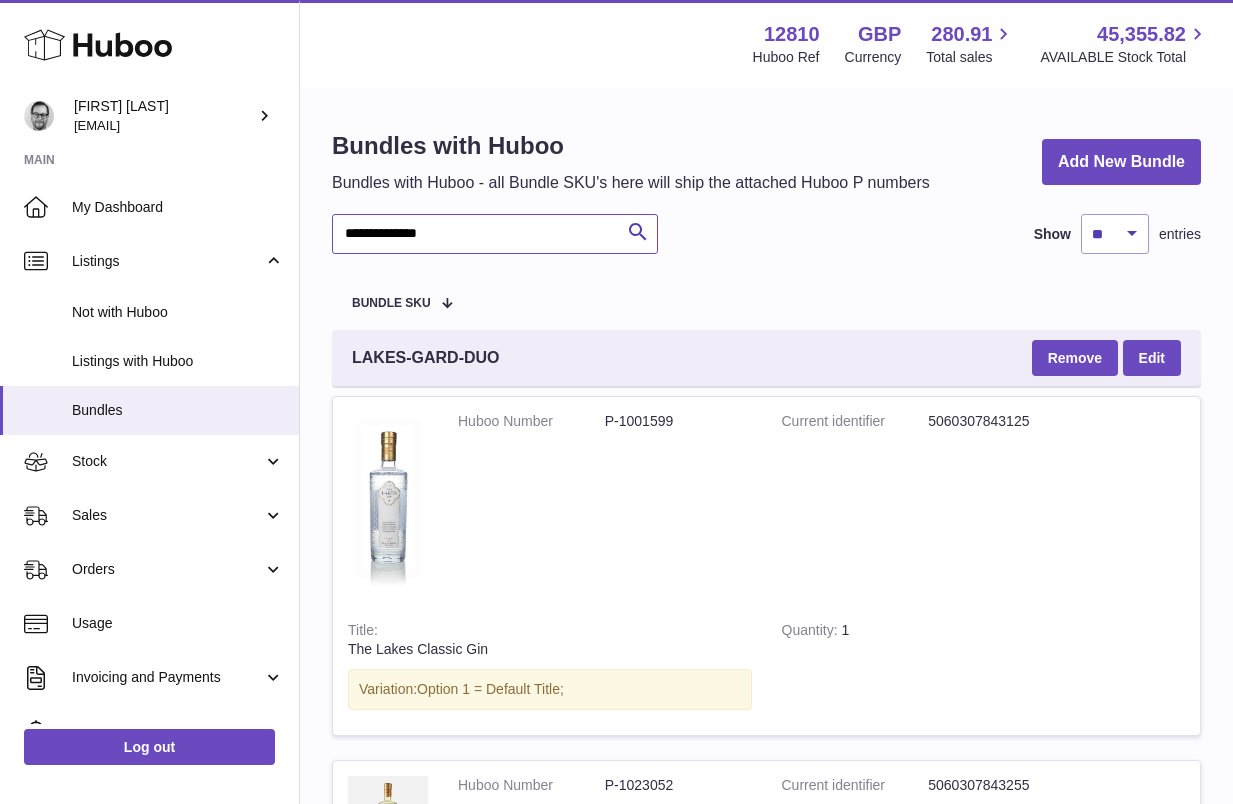 paste 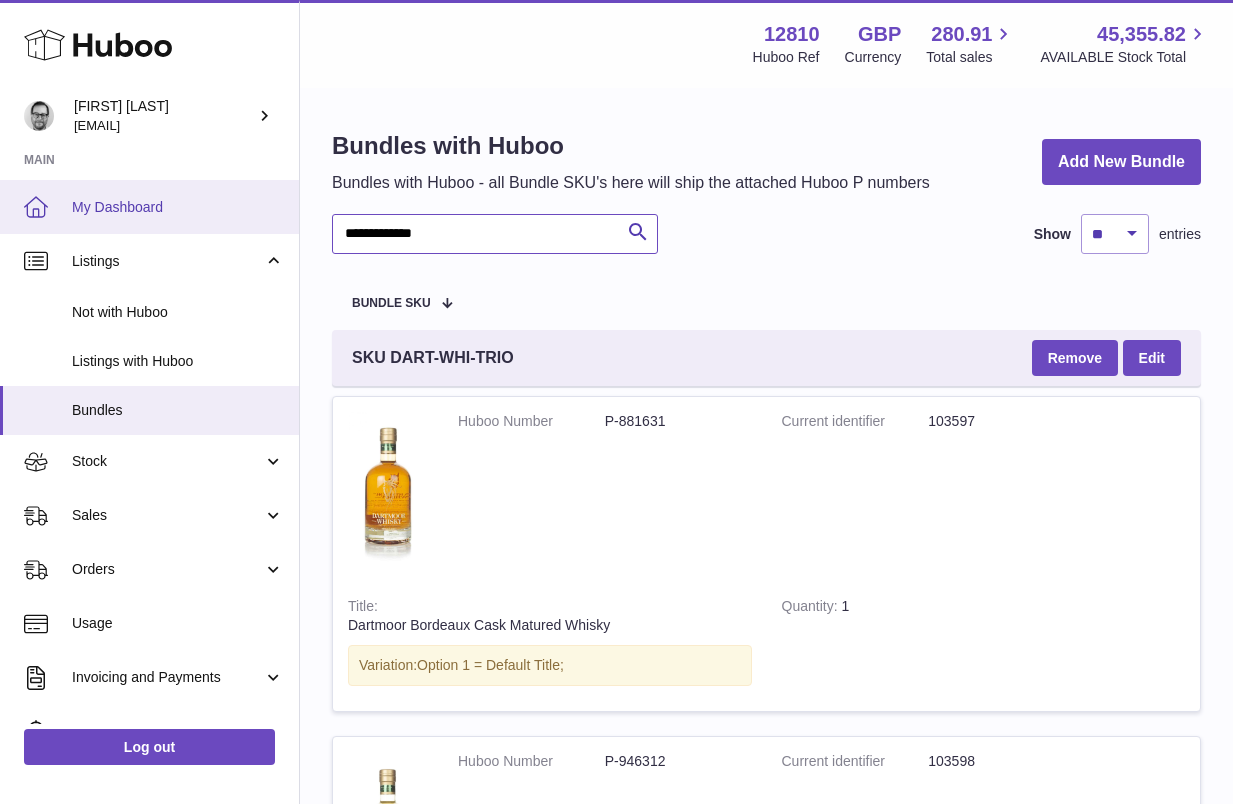 drag, startPoint x: 475, startPoint y: 227, endPoint x: 288, endPoint y: 227, distance: 187 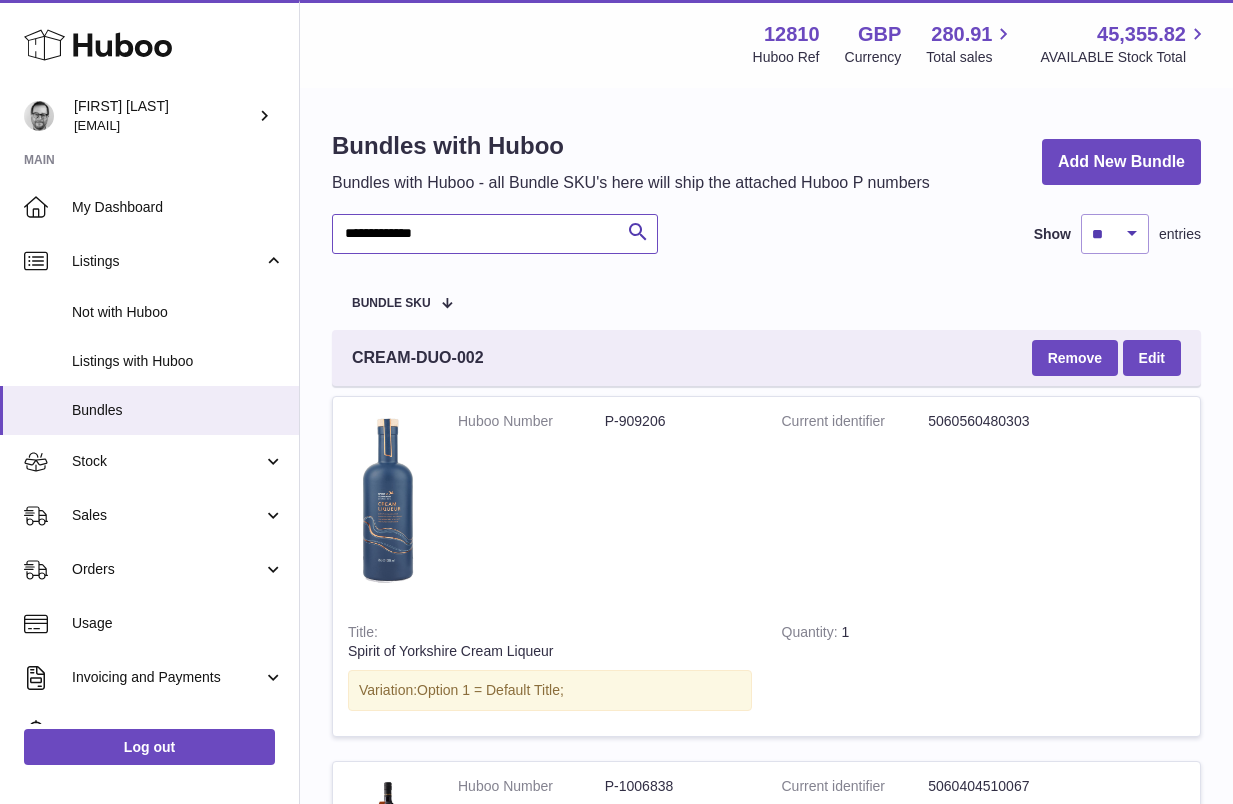 paste on "*" 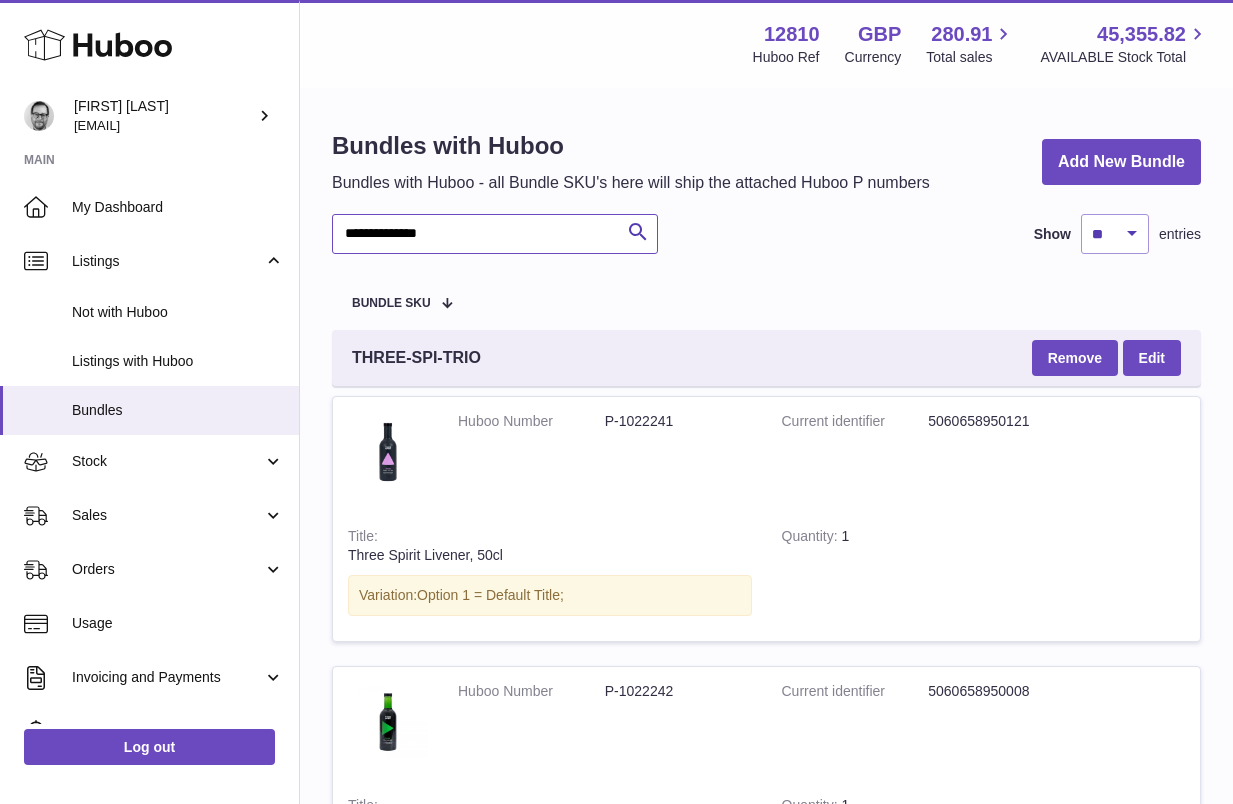 paste 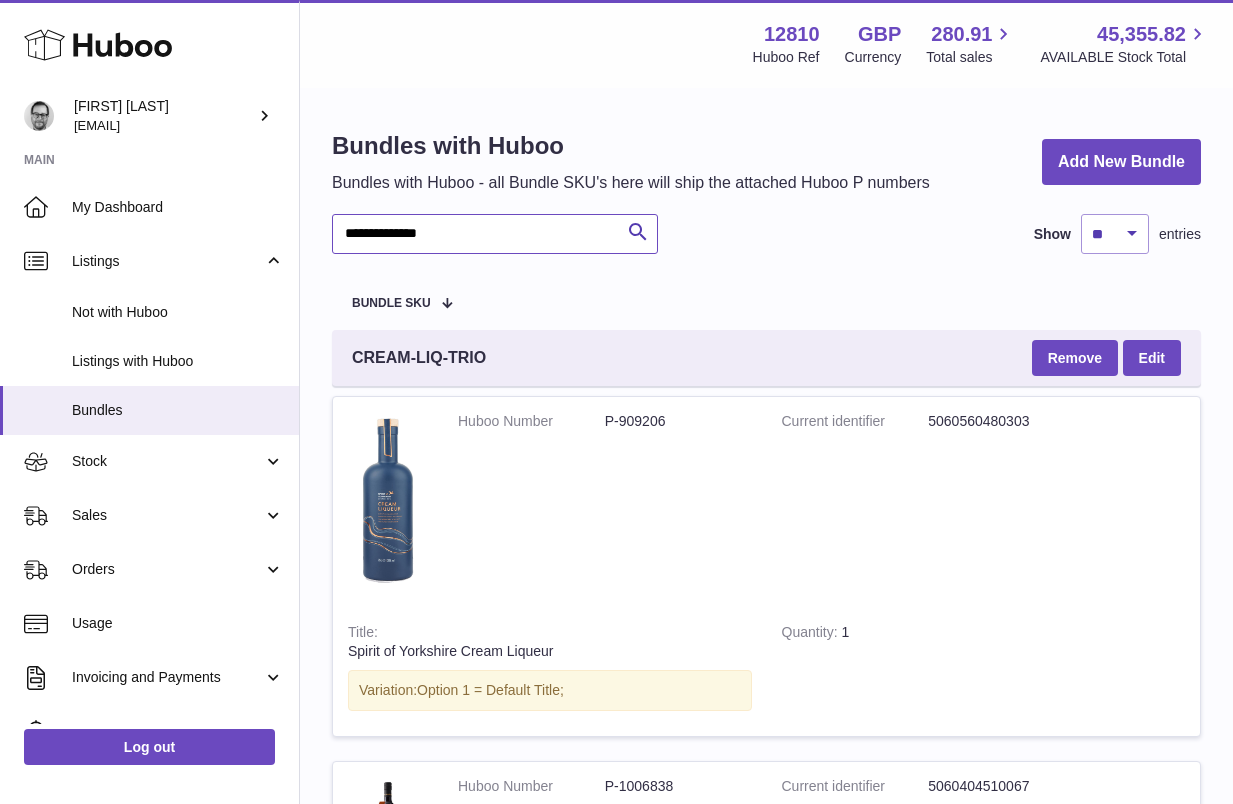 paste on "******" 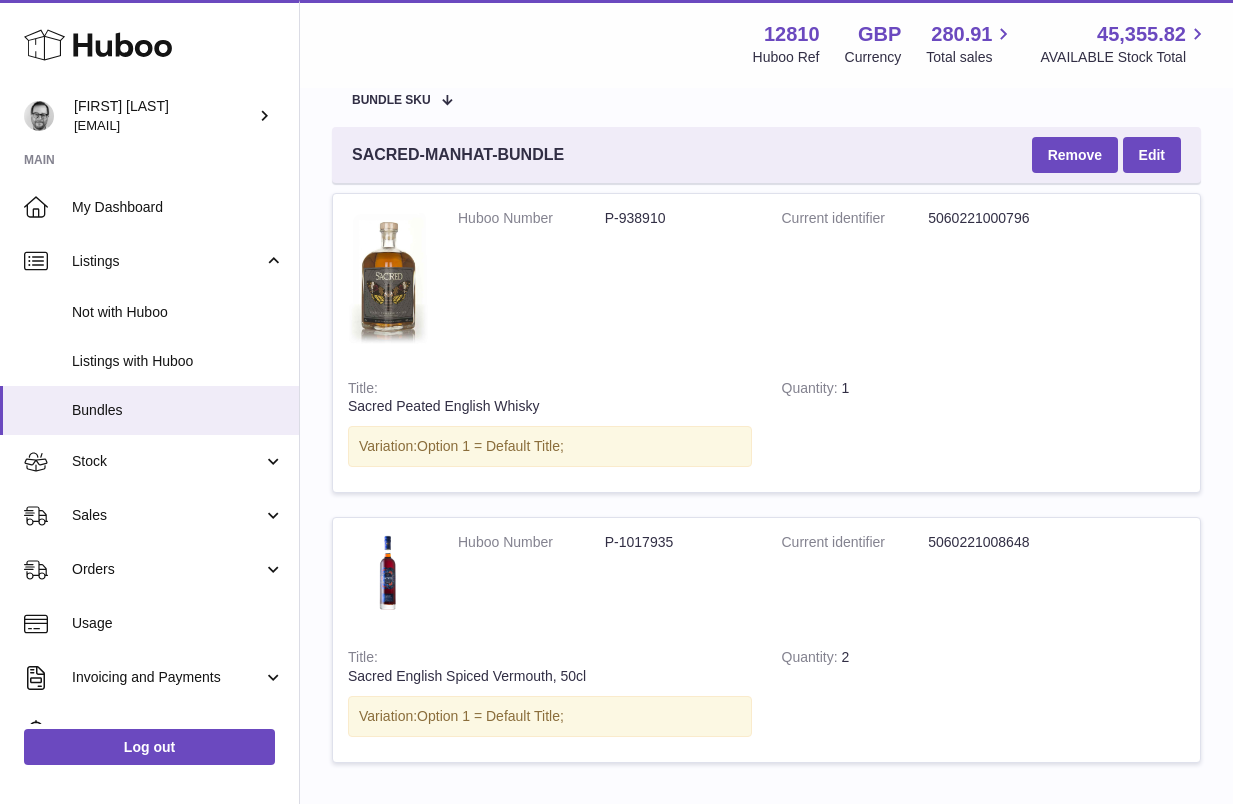 scroll, scrollTop: 205, scrollLeft: 0, axis: vertical 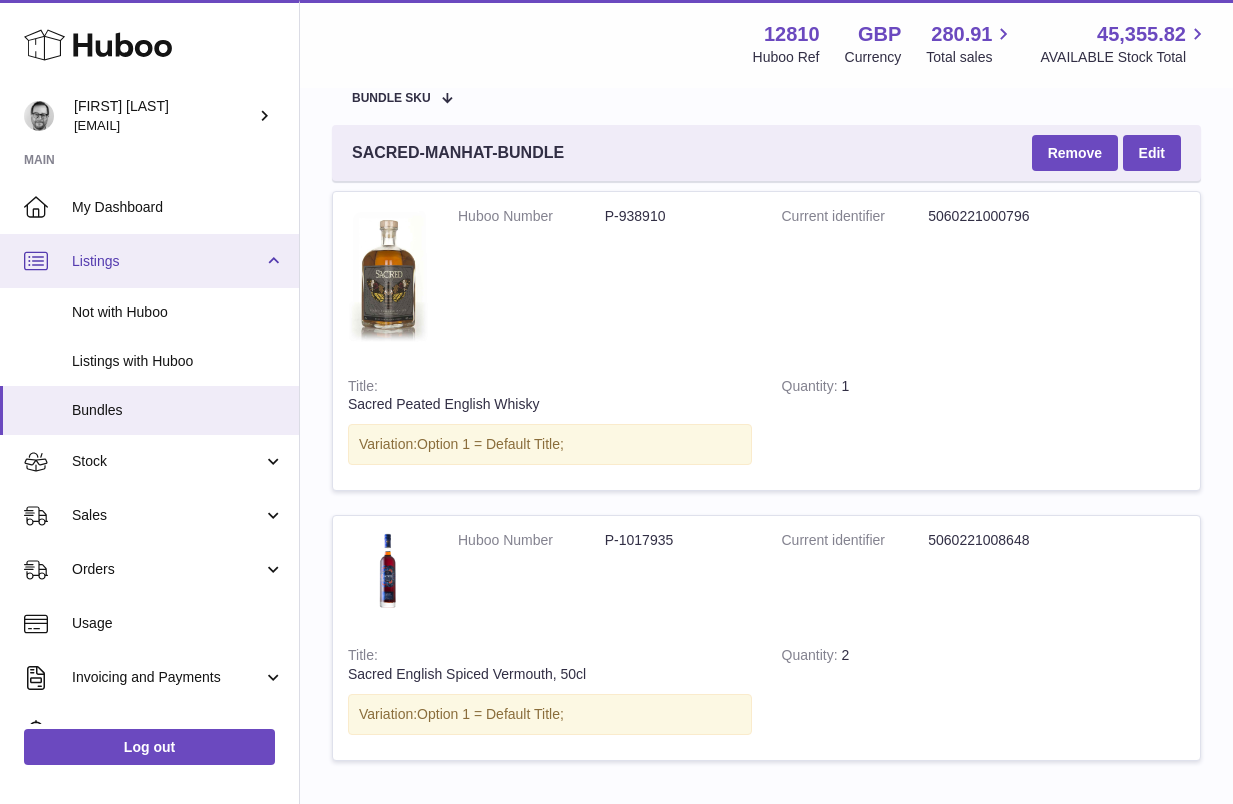 type on "**********" 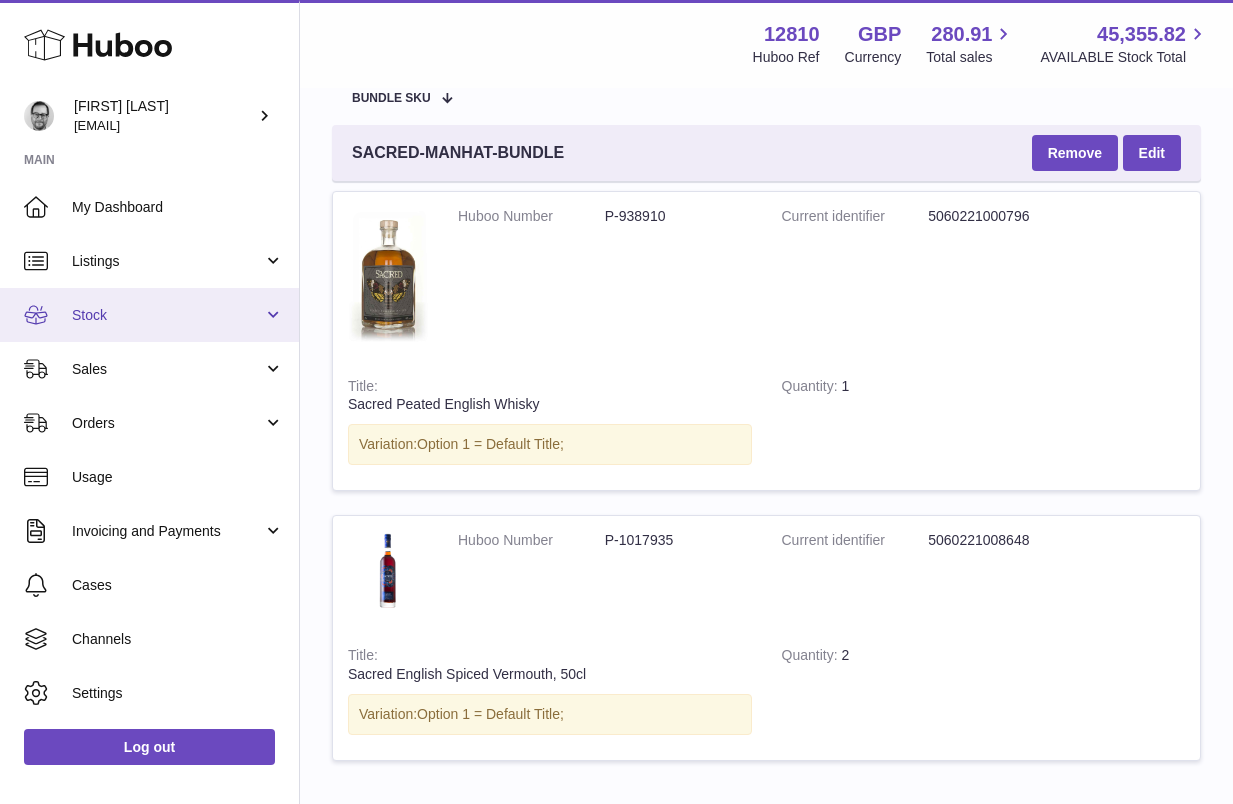 click on "Stock" at bounding box center (167, 315) 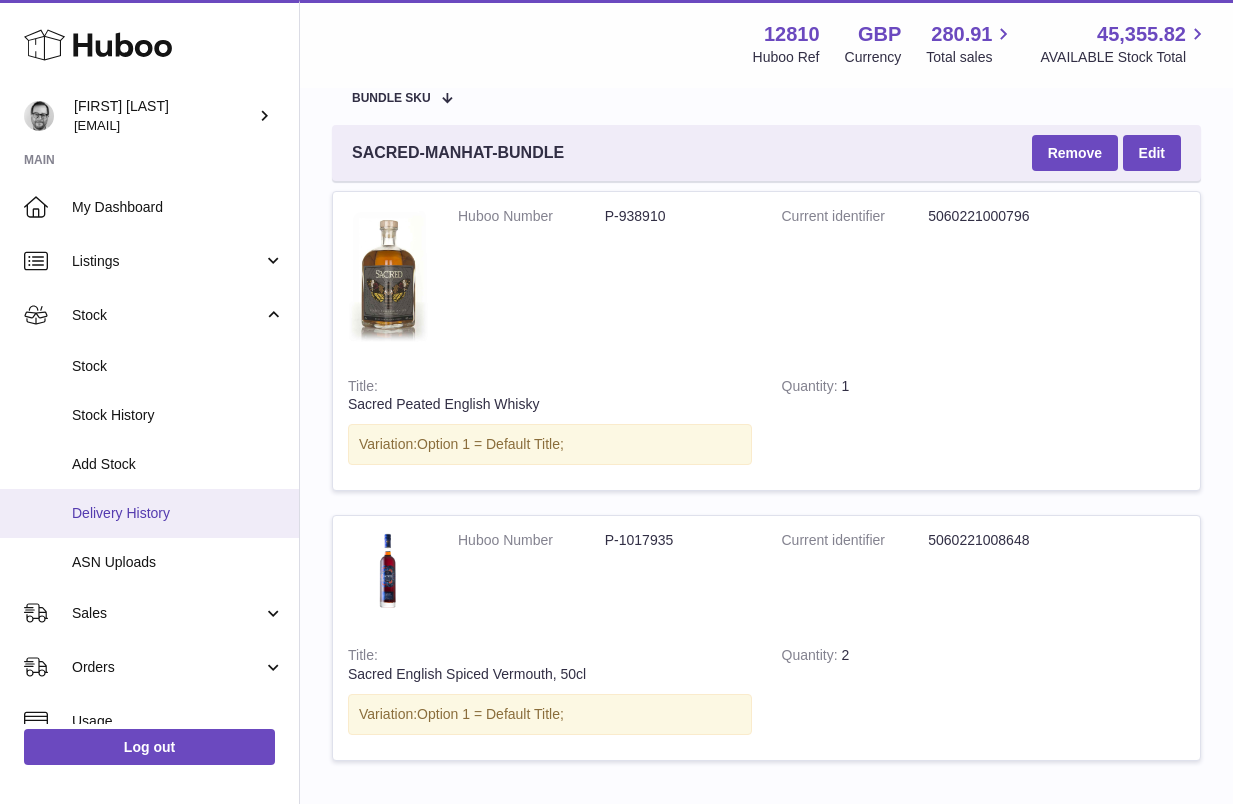 click on "Delivery History" at bounding box center (178, 513) 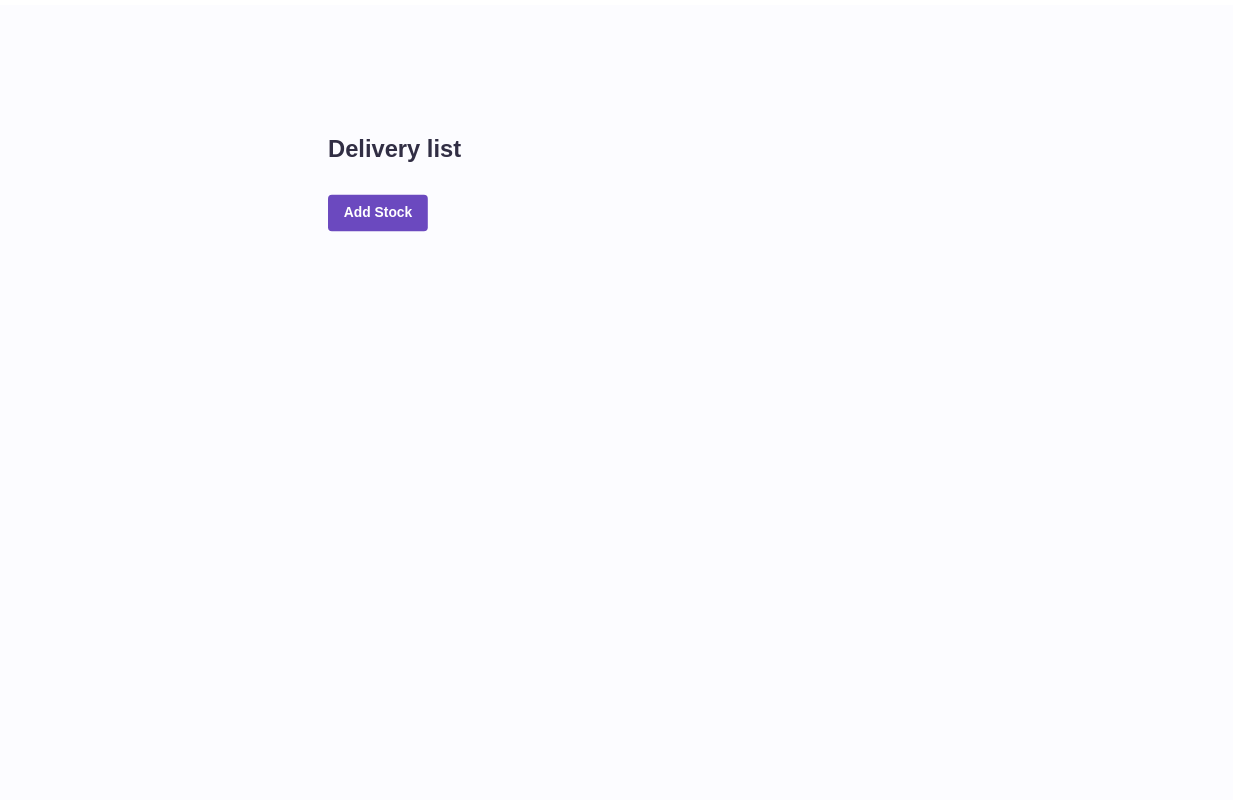 scroll, scrollTop: 0, scrollLeft: 0, axis: both 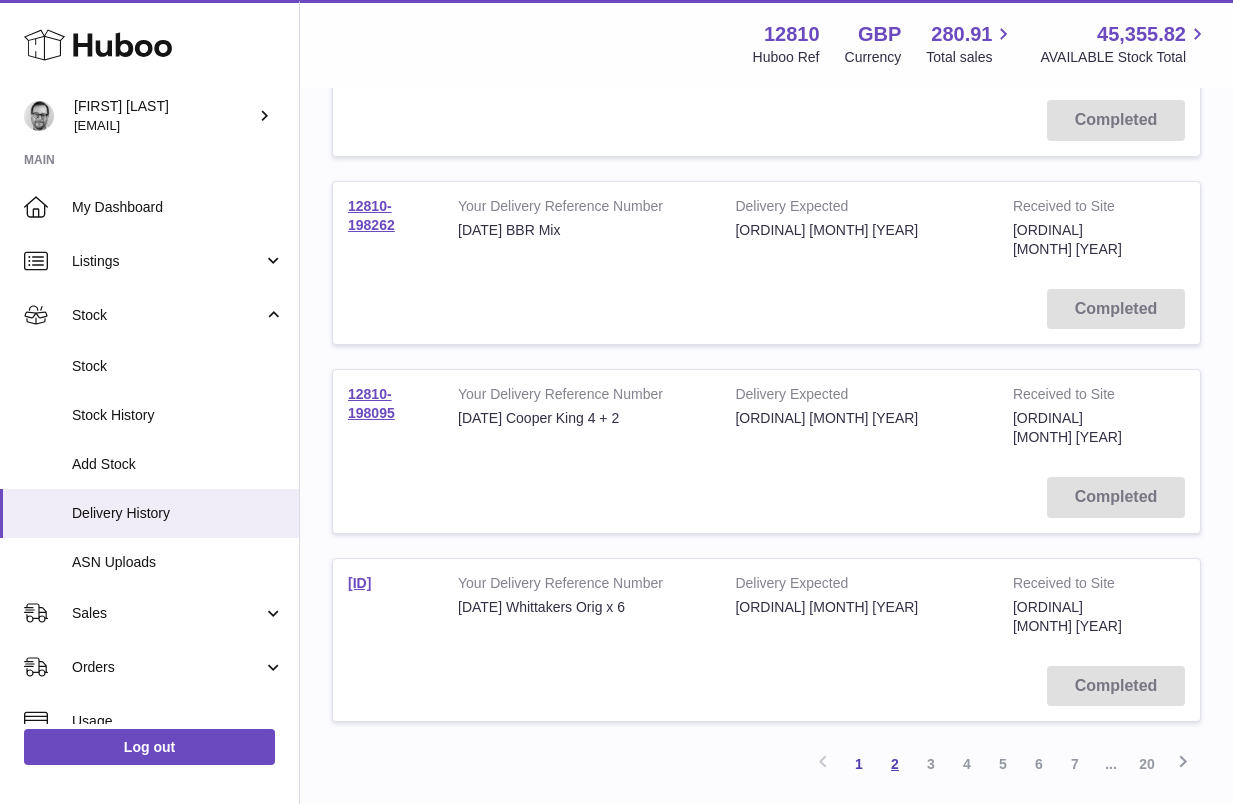 click on "2" at bounding box center (895, 764) 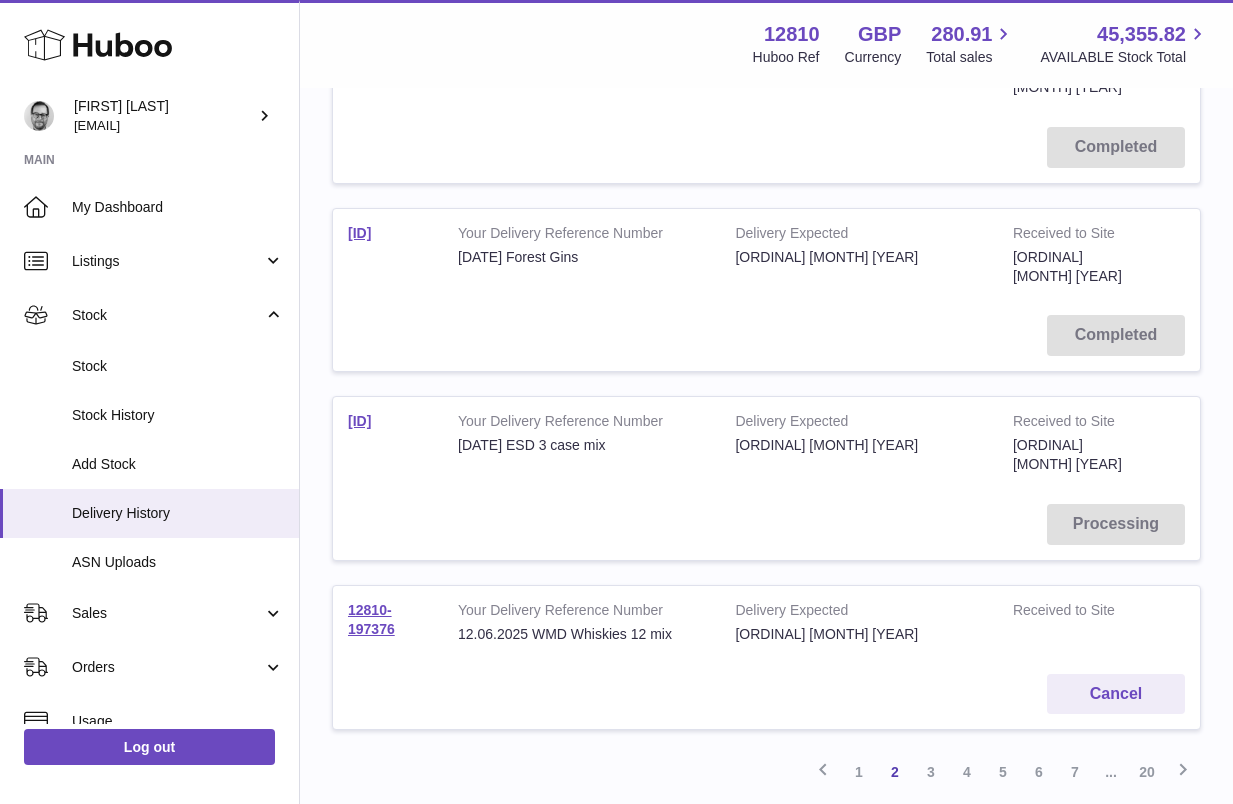scroll, scrollTop: 1465, scrollLeft: 0, axis: vertical 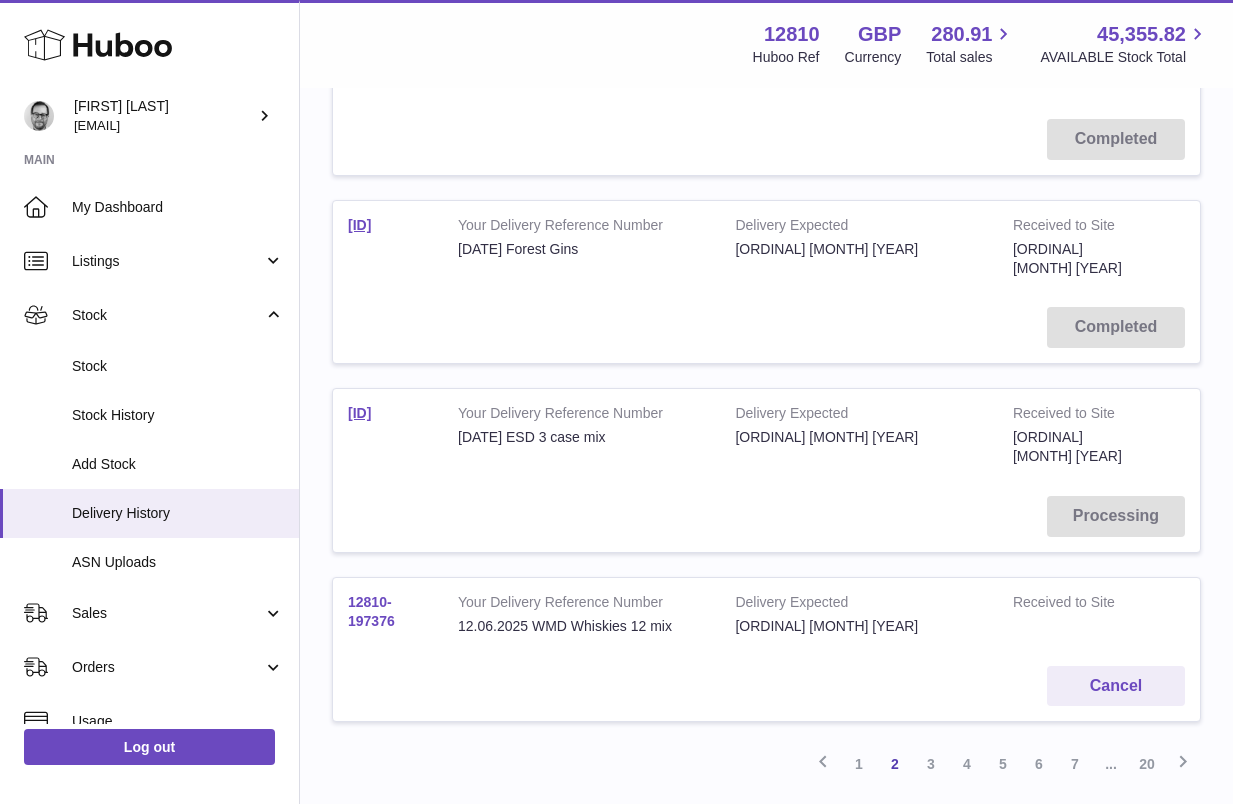 click on "12810-197376" at bounding box center [371, 611] 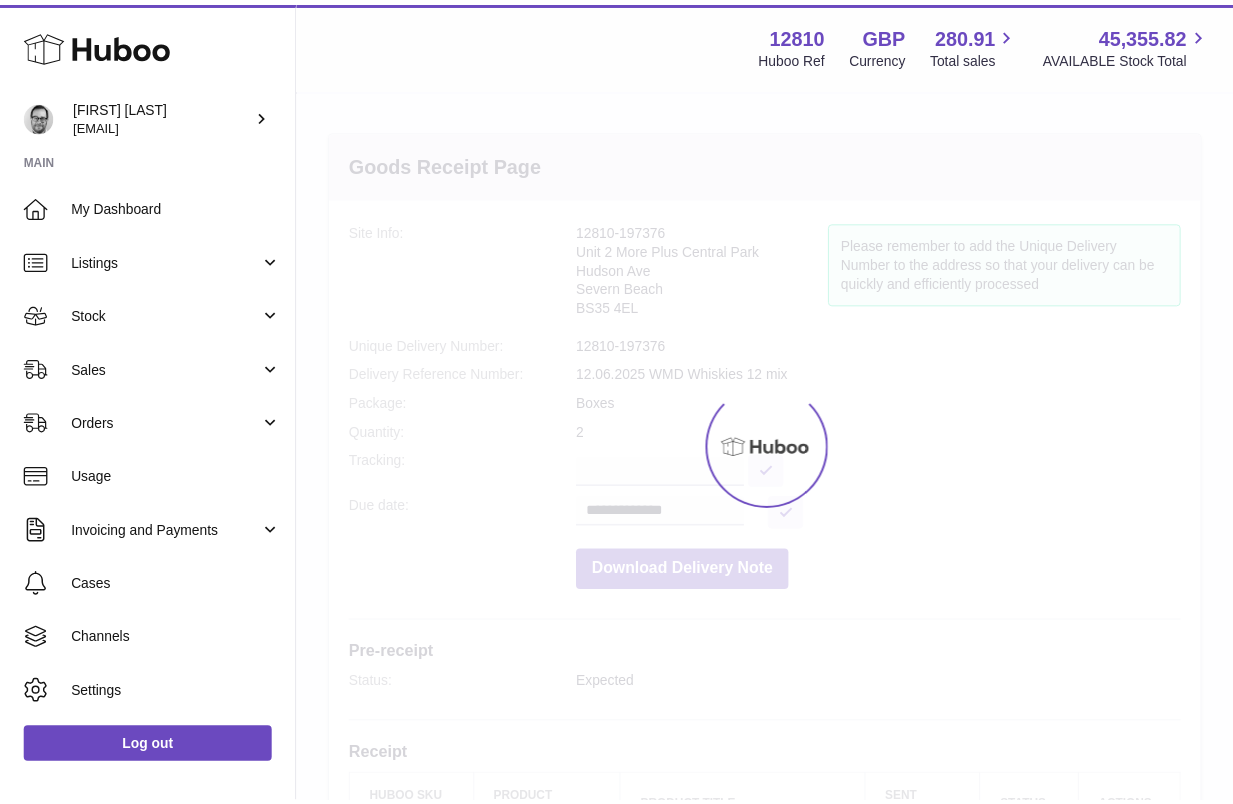 scroll, scrollTop: 0, scrollLeft: 0, axis: both 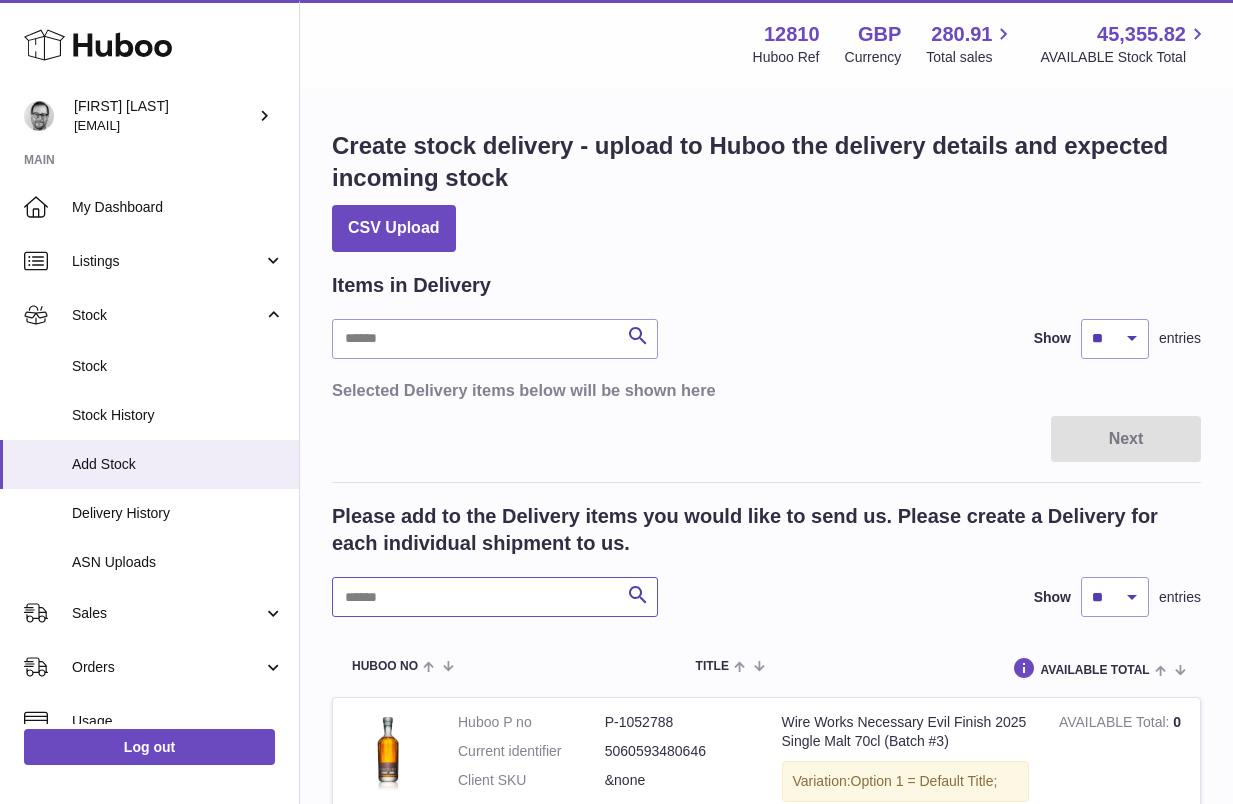 click at bounding box center (495, 597) 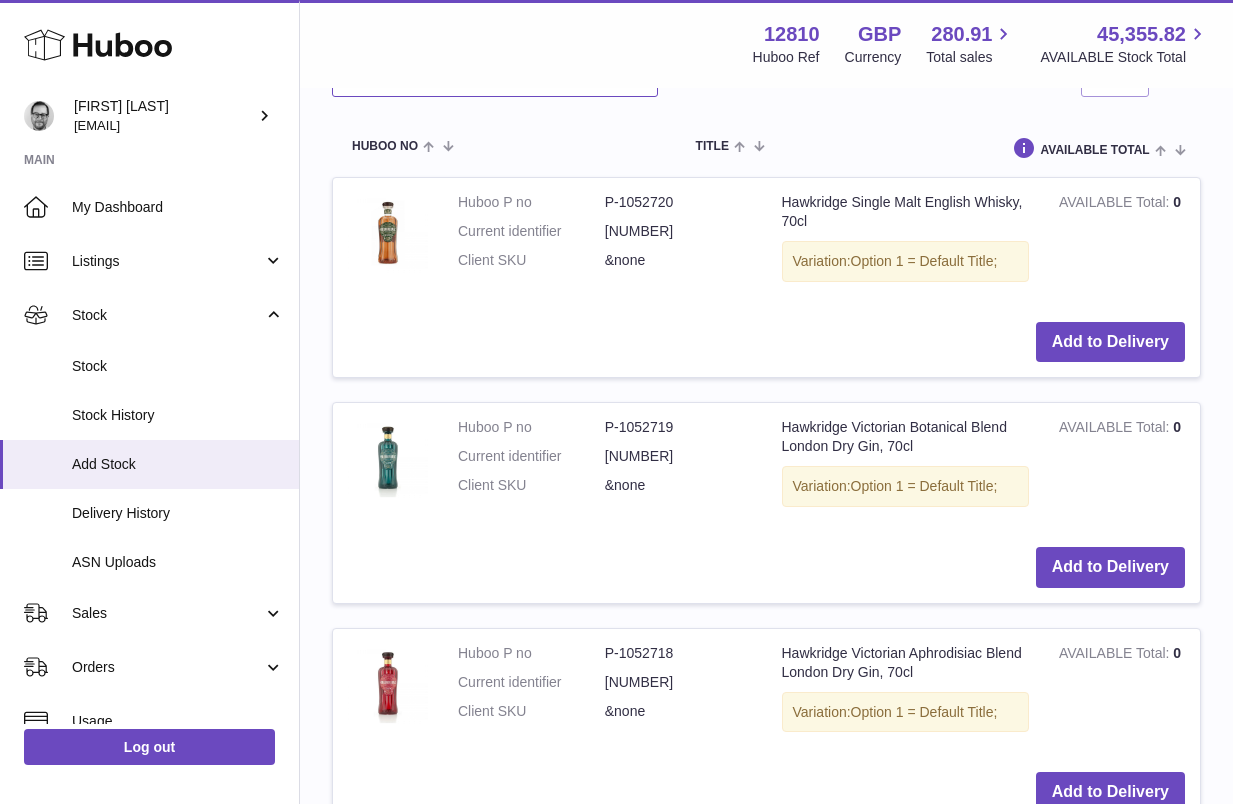 scroll, scrollTop: 526, scrollLeft: 0, axis: vertical 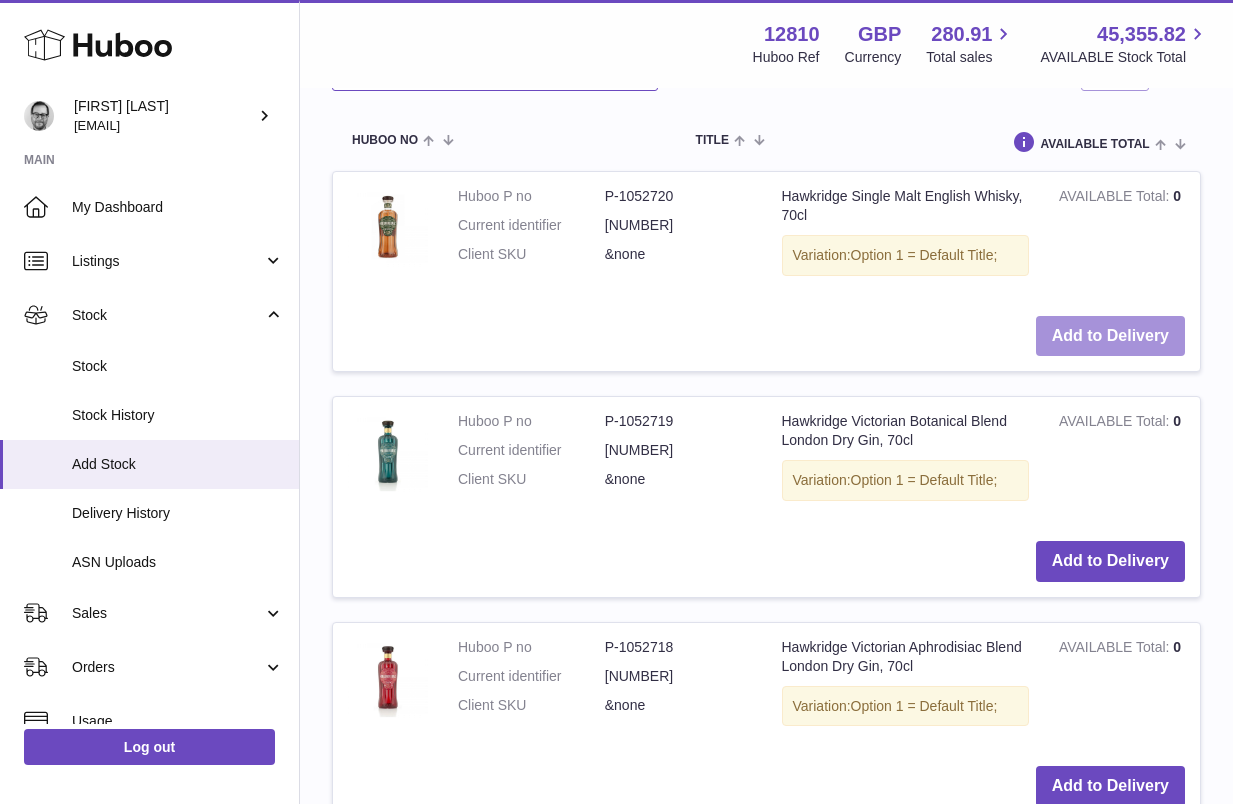type on "*********" 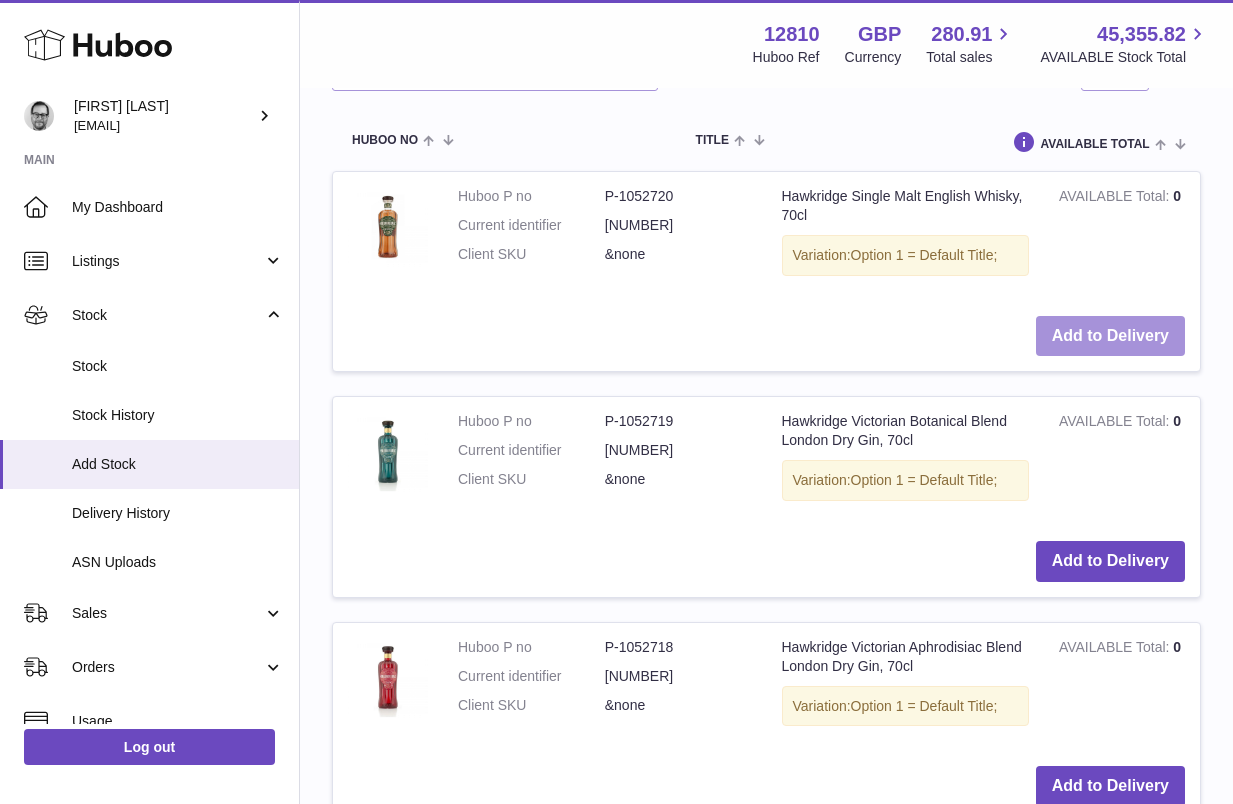 click on "Add to Delivery" at bounding box center [1110, 336] 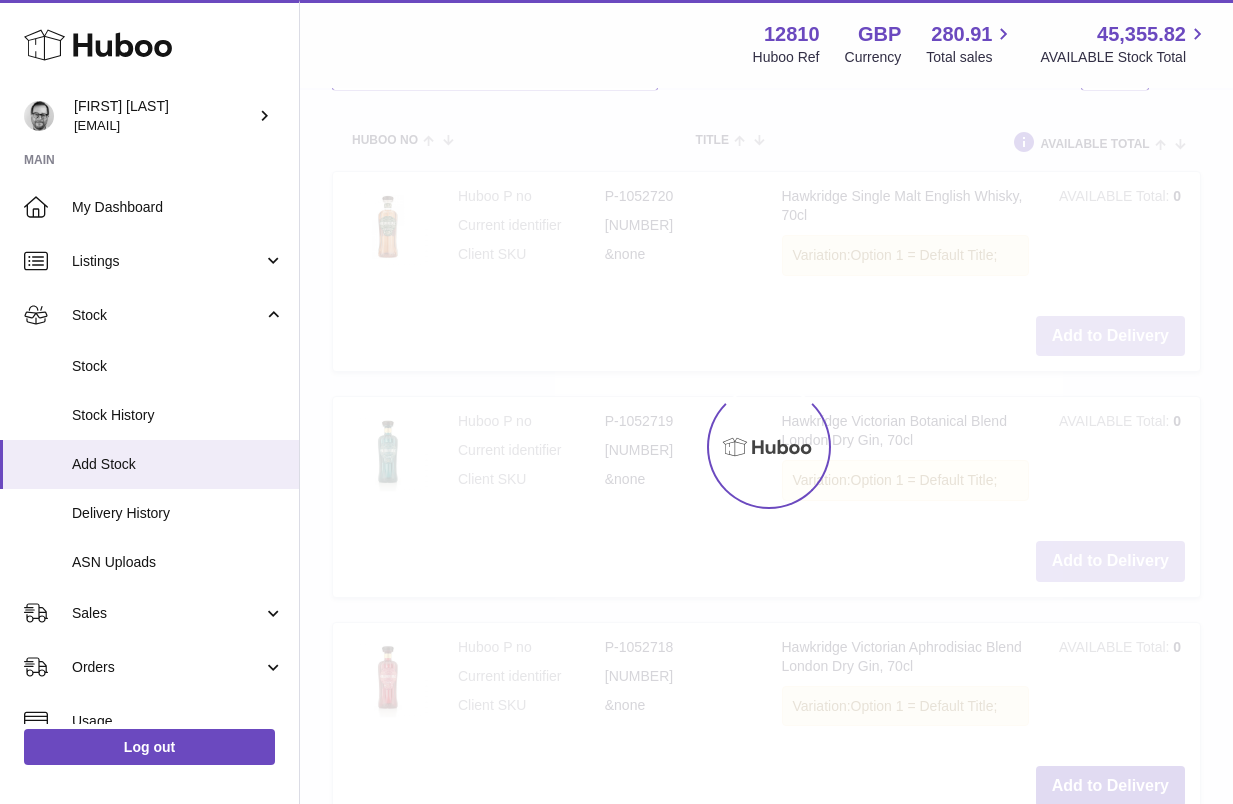 scroll, scrollTop: 785, scrollLeft: 0, axis: vertical 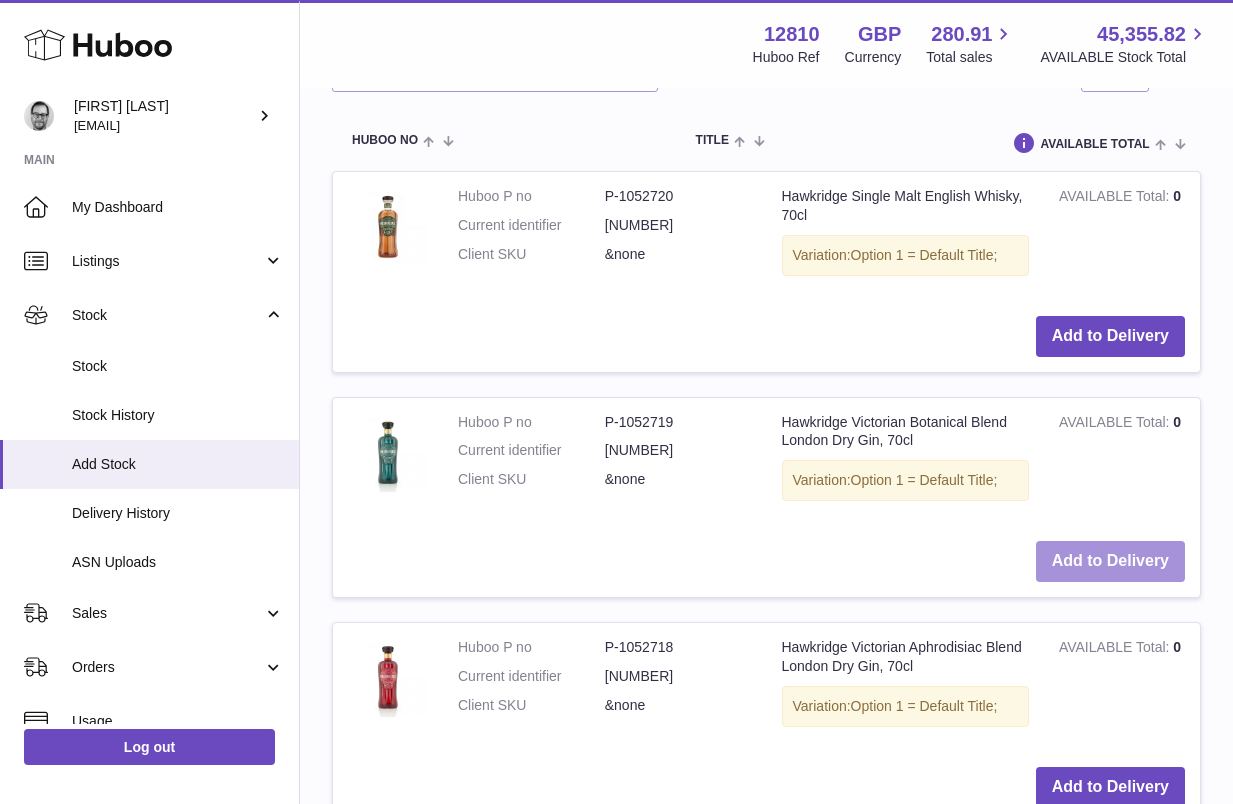 click on "Add to Delivery" at bounding box center [1110, 561] 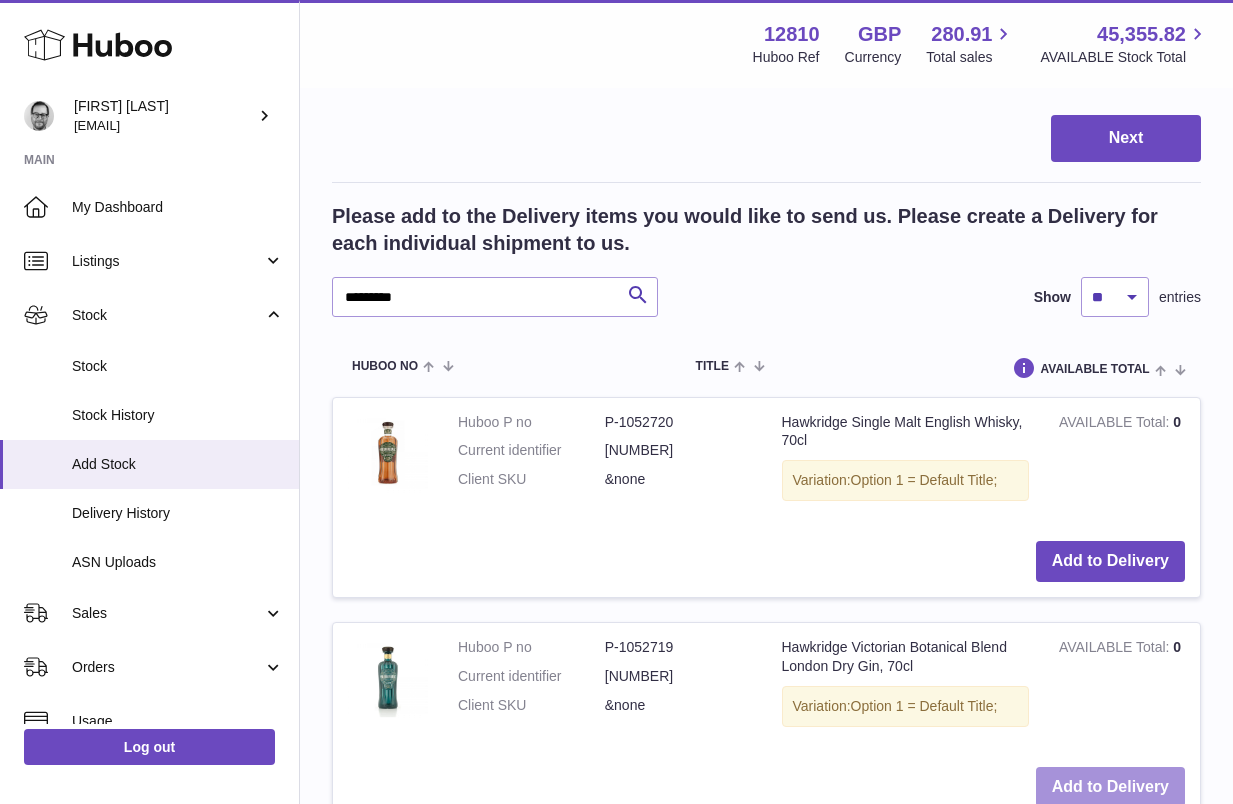 scroll, scrollTop: 1010, scrollLeft: 0, axis: vertical 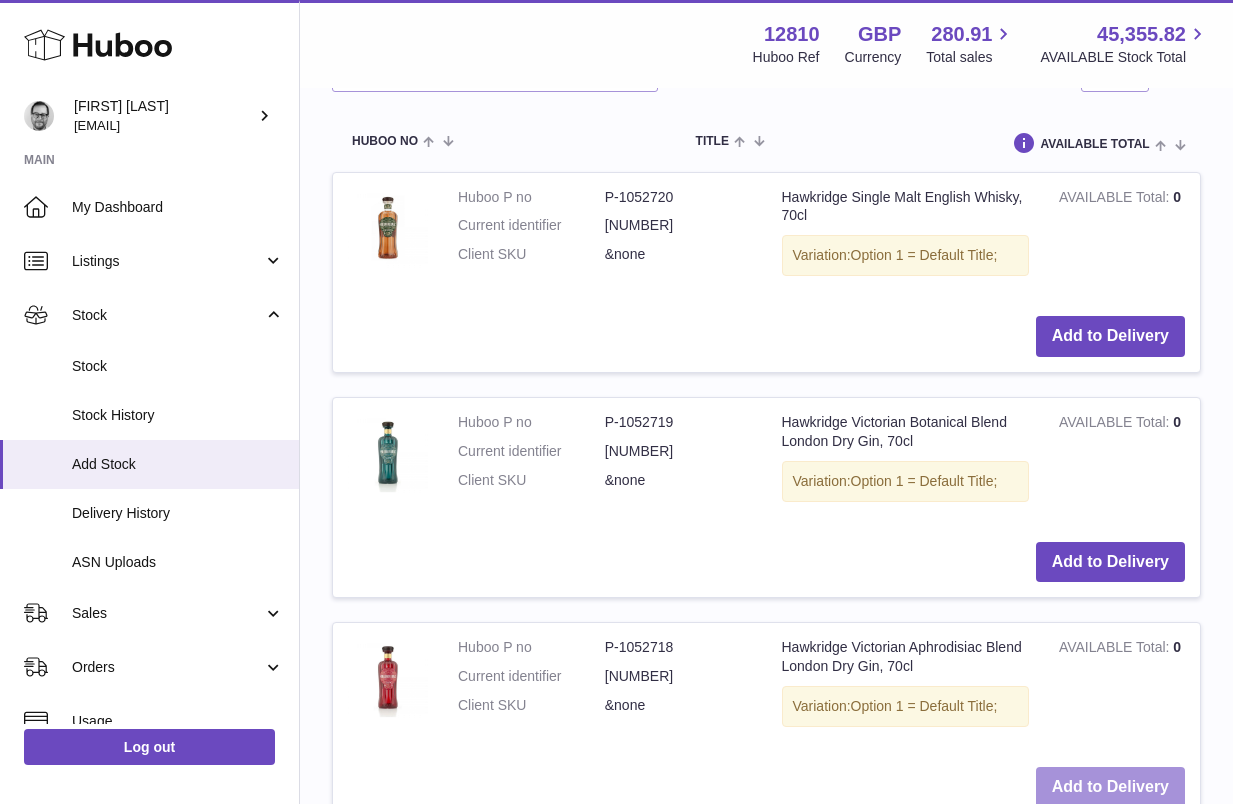 click on "Add to Delivery" at bounding box center [1110, 787] 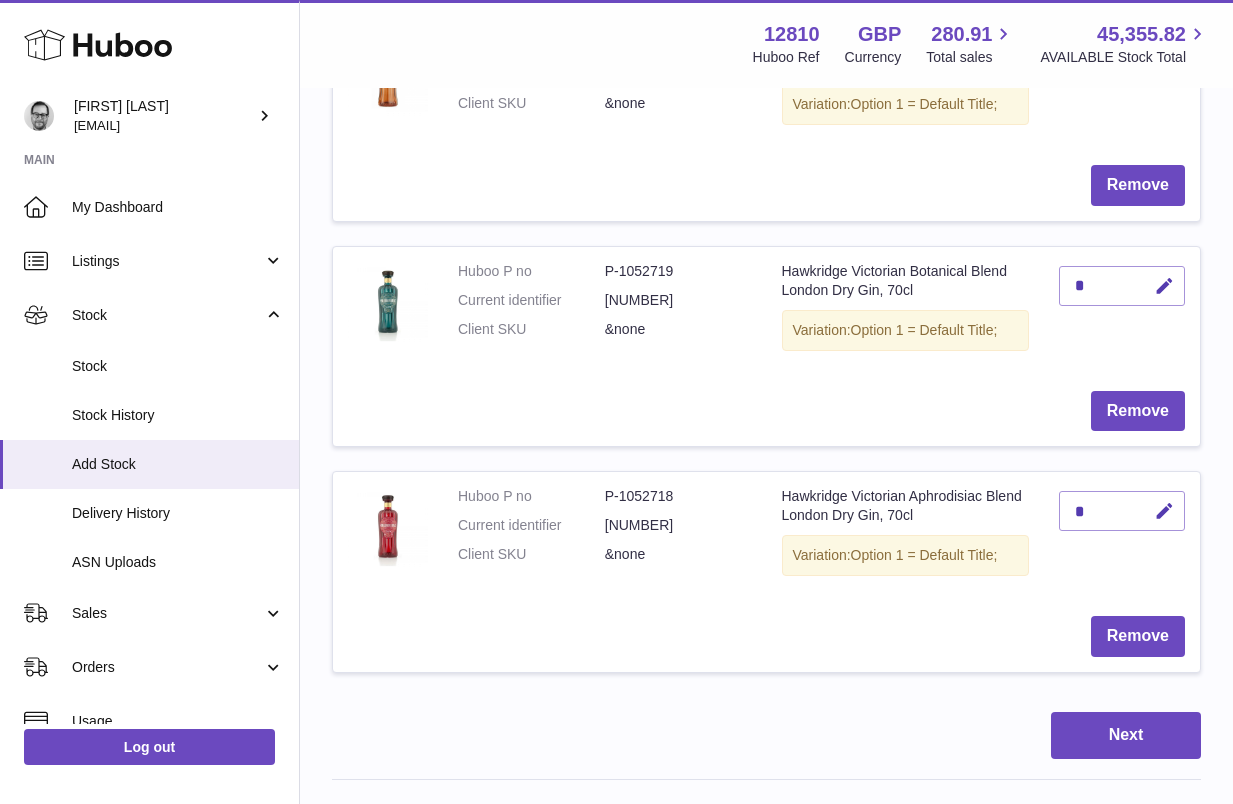 scroll, scrollTop: 0, scrollLeft: 0, axis: both 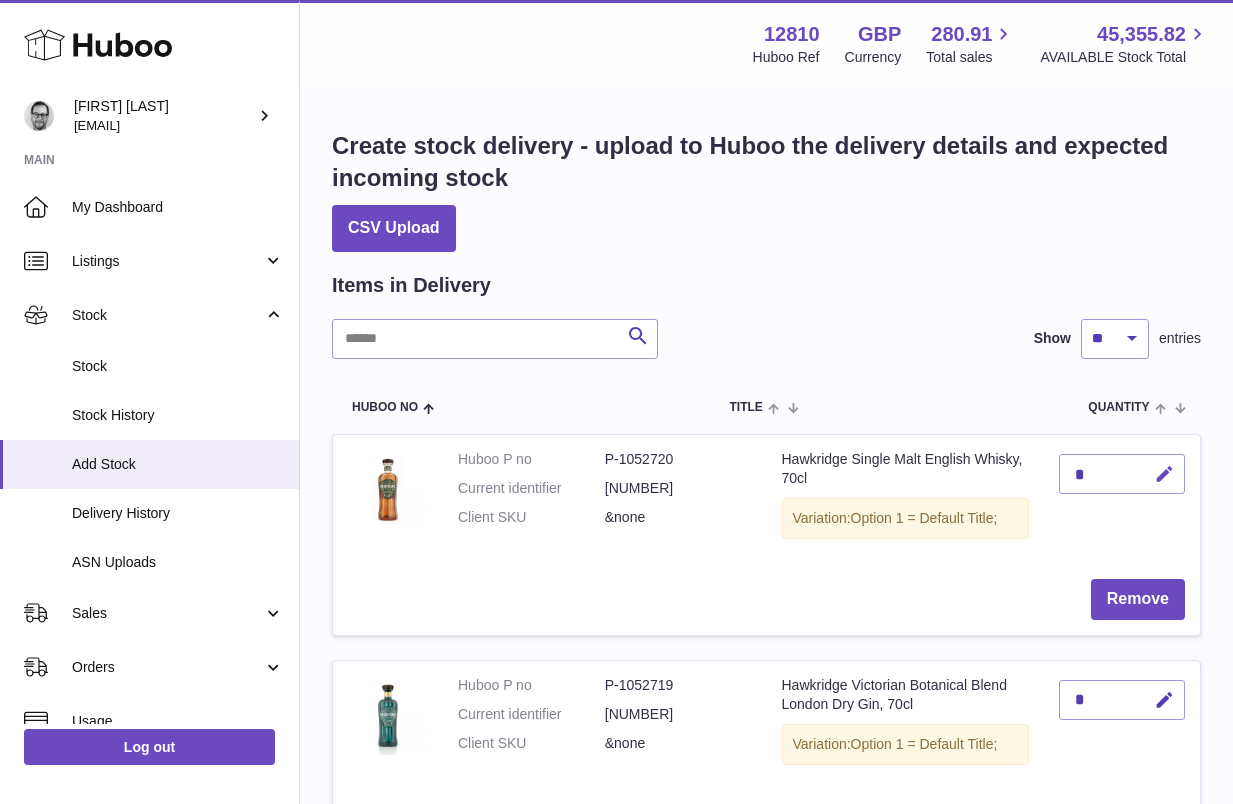 click at bounding box center [1164, 474] 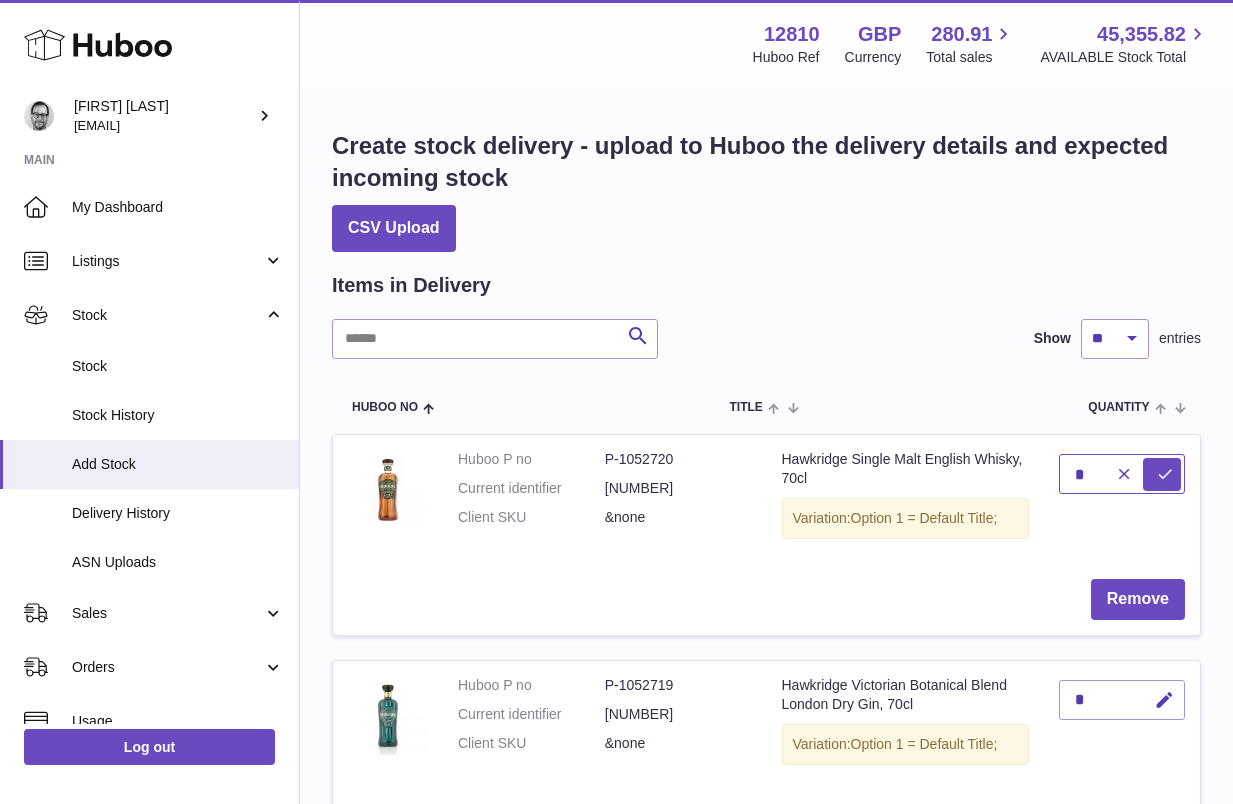 drag, startPoint x: 1092, startPoint y: 474, endPoint x: 1046, endPoint y: 474, distance: 46 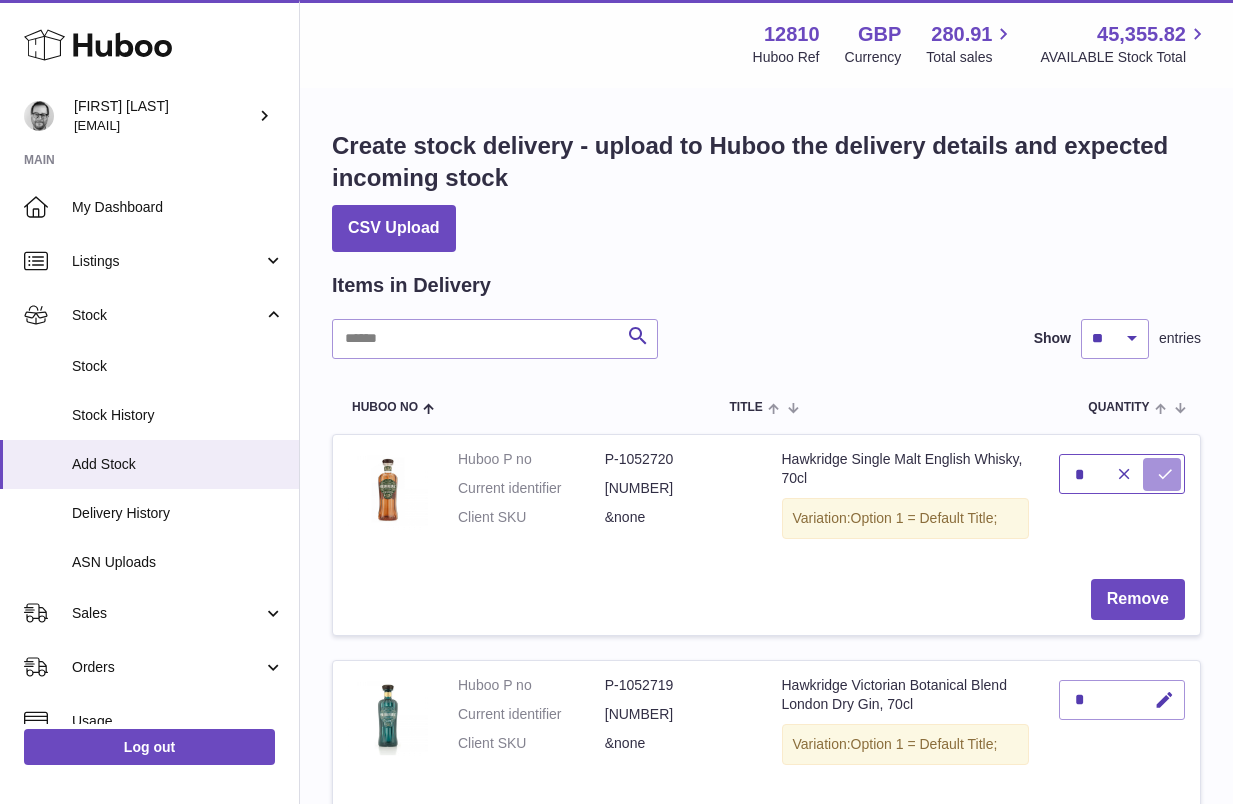 type on "*" 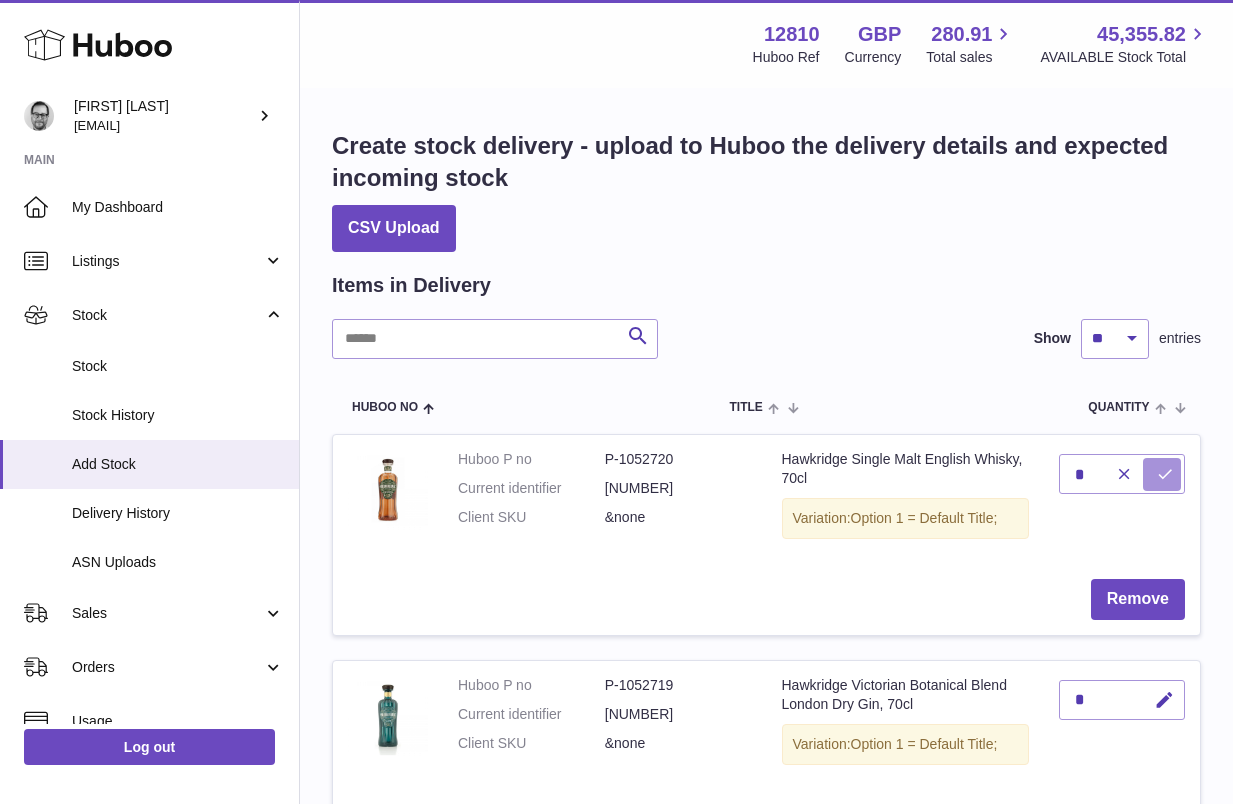 click at bounding box center [1165, 474] 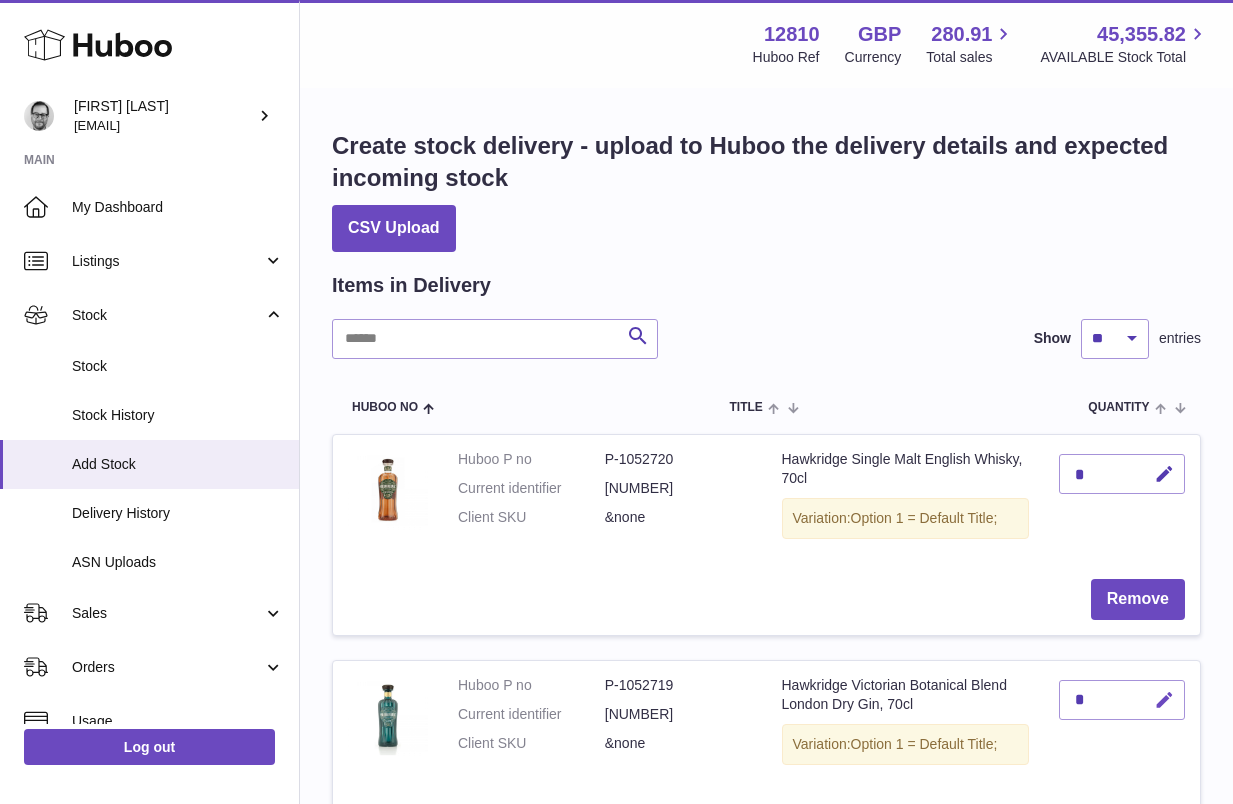 click at bounding box center [1164, 700] 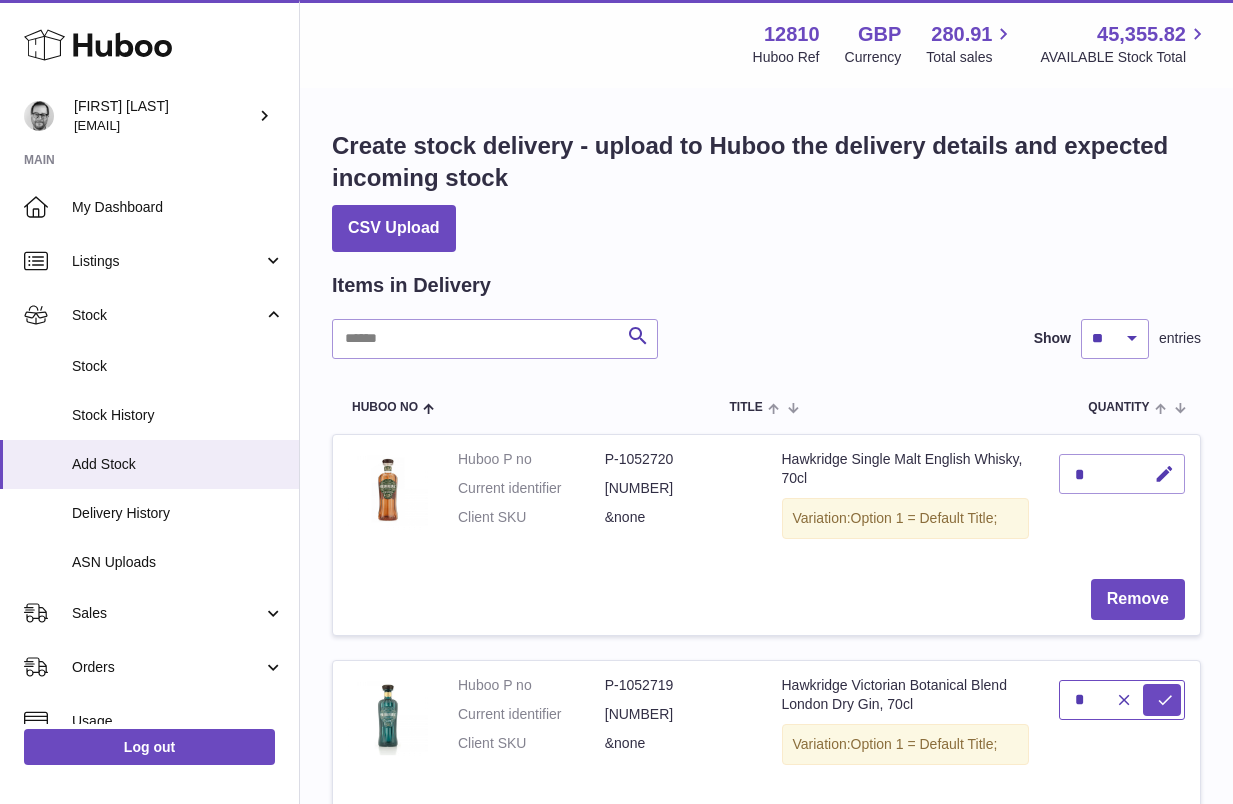 drag, startPoint x: 1084, startPoint y: 693, endPoint x: 1033, endPoint y: 692, distance: 51.009804 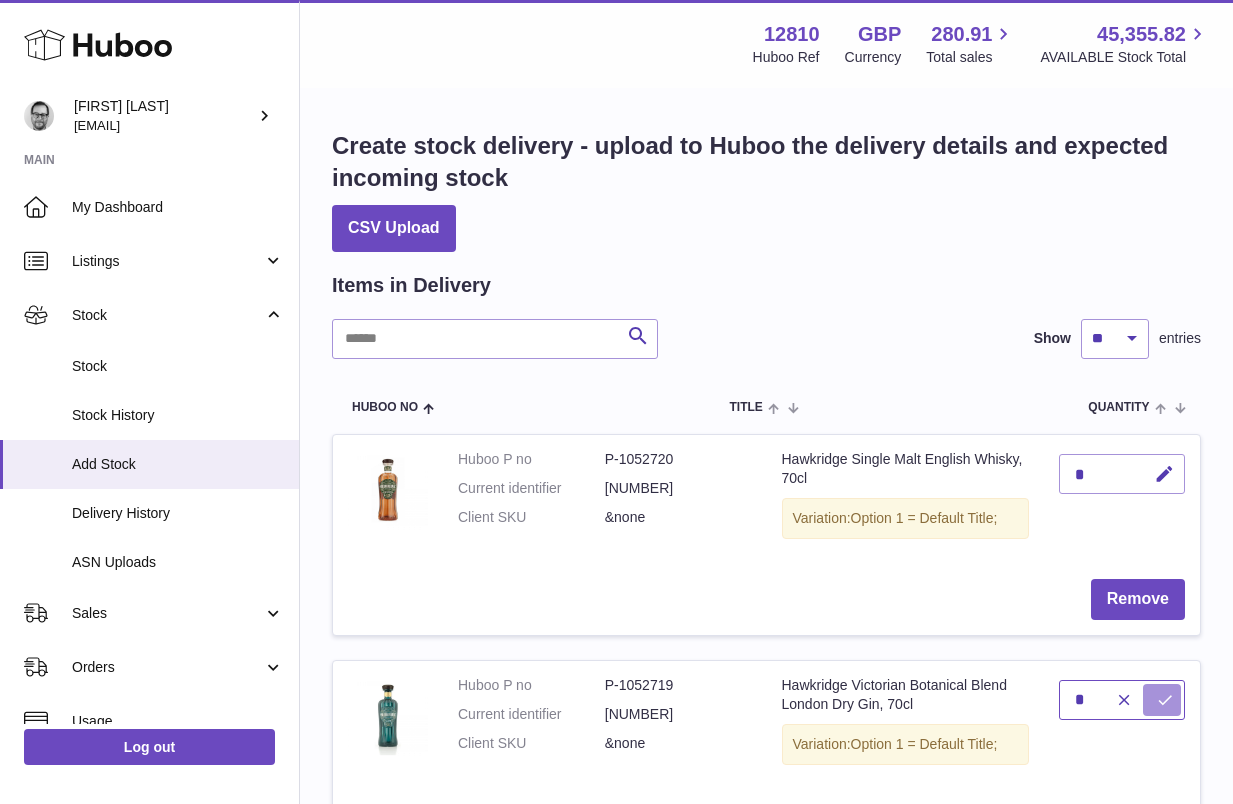 type on "*" 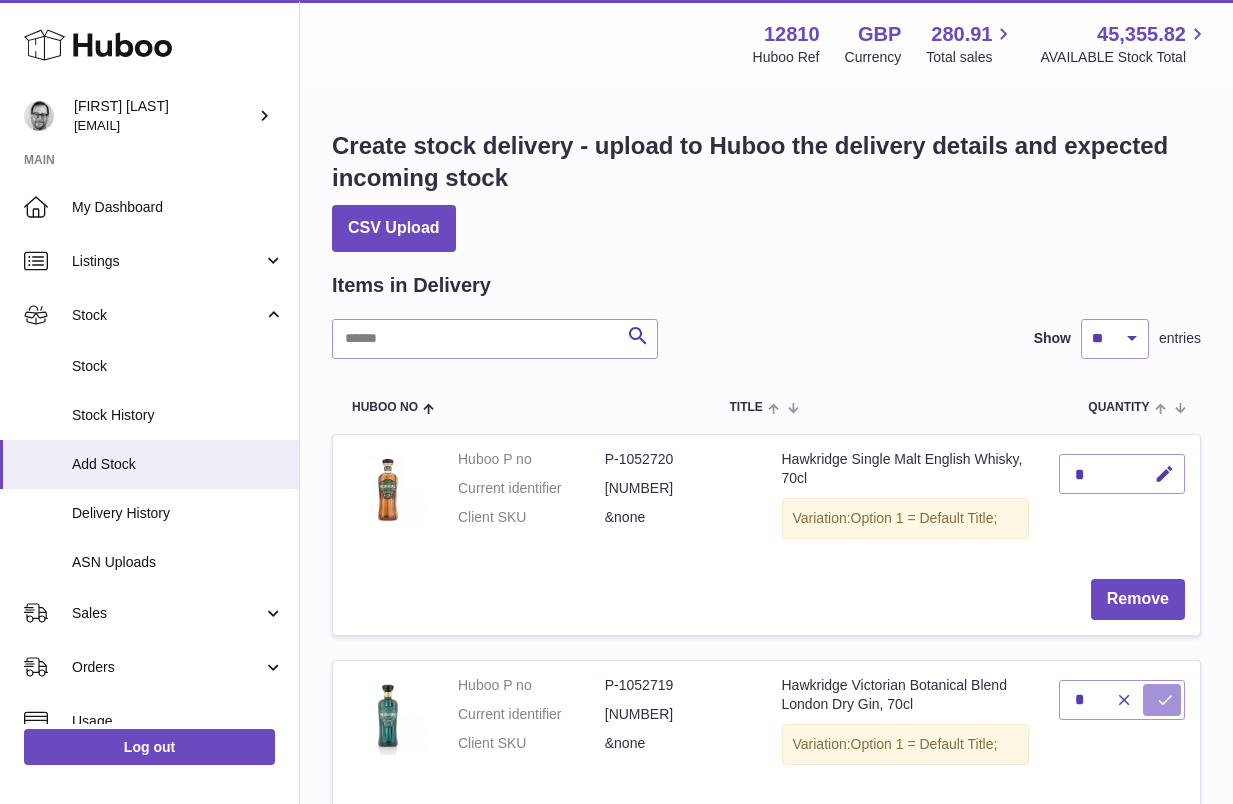 click at bounding box center [1165, 700] 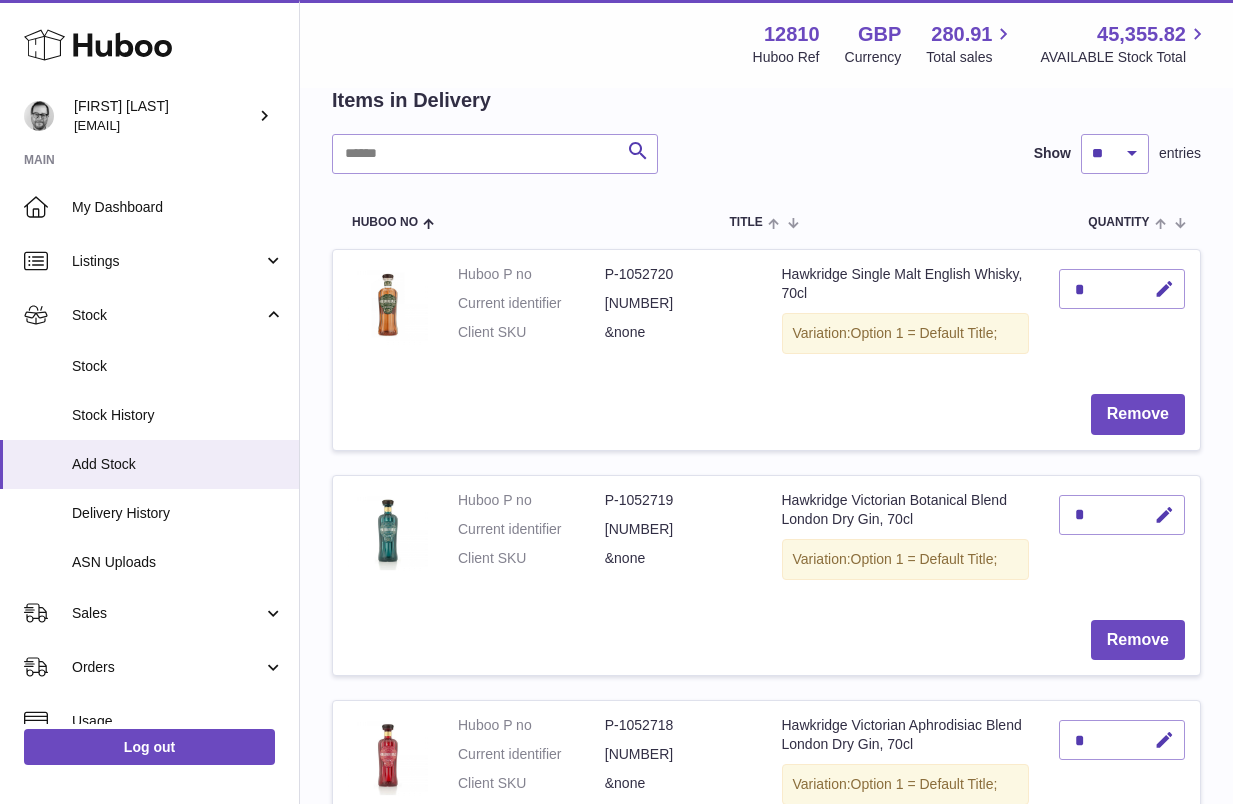 scroll, scrollTop: 197, scrollLeft: 0, axis: vertical 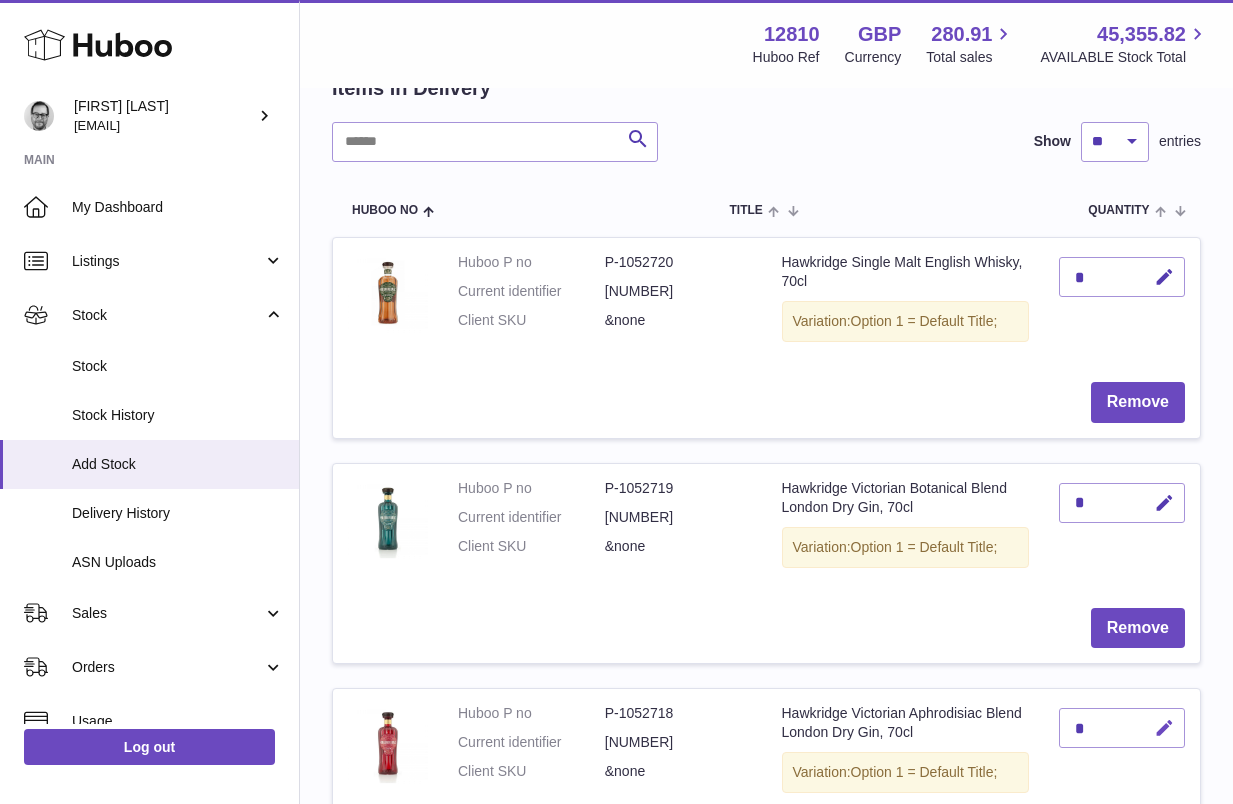 click at bounding box center [1164, 728] 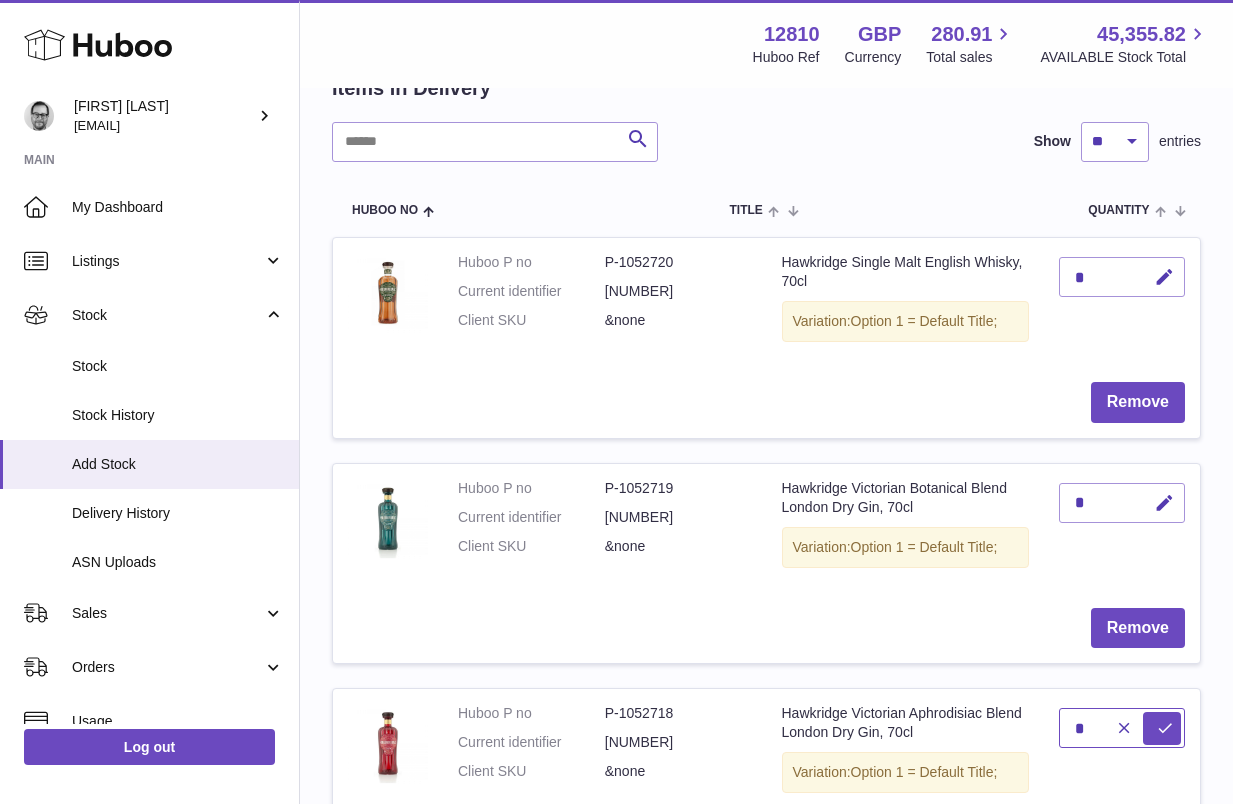 drag, startPoint x: 1093, startPoint y: 727, endPoint x: 1027, endPoint y: 724, distance: 66.068146 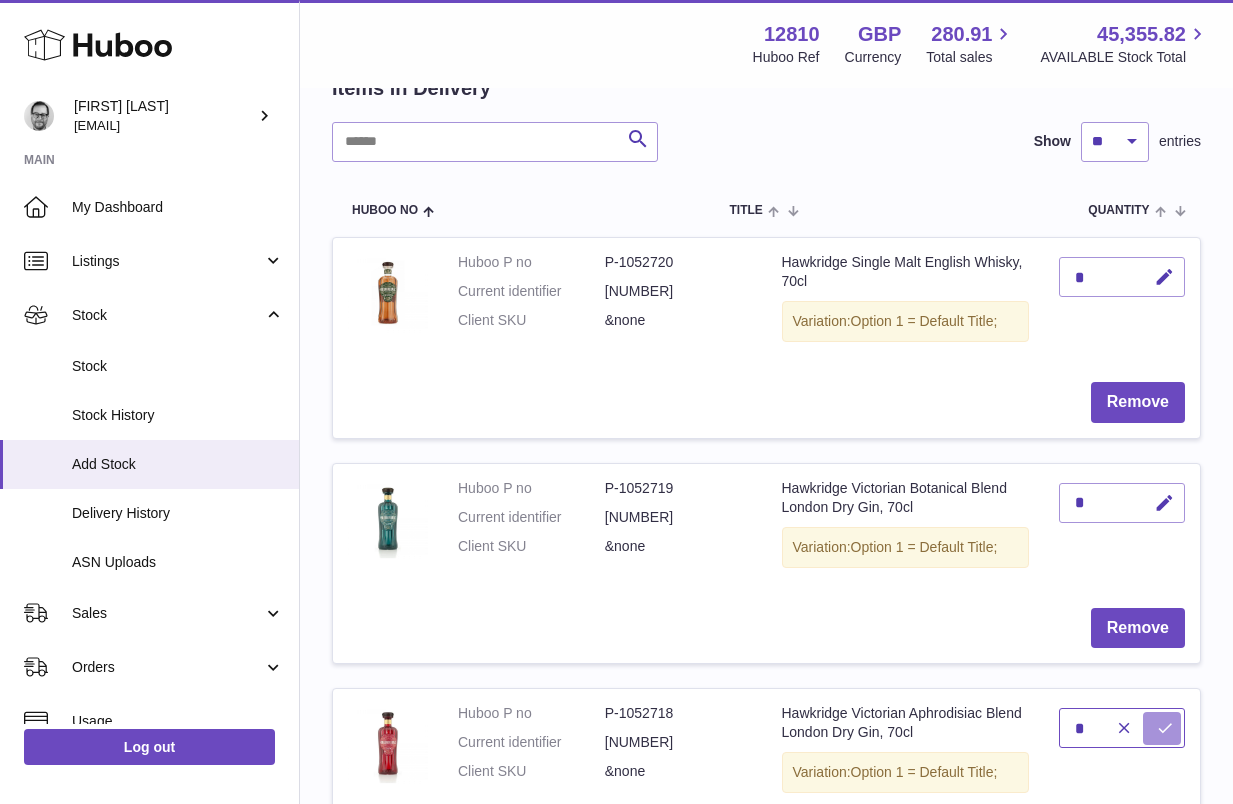 type on "*" 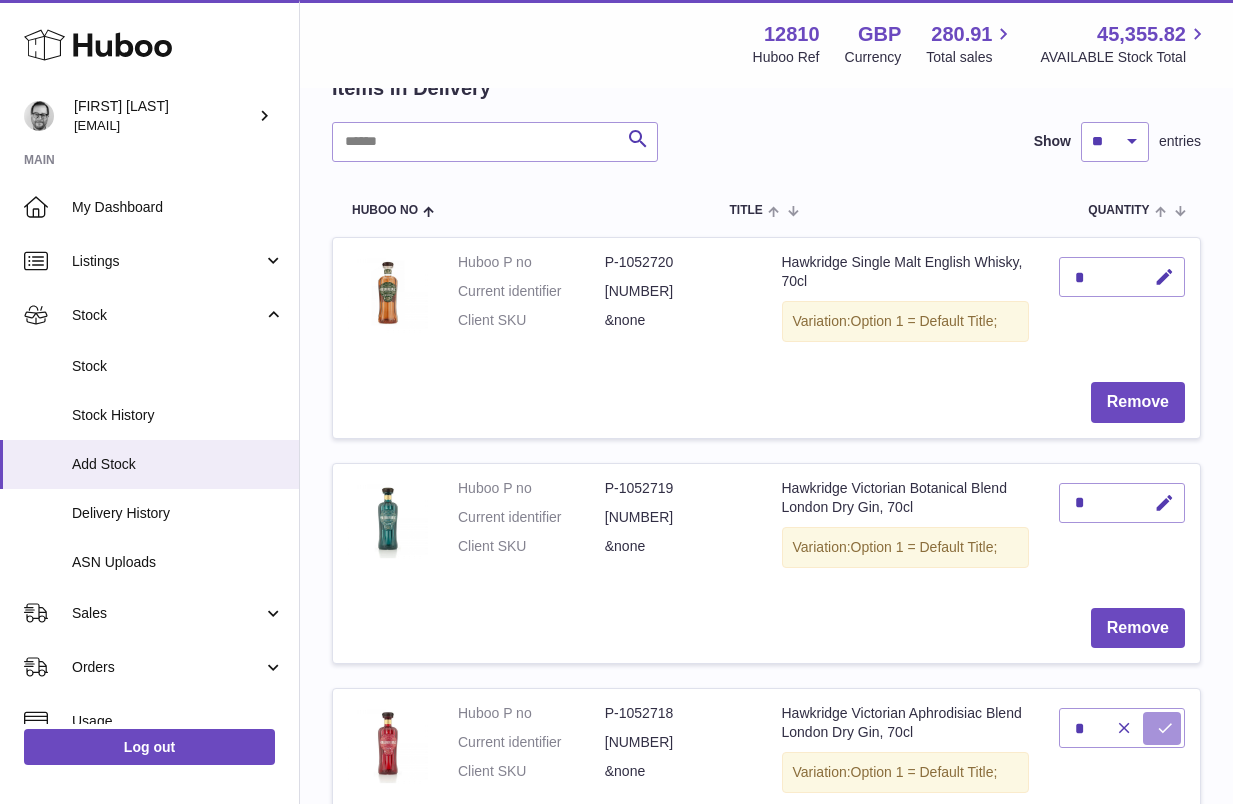 click at bounding box center [1165, 728] 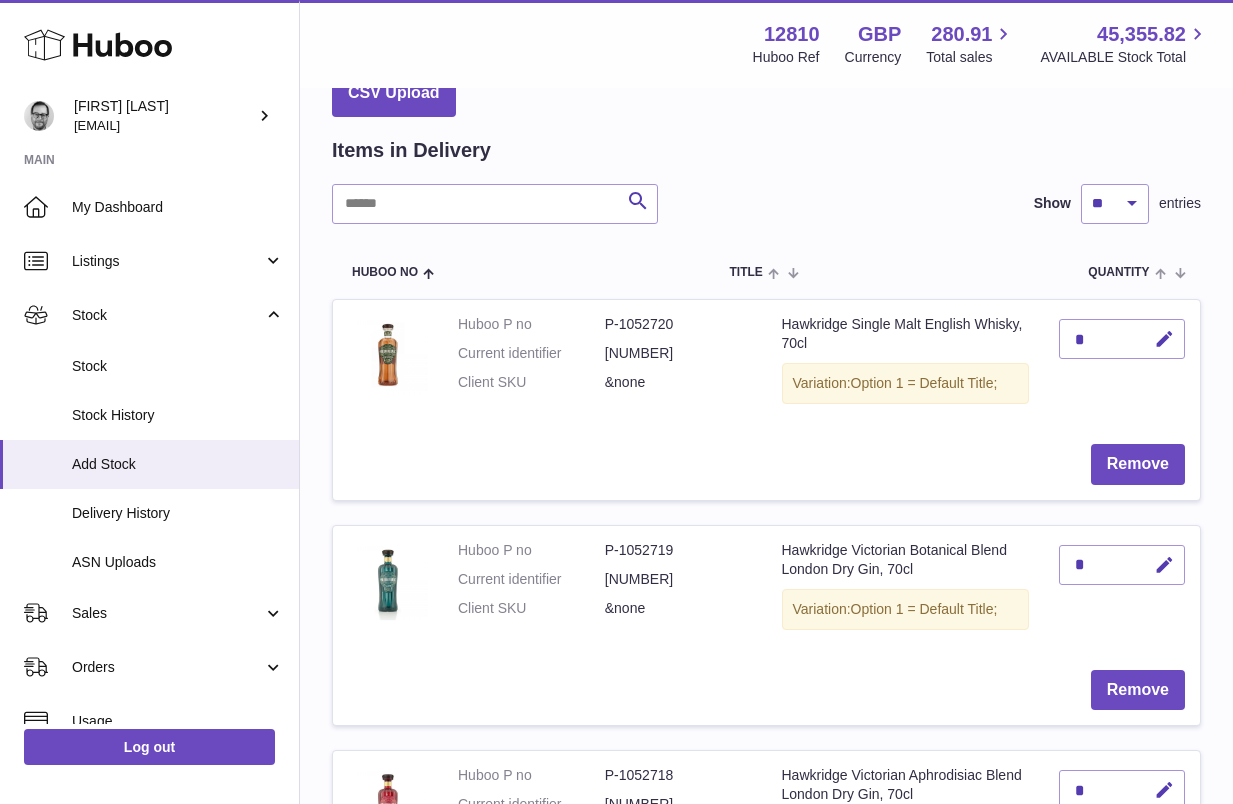 scroll, scrollTop: 0, scrollLeft: 0, axis: both 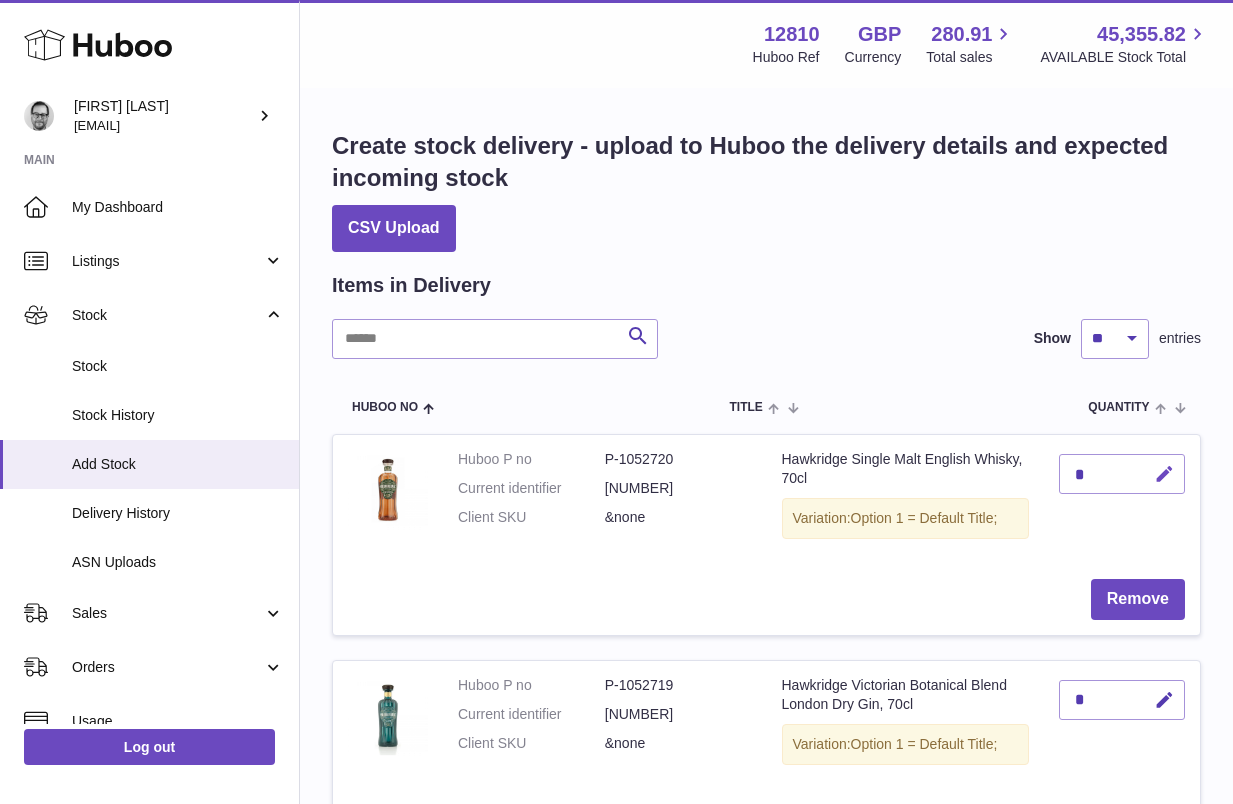 click at bounding box center (1164, 474) 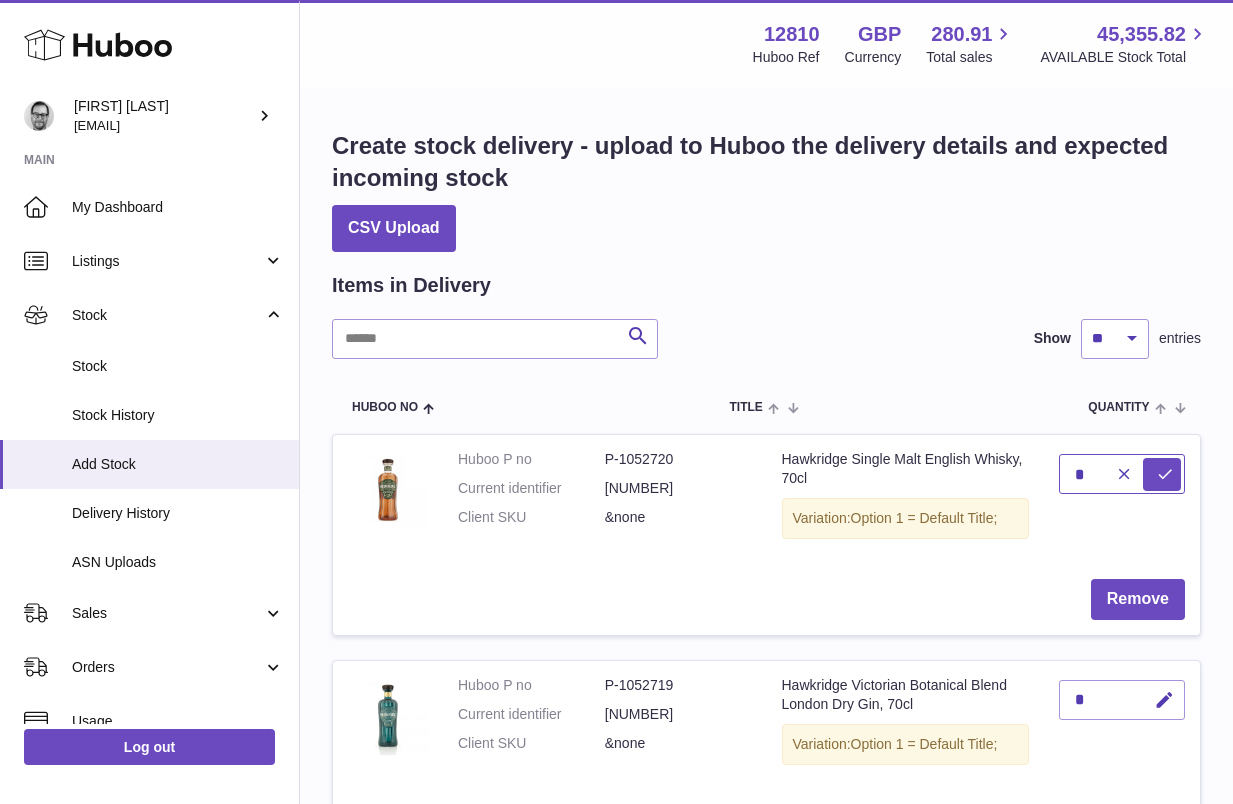 drag, startPoint x: 1089, startPoint y: 474, endPoint x: 1047, endPoint y: 474, distance: 42 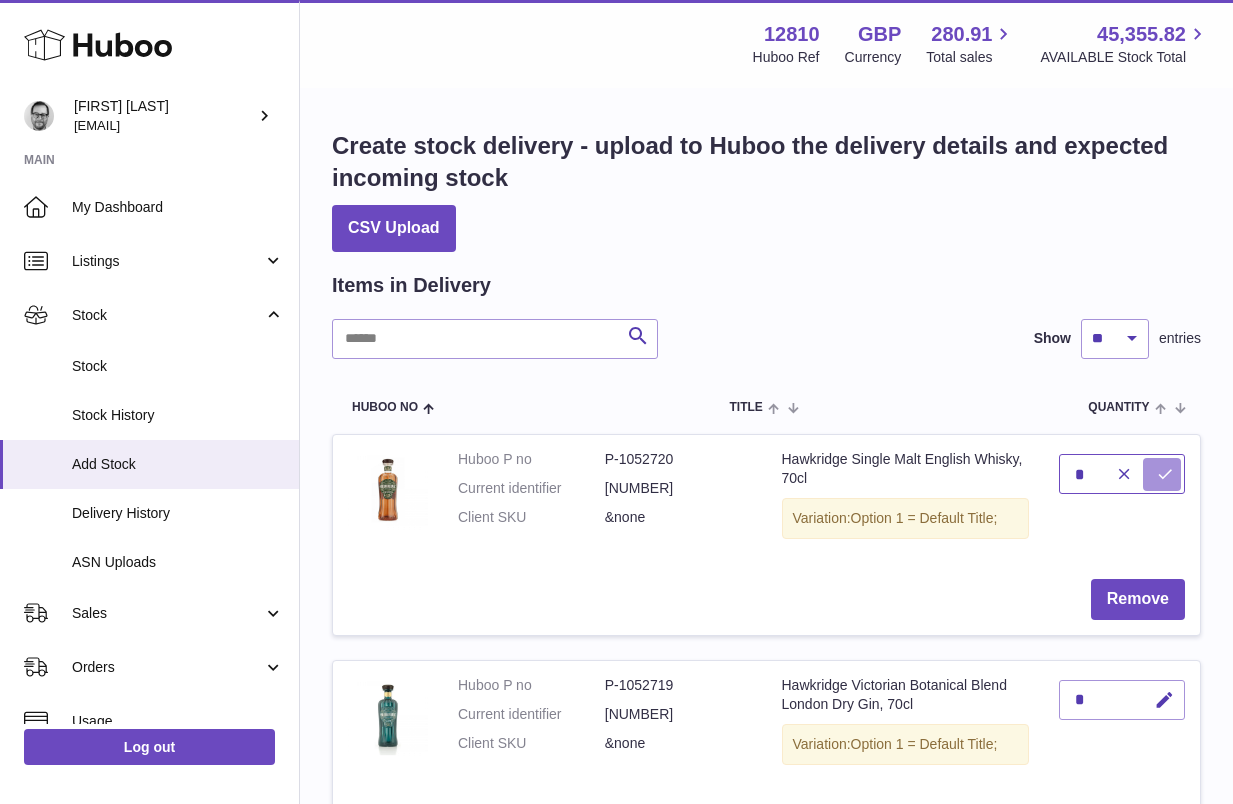 type on "*" 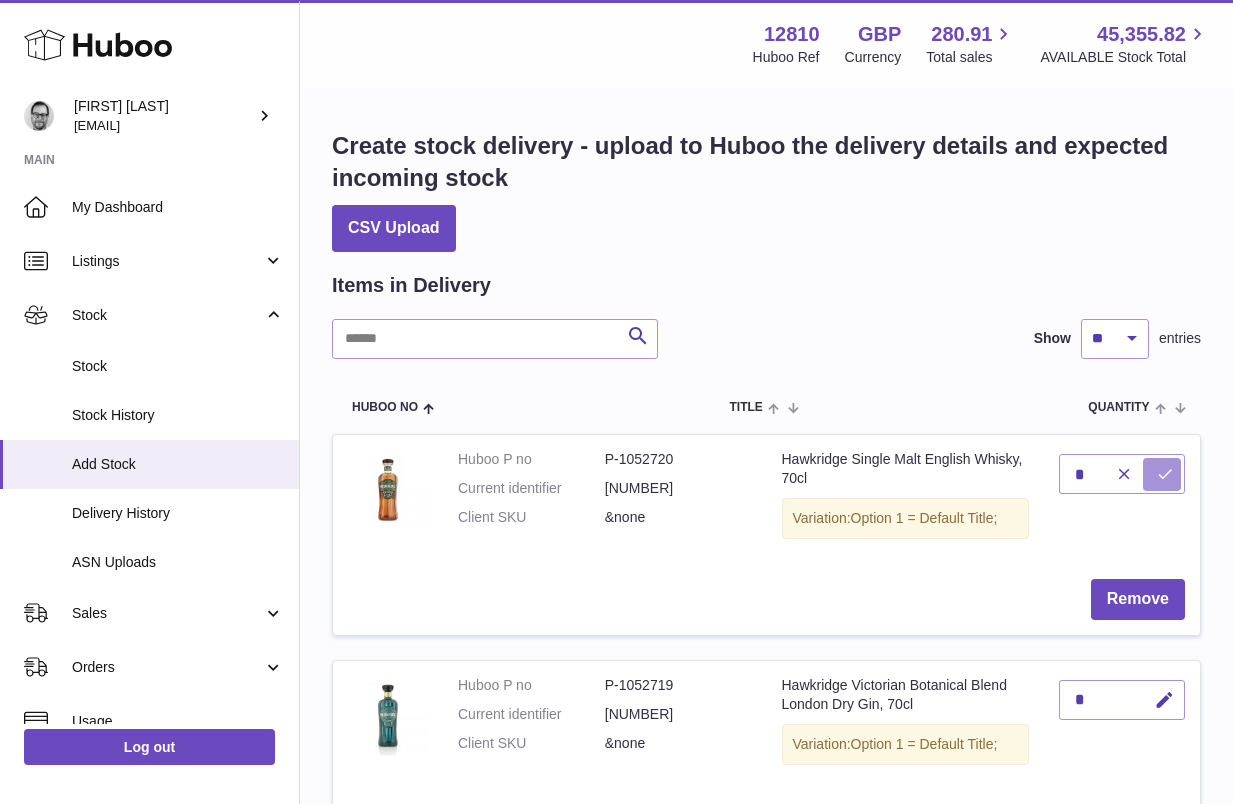 click at bounding box center (1165, 474) 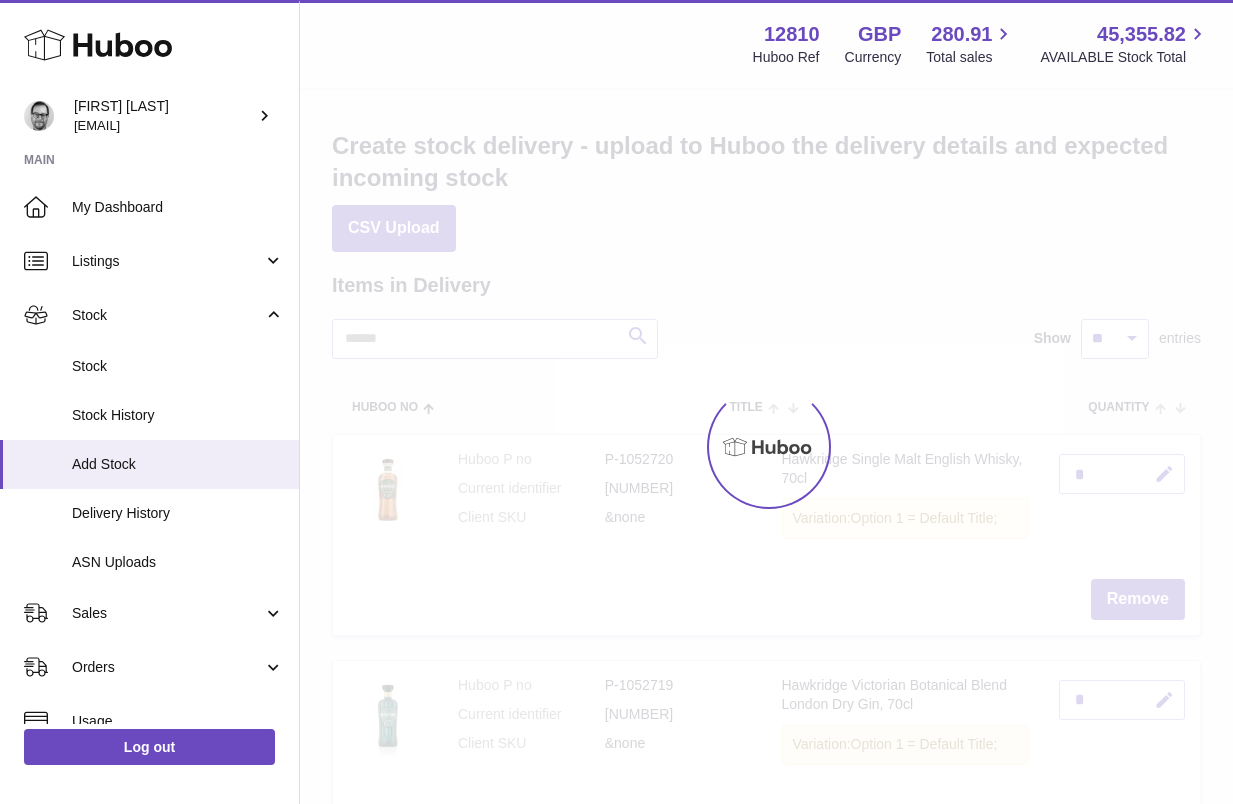 click at bounding box center (766, 447) 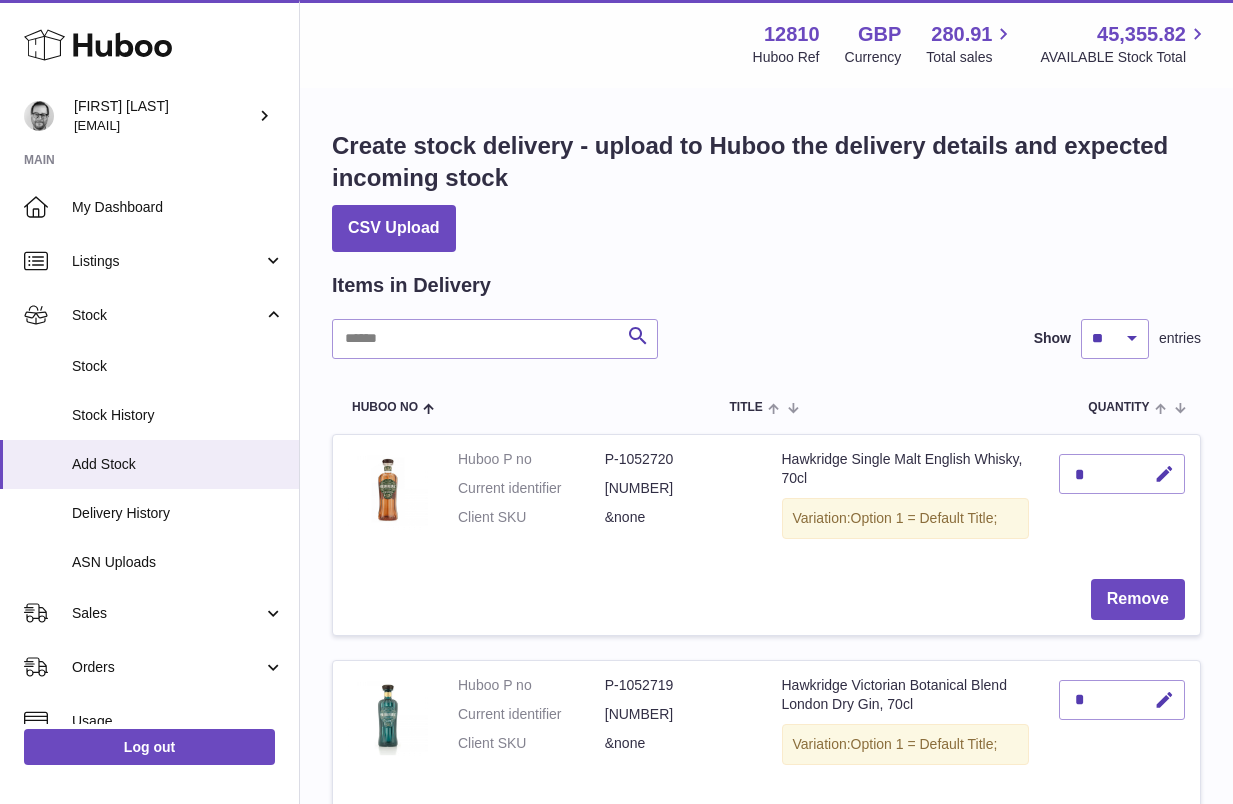 click at bounding box center (1164, 700) 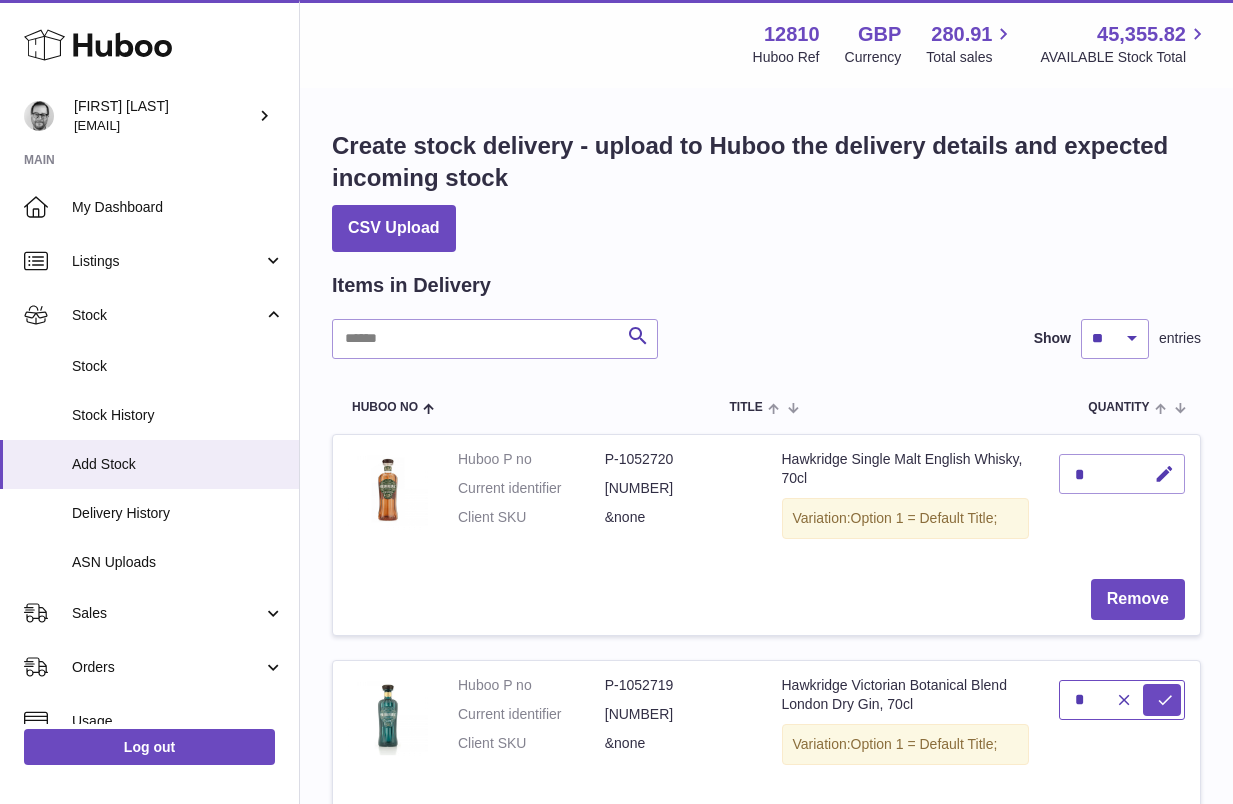 drag, startPoint x: 1087, startPoint y: 703, endPoint x: 1066, endPoint y: 703, distance: 21 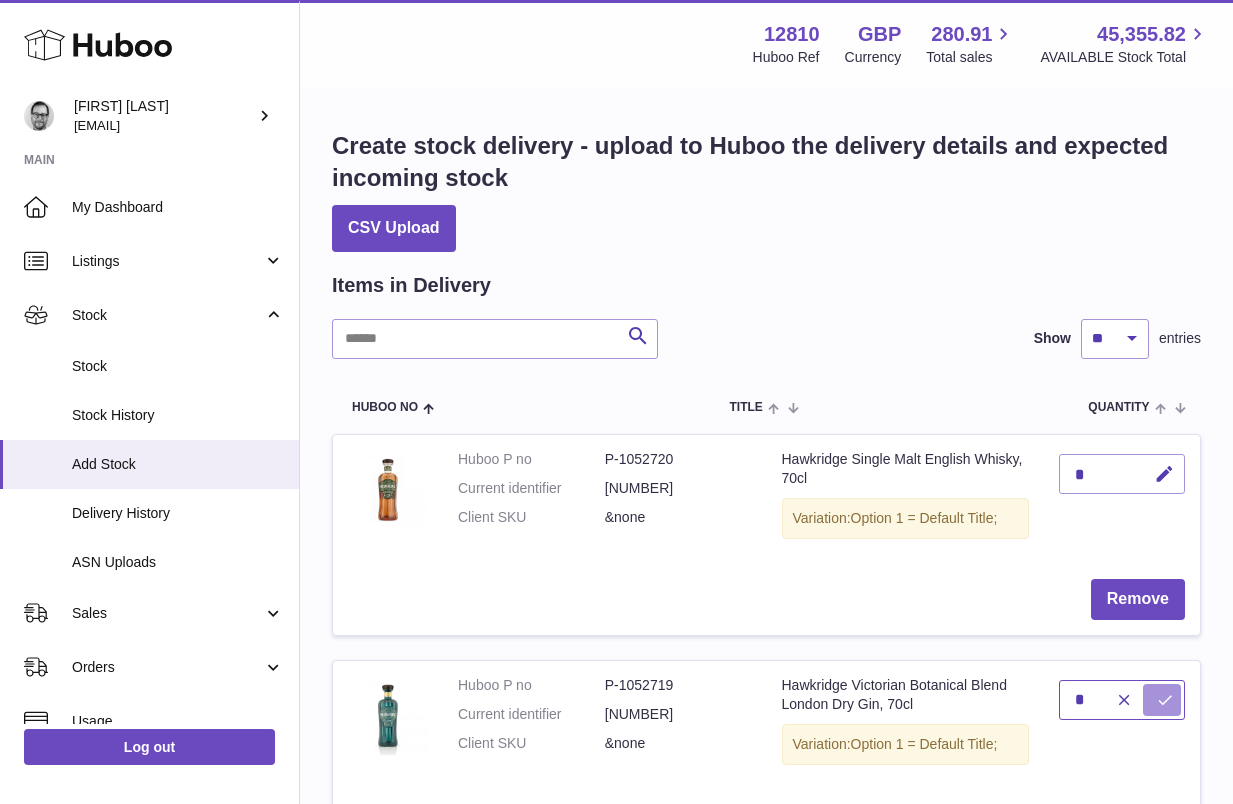 type on "*" 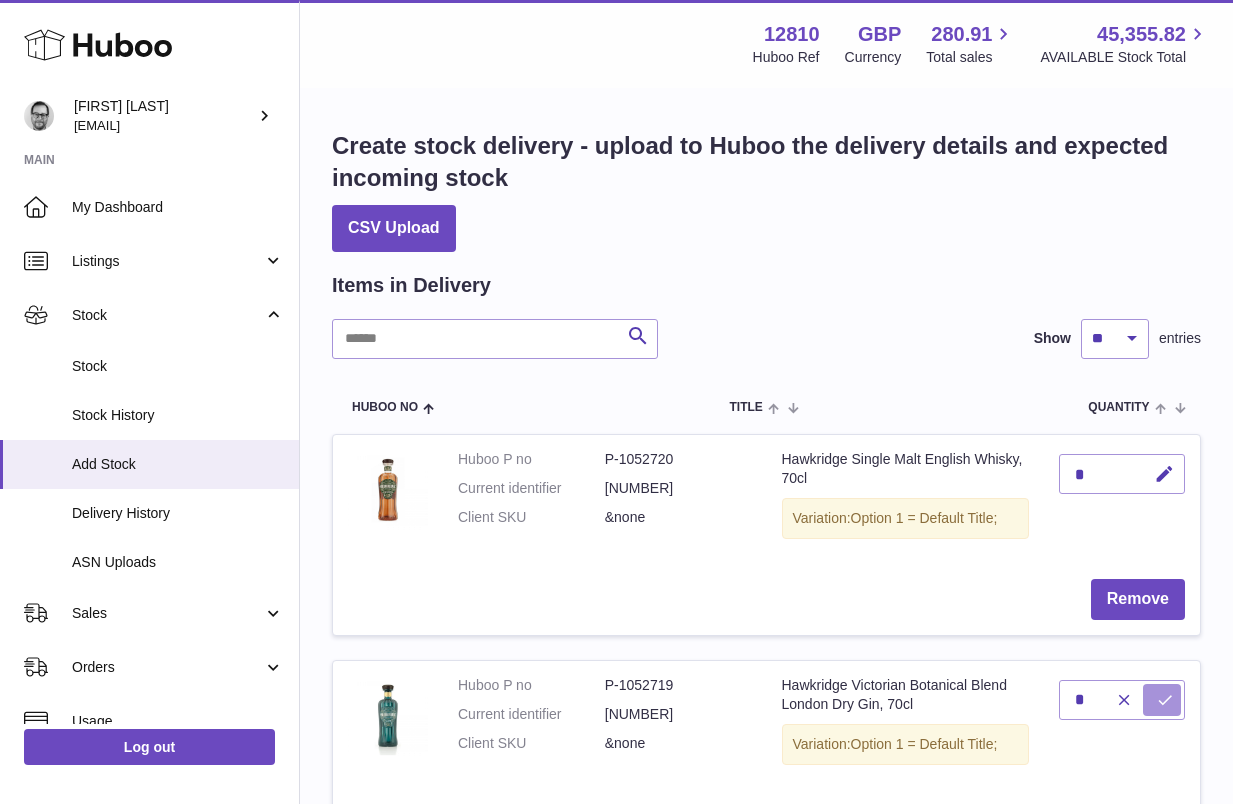 click at bounding box center (1165, 700) 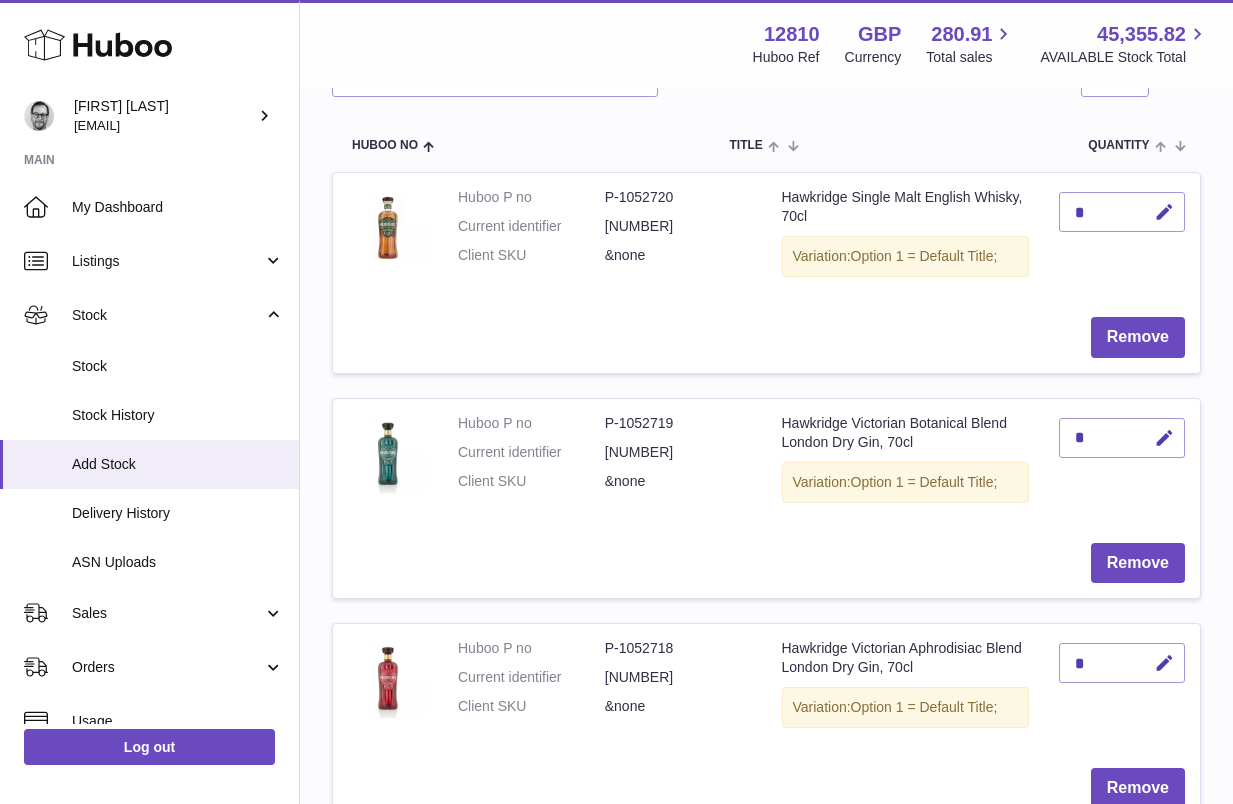 scroll, scrollTop: 302, scrollLeft: 0, axis: vertical 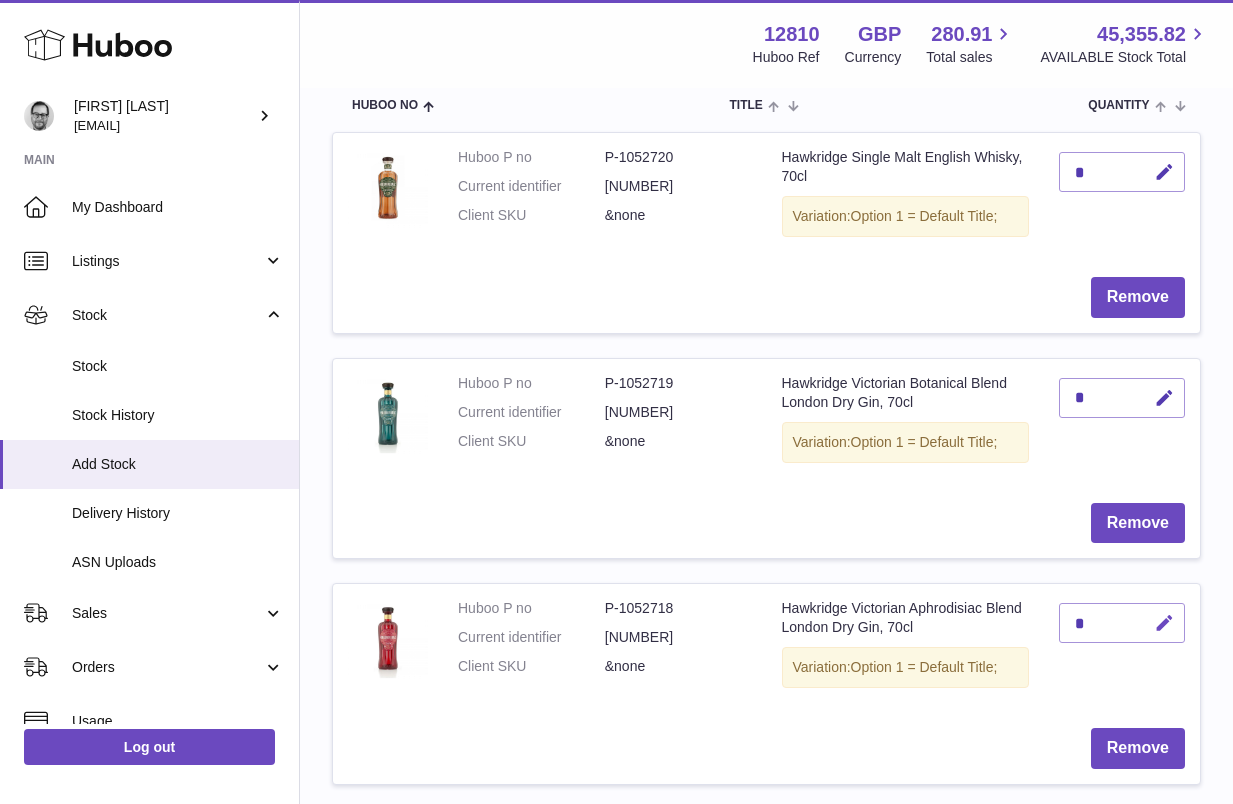 click at bounding box center [1164, 623] 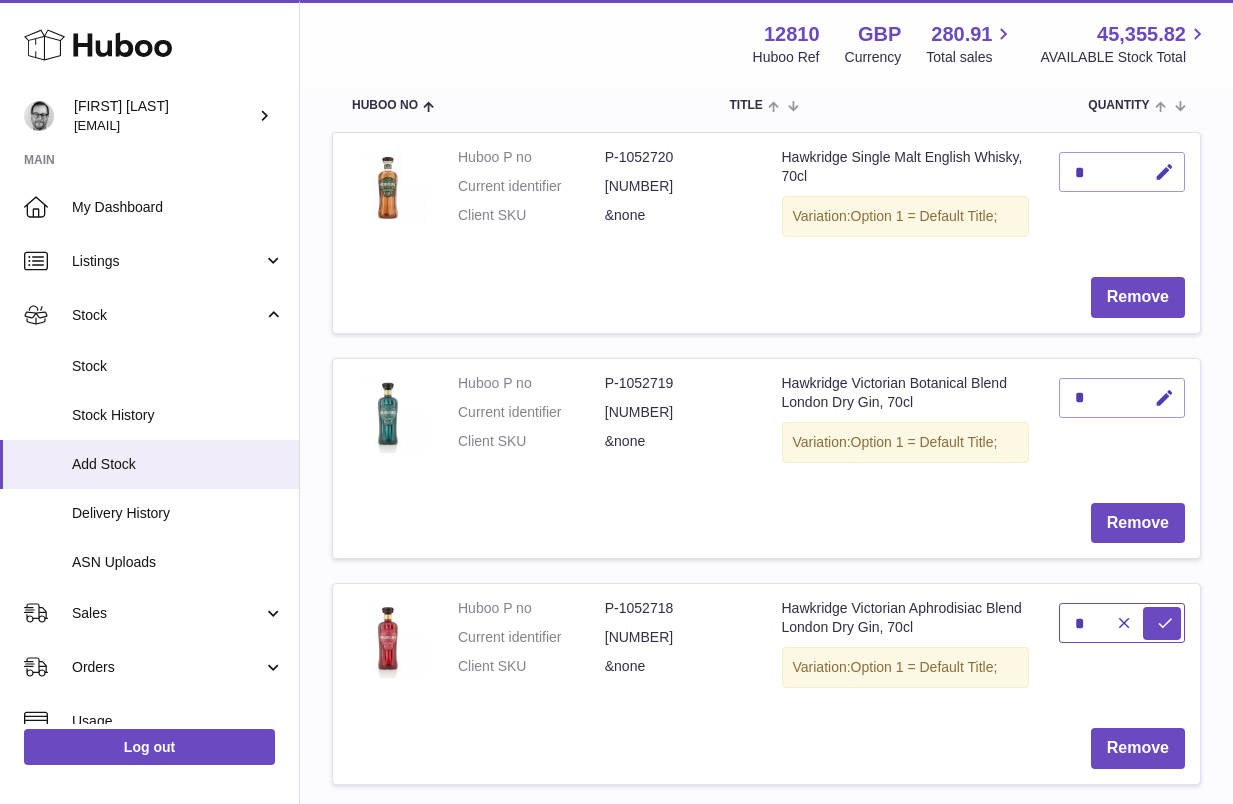 drag, startPoint x: 1088, startPoint y: 620, endPoint x: 1065, endPoint y: 620, distance: 23 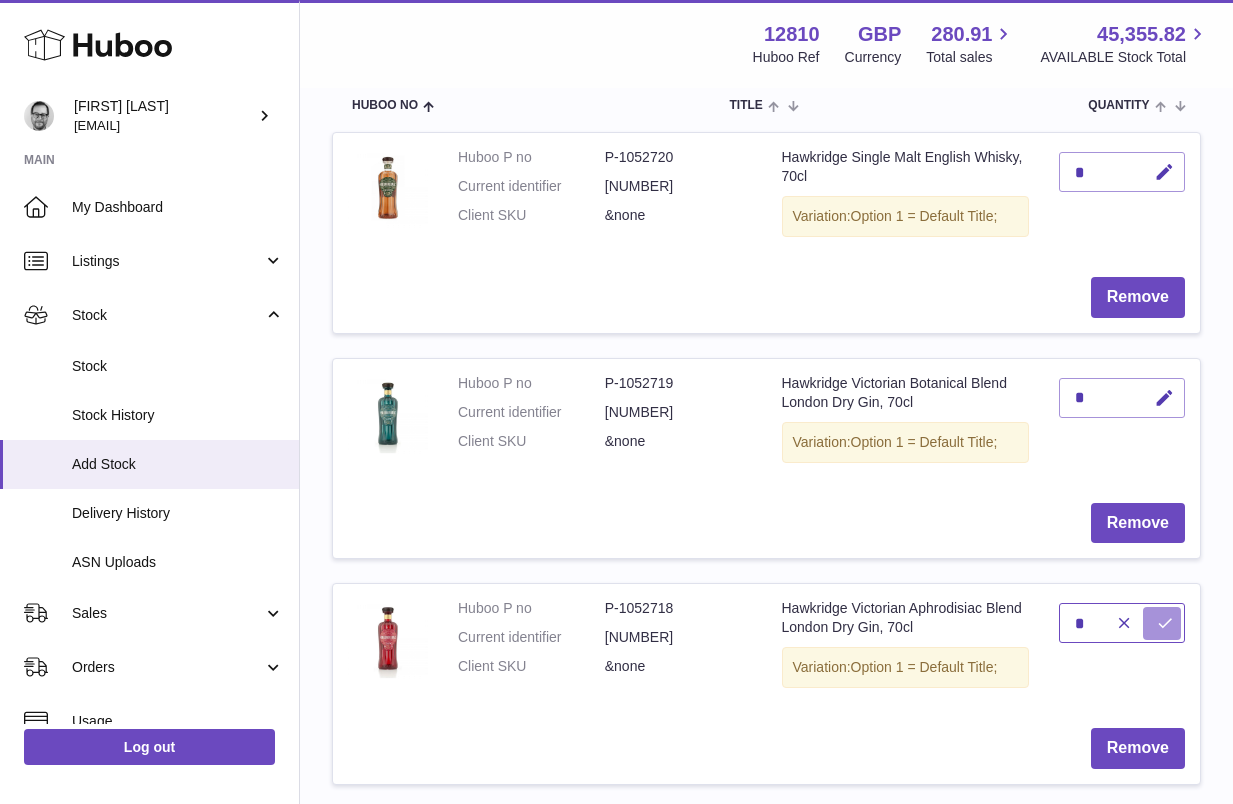 type on "*" 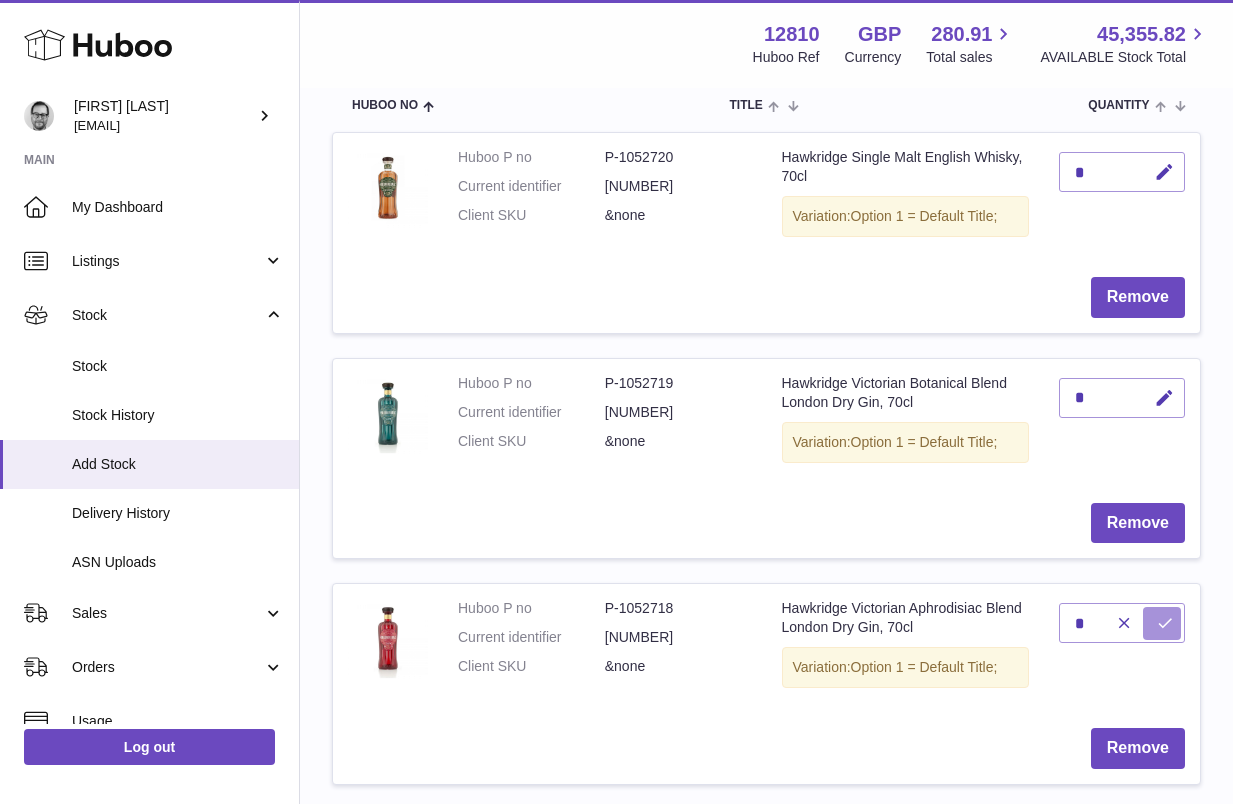 click at bounding box center [1165, 623] 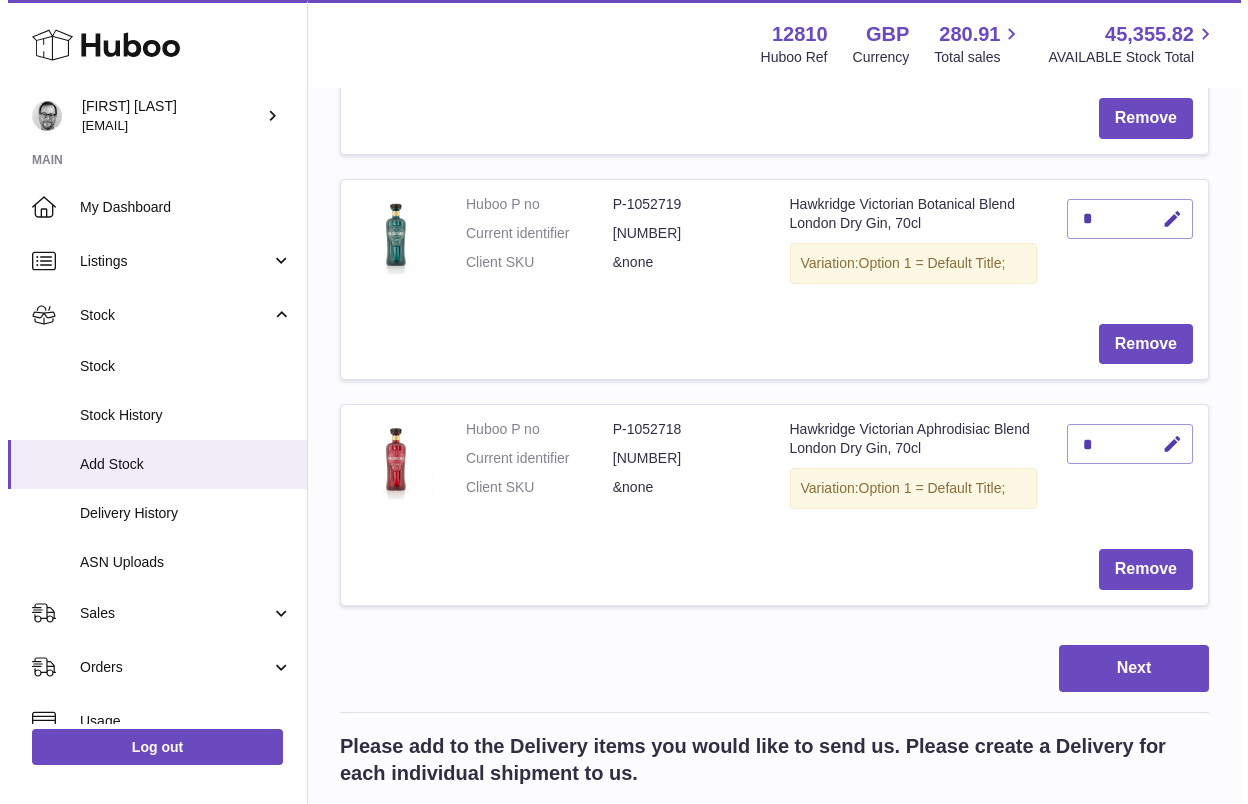 scroll, scrollTop: 525, scrollLeft: 0, axis: vertical 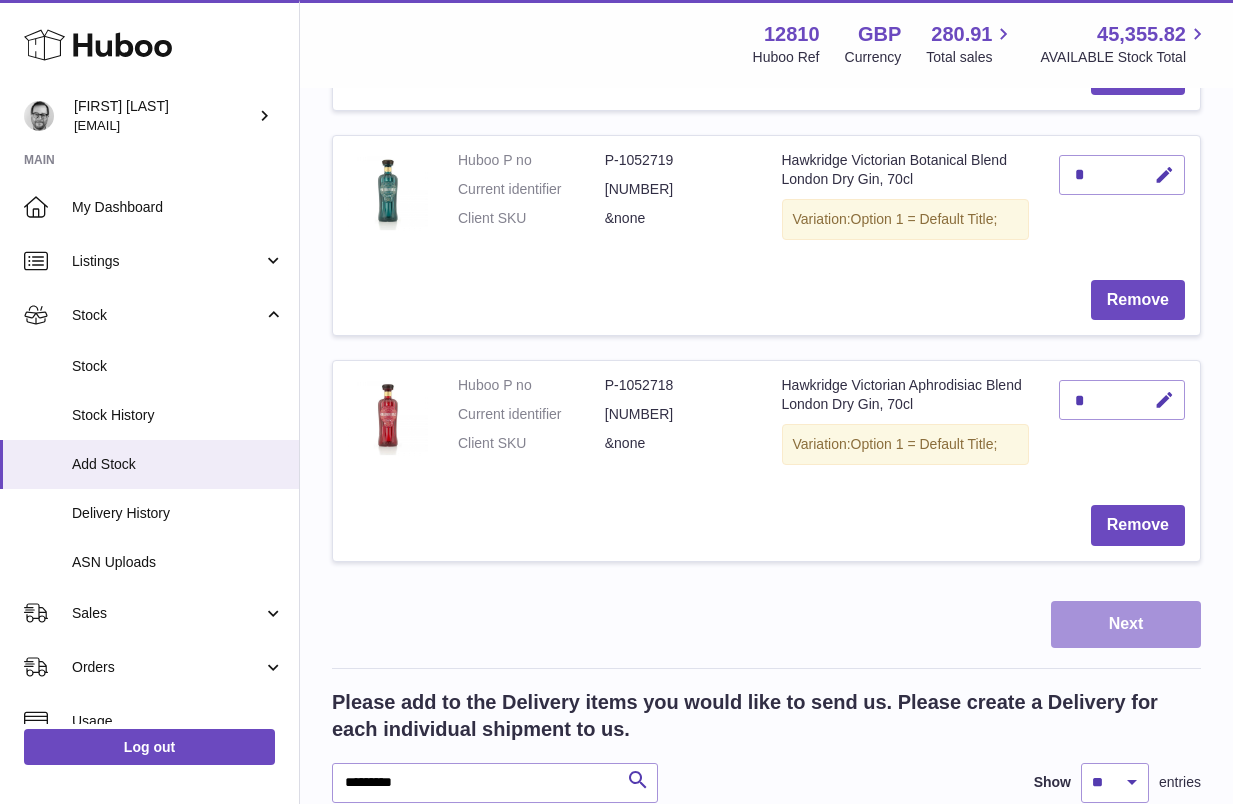 click on "Next" at bounding box center [1126, 624] 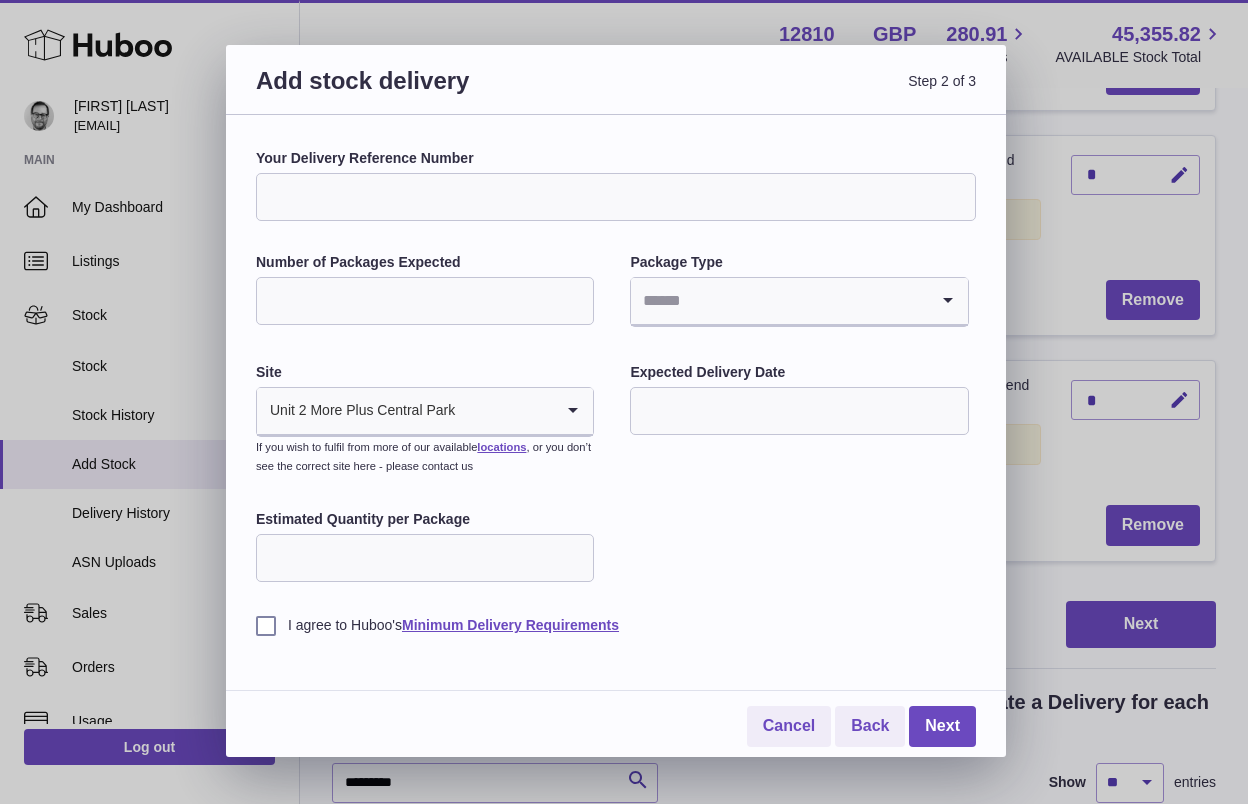click on "Your Delivery Reference Number" at bounding box center (616, 197) 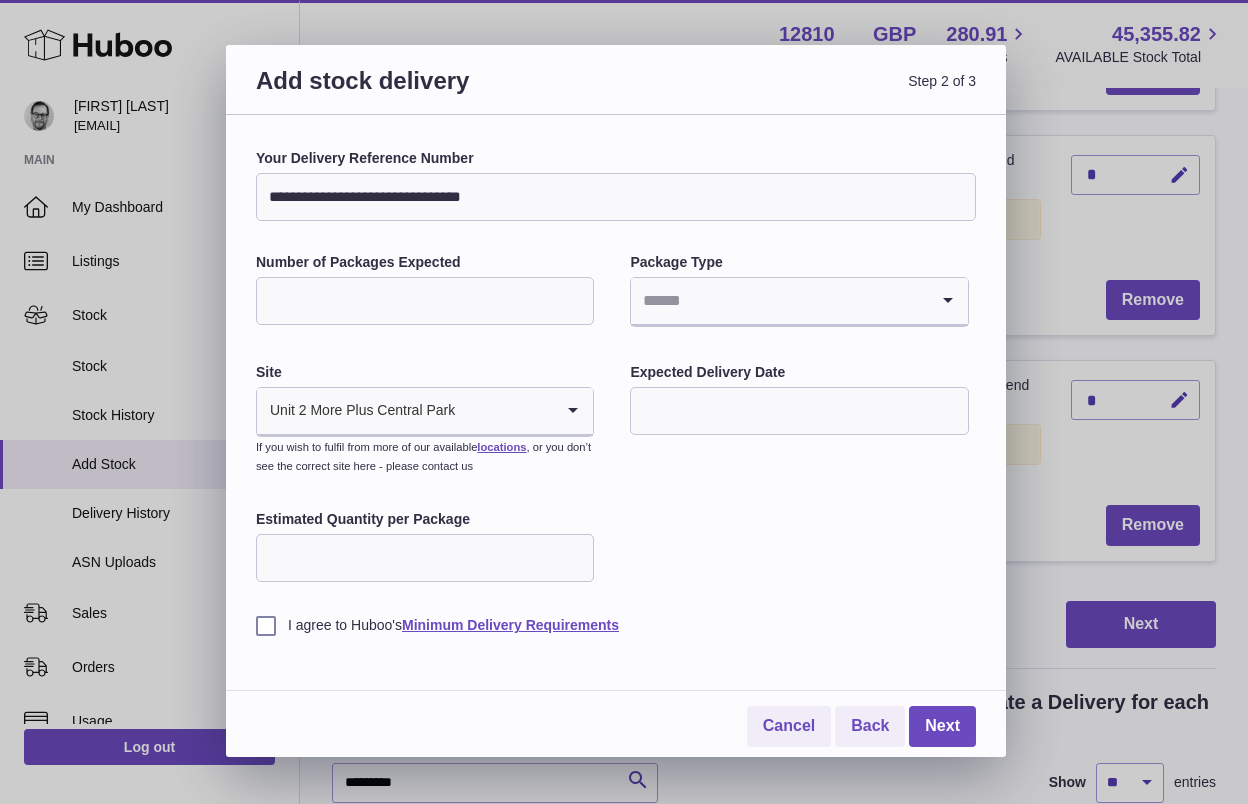 type on "**********" 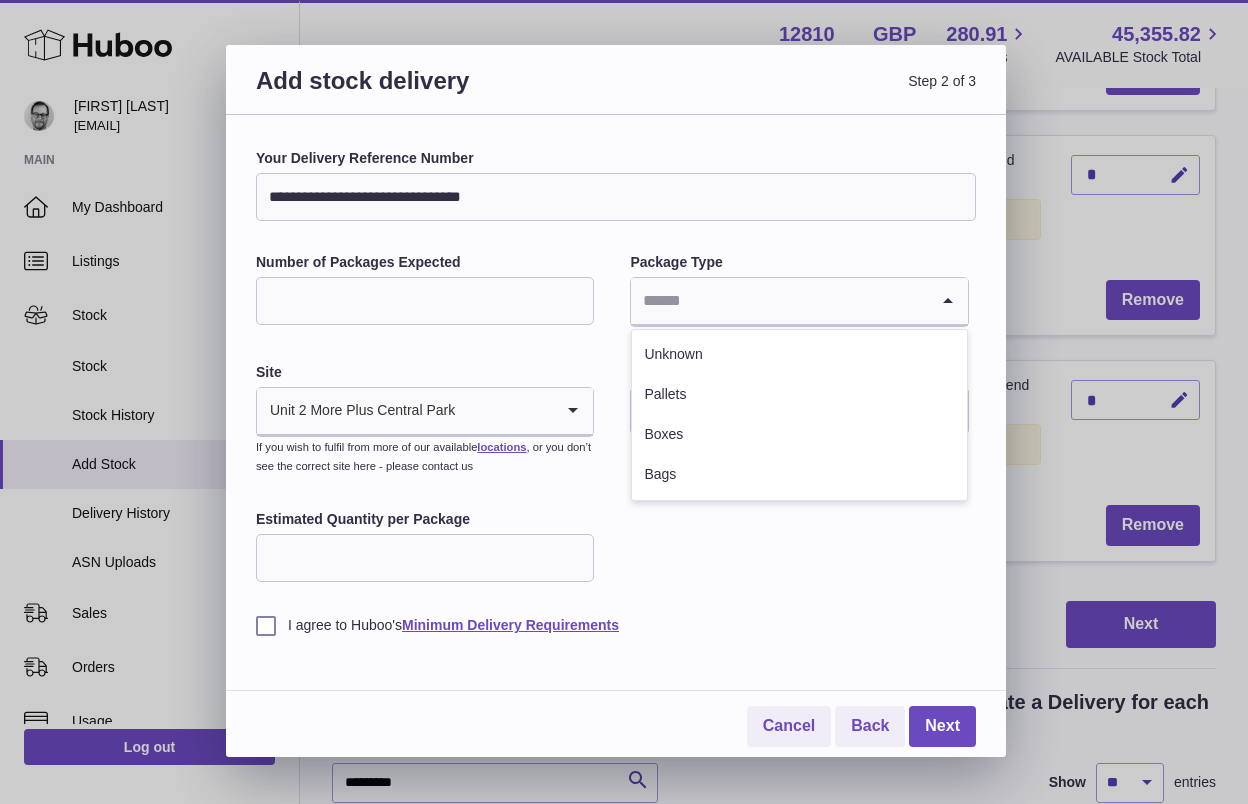 click at bounding box center [779, 301] 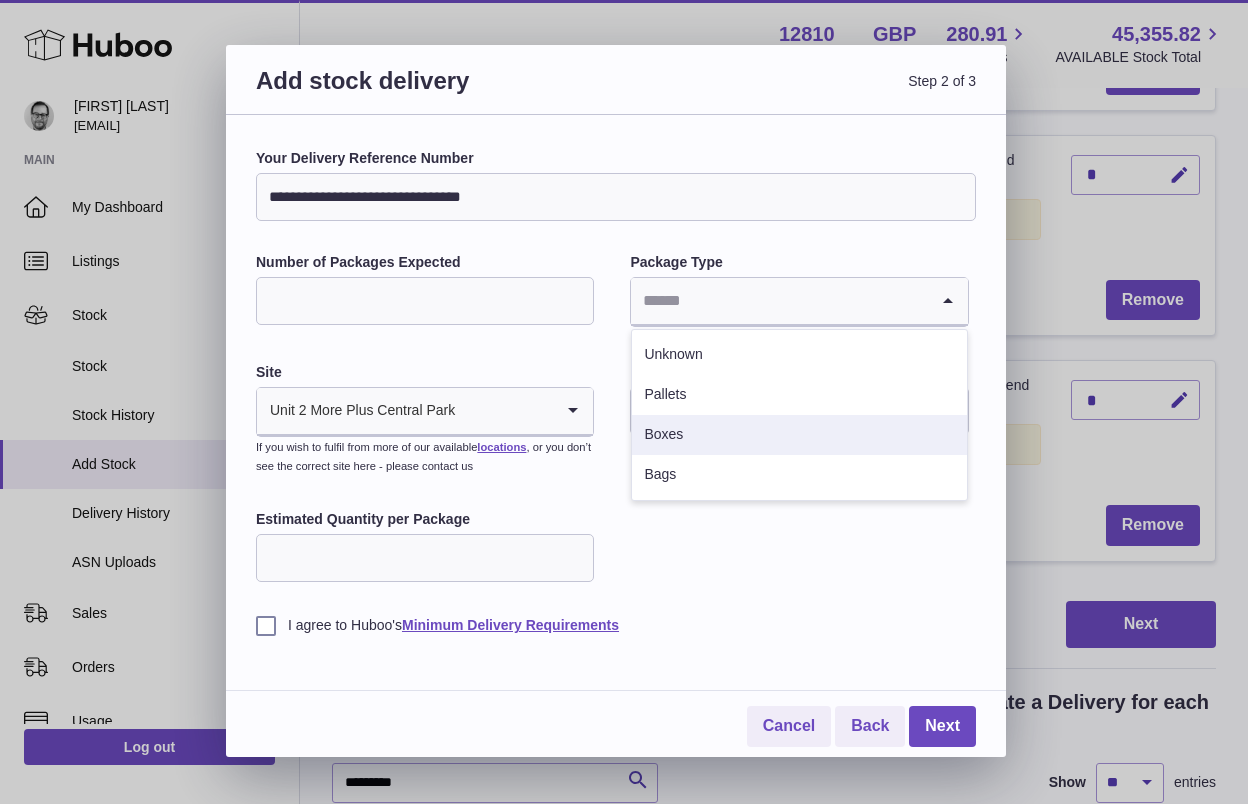click on "Boxes" at bounding box center (799, 435) 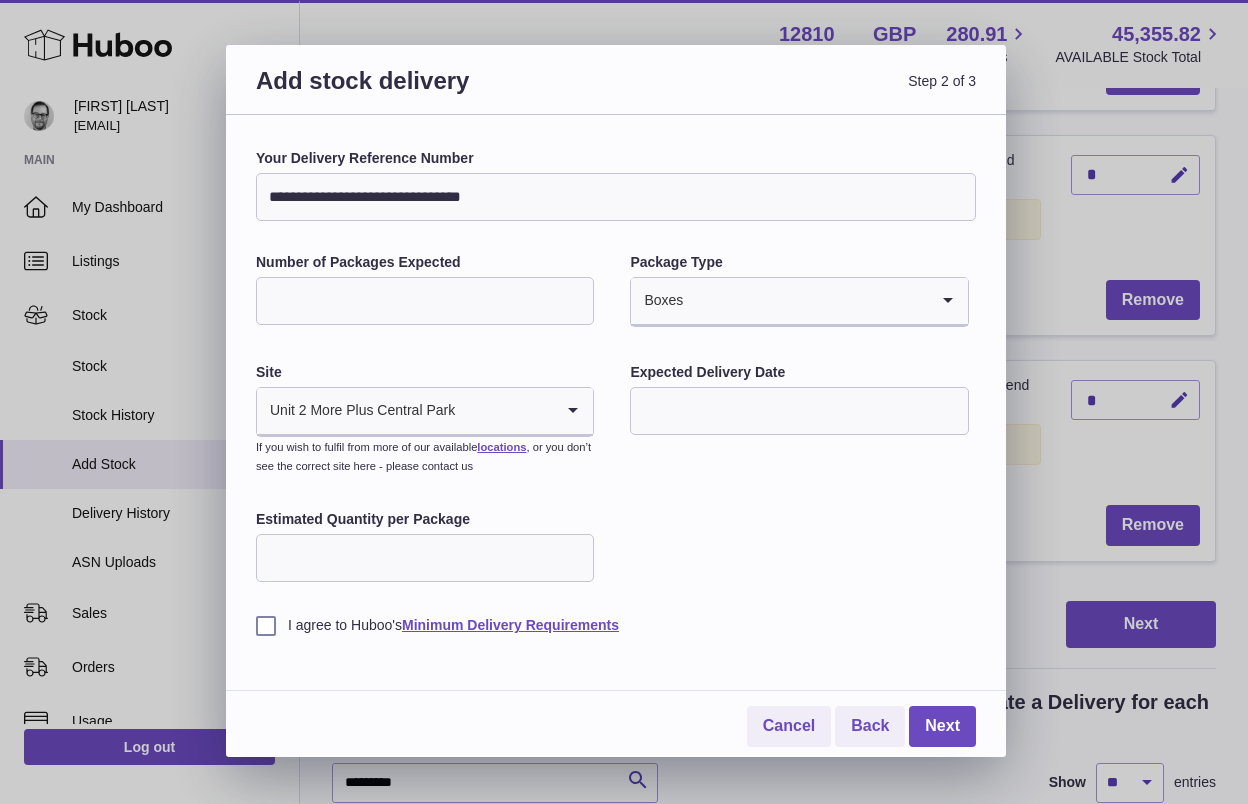click on "*" at bounding box center (425, 301) 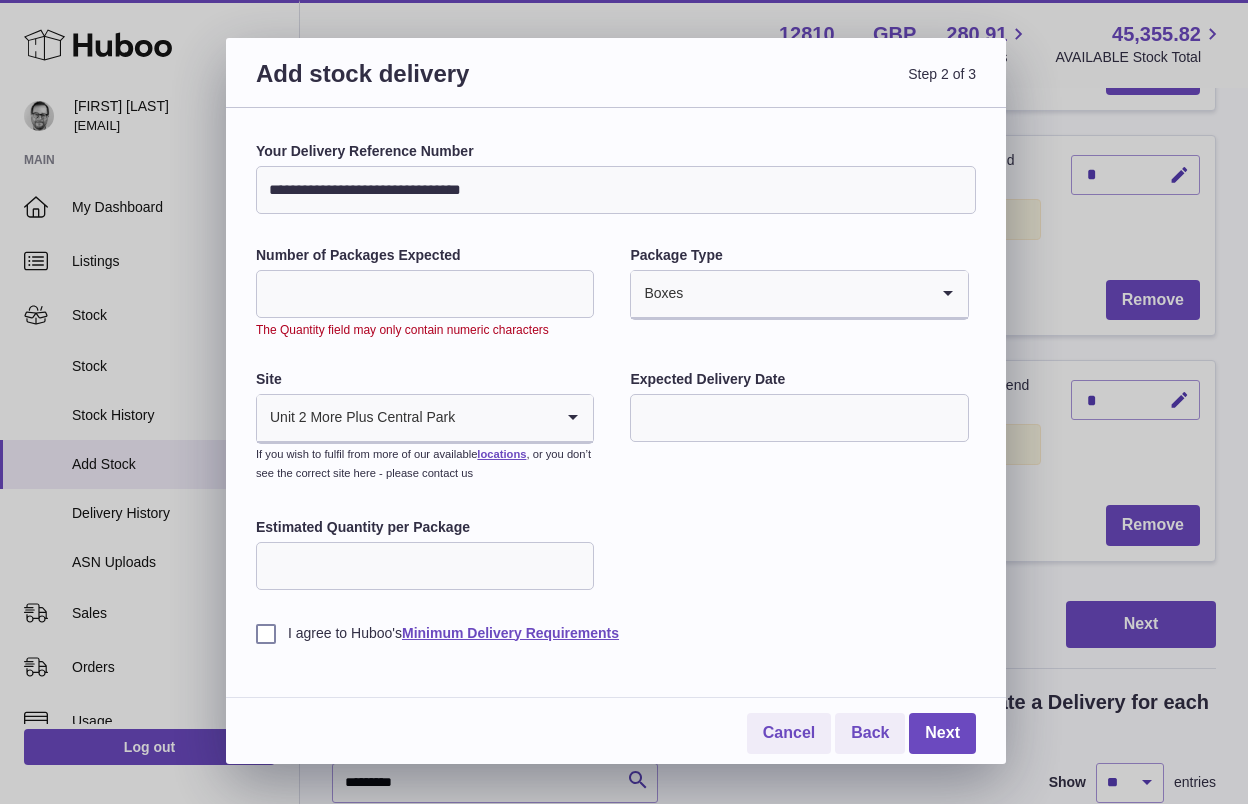 type on "*" 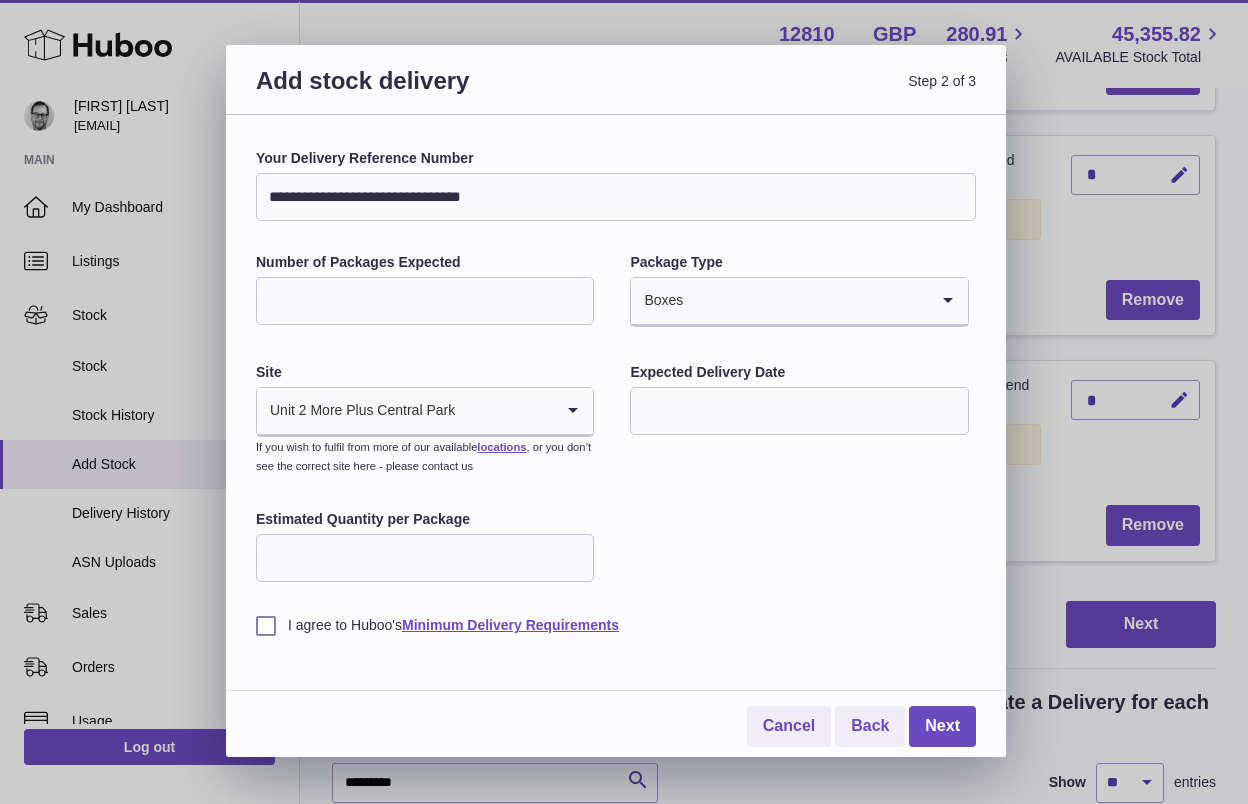 type on "*" 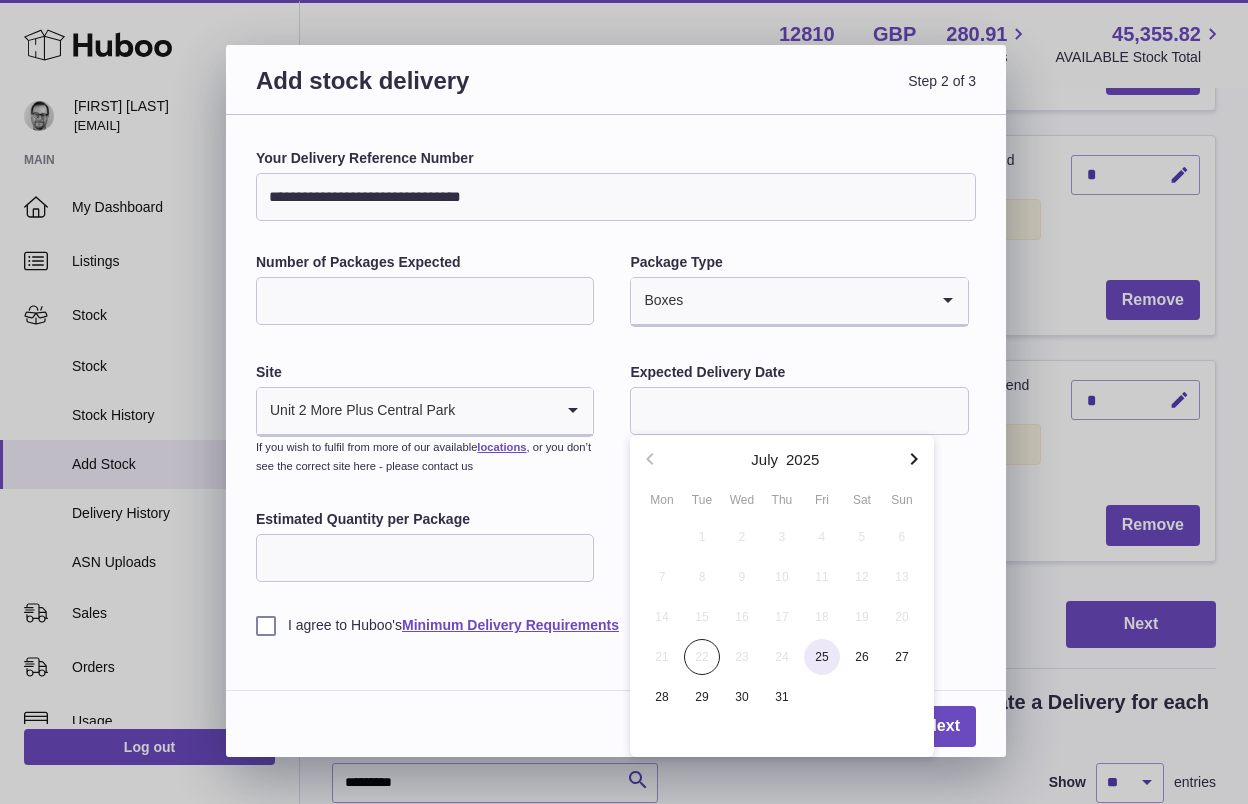 click on "25" at bounding box center [822, 657] 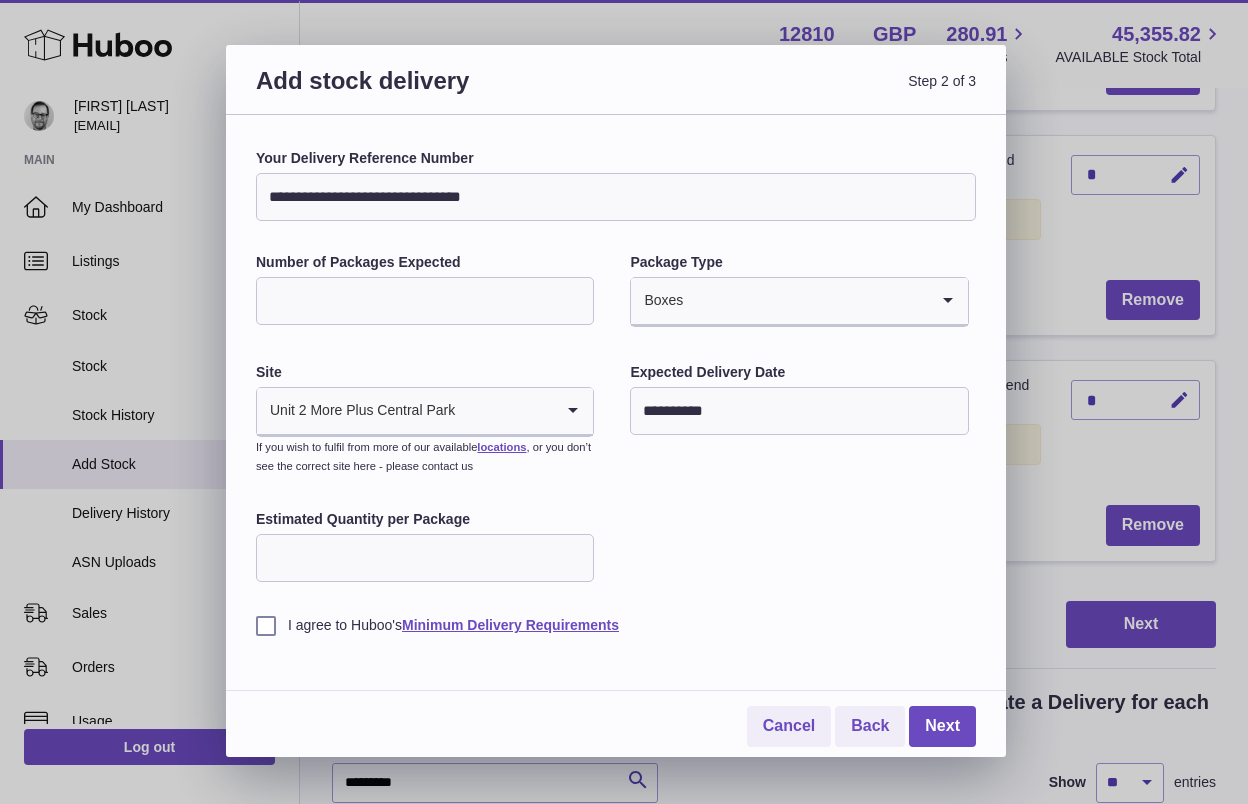 click on "Estimated Quantity per Package" at bounding box center (425, 558) 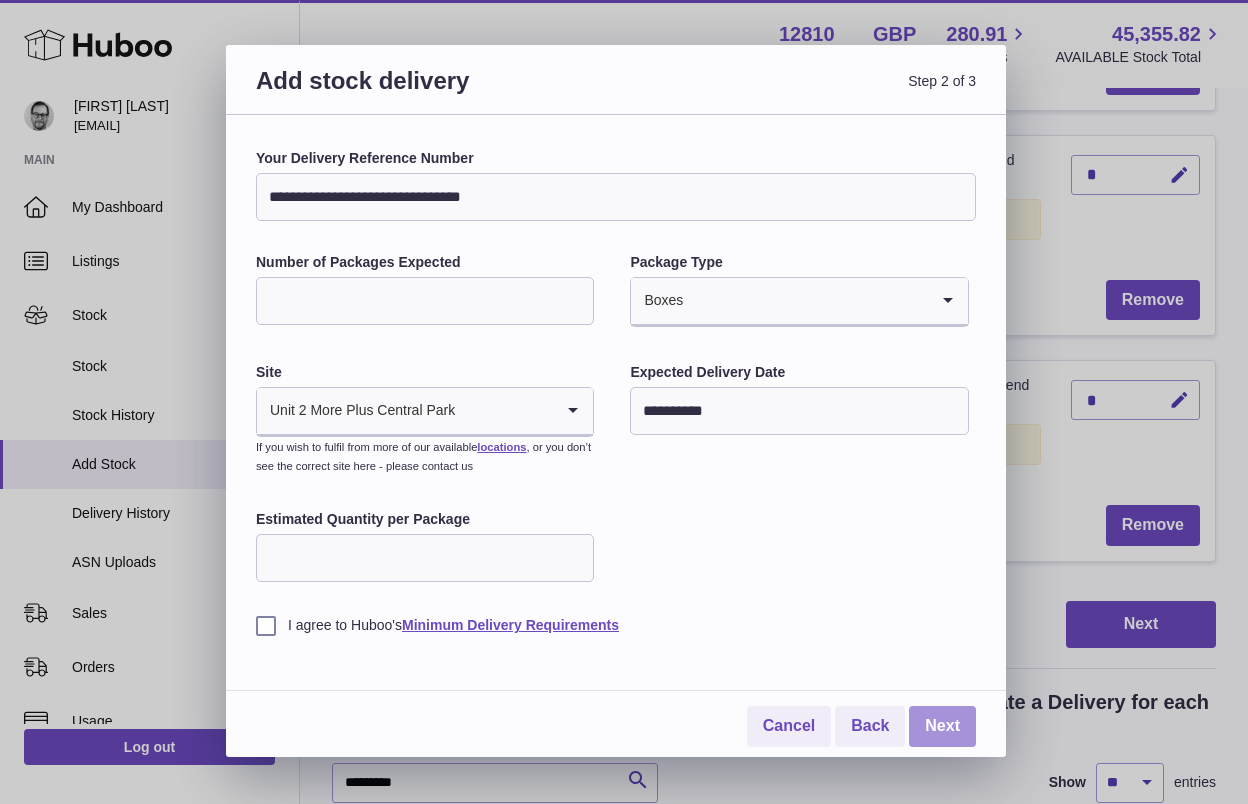 click on "Next" at bounding box center [942, 726] 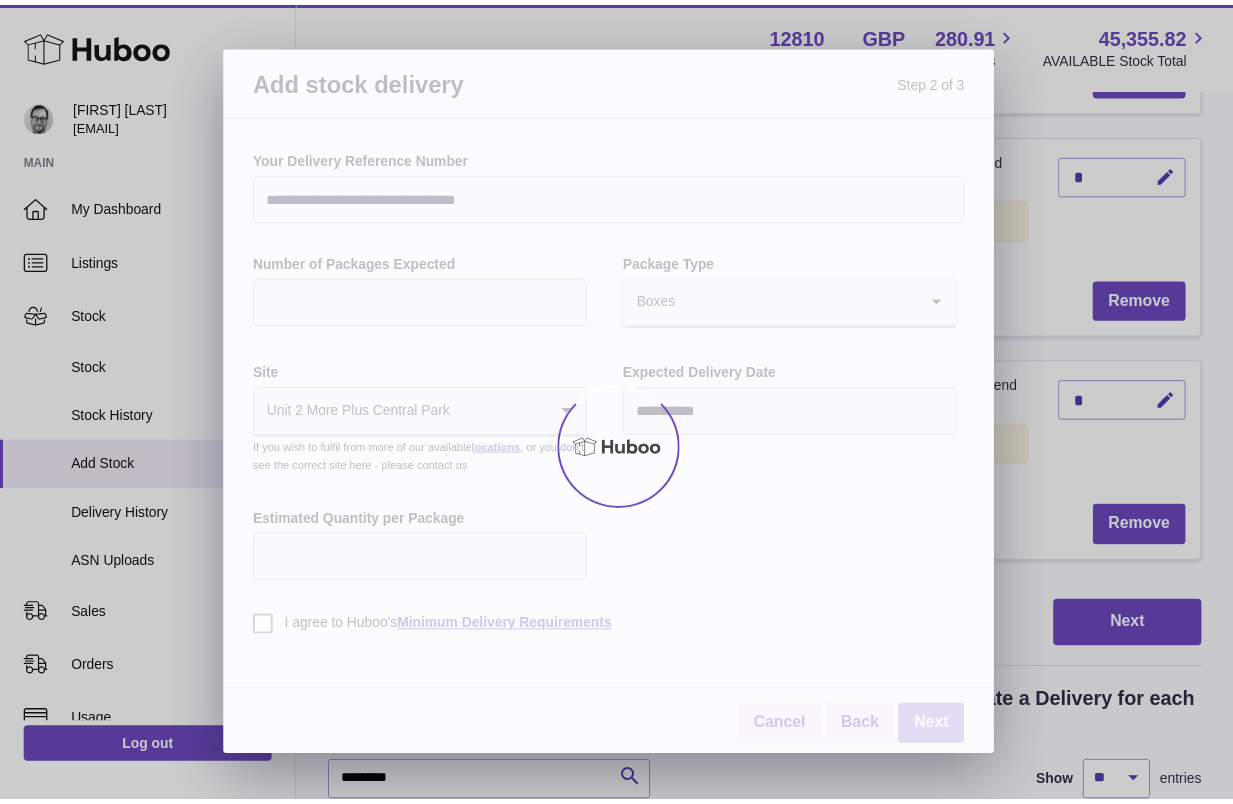 scroll, scrollTop: 469, scrollLeft: 0, axis: vertical 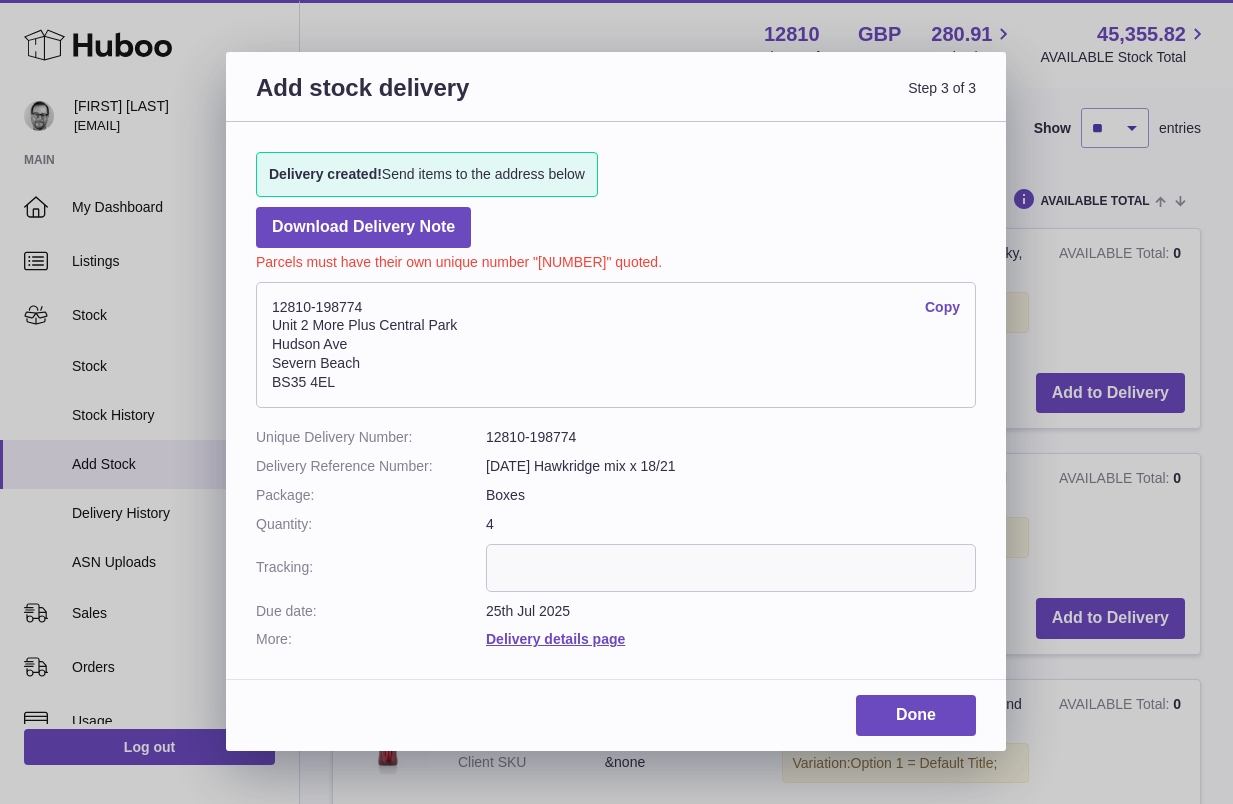 click on "12810-198774" at bounding box center [731, 437] 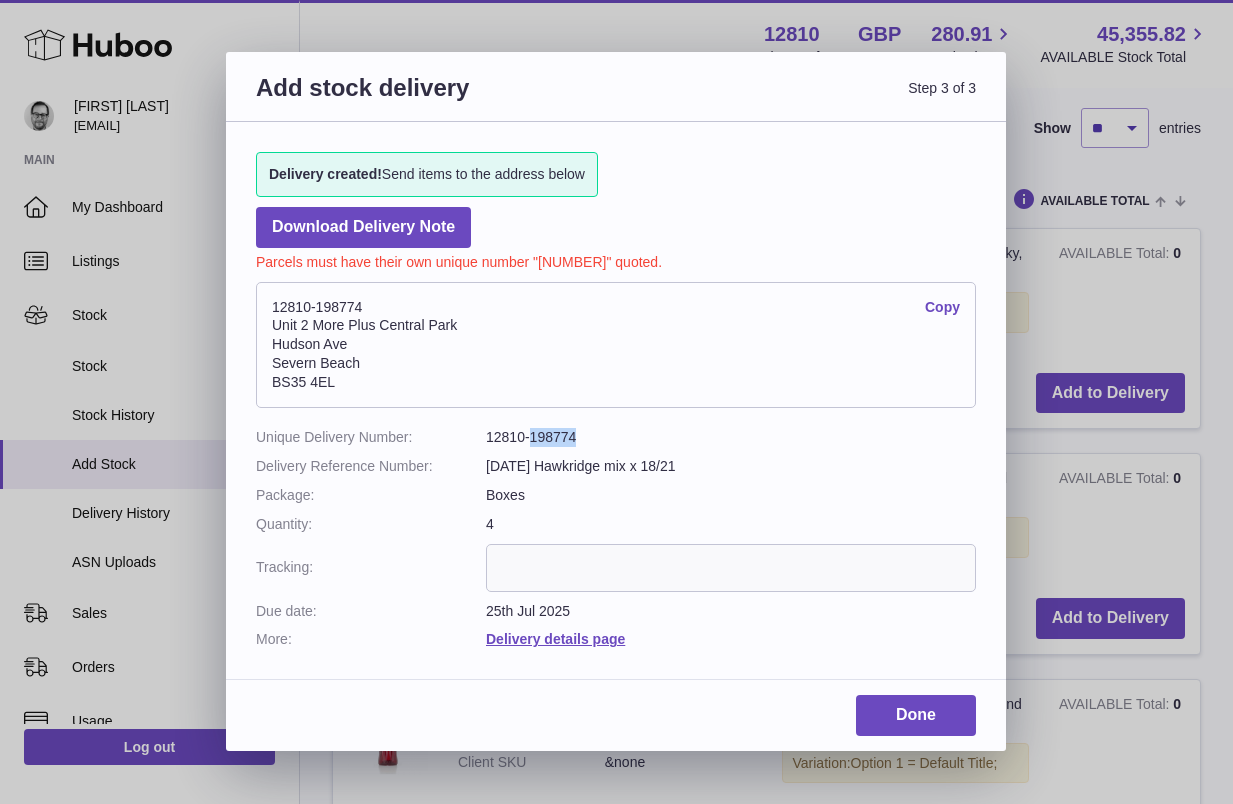 click on "12810-198774" at bounding box center [731, 437] 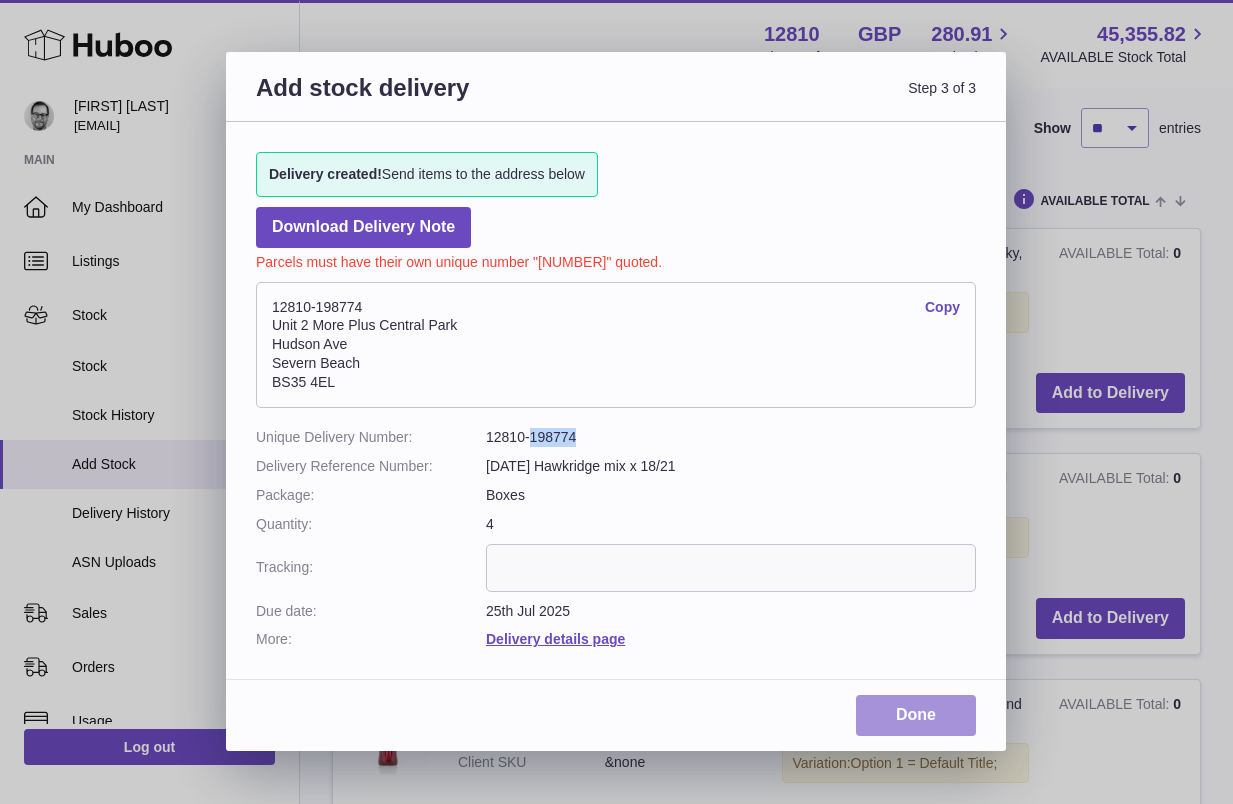 click on "Done" at bounding box center (916, 715) 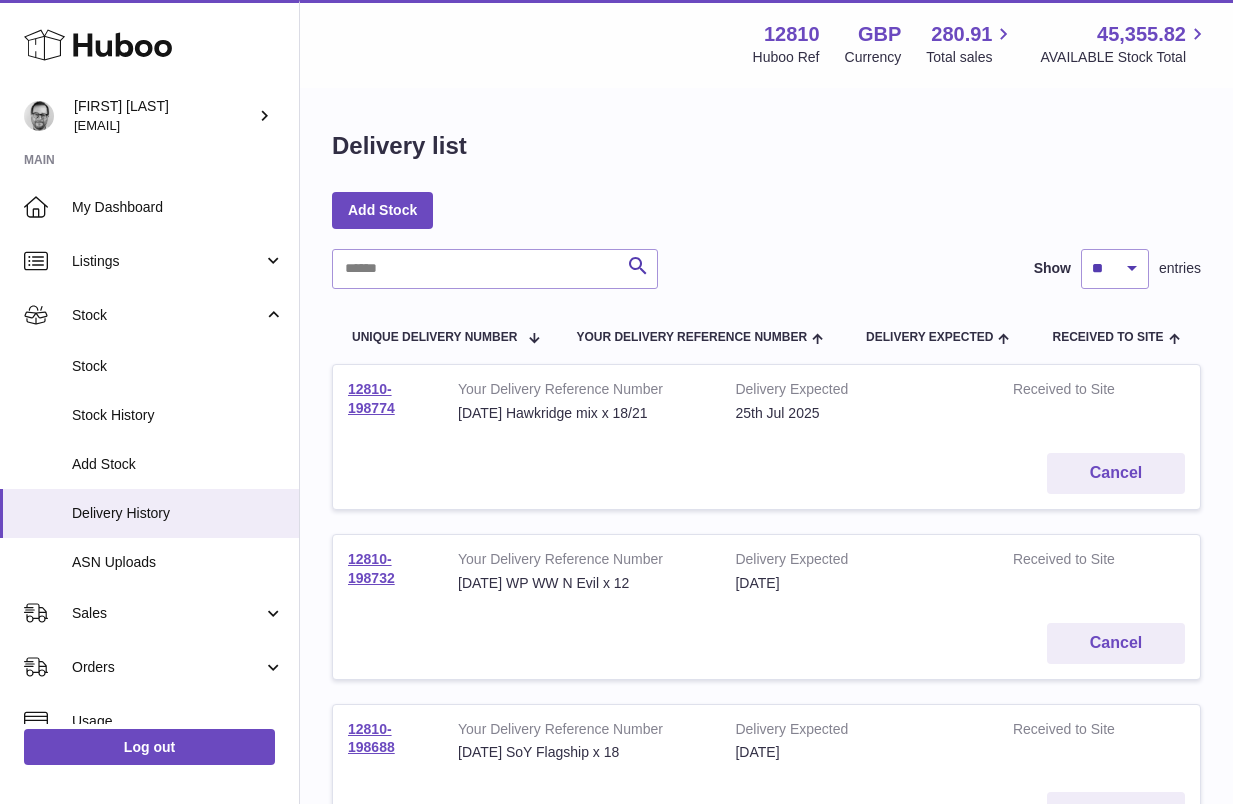 scroll, scrollTop: 0, scrollLeft: 0, axis: both 